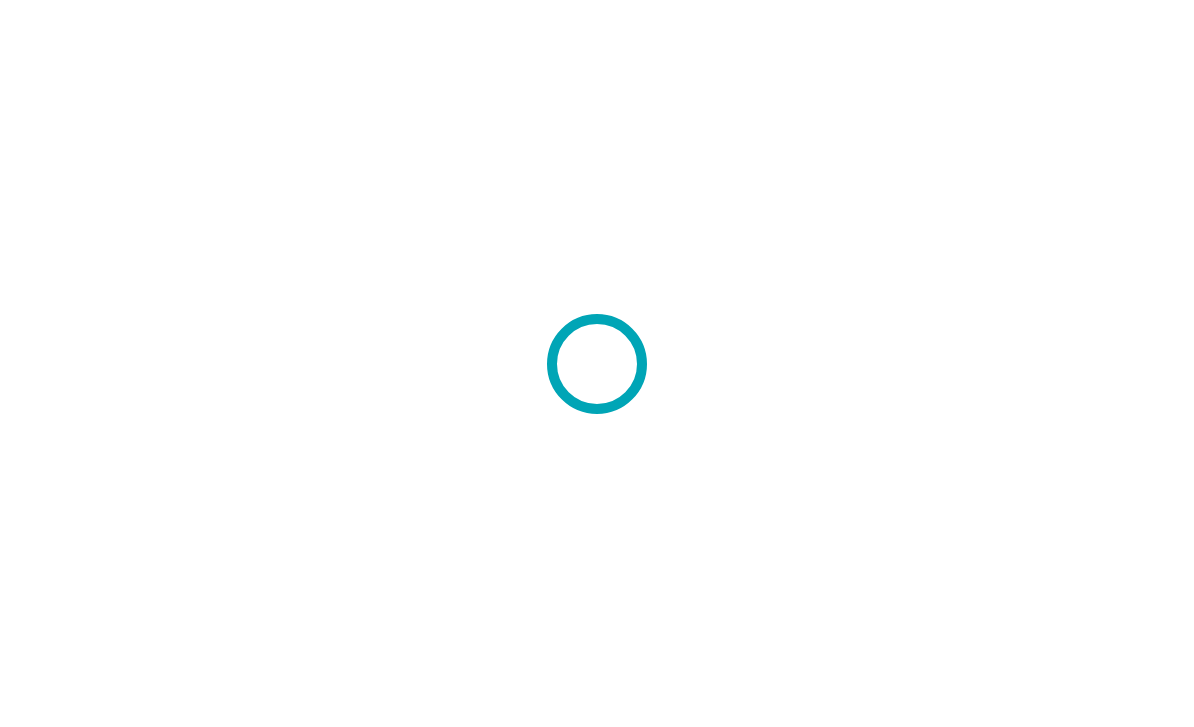 scroll, scrollTop: 0, scrollLeft: 0, axis: both 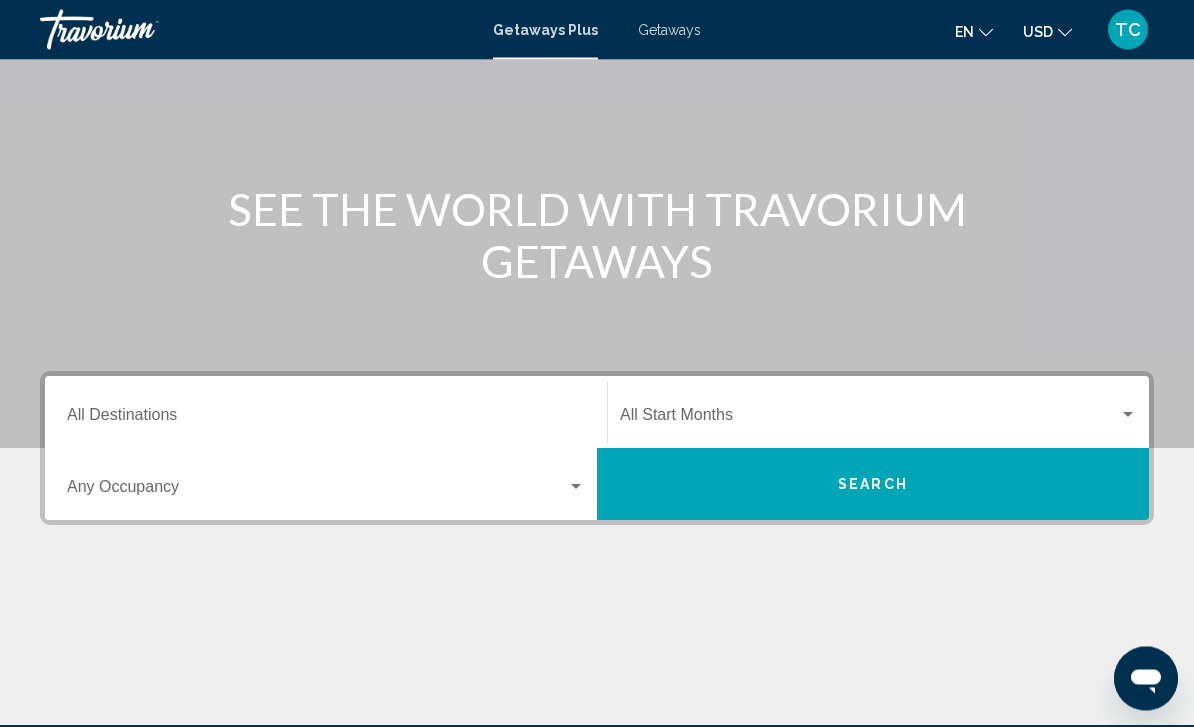 click on "en
English Español Français Italiano Português русский" 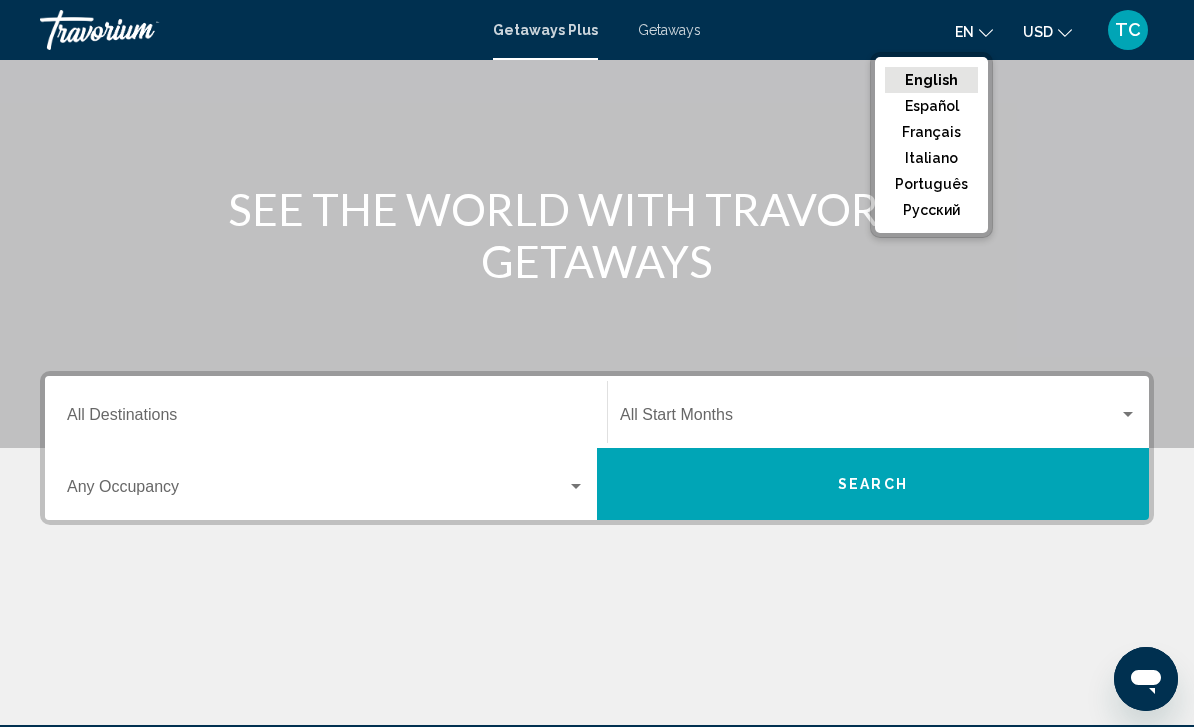 click on "Français" 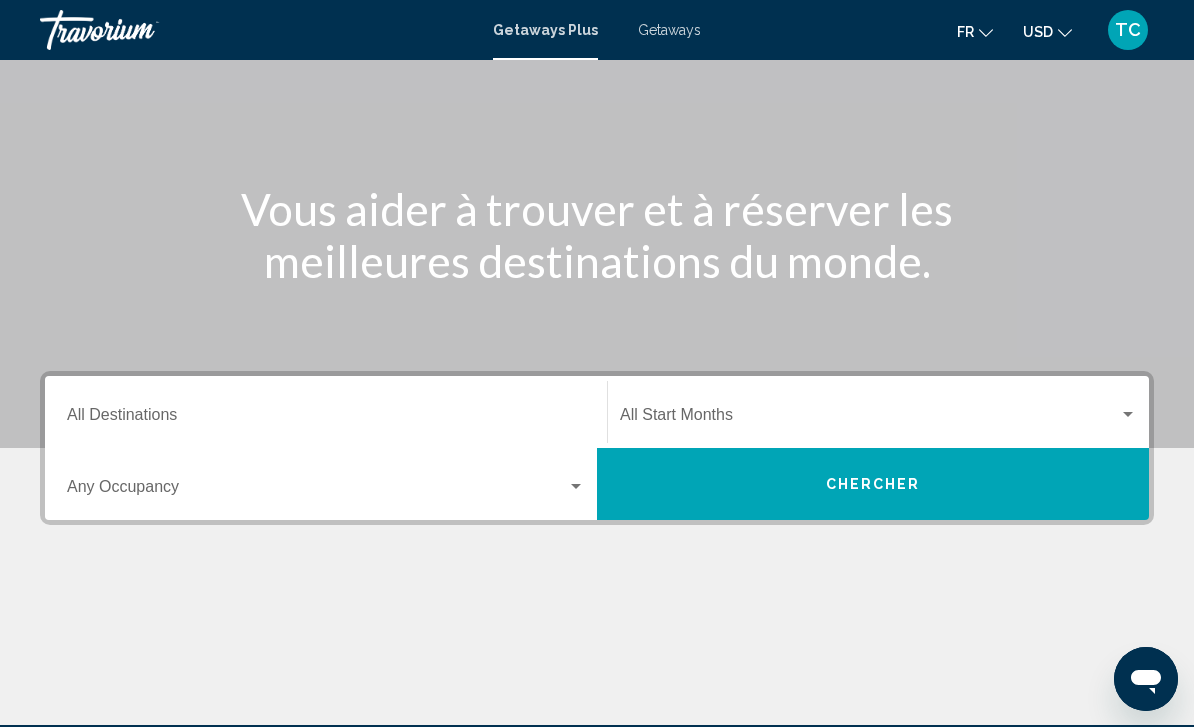 click on "USD
USD ($) MXN (Mex$) CAD (Can$) GBP (£) EUR (€) AUD (A$) NZD (NZ$) CNY (CN¥)" 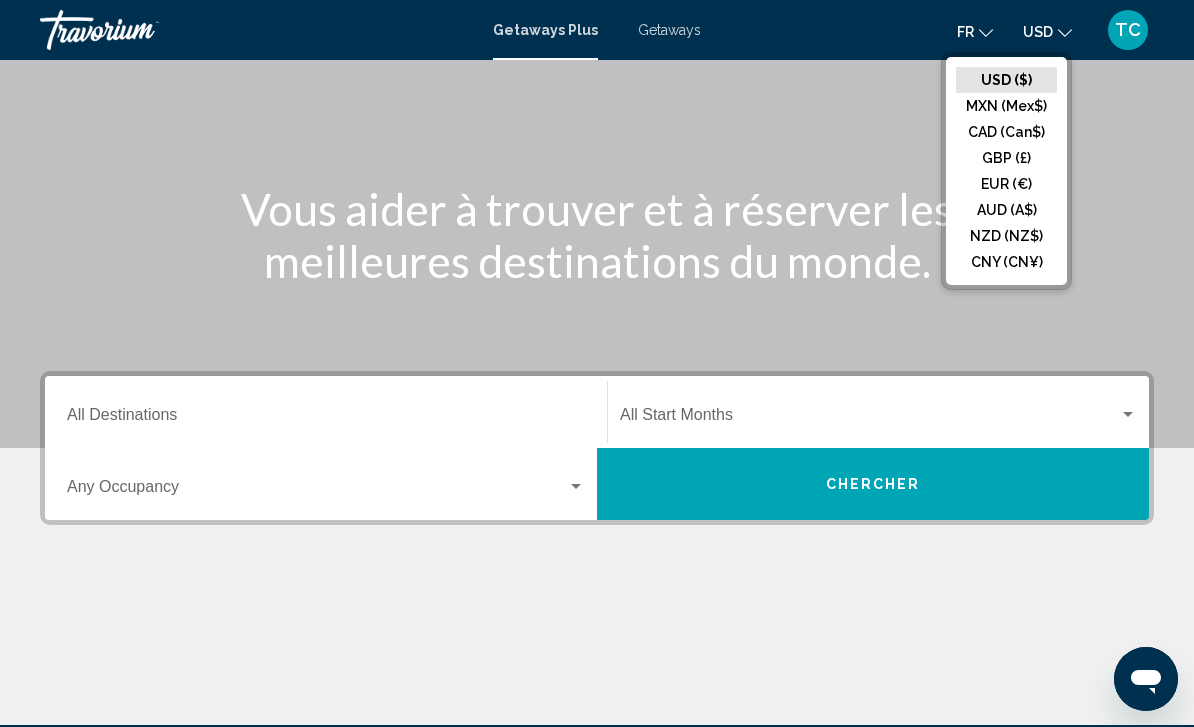 click on "EUR (€)" 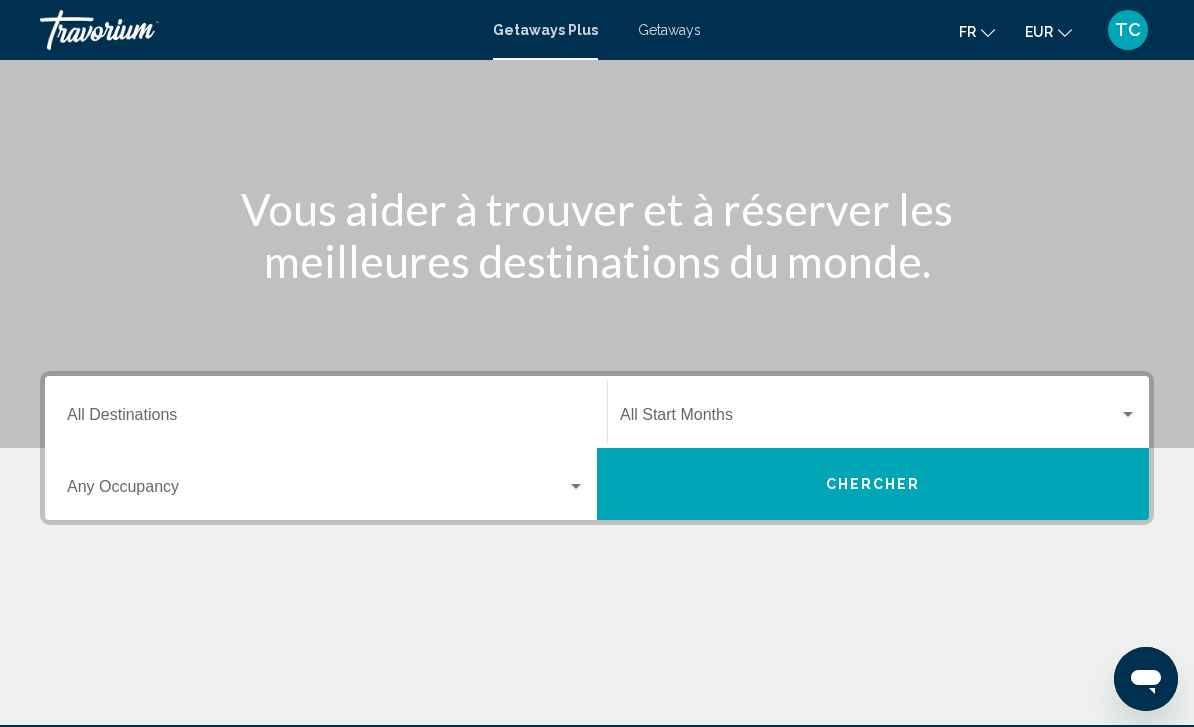 click on "Destination All Destinations" at bounding box center (326, 412) 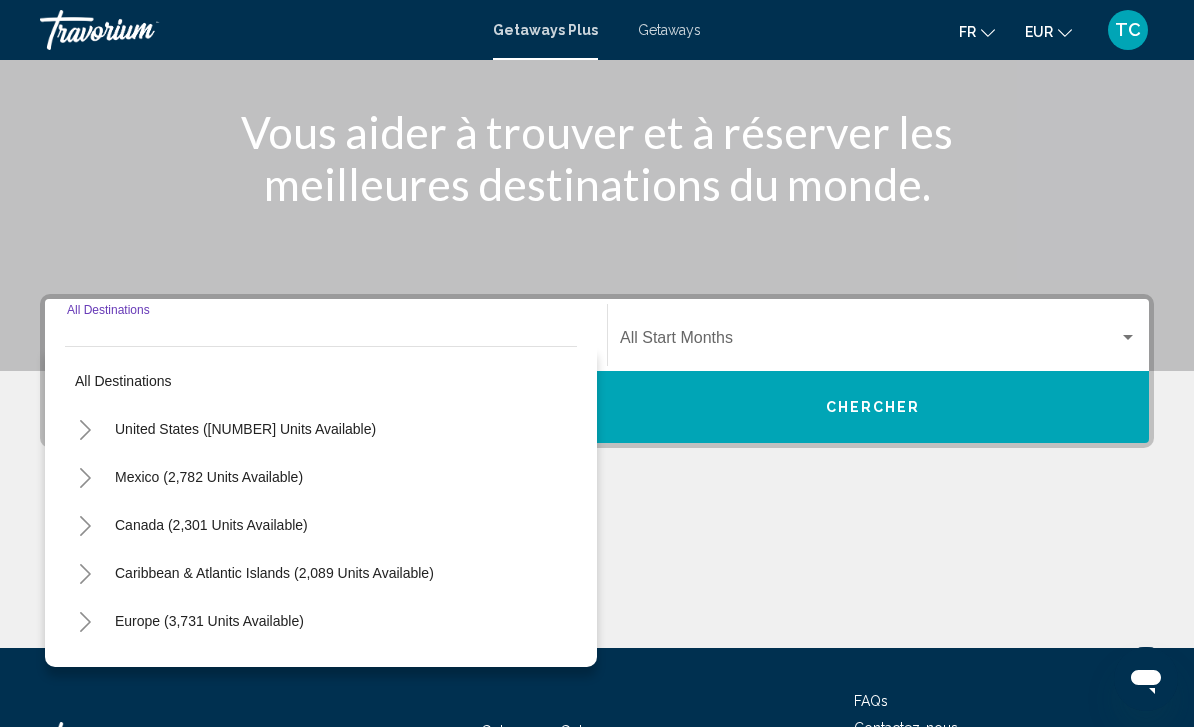 scroll, scrollTop: 331, scrollLeft: 0, axis: vertical 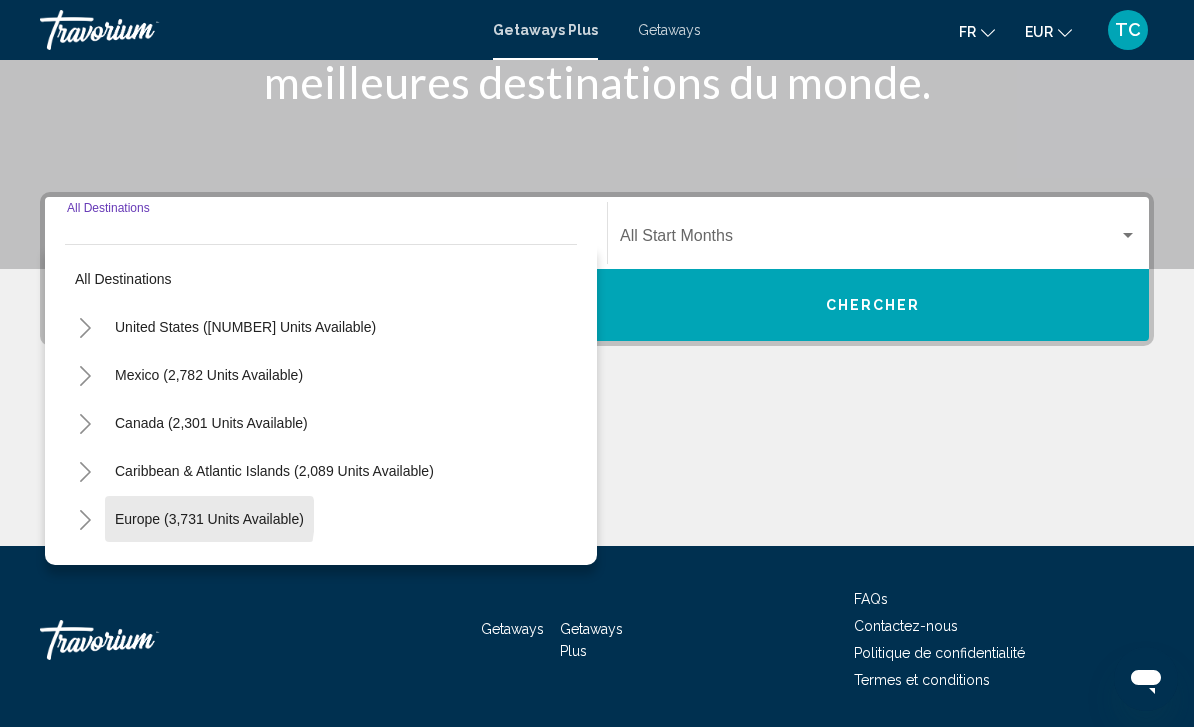 click on "Europe (3,731 units available)" at bounding box center [208, 567] 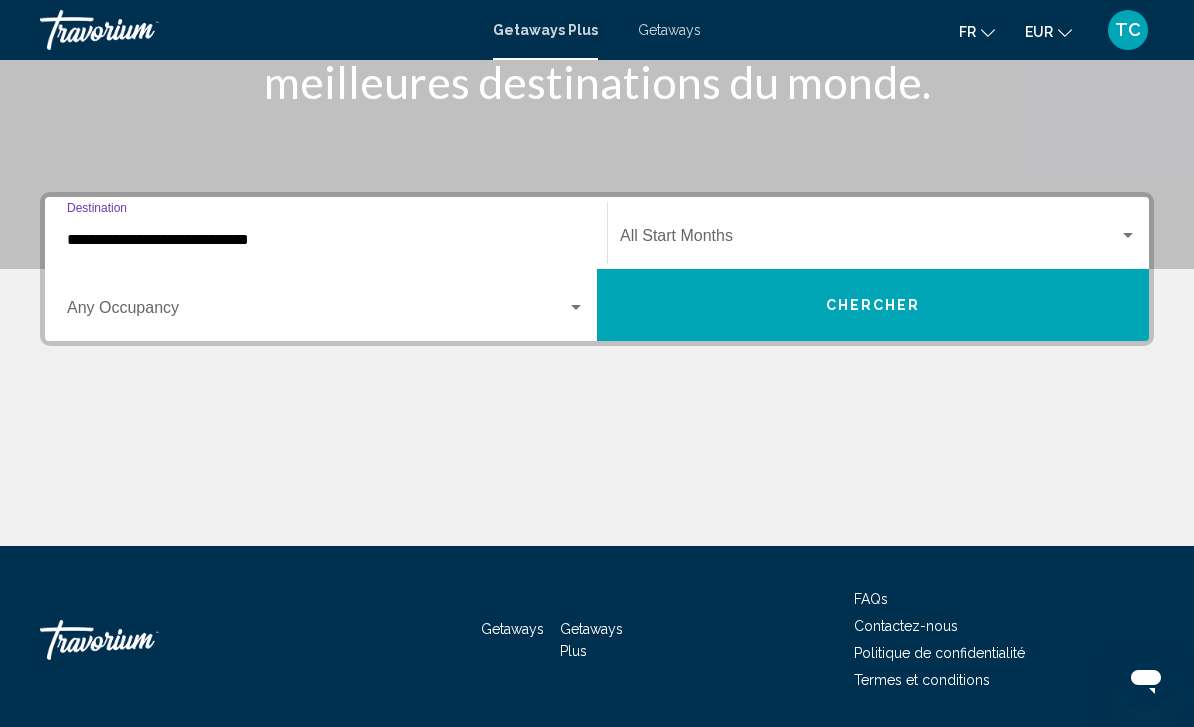 click on "Start Month All Start Months" 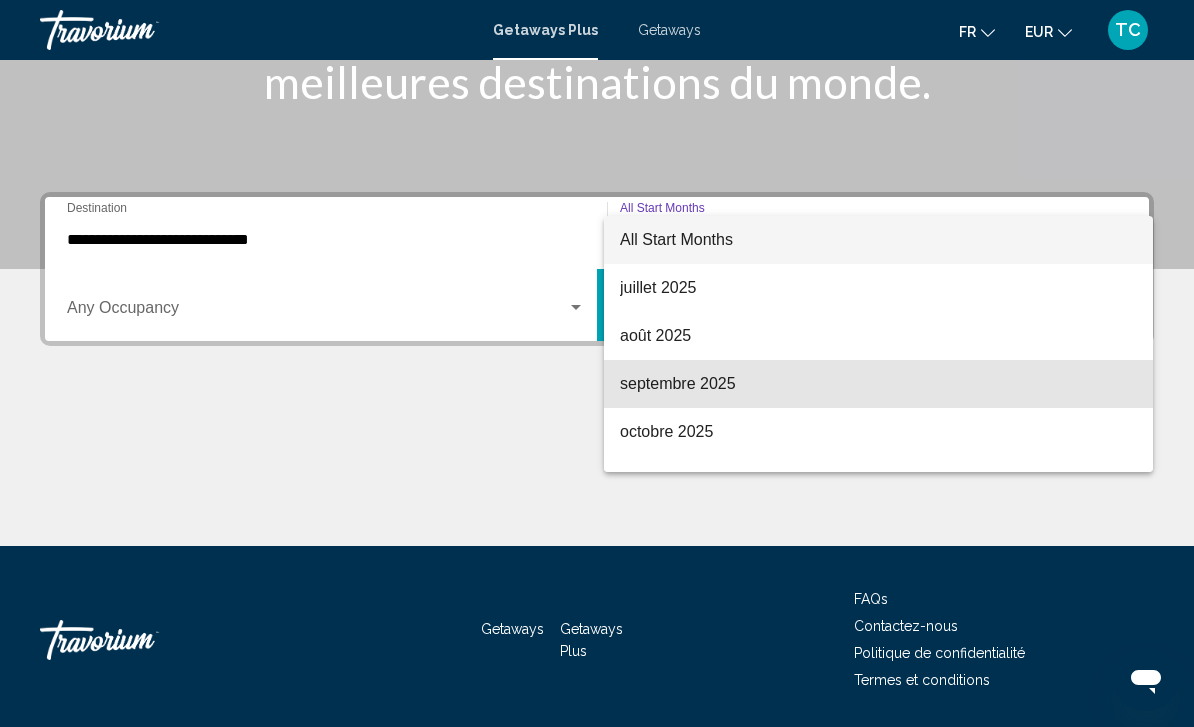 click on "septembre 2025" at bounding box center (878, 384) 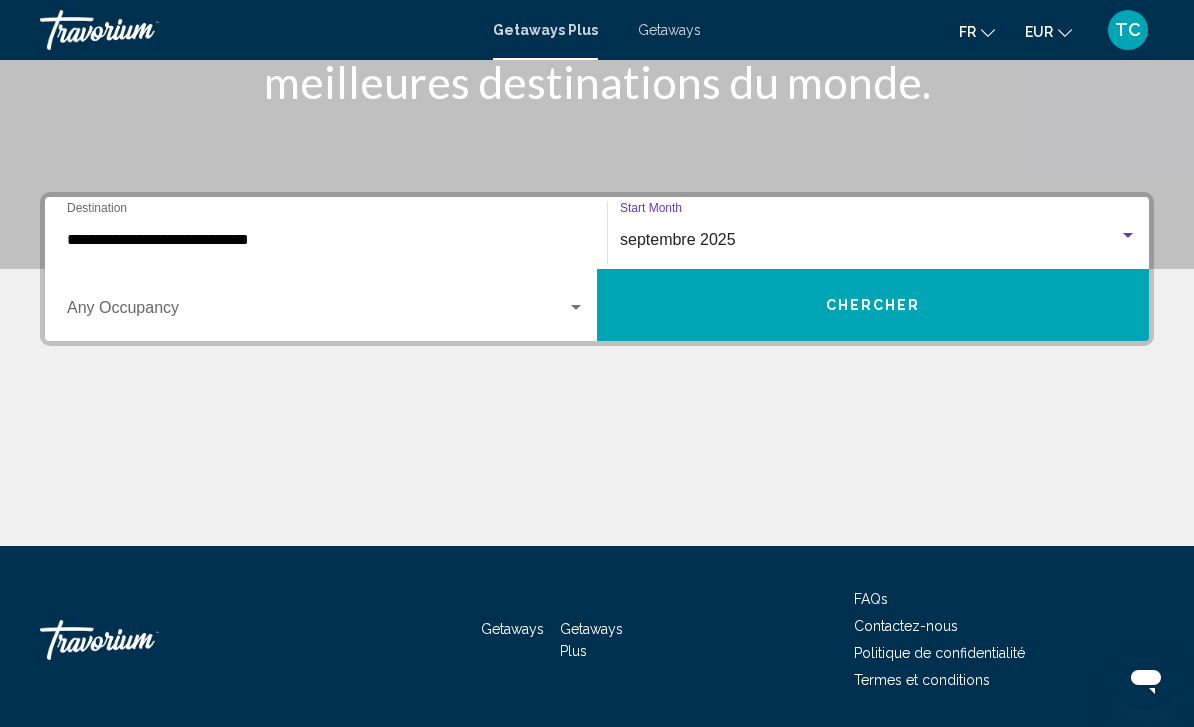 click at bounding box center (317, 312) 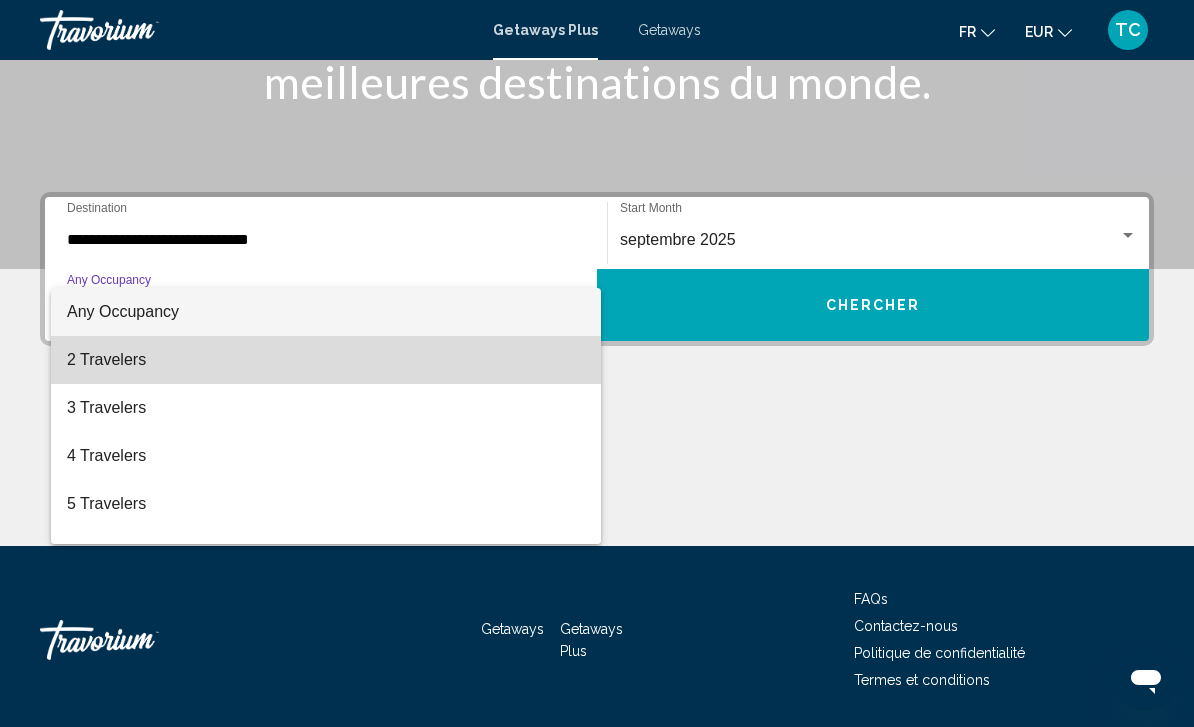 click on "2 Travelers" at bounding box center (326, 360) 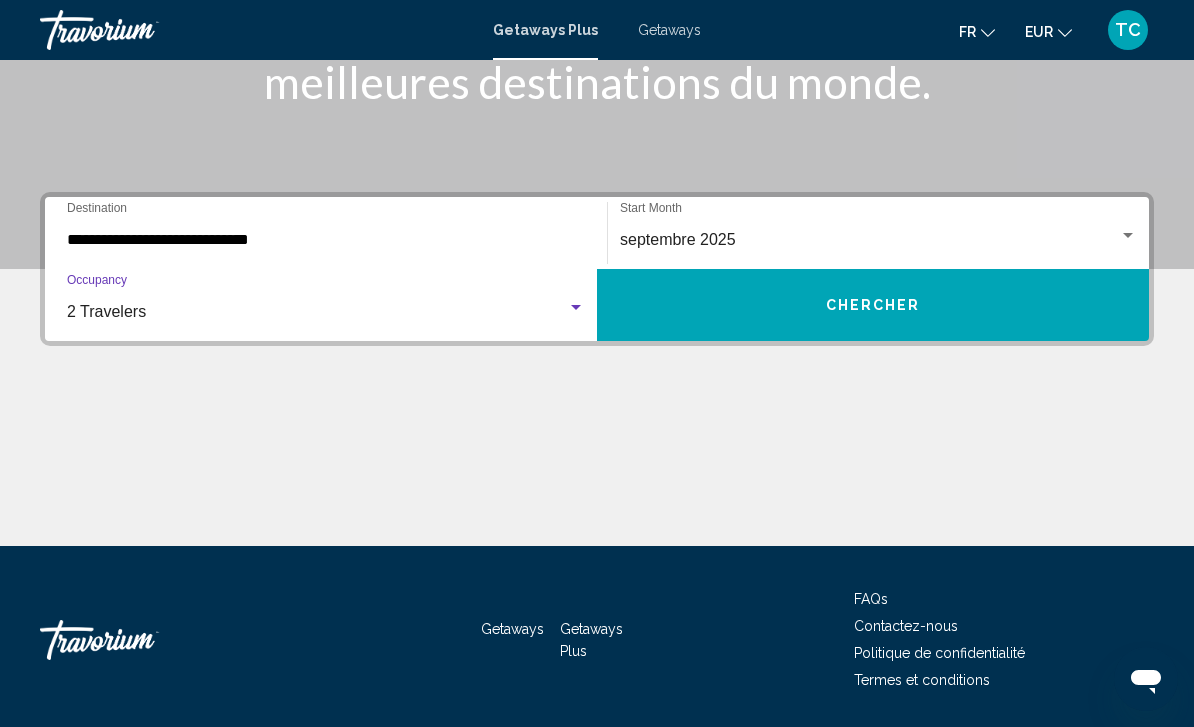 click on "Chercher" at bounding box center (873, 305) 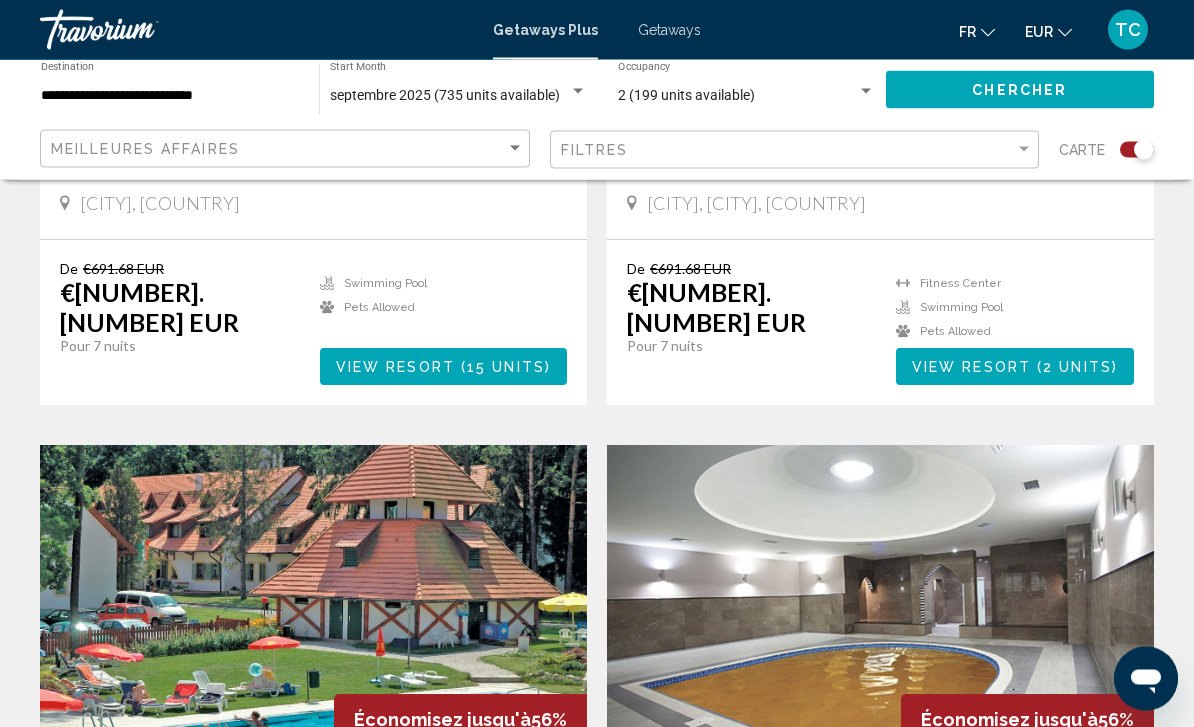 scroll, scrollTop: 2406, scrollLeft: 0, axis: vertical 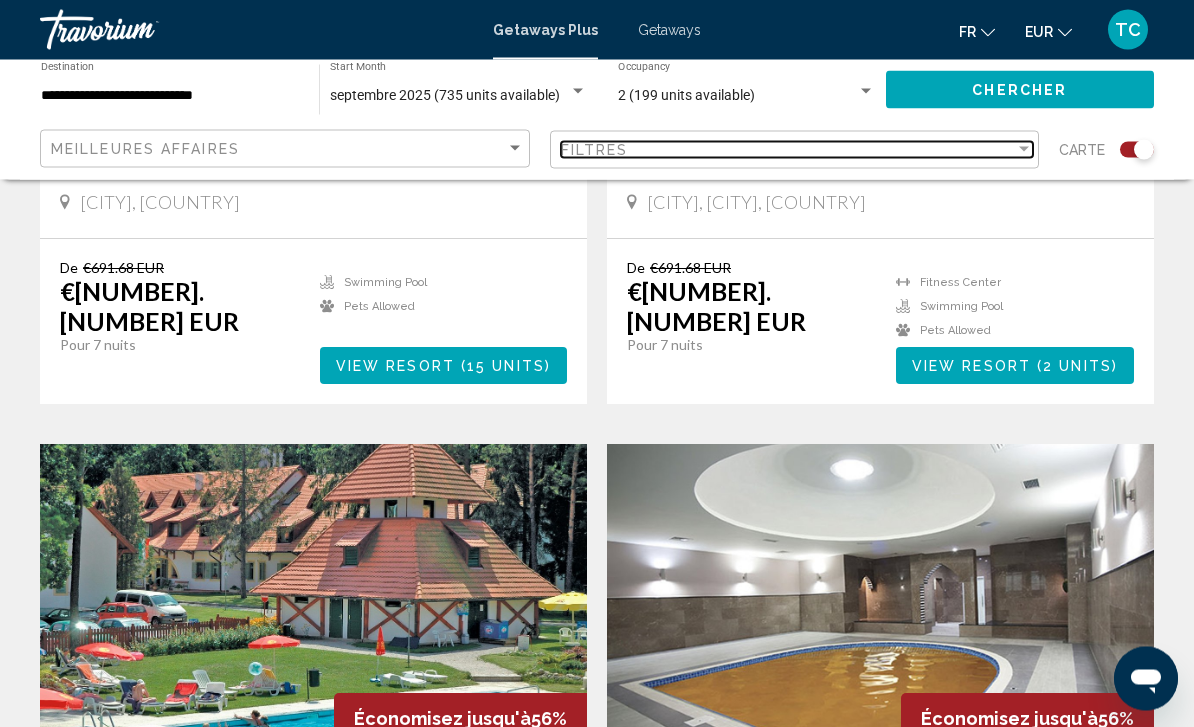 click on "Filtres" at bounding box center (788, 150) 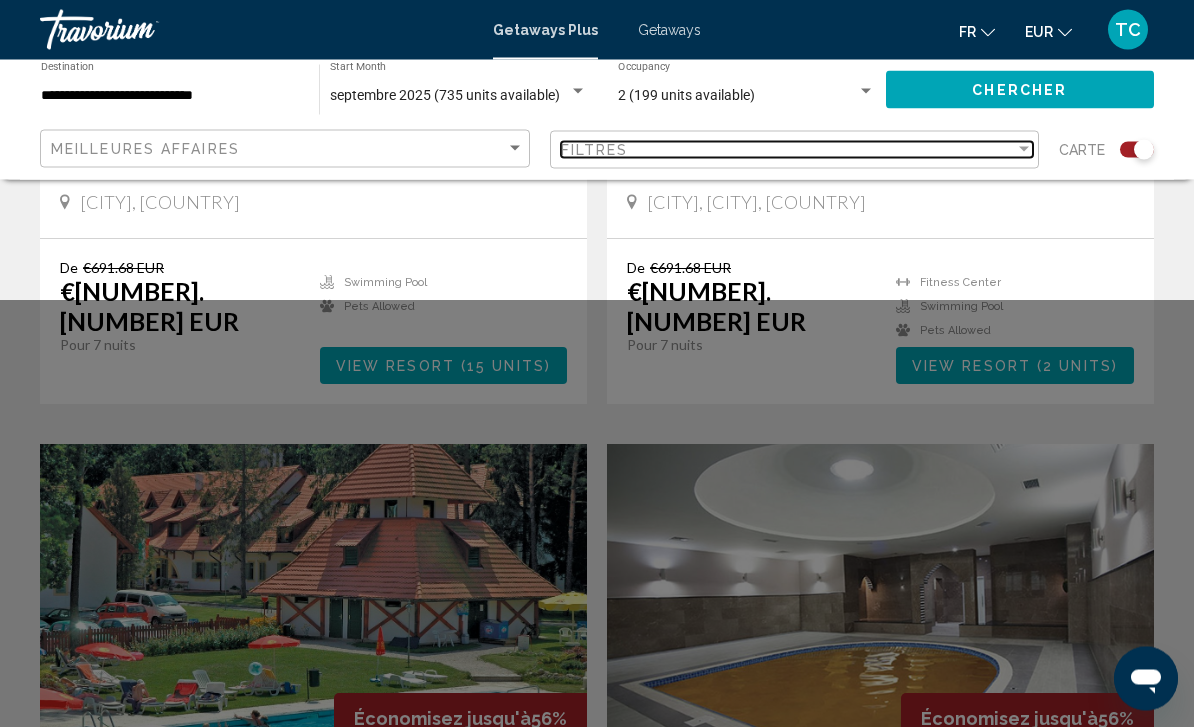 scroll, scrollTop: 2407, scrollLeft: 0, axis: vertical 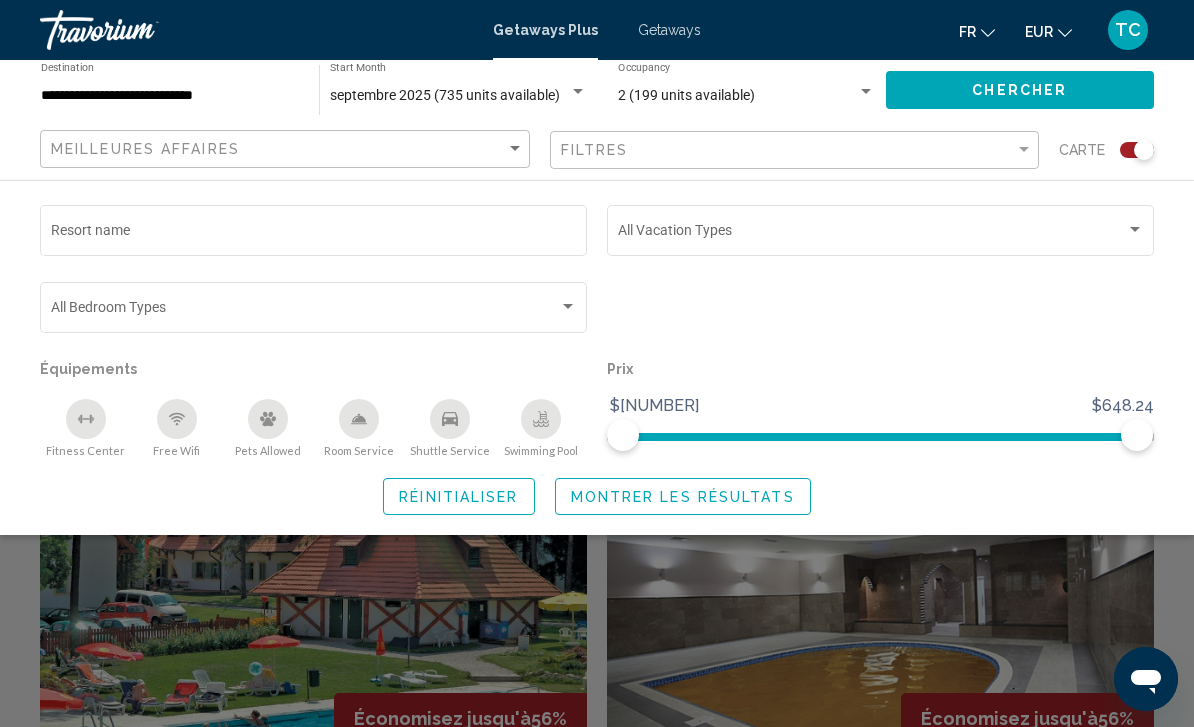 click at bounding box center [568, 307] 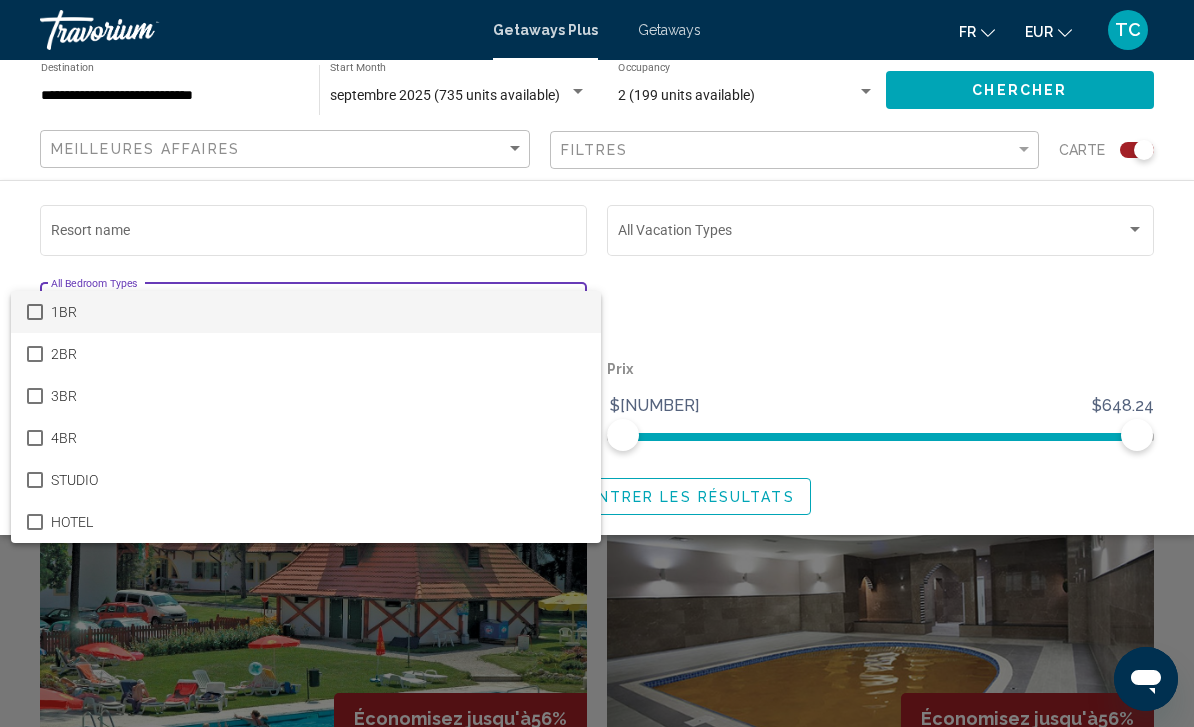 click at bounding box center (597, 363) 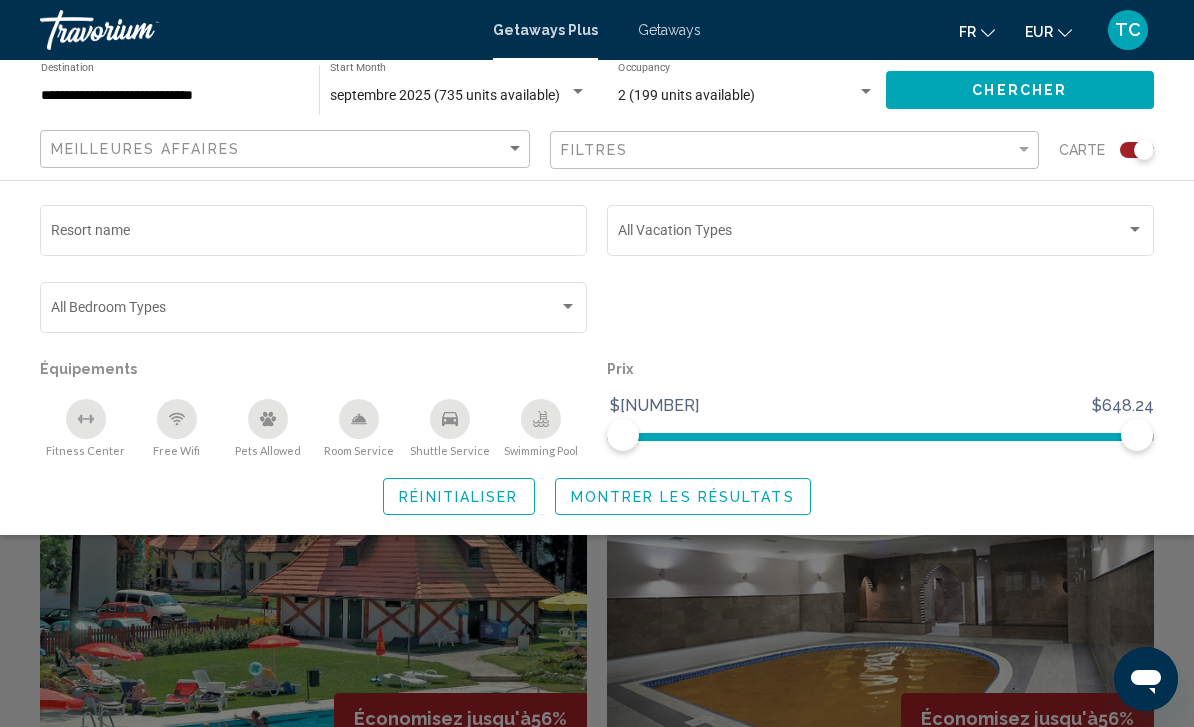 click at bounding box center (881, 234) 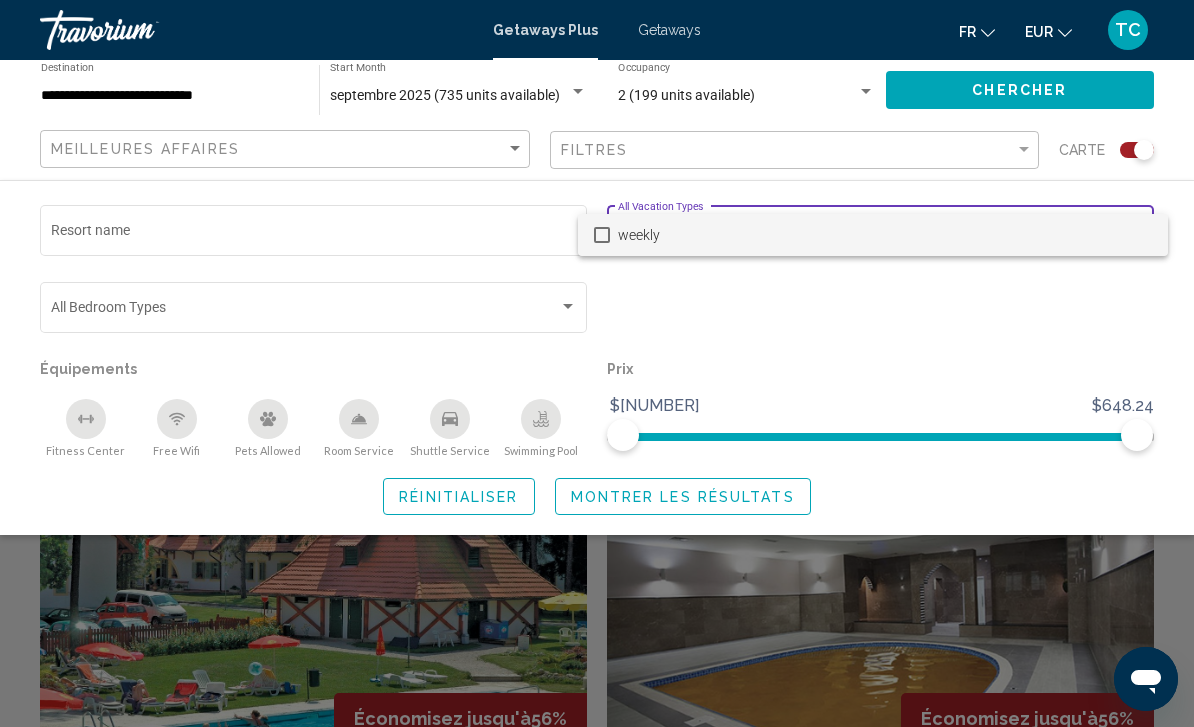 click at bounding box center [597, 363] 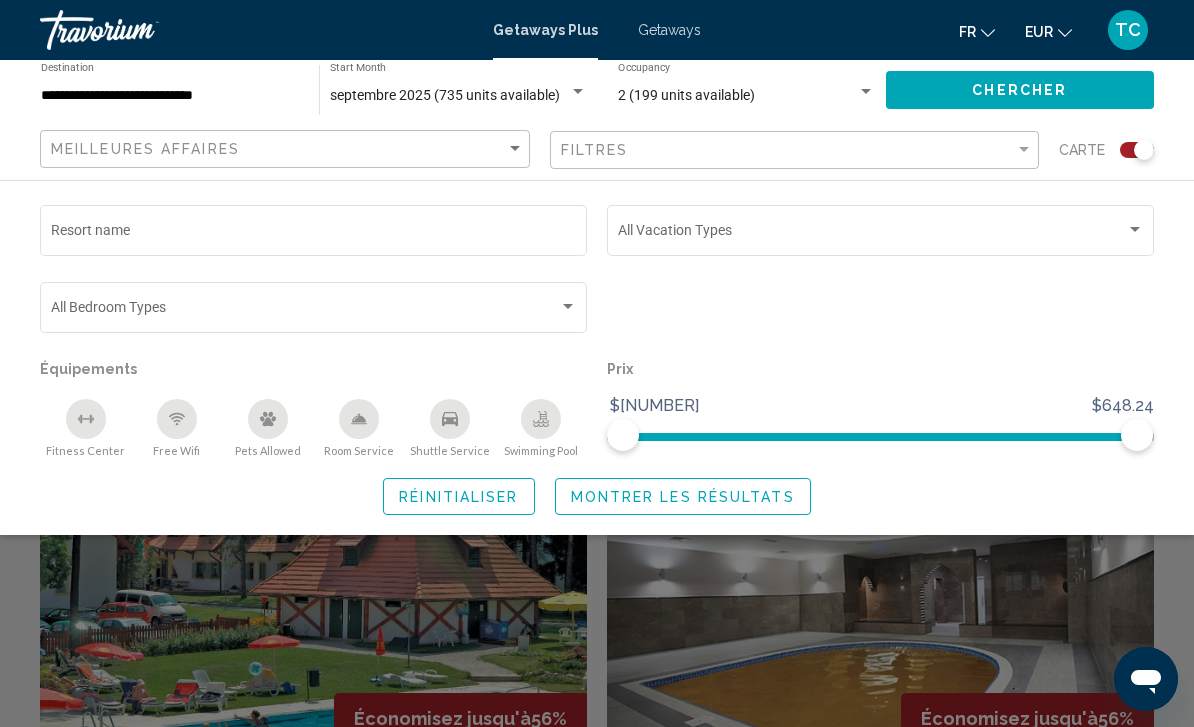 click on "Resort name" at bounding box center [314, 234] 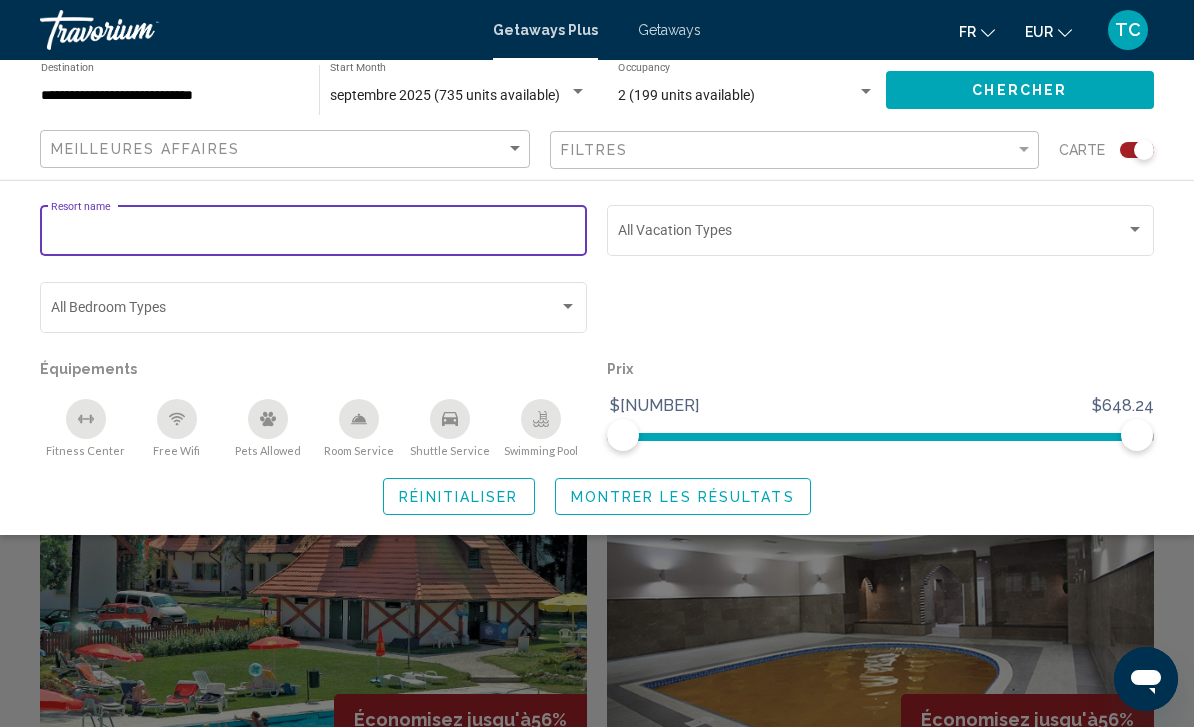 click 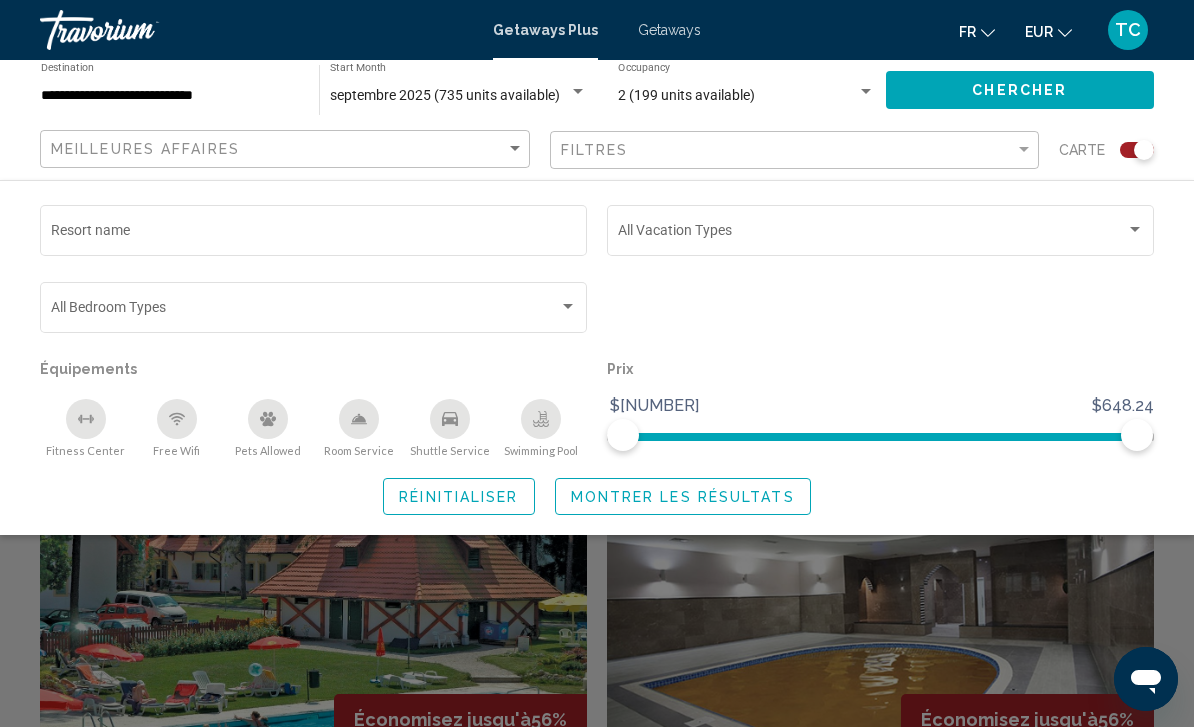 scroll, scrollTop: 2407, scrollLeft: 0, axis: vertical 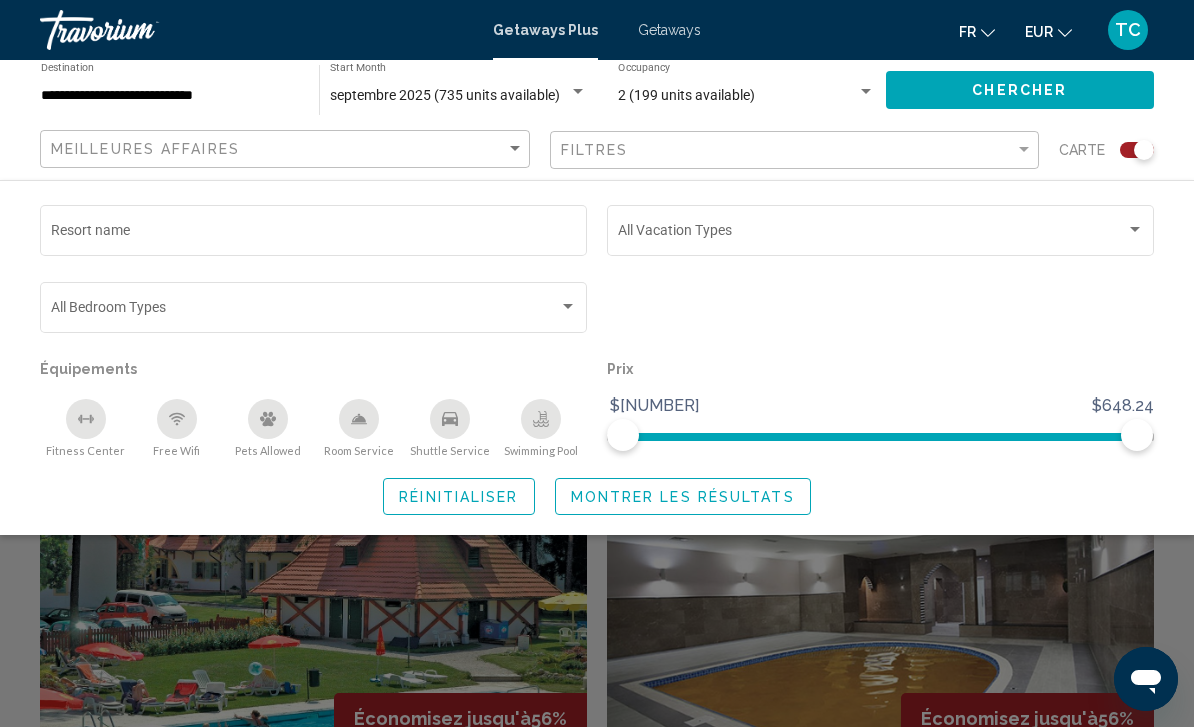click 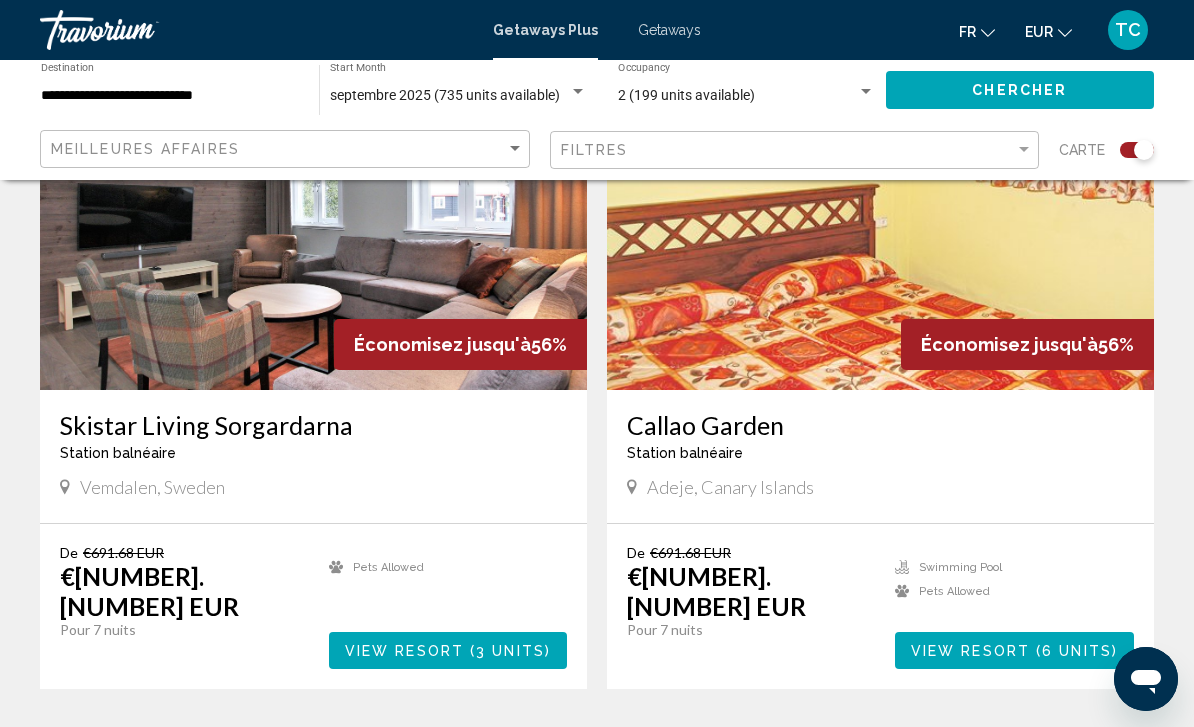scroll, scrollTop: 4102, scrollLeft: 0, axis: vertical 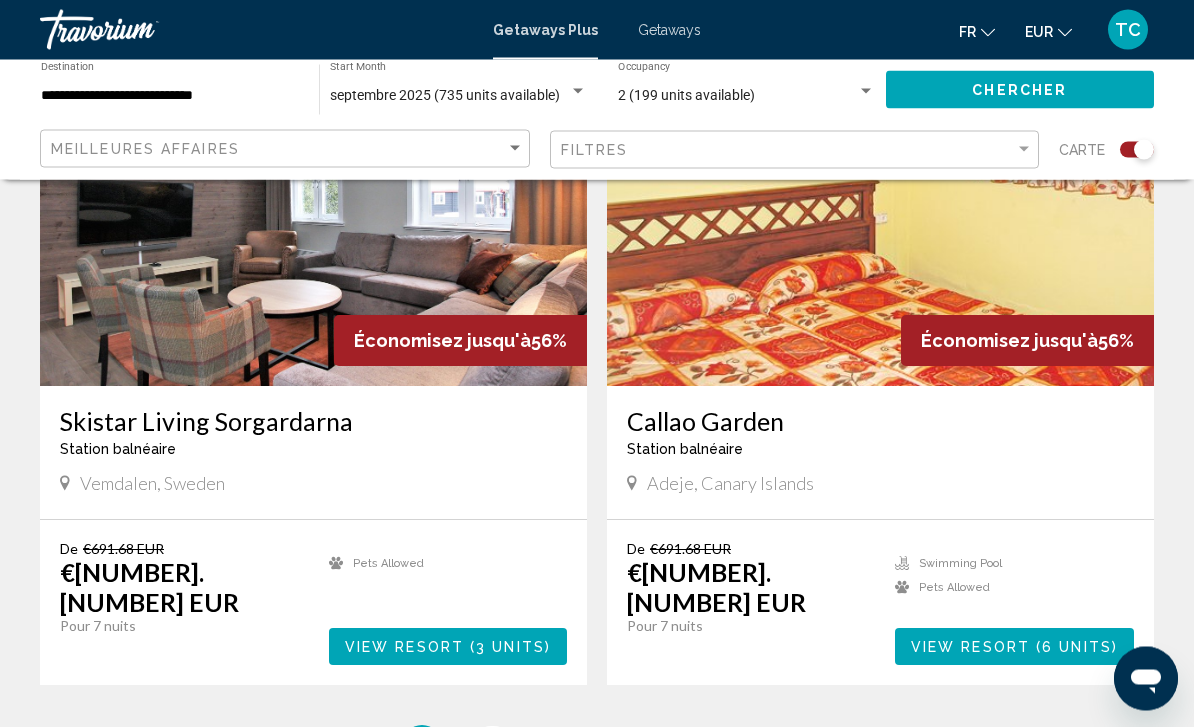 click on "page  2" at bounding box center [492, 746] 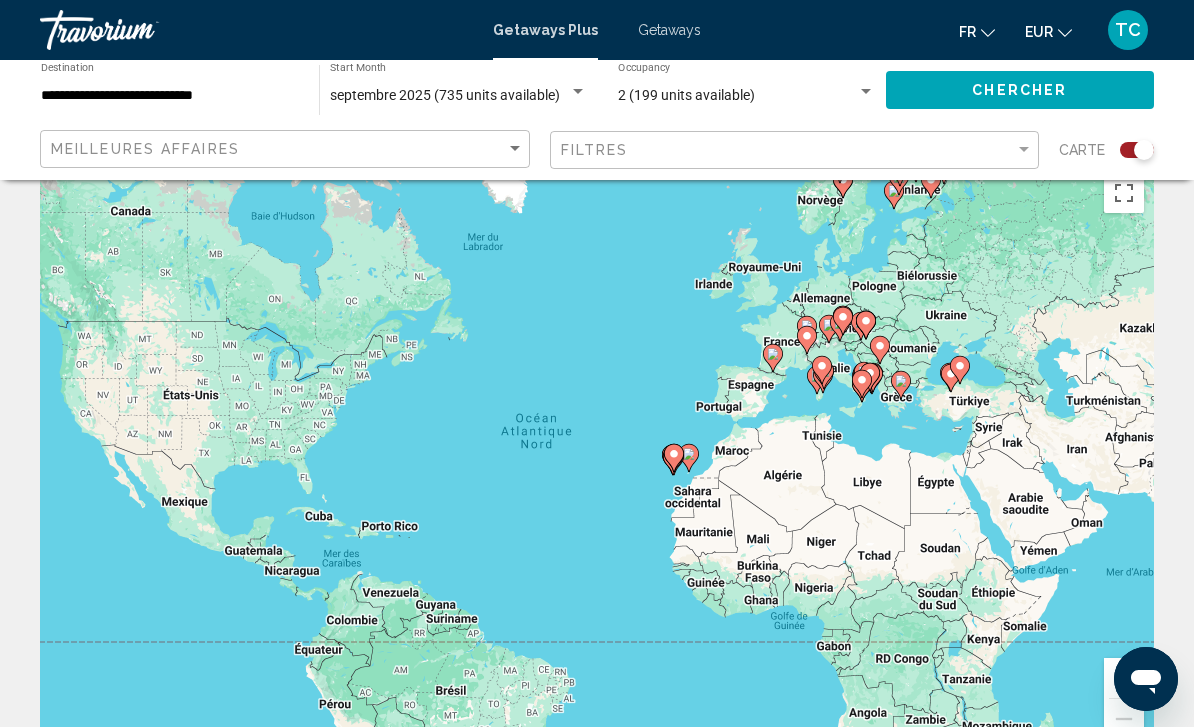 scroll, scrollTop: 41, scrollLeft: 0, axis: vertical 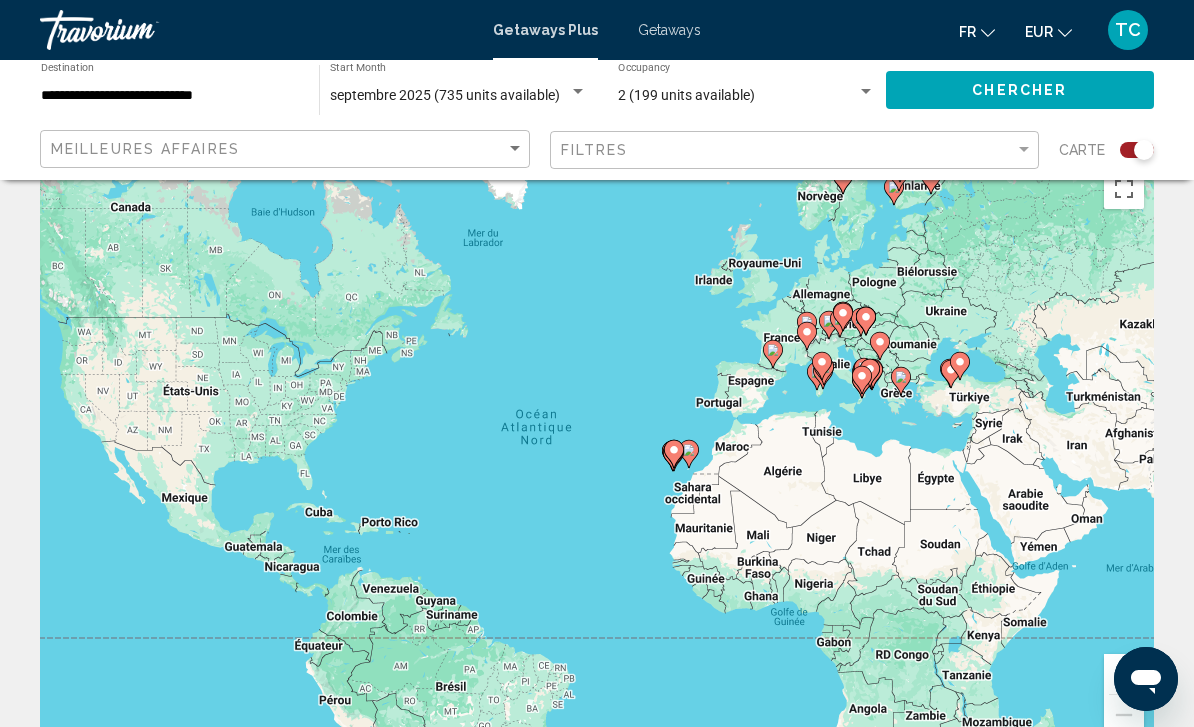 click on "**********" at bounding box center (170, 96) 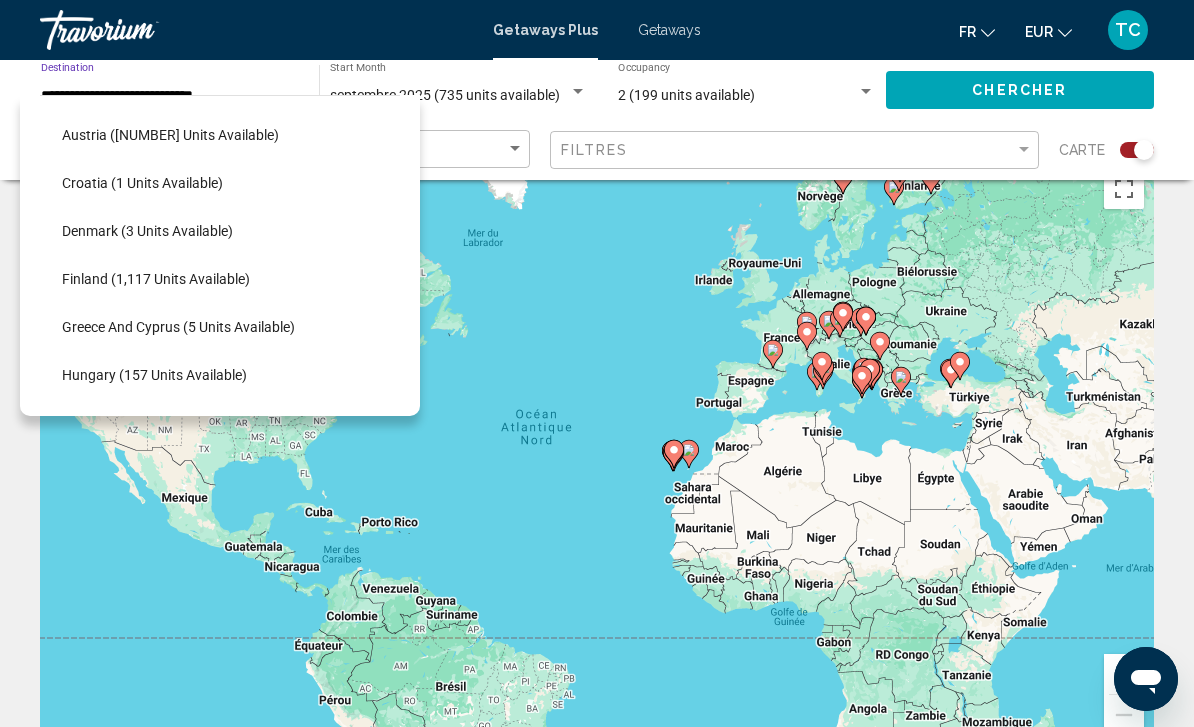 scroll, scrollTop: 331, scrollLeft: 8, axis: both 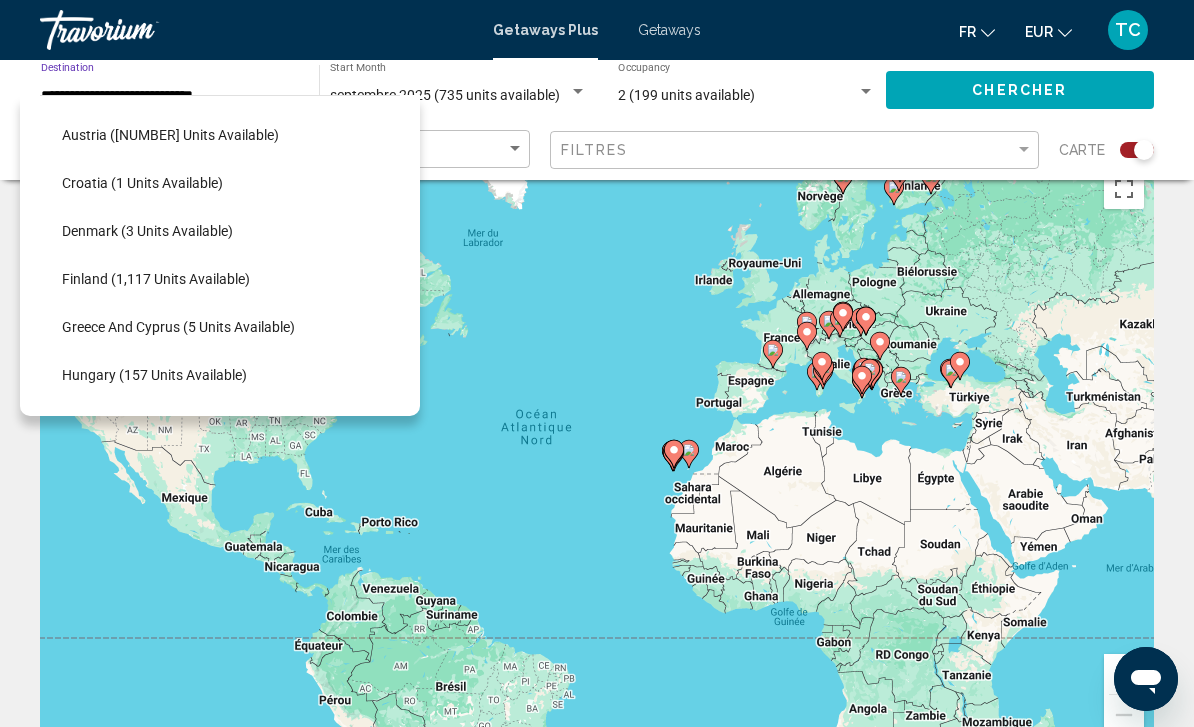 click on "Greece and Cyprus (5 units available)" 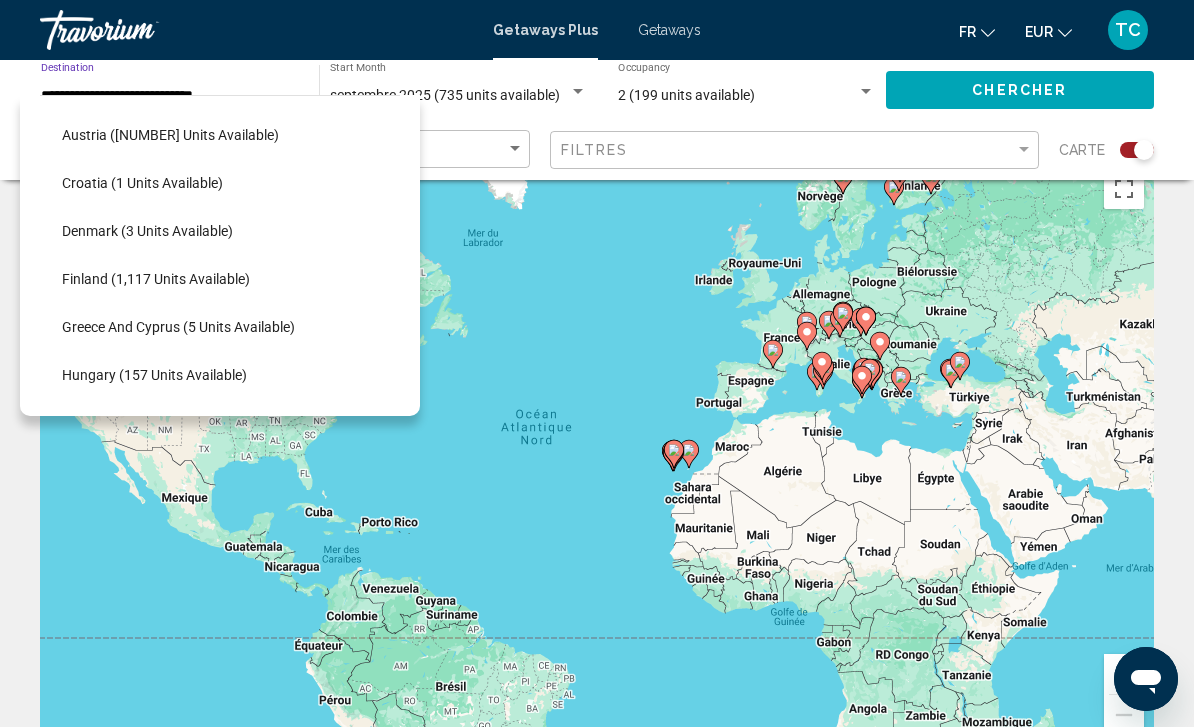 type on "**********" 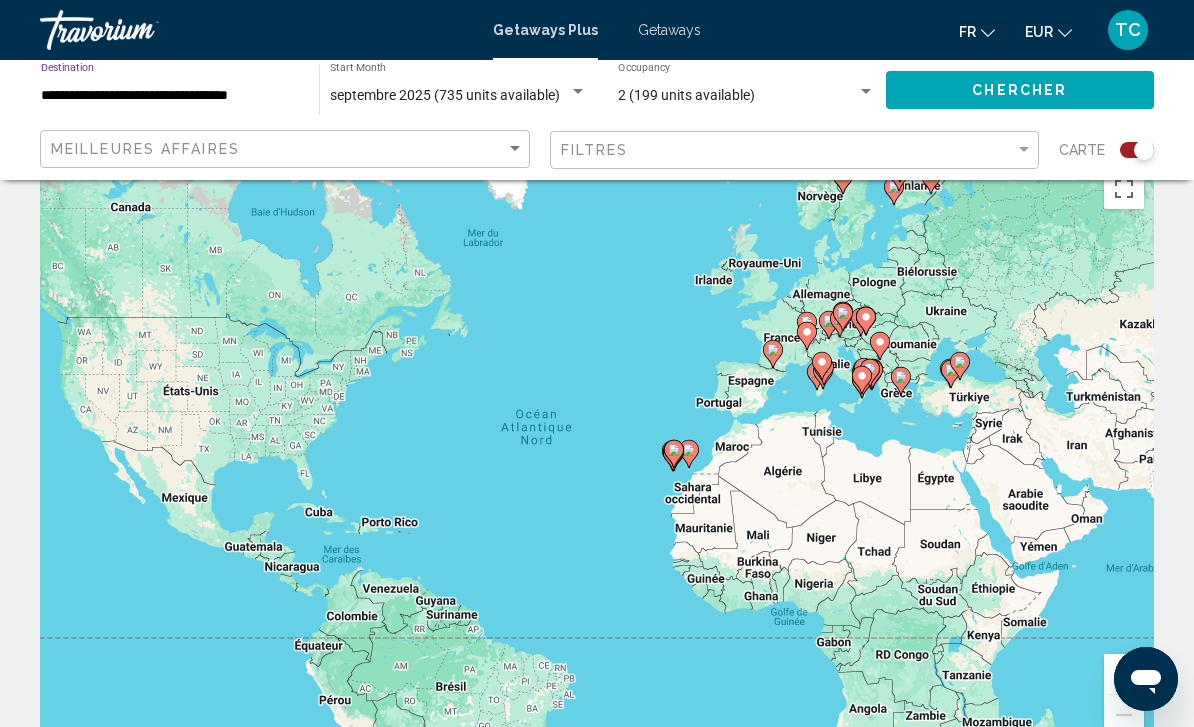 click on "Chercher" 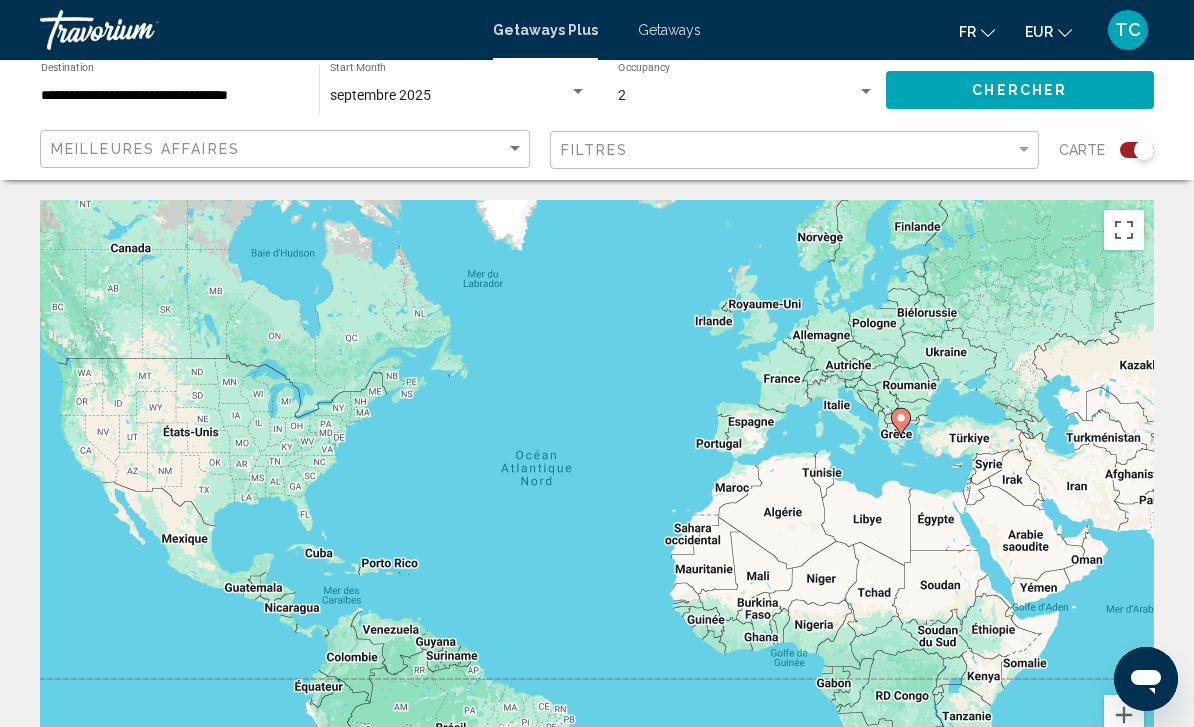 click 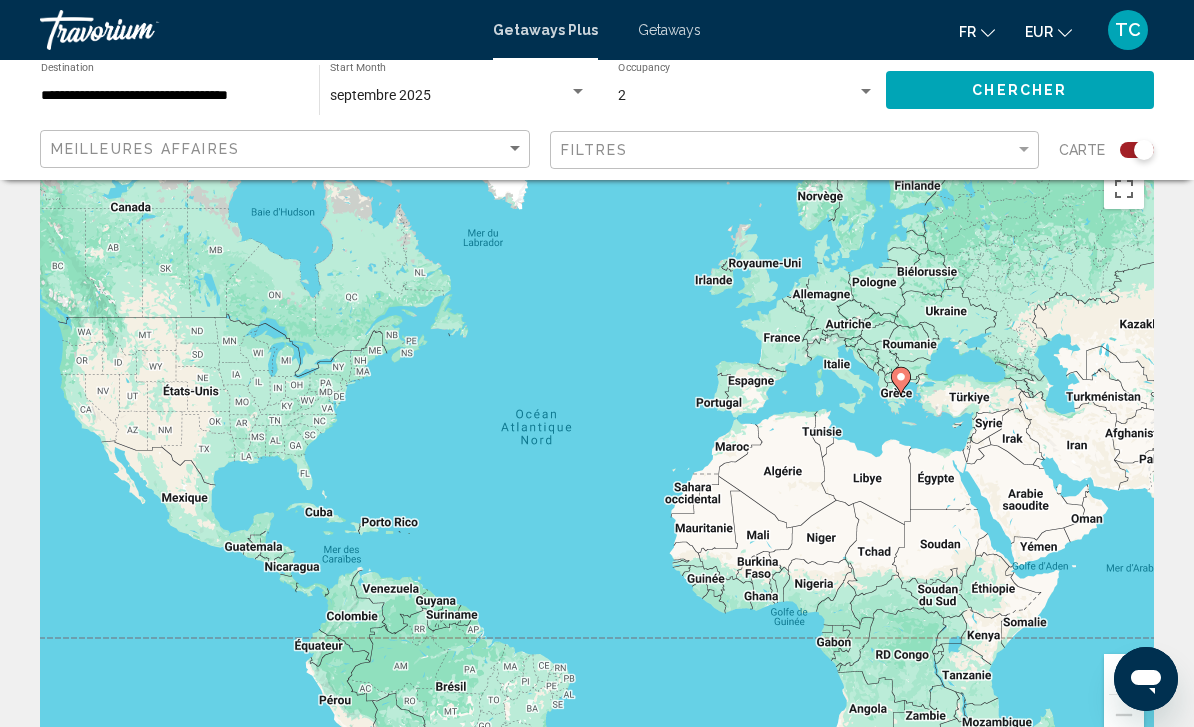 scroll, scrollTop: 40, scrollLeft: 0, axis: vertical 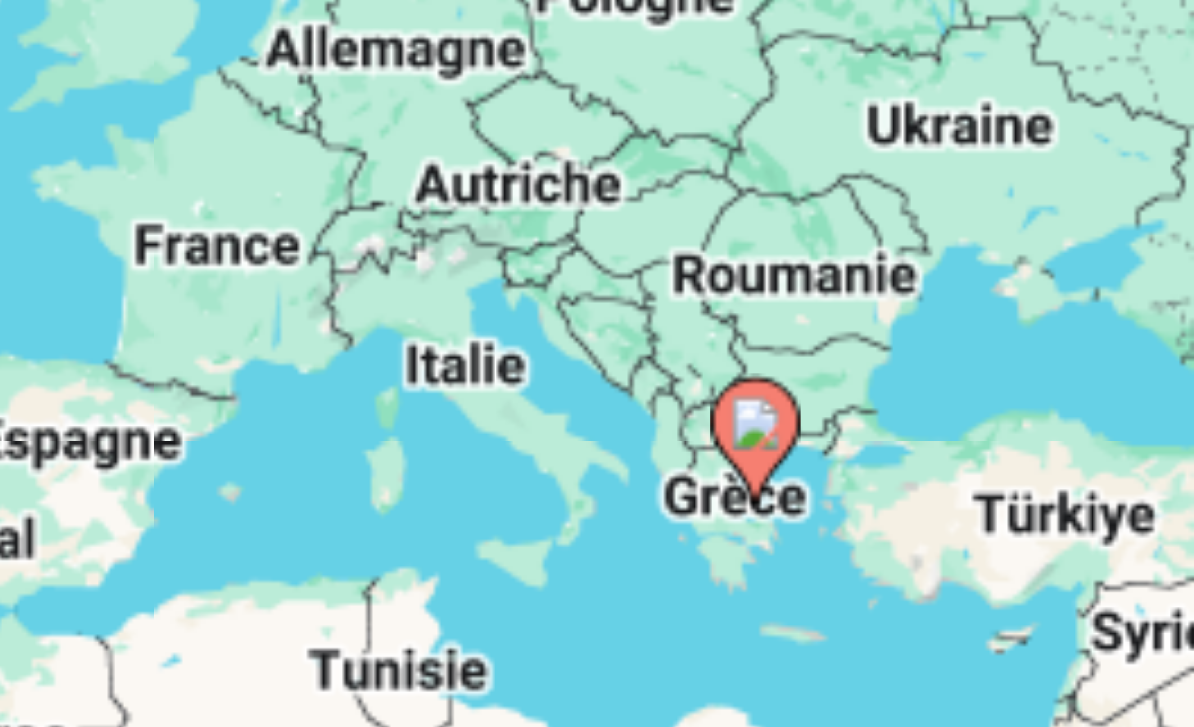 click 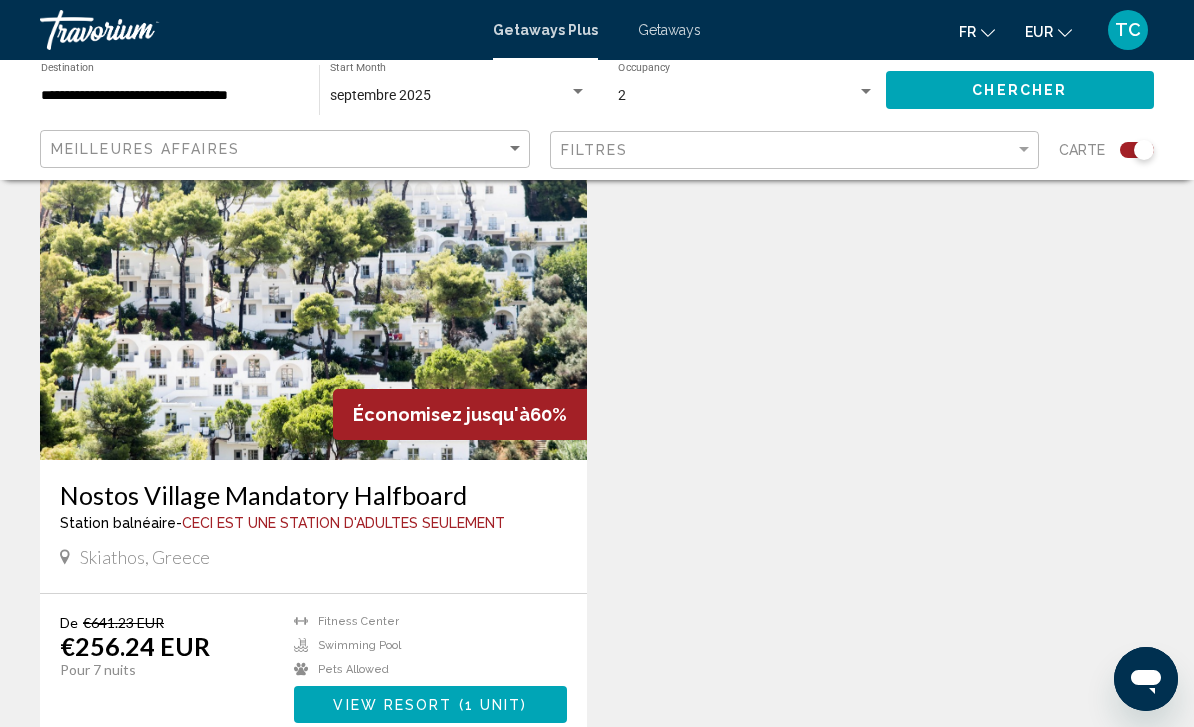 scroll, scrollTop: 744, scrollLeft: 0, axis: vertical 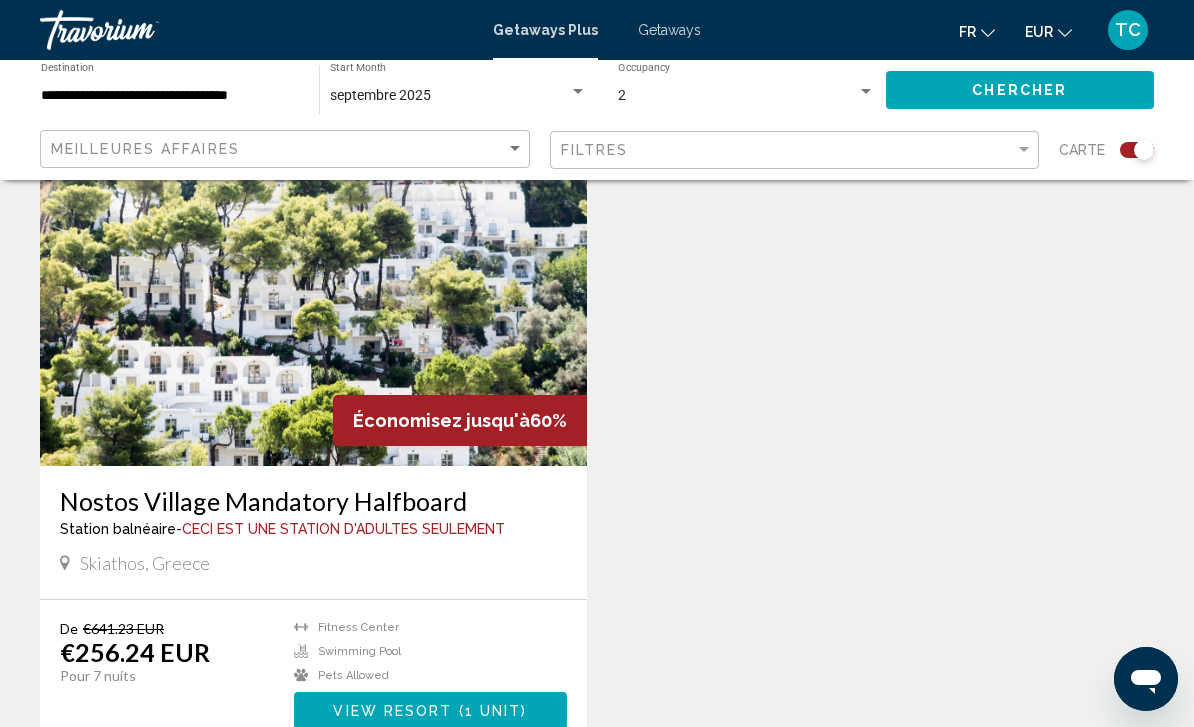 click at bounding box center (313, 306) 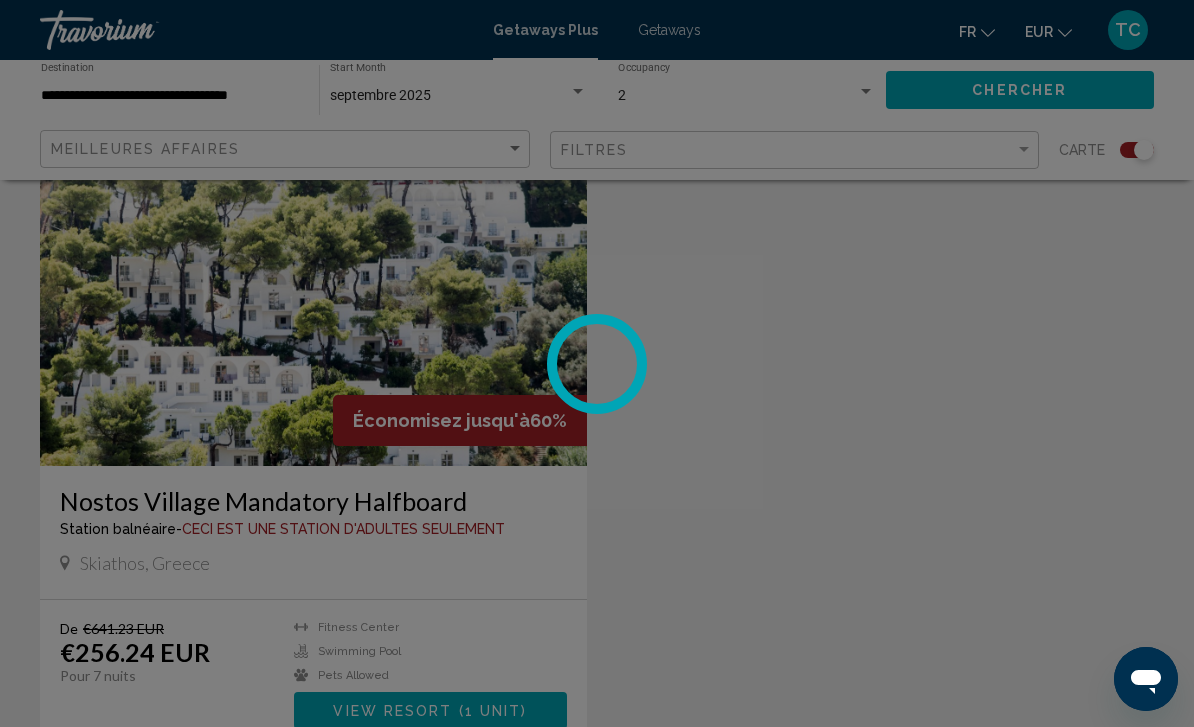 scroll, scrollTop: 0, scrollLeft: 0, axis: both 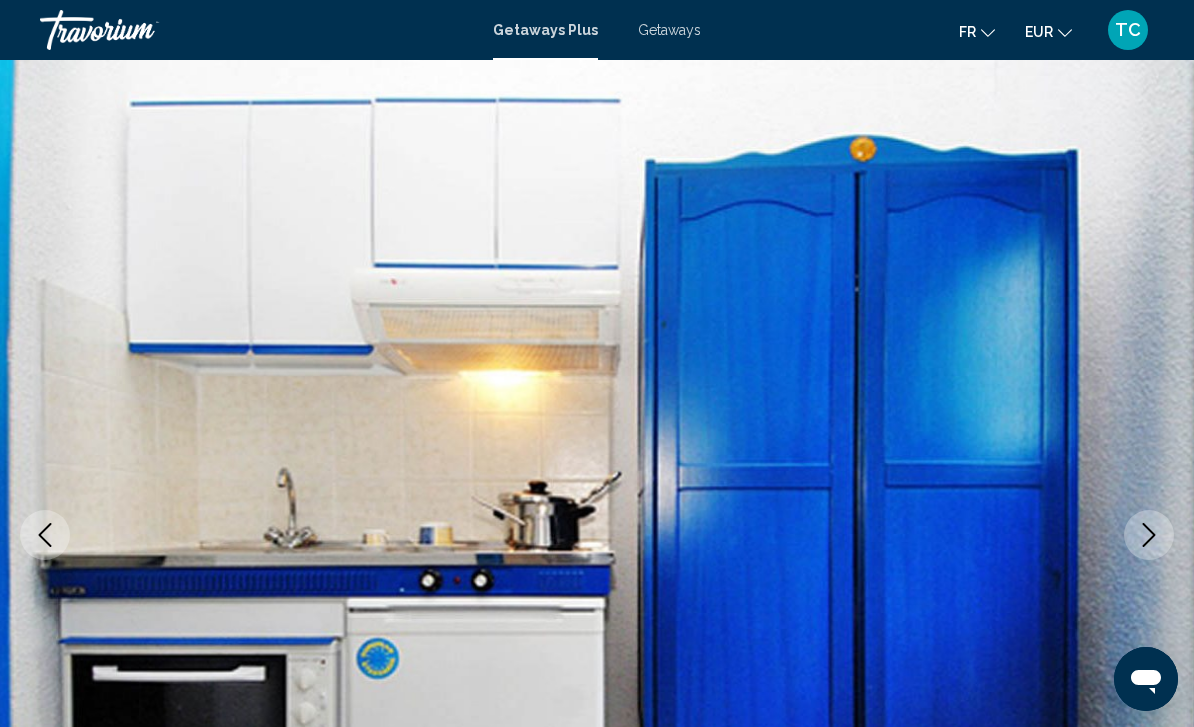 click at bounding box center (1149, 535) 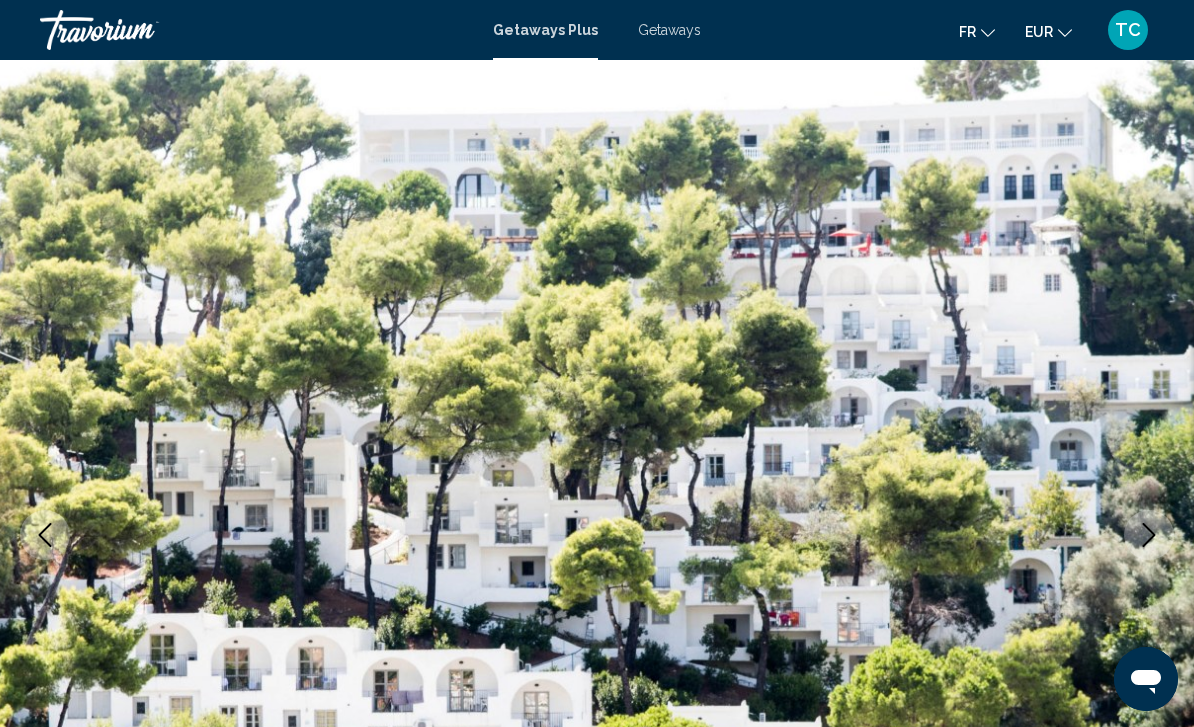 click at bounding box center (1149, 535) 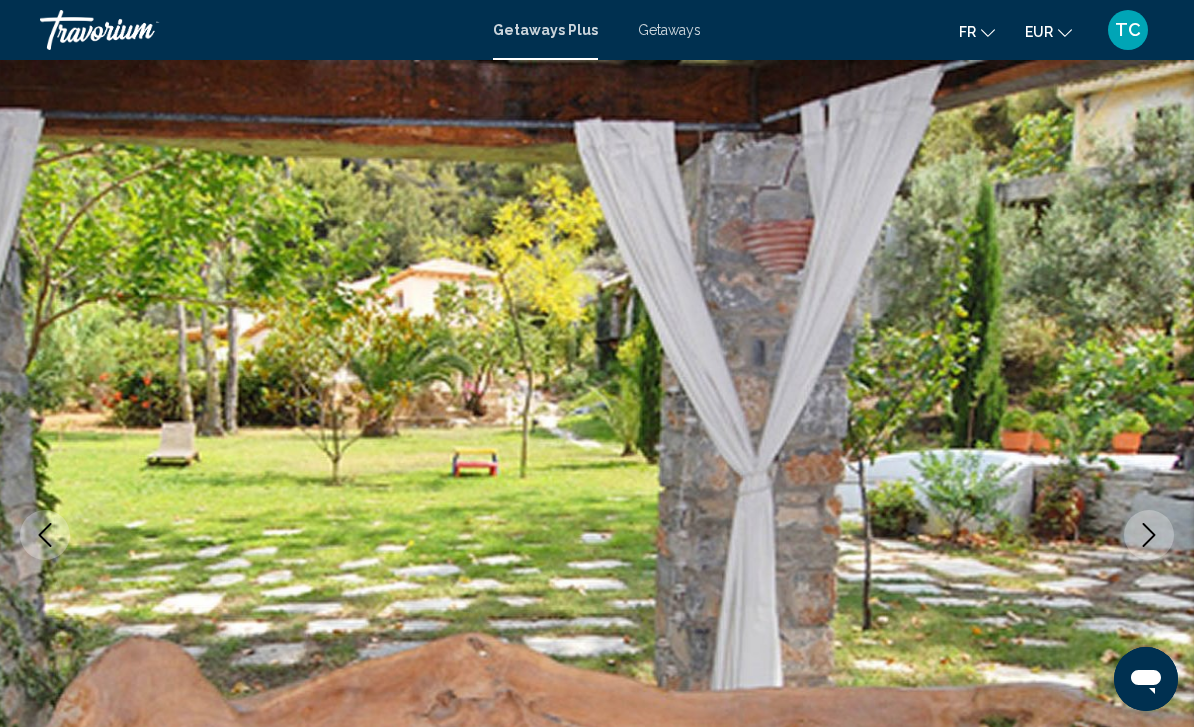 click 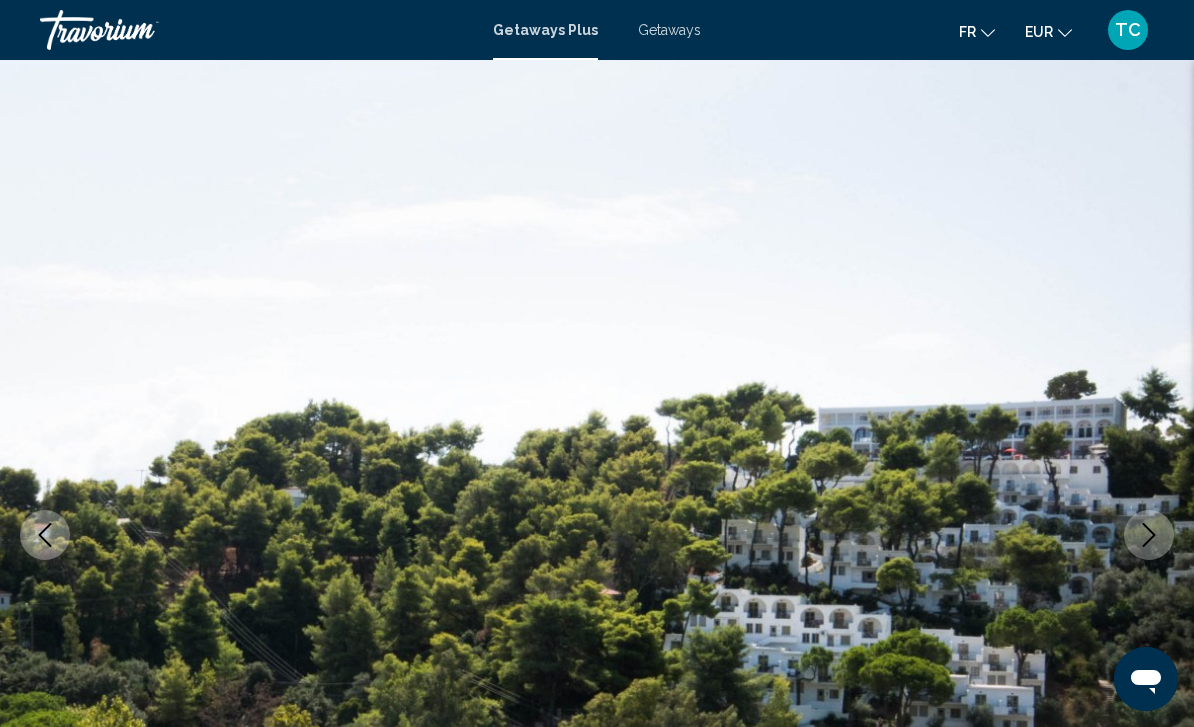 click 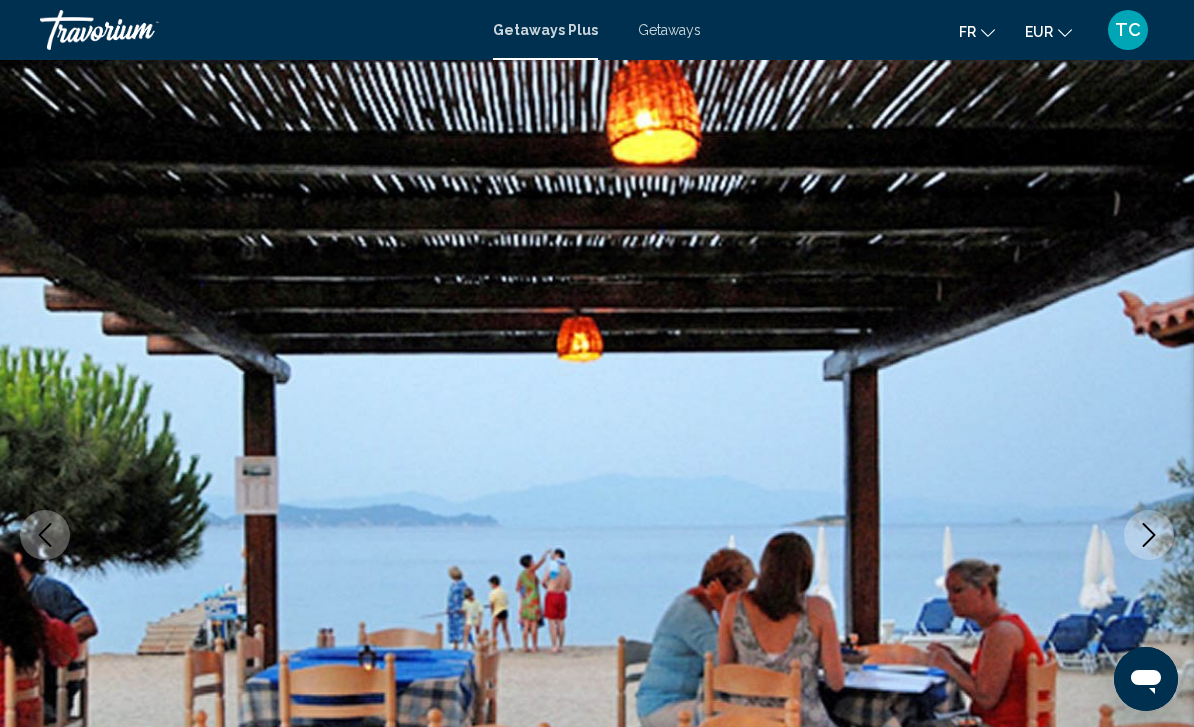 click 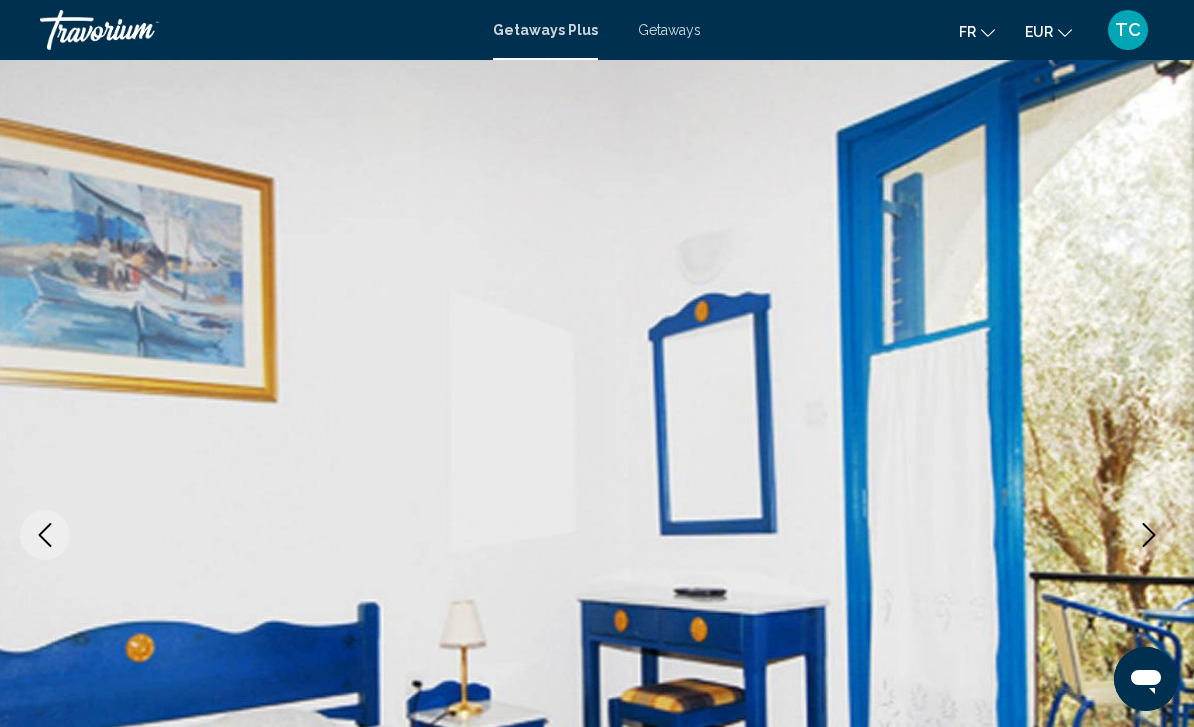 click 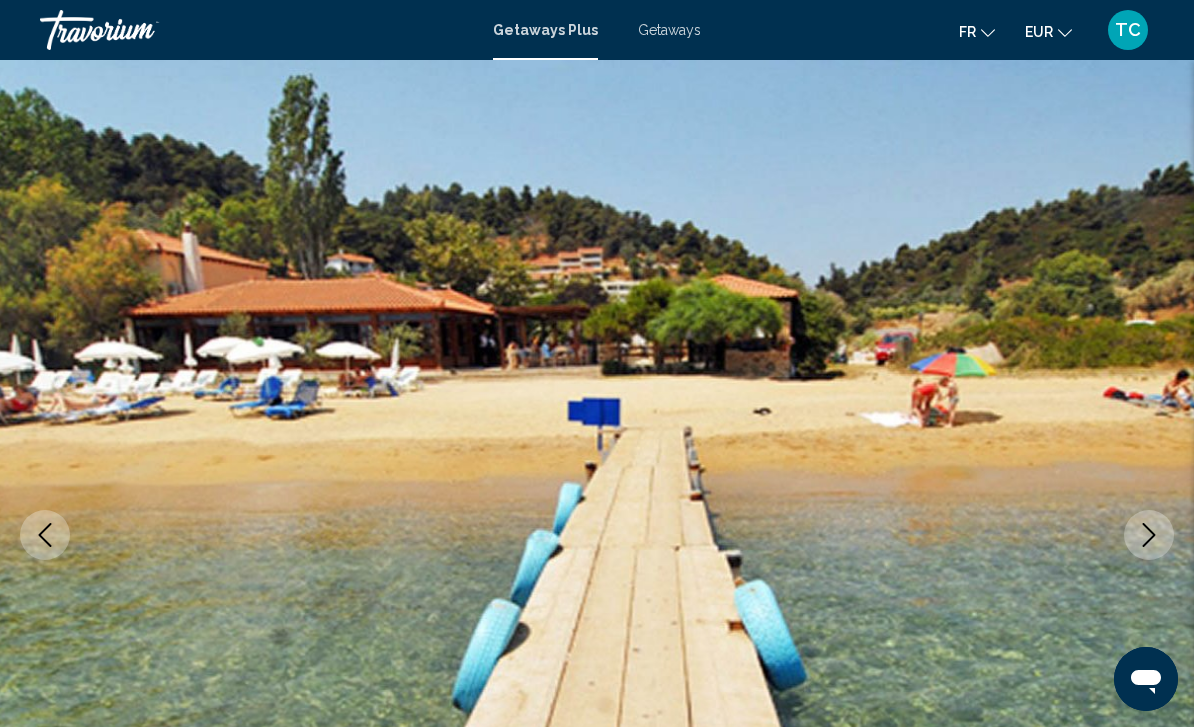 click 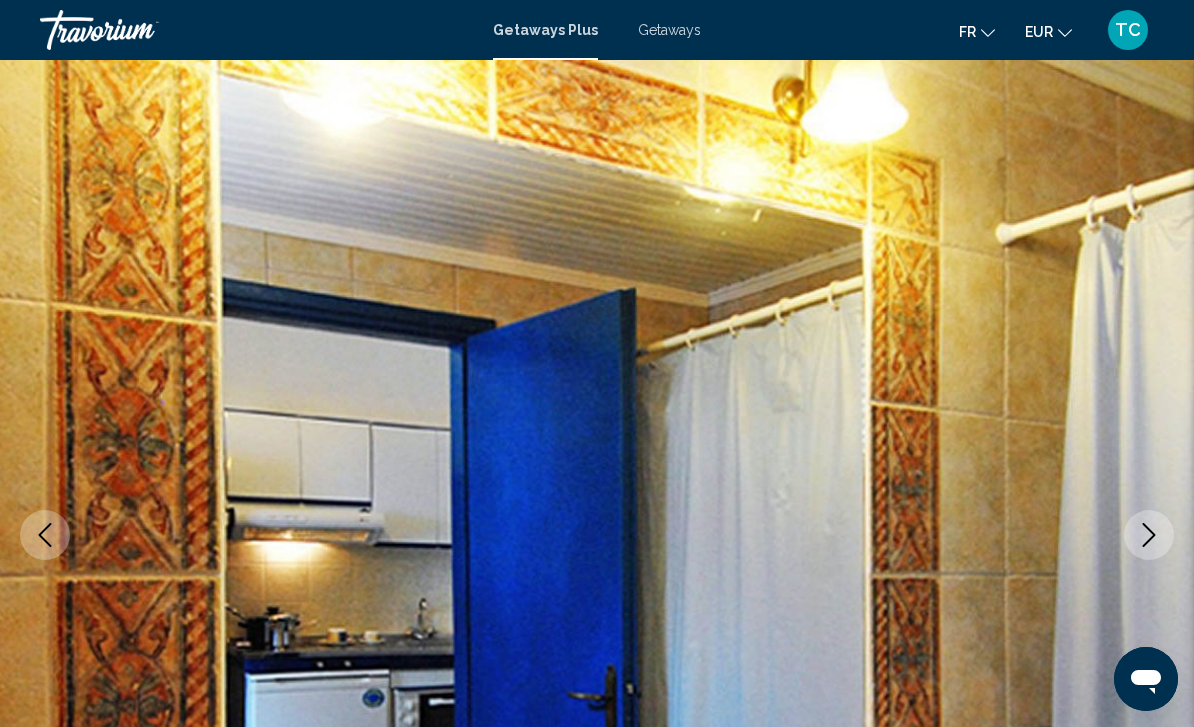 click 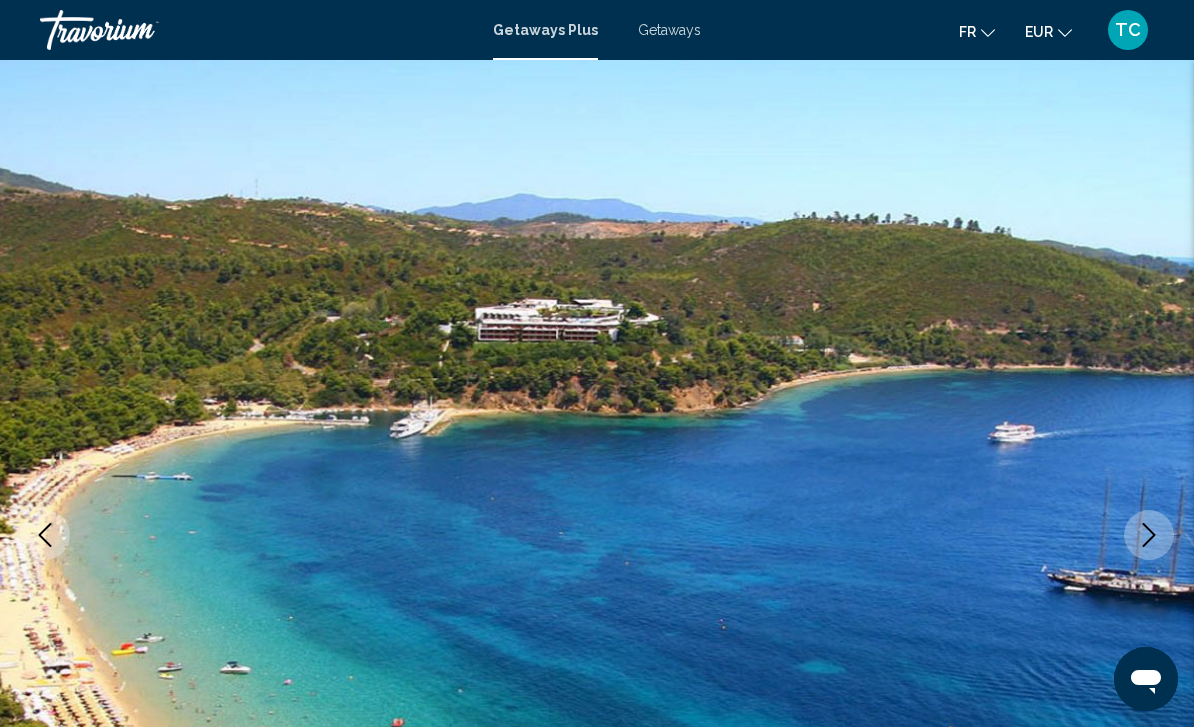 click at bounding box center [1149, 535] 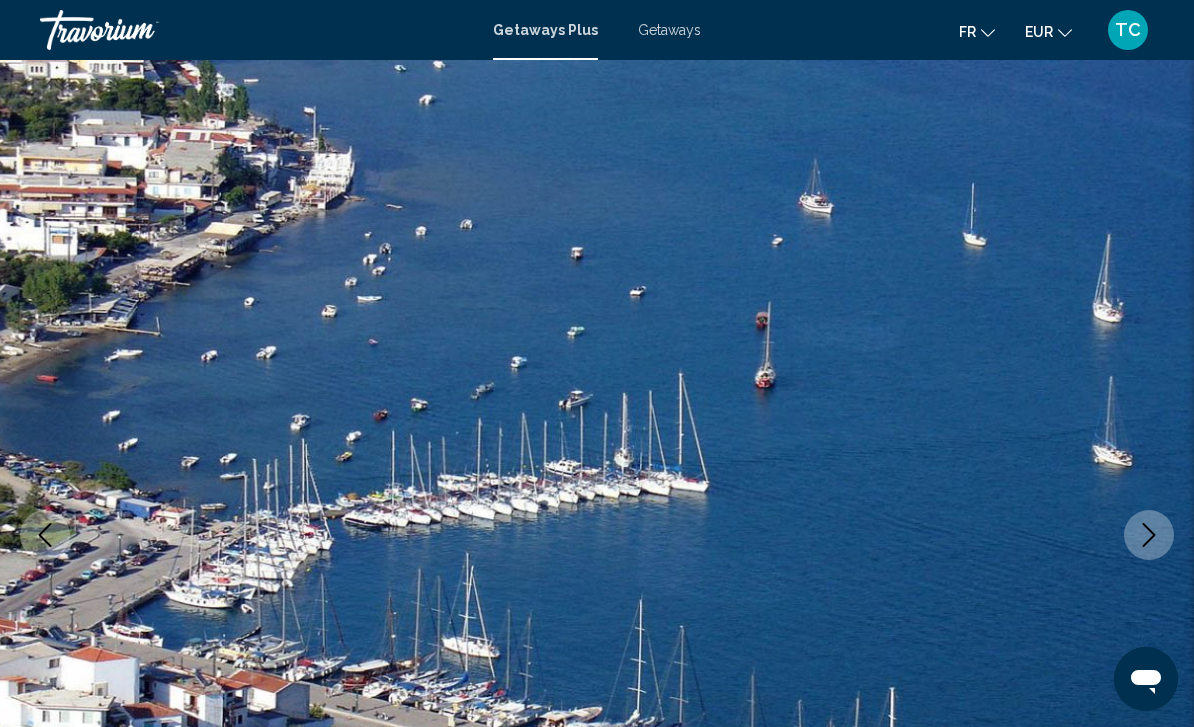 click at bounding box center (1149, 535) 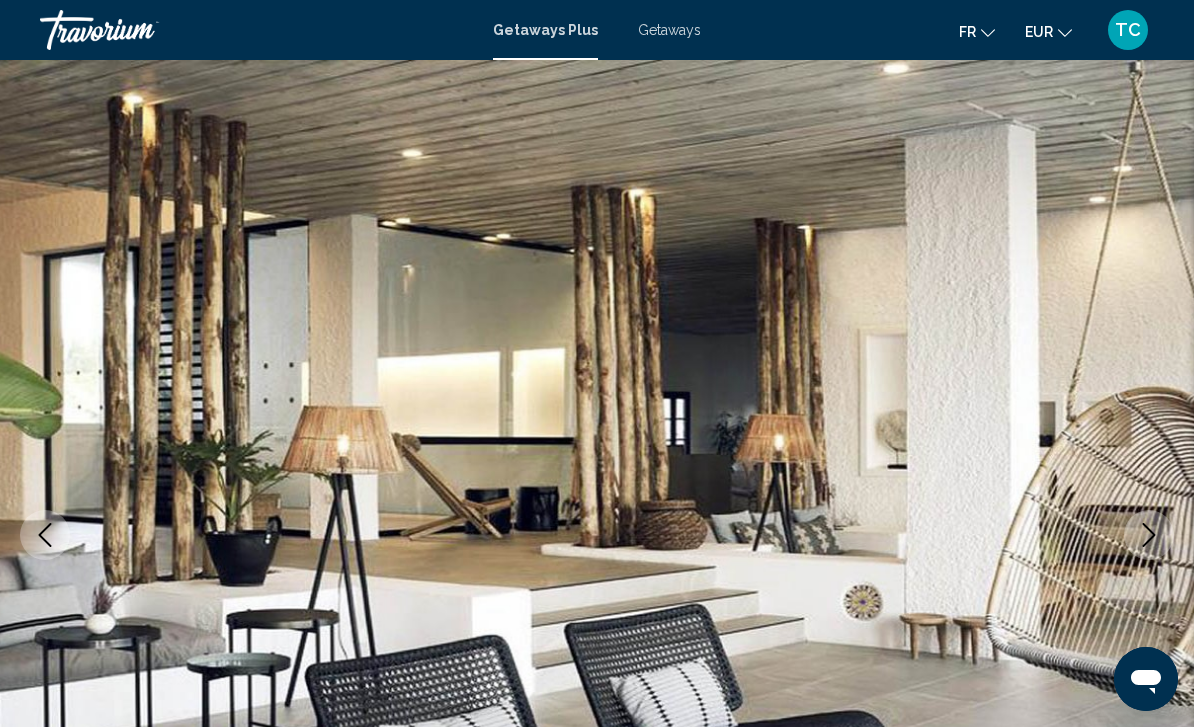 click at bounding box center [1149, 535] 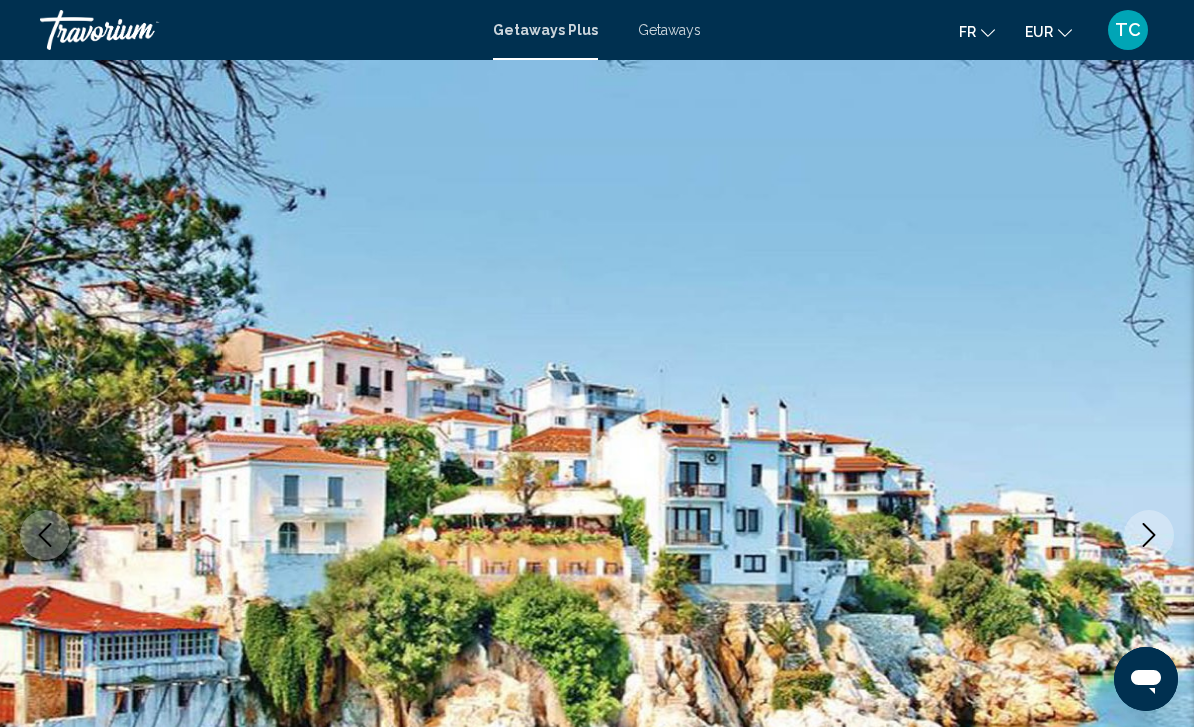 click at bounding box center [1149, 535] 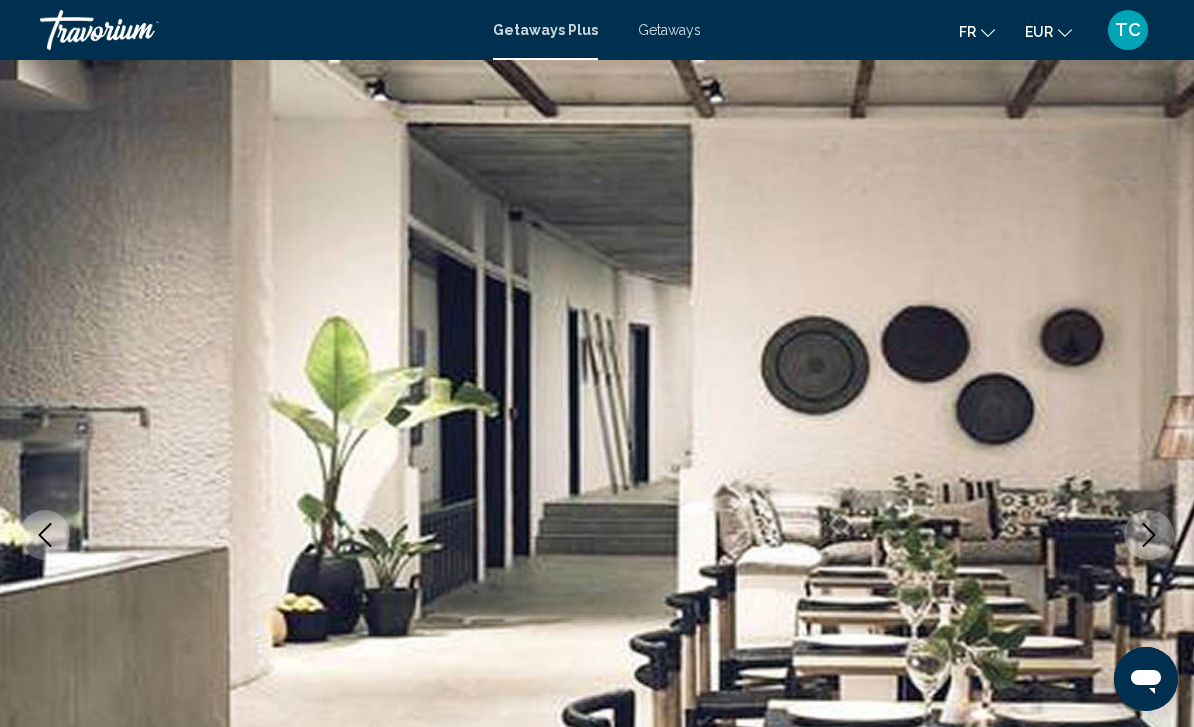click 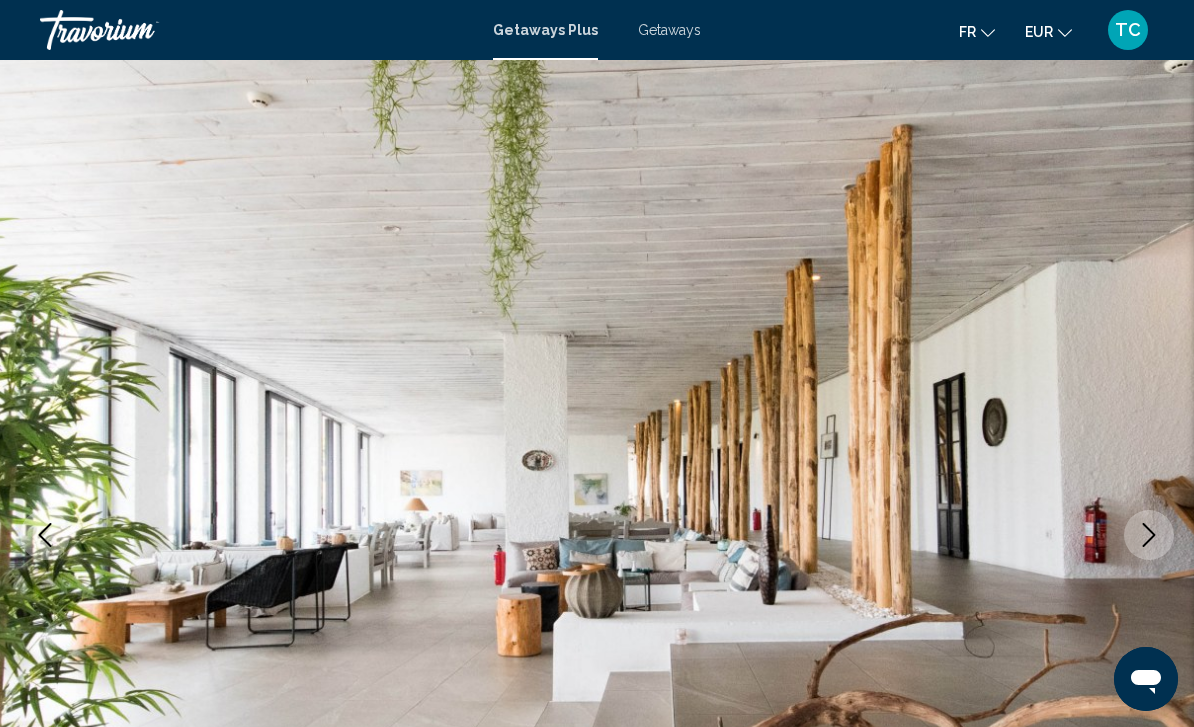 click at bounding box center [1149, 535] 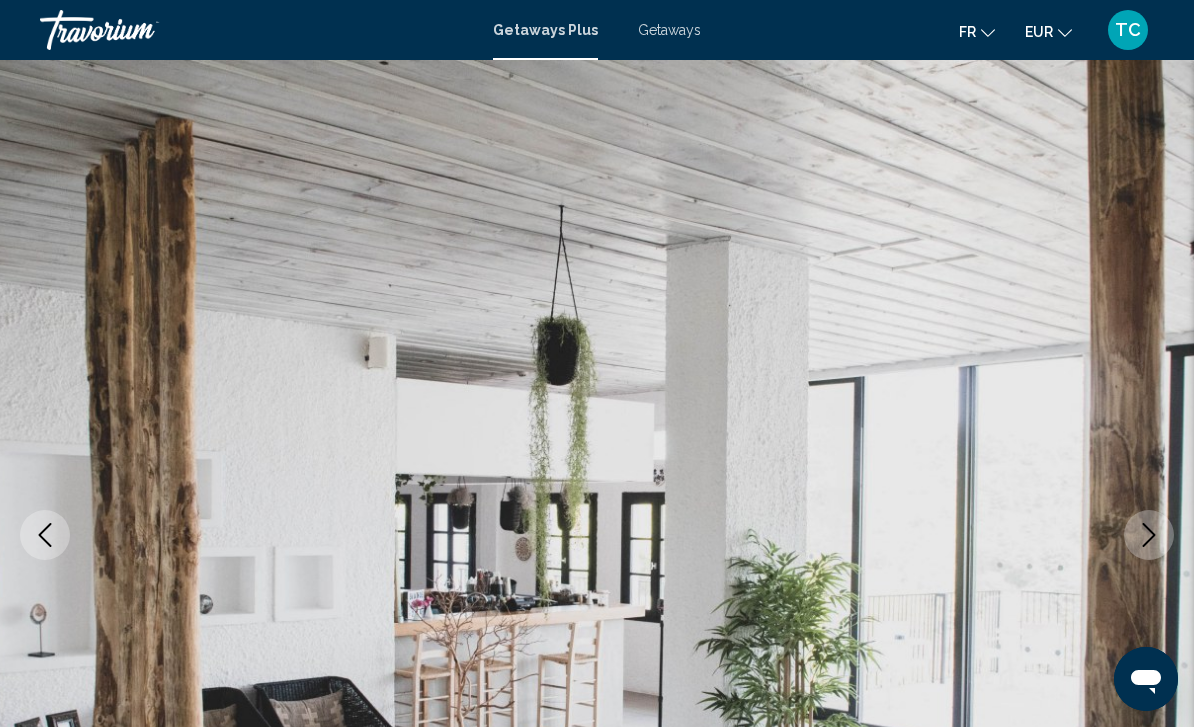 click 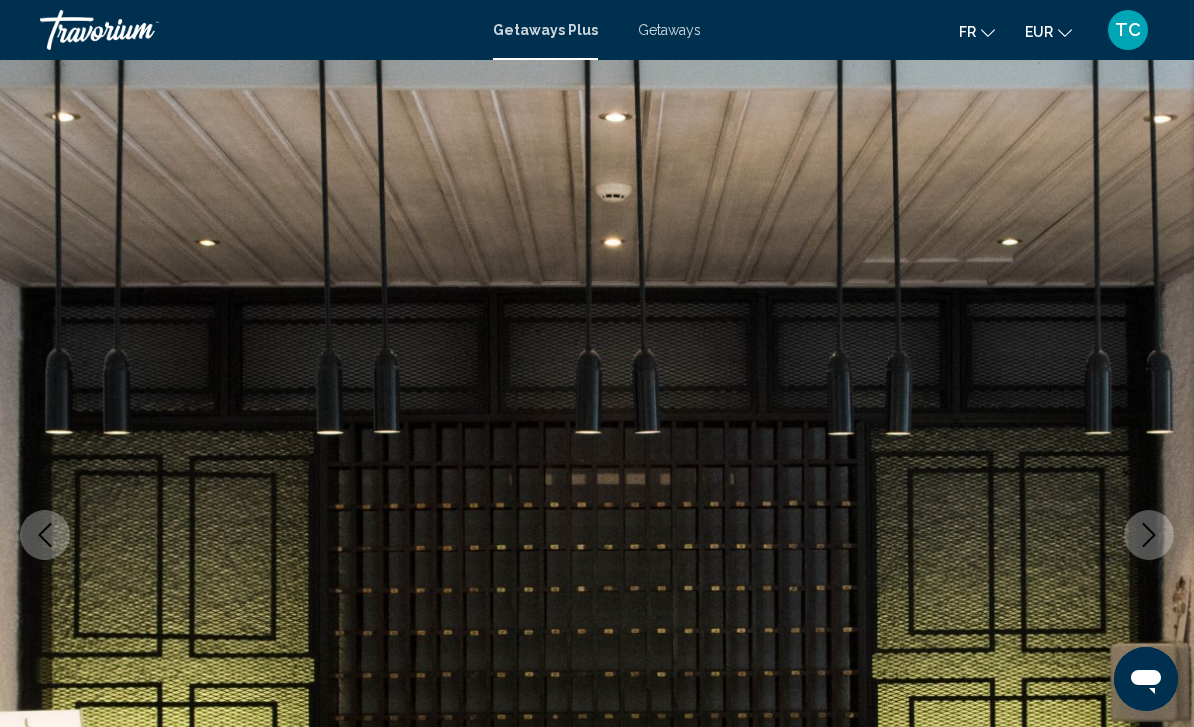click 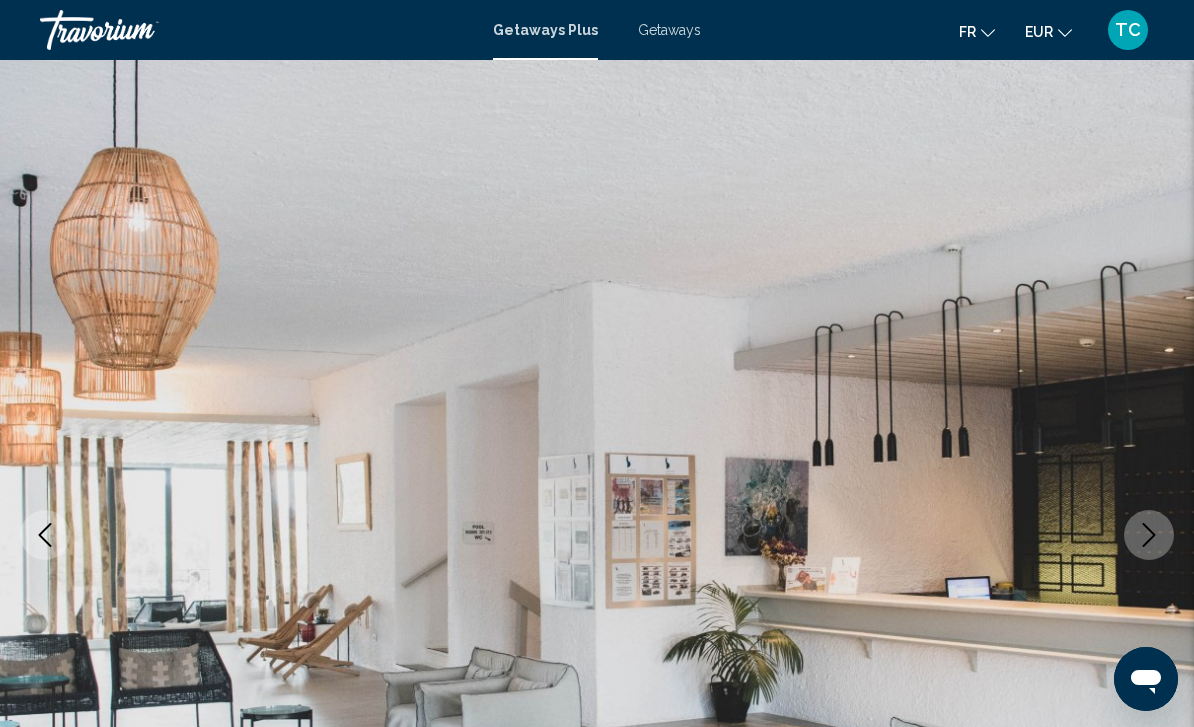 click 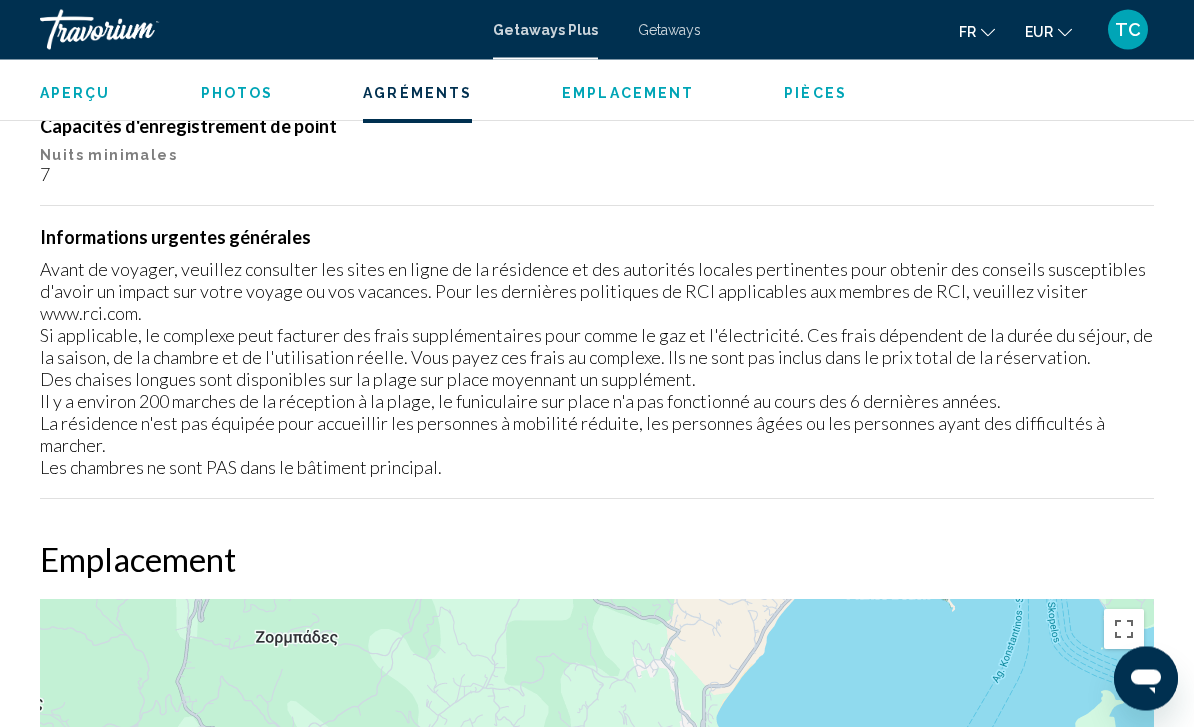 scroll, scrollTop: 2306, scrollLeft: 0, axis: vertical 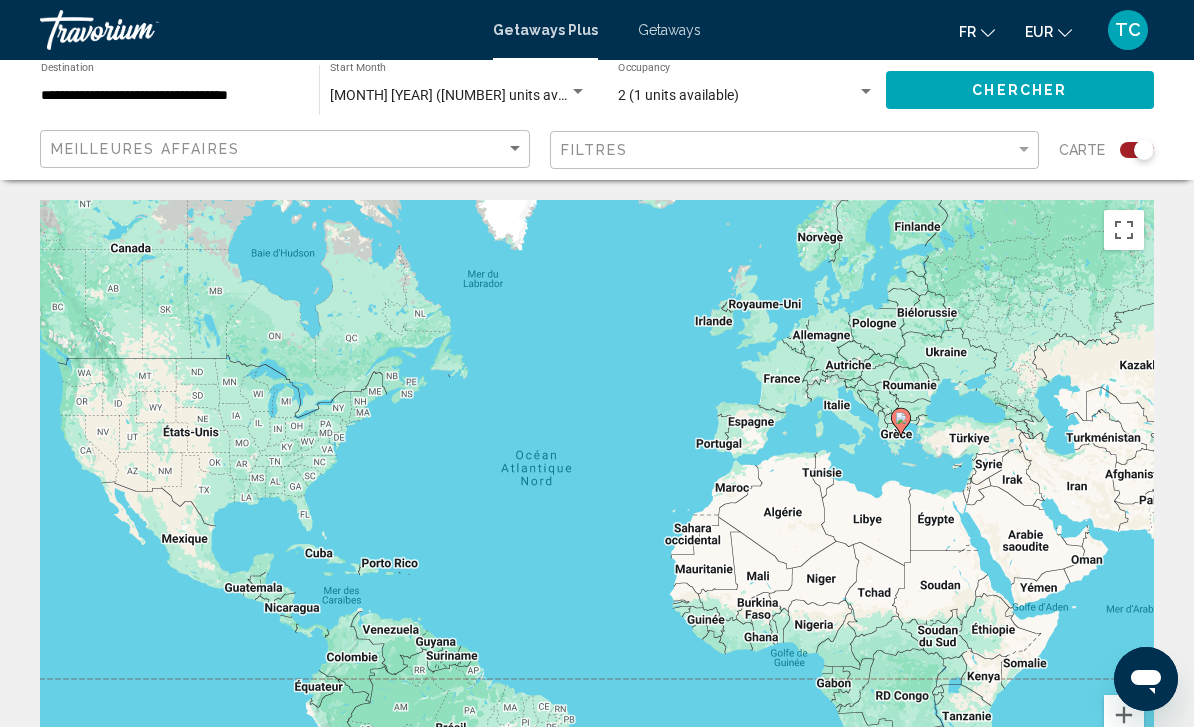 click on "**********" at bounding box center (170, 96) 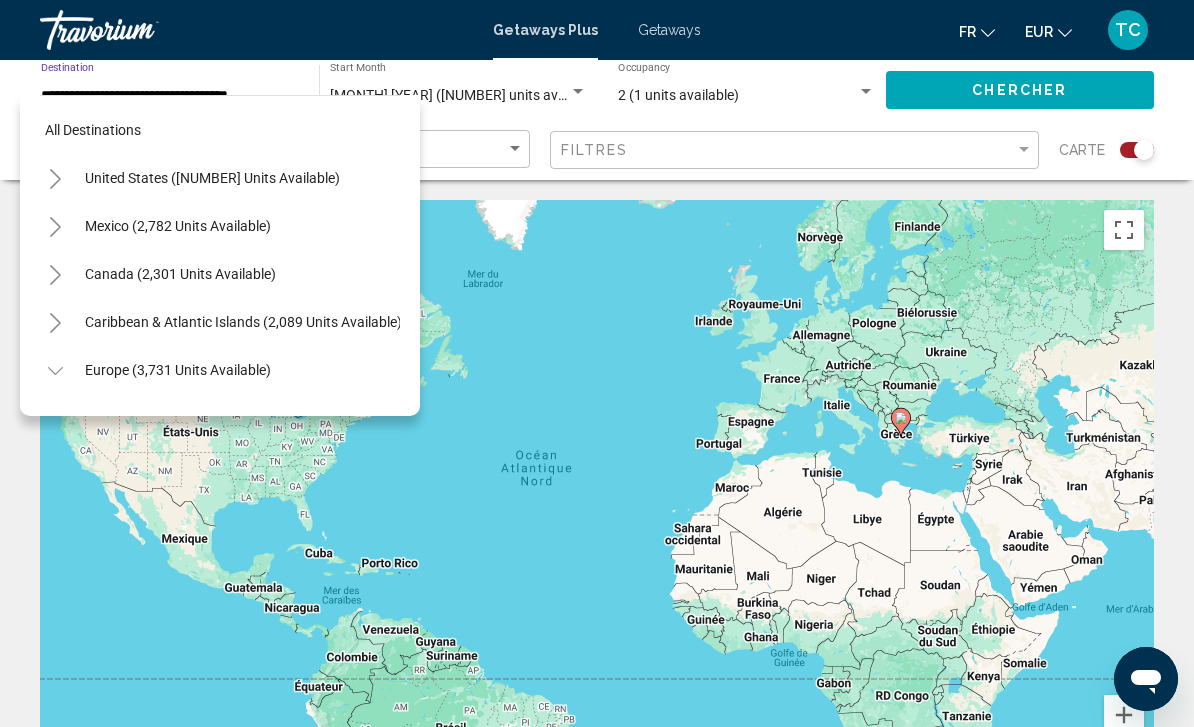 scroll, scrollTop: 0, scrollLeft: 5, axis: horizontal 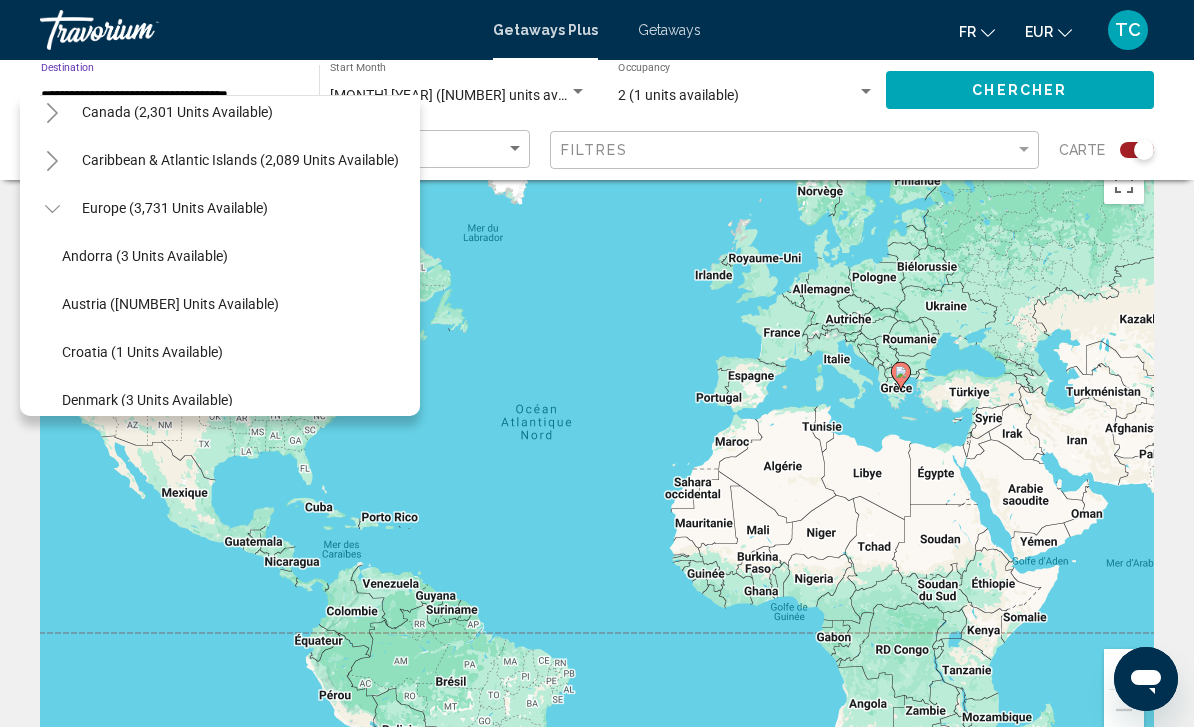 click on "Europe (3,731 units available)" at bounding box center (212, 1072) 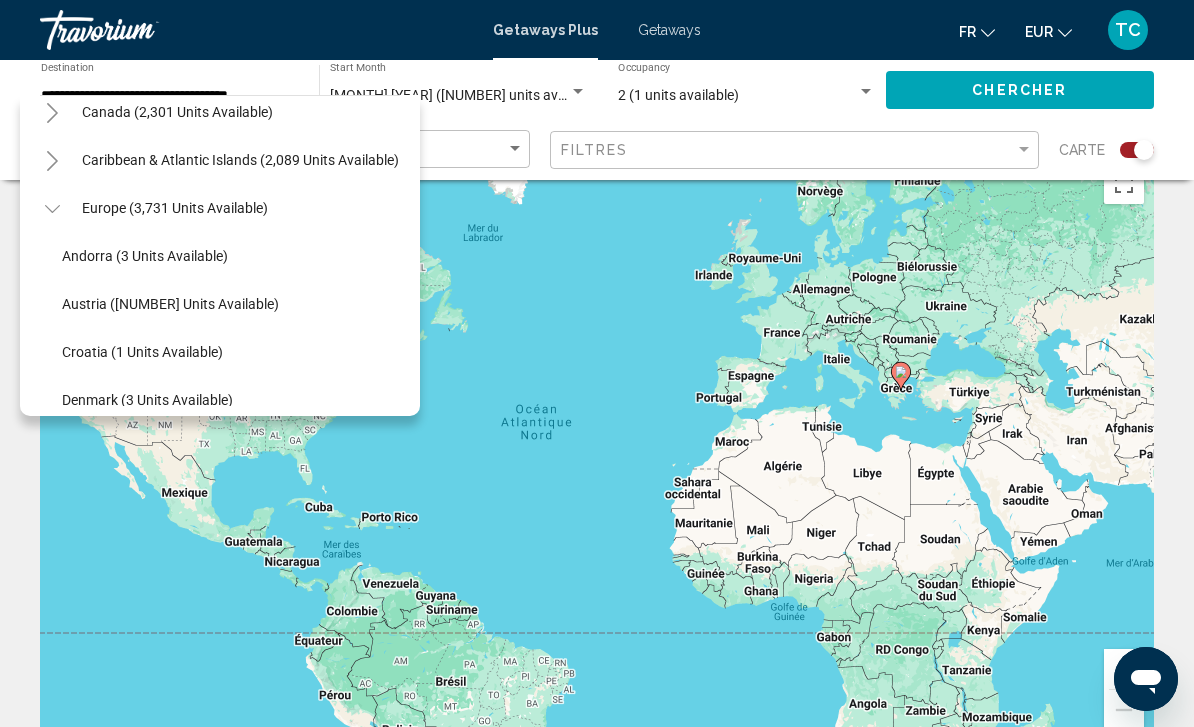 click on "Europe (3,731 units available)" at bounding box center (175, 1072) 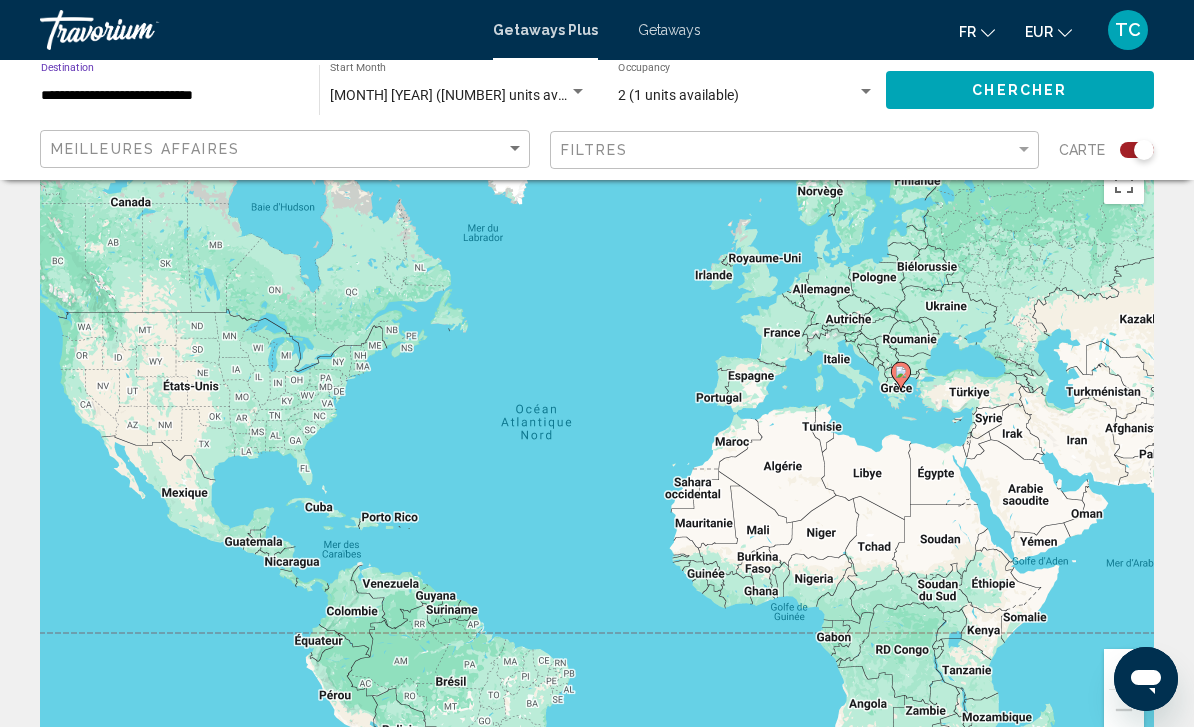 click on "Chercher" 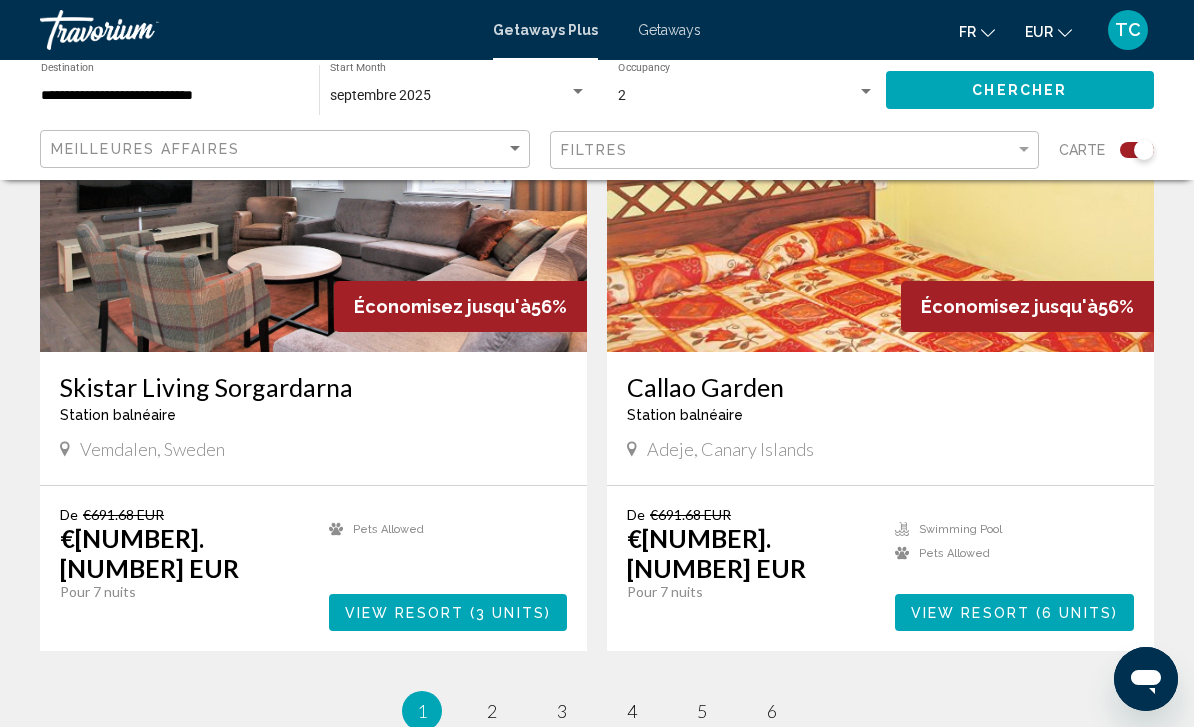 scroll, scrollTop: 4285, scrollLeft: 0, axis: vertical 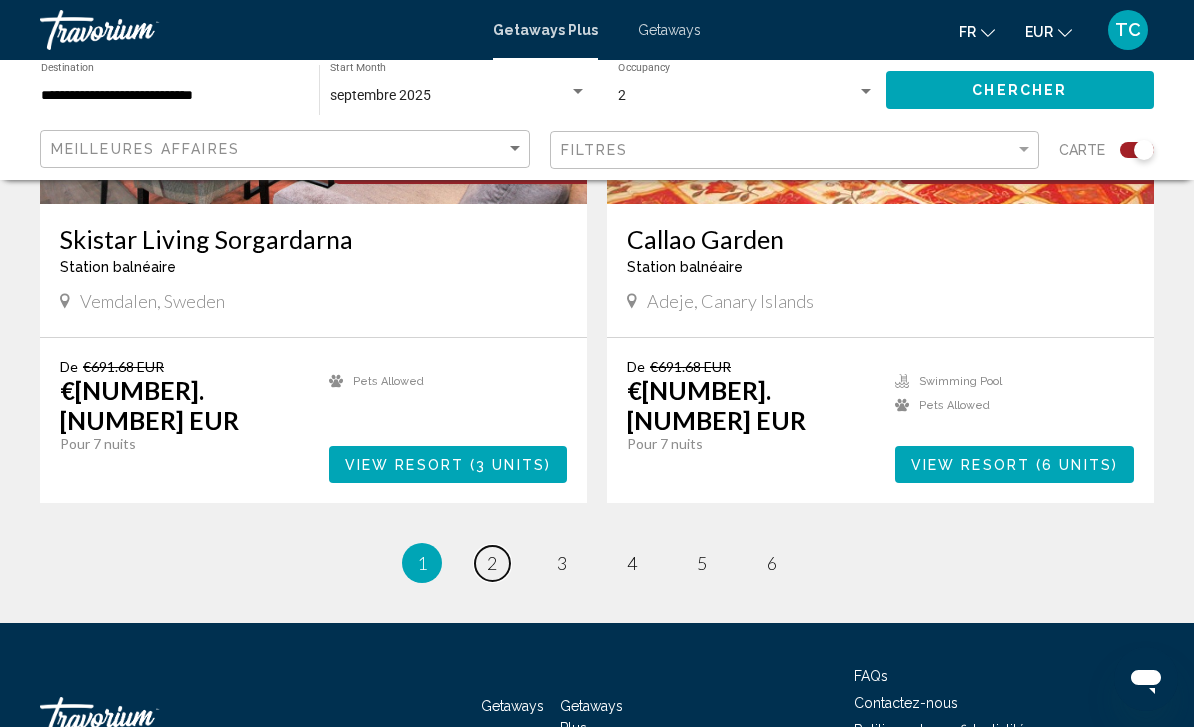click on "page  2" at bounding box center (492, 563) 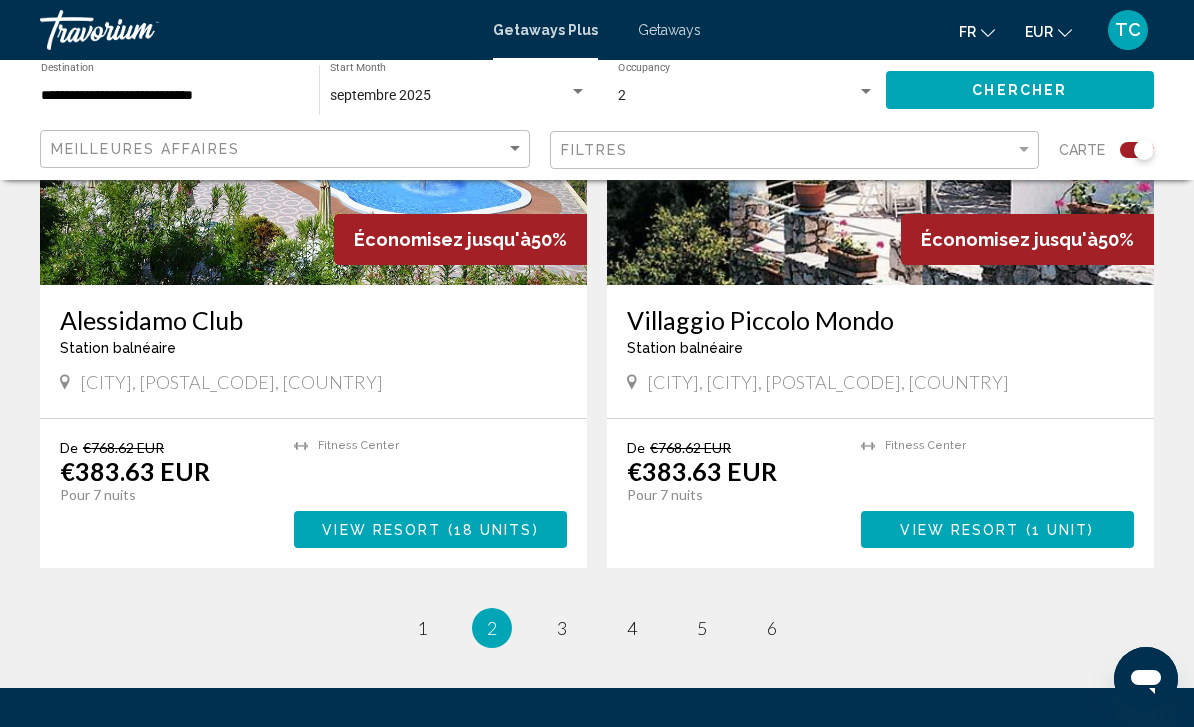 scroll, scrollTop: 4285, scrollLeft: 0, axis: vertical 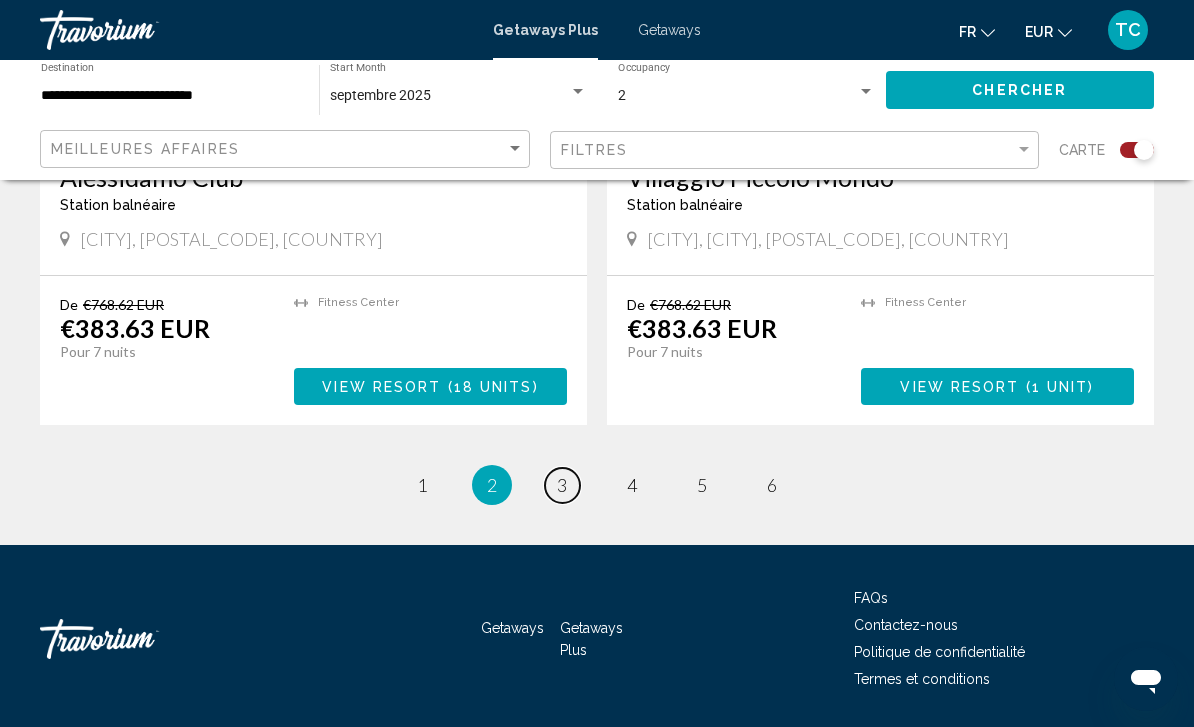 click on "page  3" at bounding box center [562, 485] 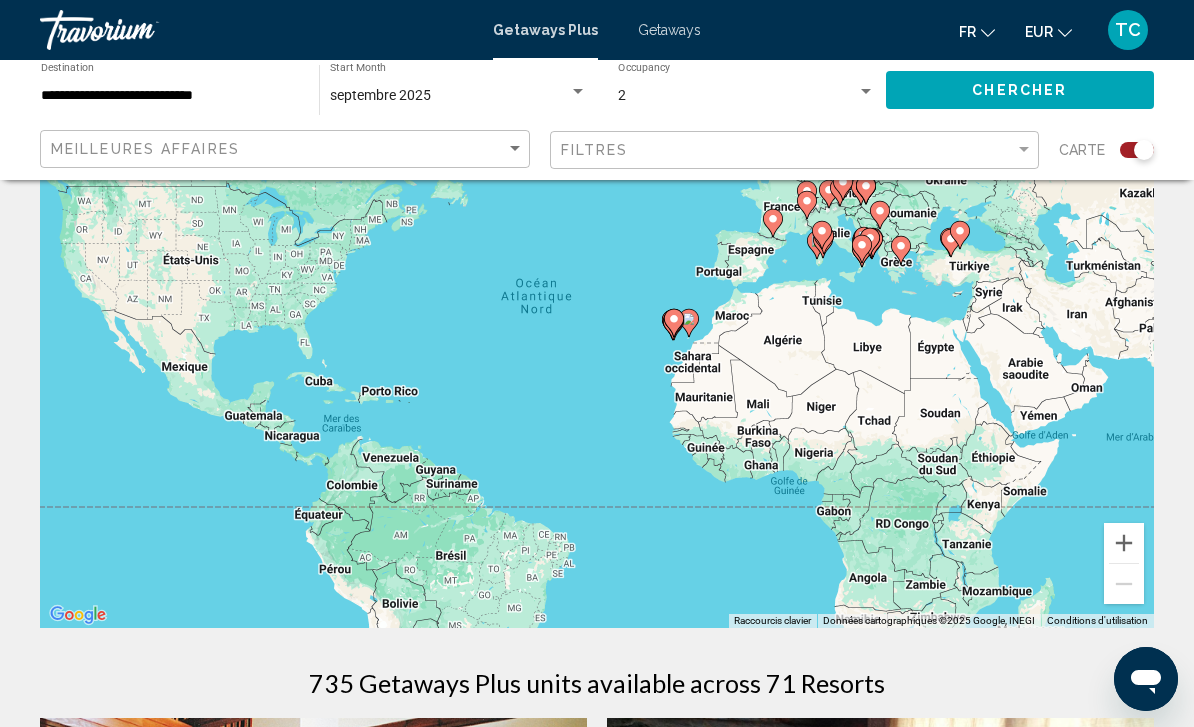scroll, scrollTop: 0, scrollLeft: 0, axis: both 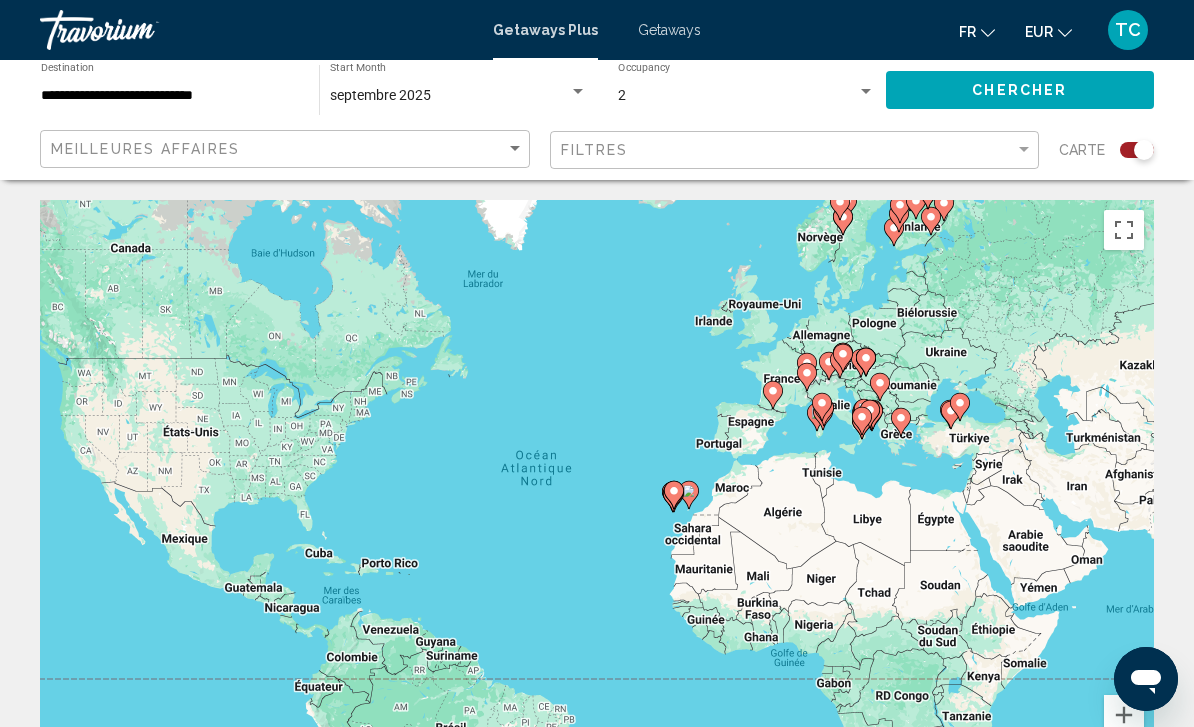 click on "**********" at bounding box center (170, 96) 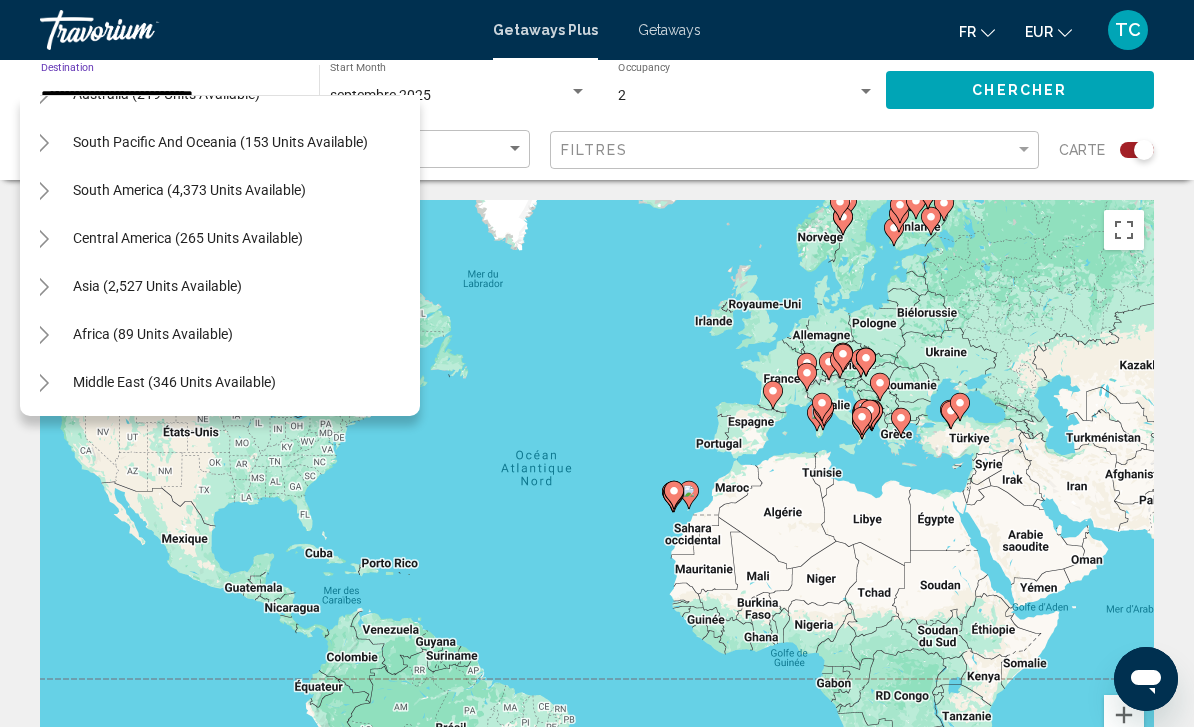 scroll, scrollTop: 1140, scrollLeft: 18, axis: both 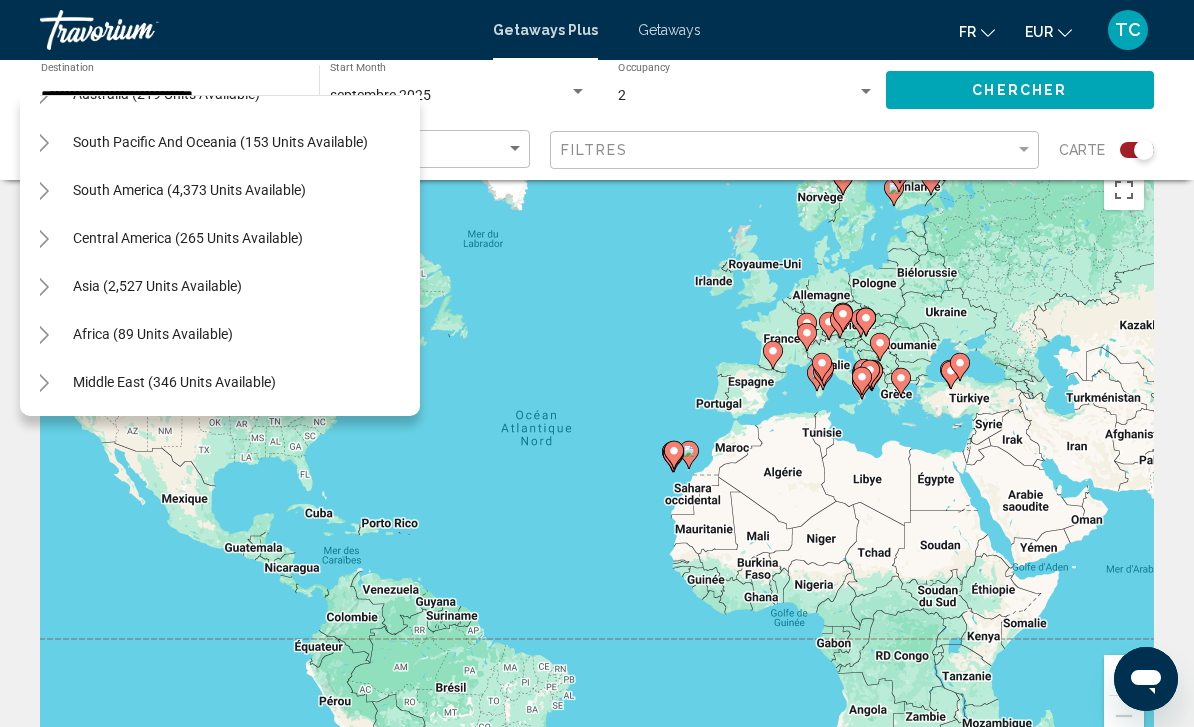 click on "Pour activer le glissement avec le clavier, appuyez sur Alt+Entrée. Une fois ce mode activé, utilisez les touches fléchées pour déplacer le repère. Pour valider le déplacement, appuyez sur Entrée. Pour annuler, appuyez sur Échap." at bounding box center (597, 460) 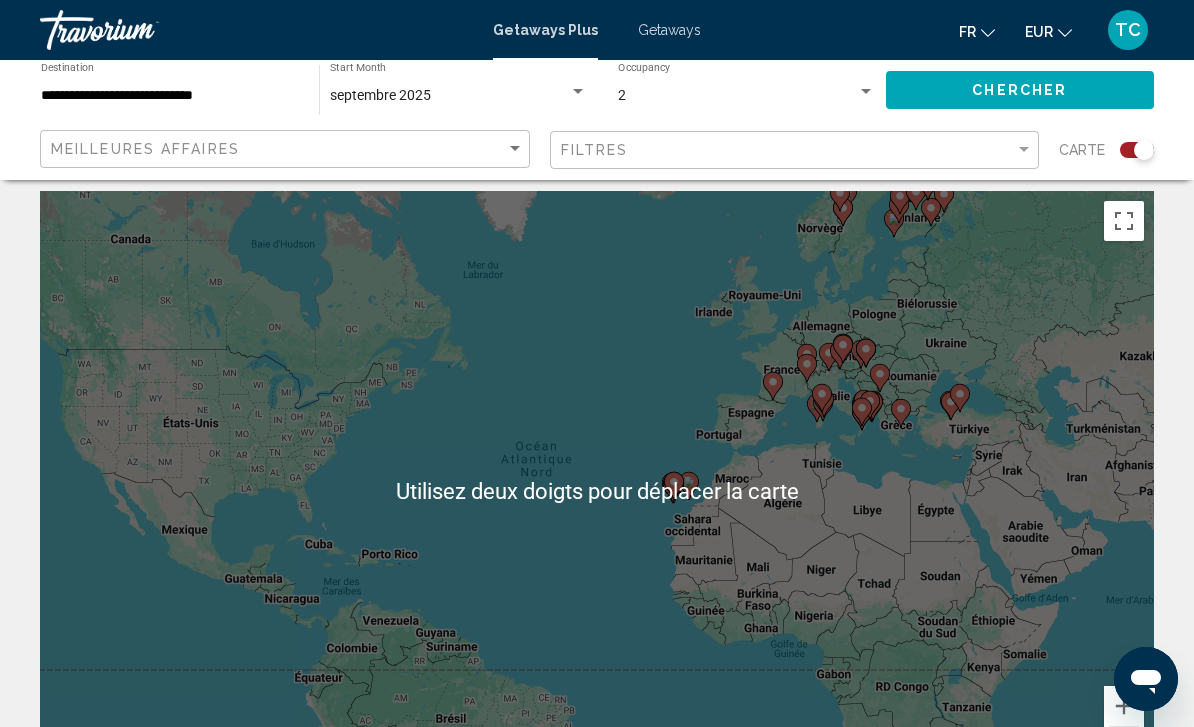 scroll, scrollTop: 0, scrollLeft: 0, axis: both 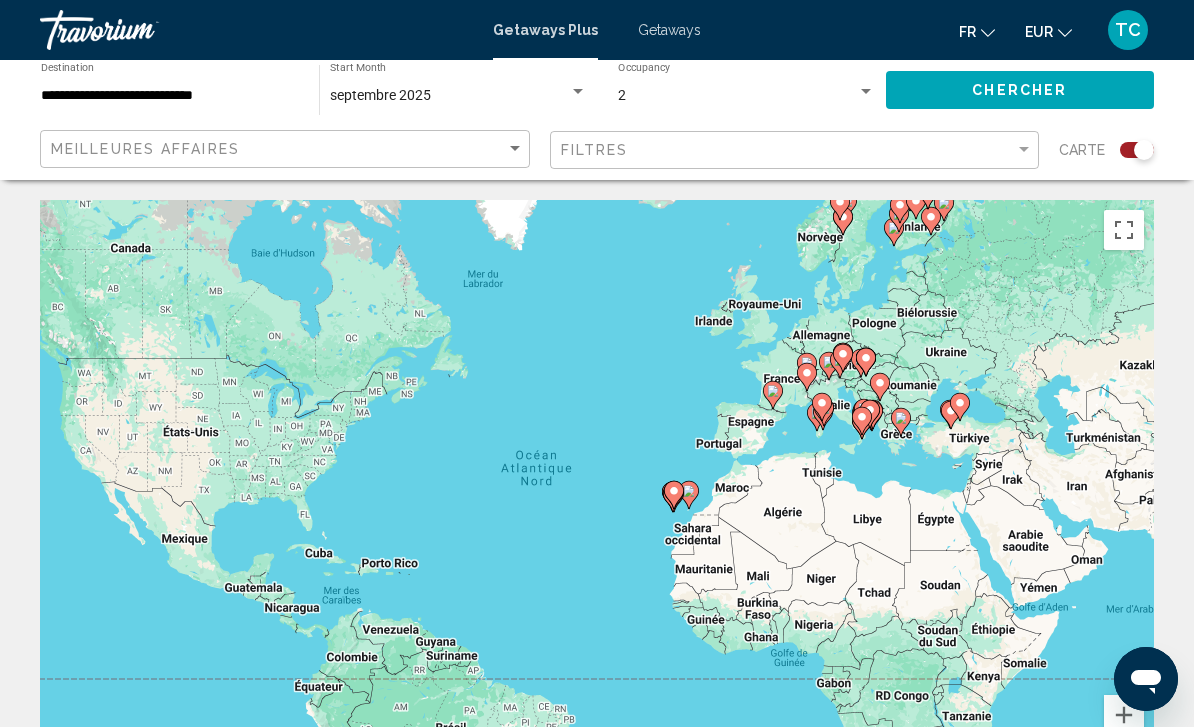 click on "**********" at bounding box center [170, 96] 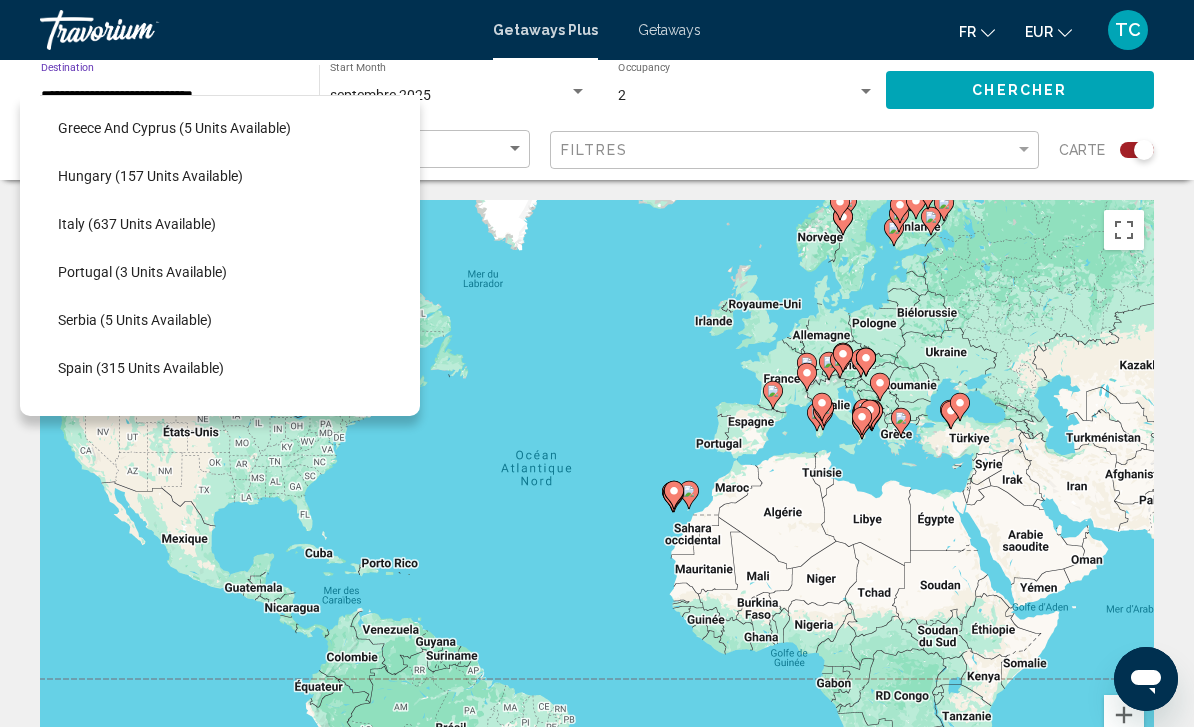 scroll, scrollTop: 531, scrollLeft: 12, axis: both 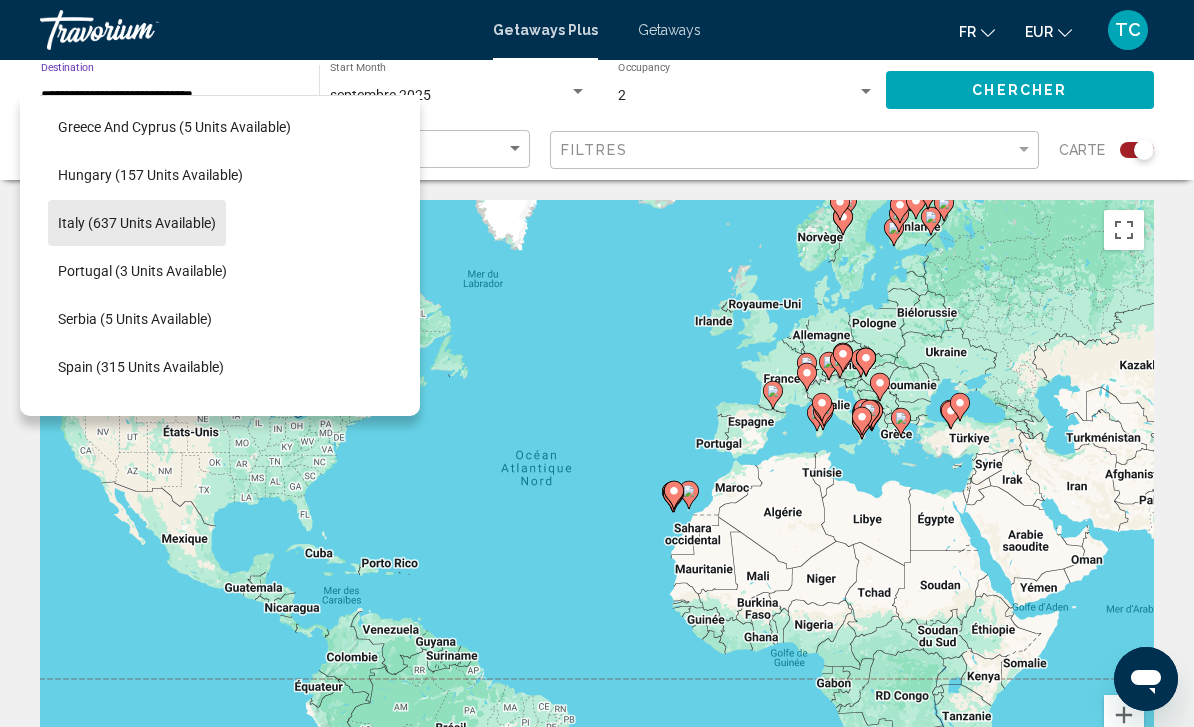click on "Italy (637 units available)" 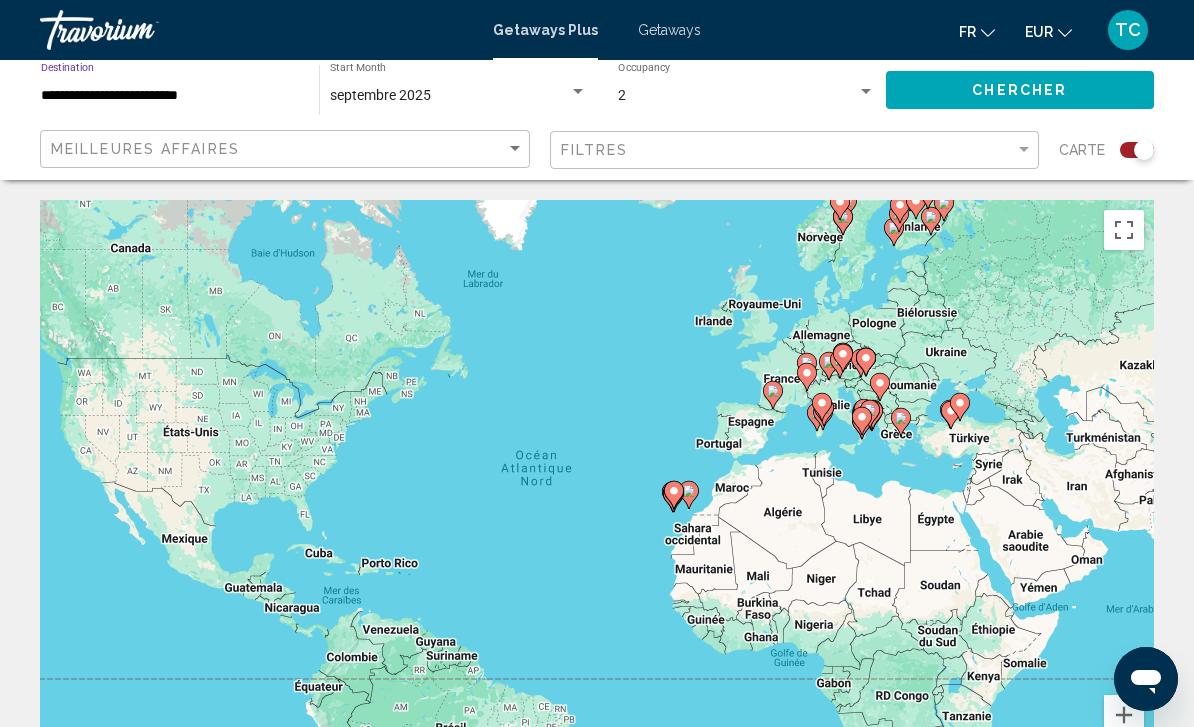 click on "Chercher" 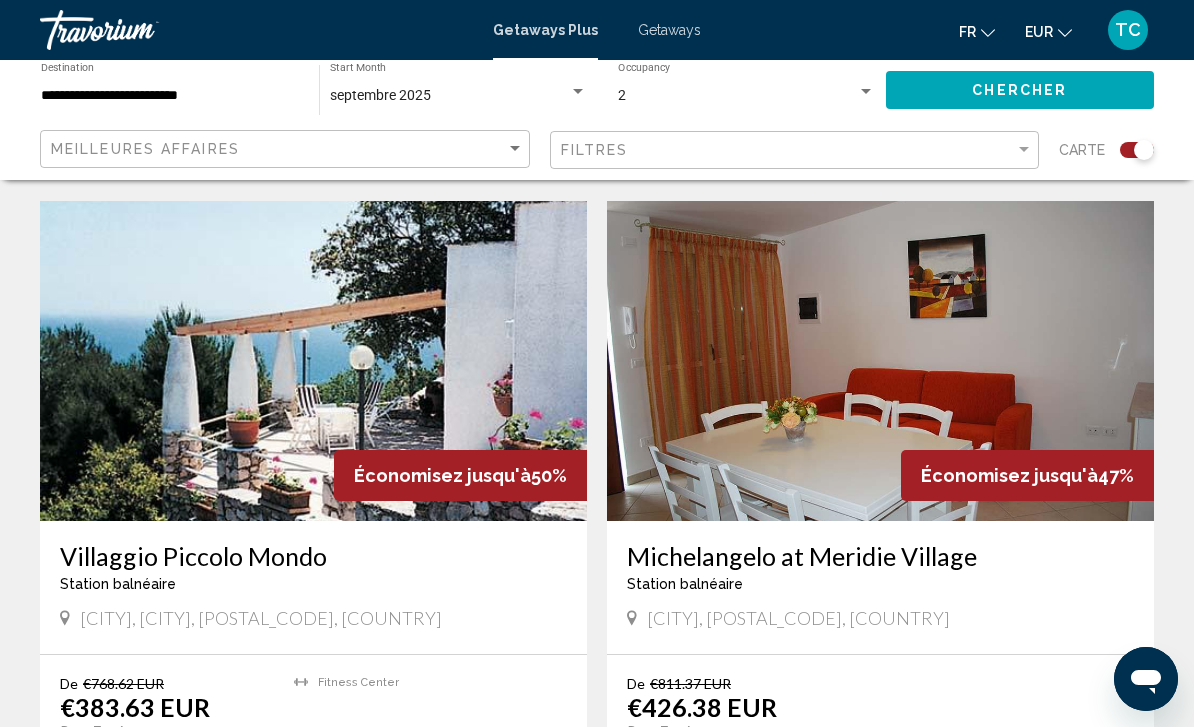 scroll, scrollTop: 3264, scrollLeft: 0, axis: vertical 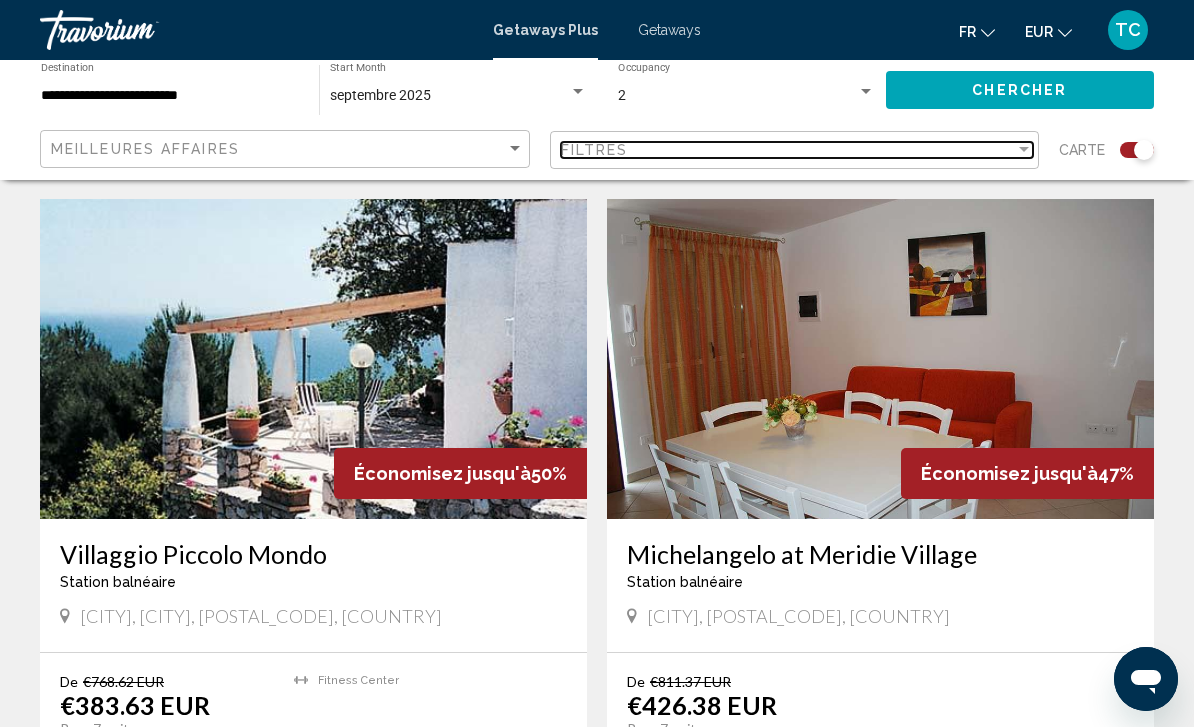 click at bounding box center (1024, 150) 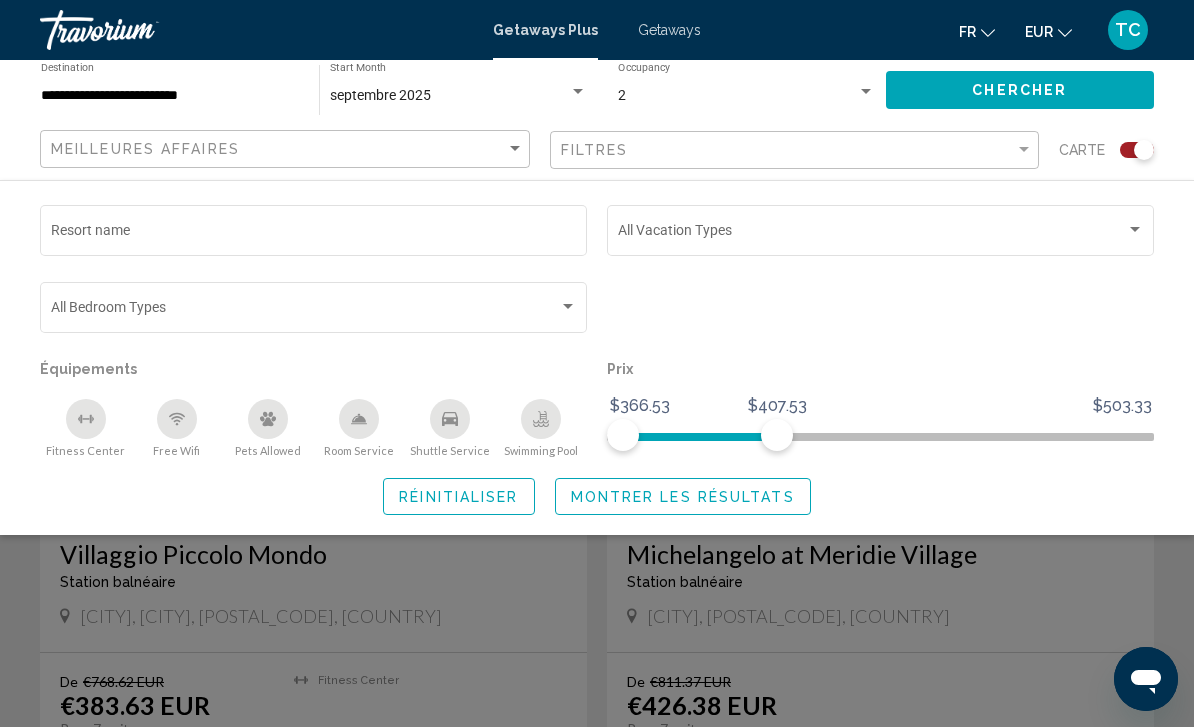 click on "Chercher" 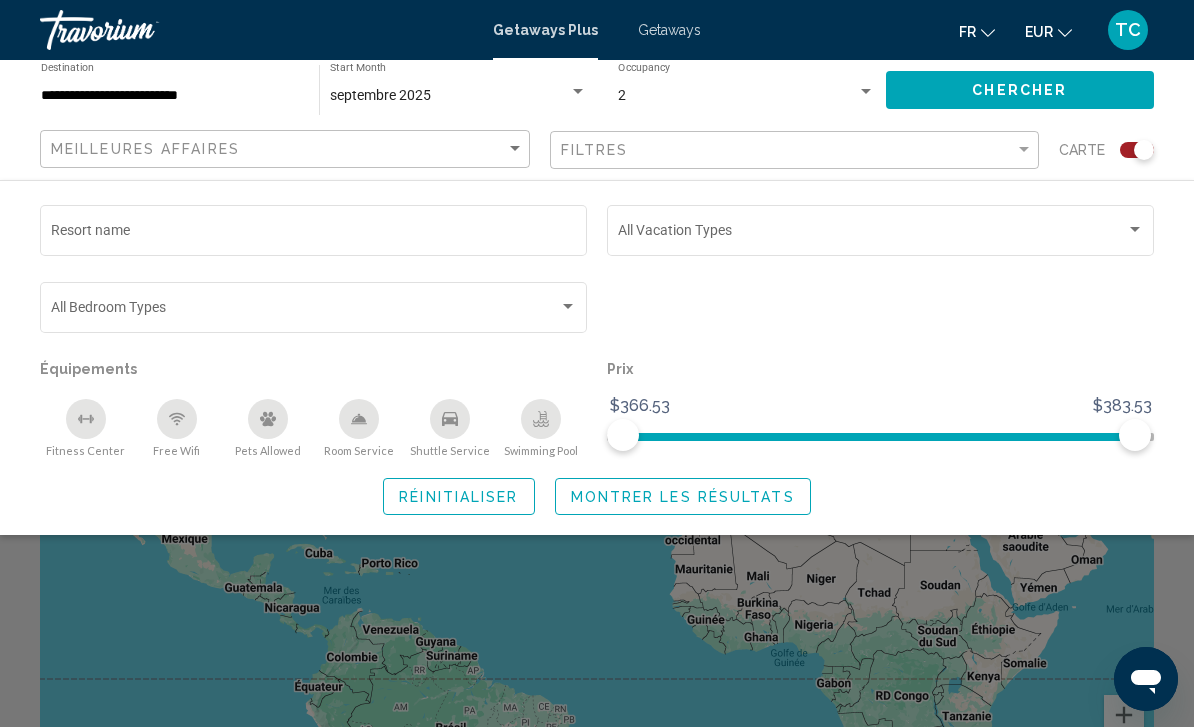 click on "Chercher" 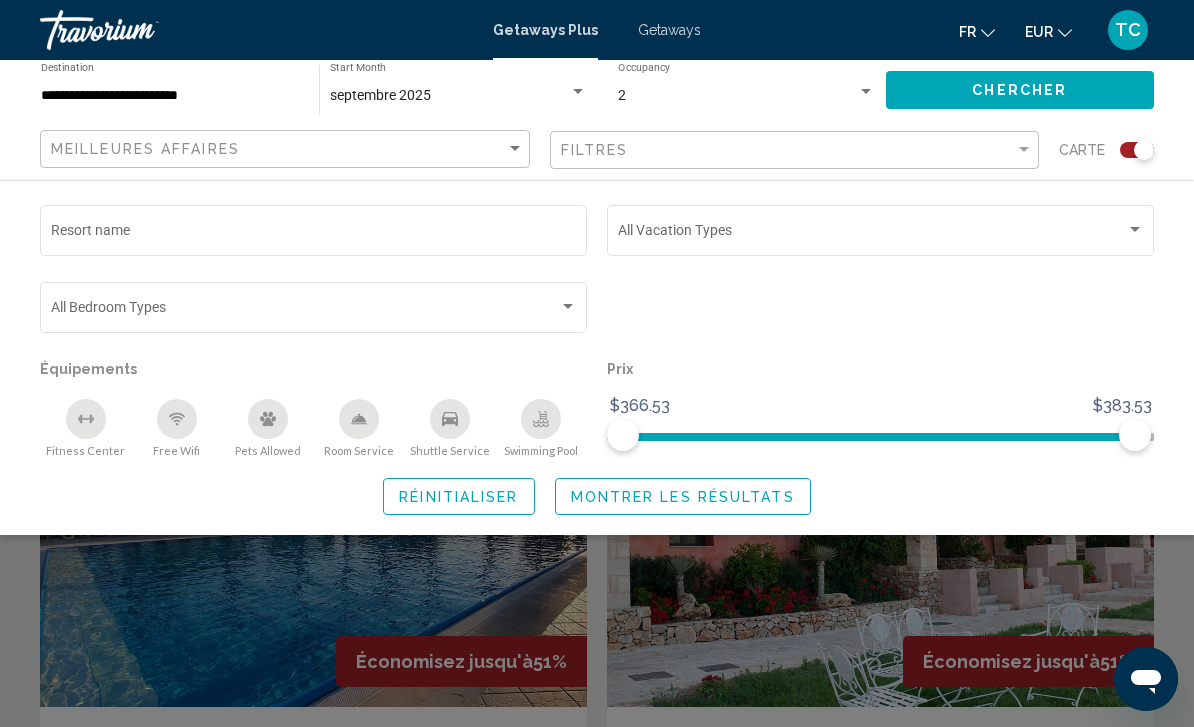 click 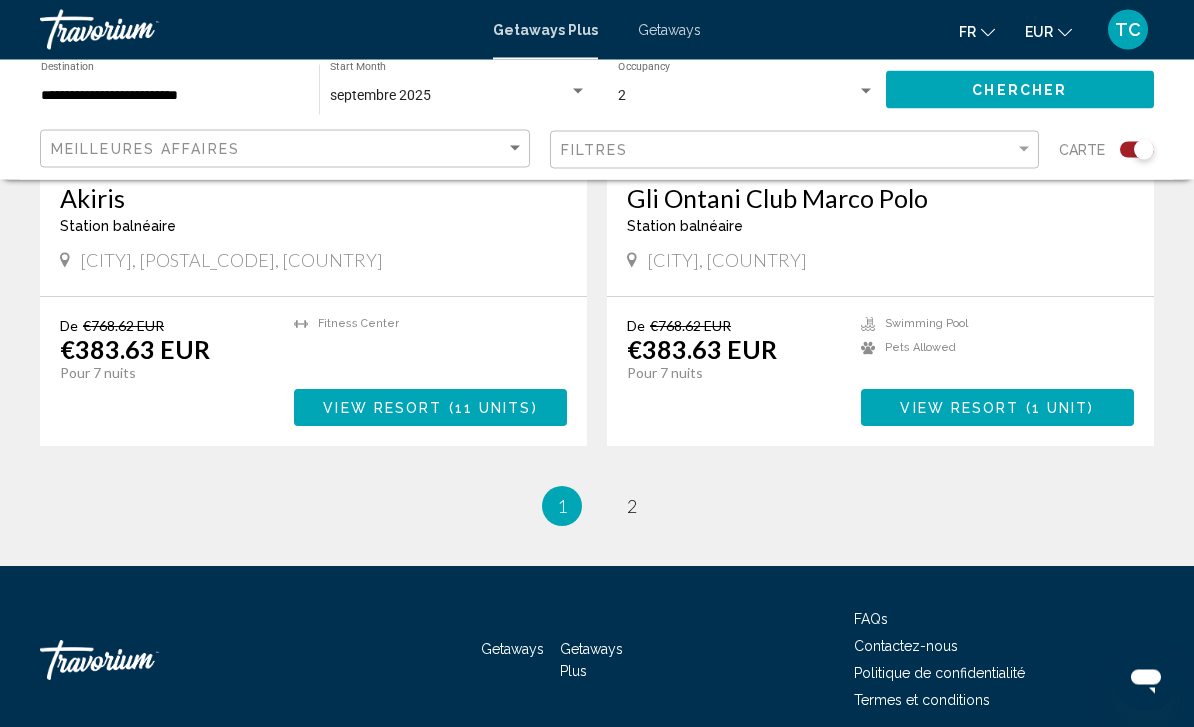 scroll, scrollTop: 4285, scrollLeft: 0, axis: vertical 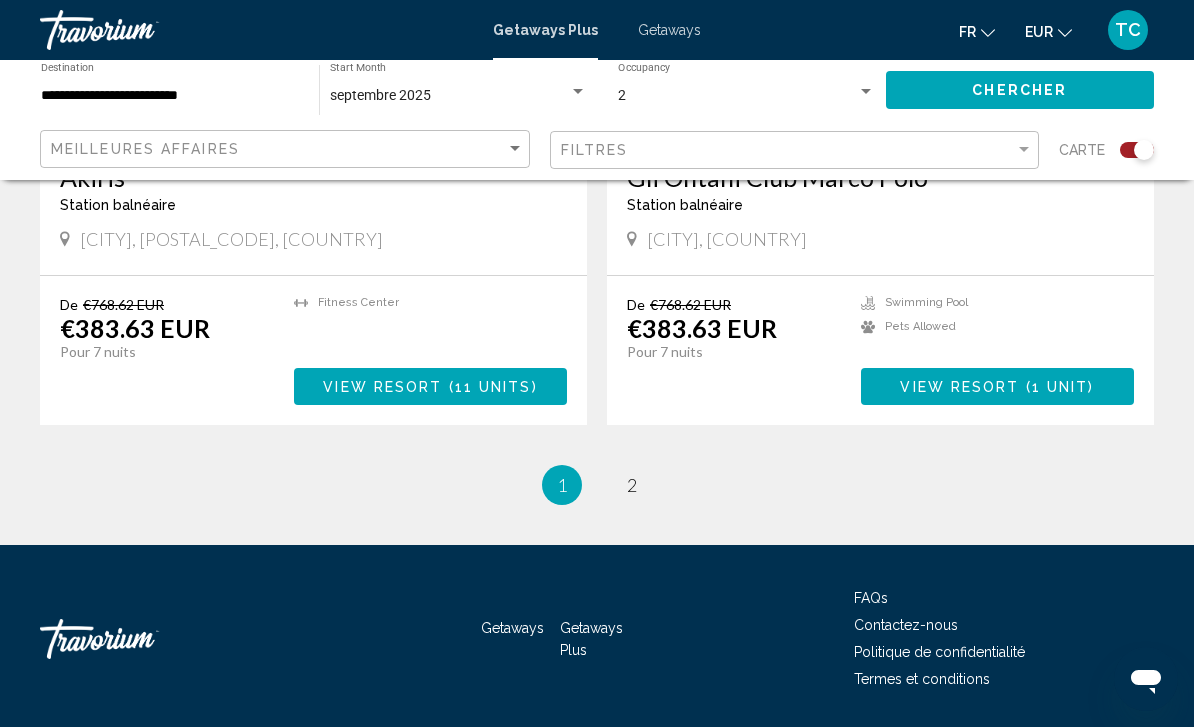click on "Getaways" at bounding box center [669, 30] 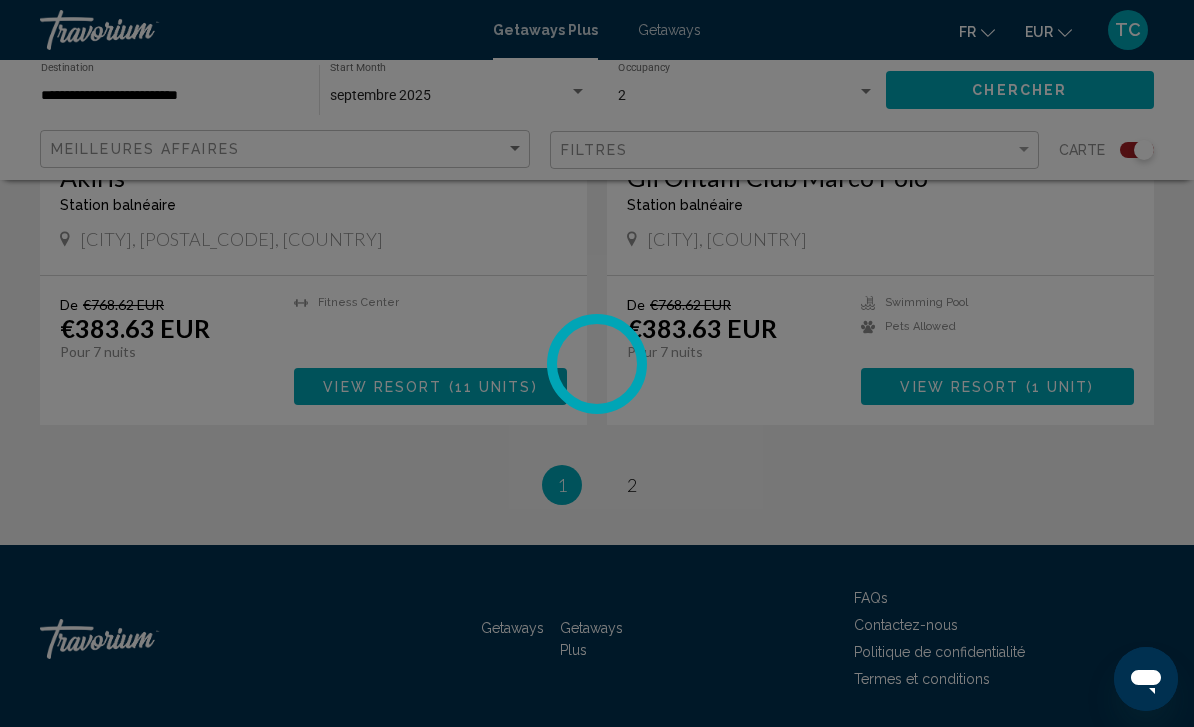 scroll, scrollTop: 0, scrollLeft: 0, axis: both 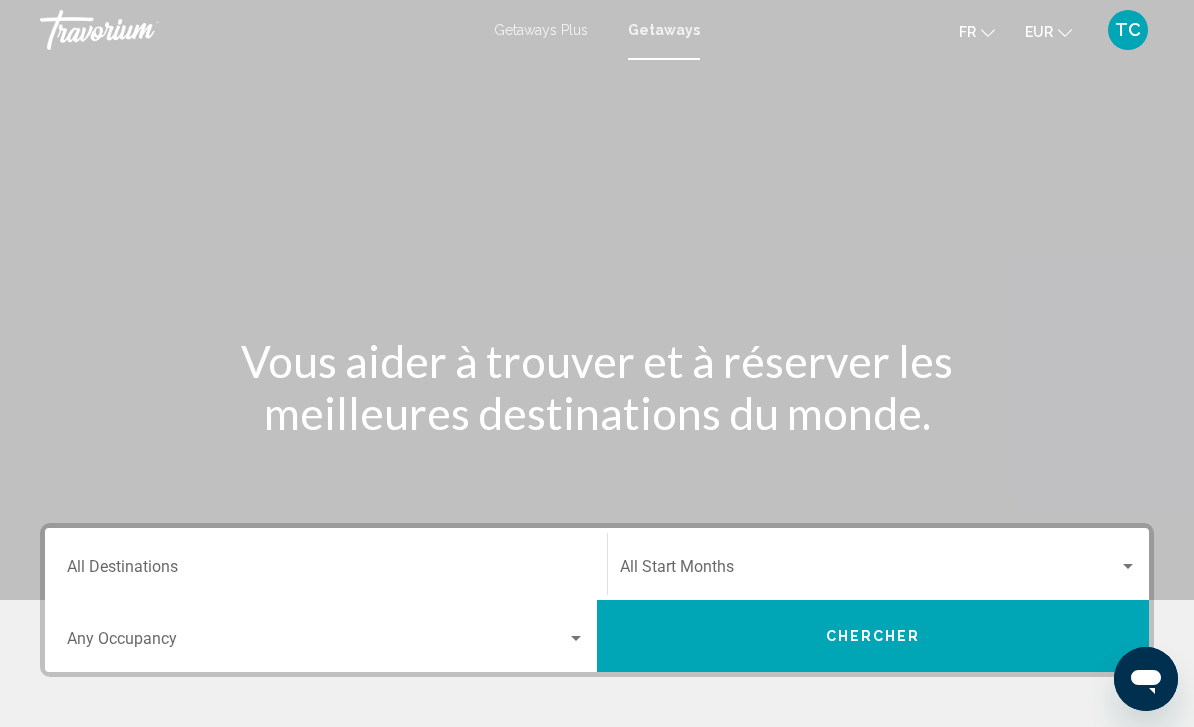 click on "Destination All Destinations" at bounding box center (326, 564) 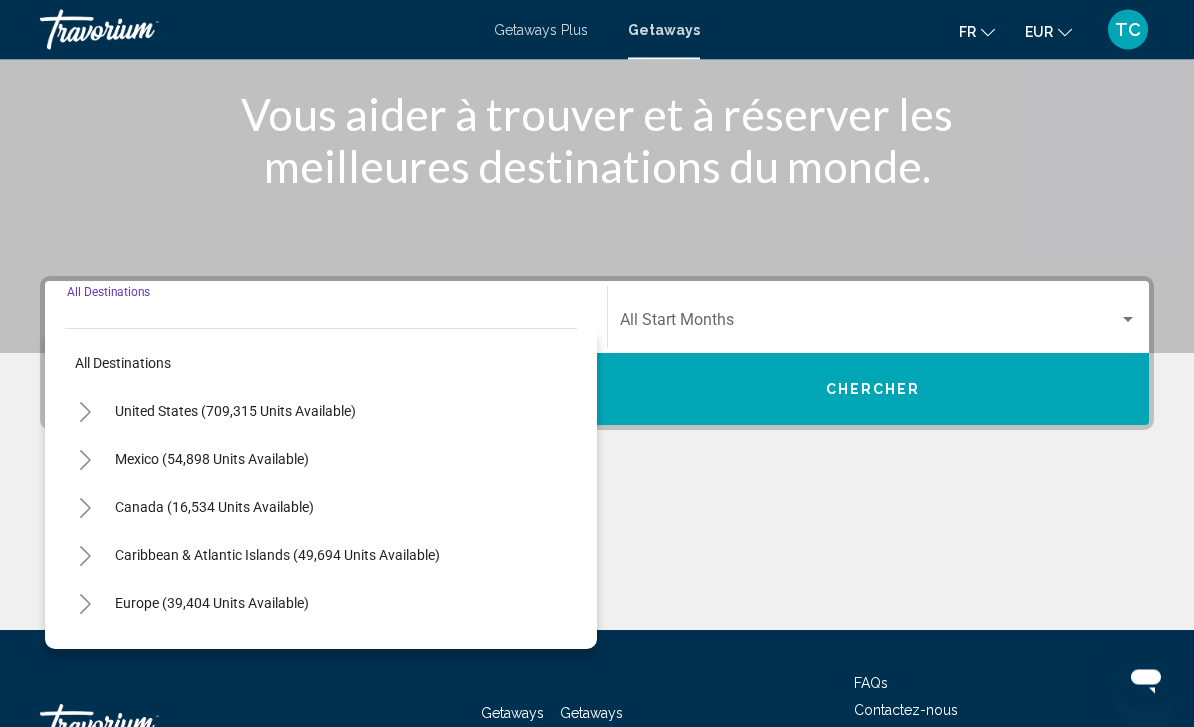 scroll, scrollTop: 331, scrollLeft: 0, axis: vertical 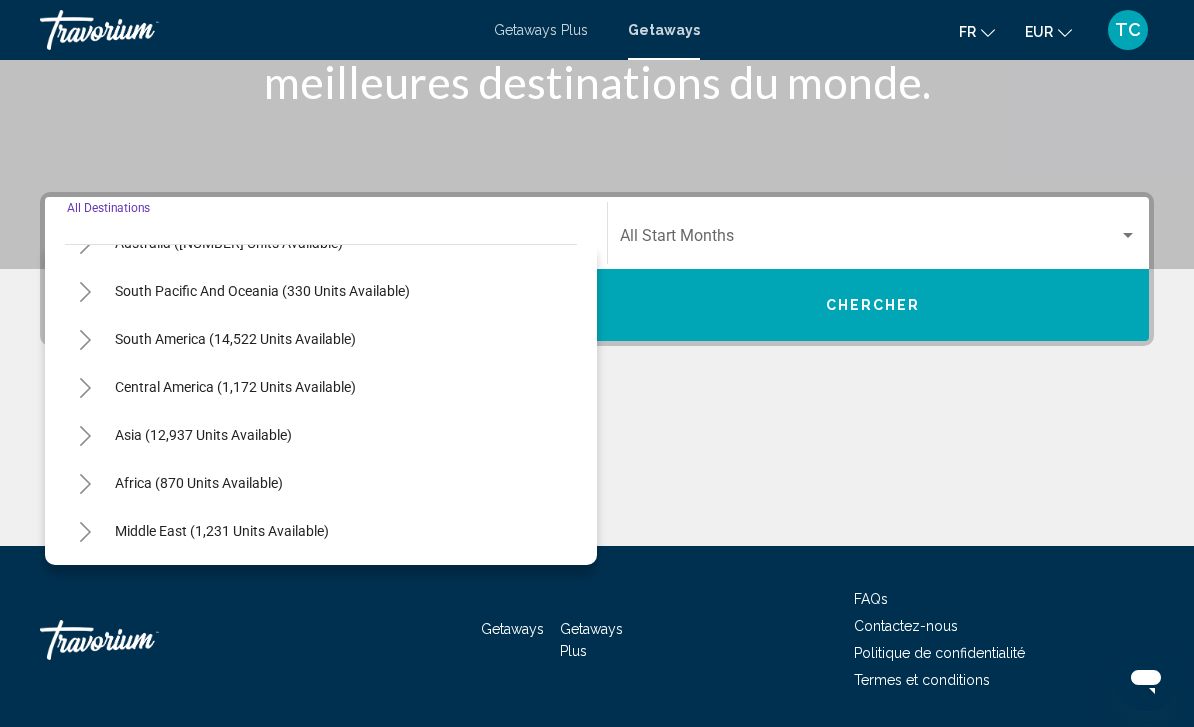 click at bounding box center (597, 471) 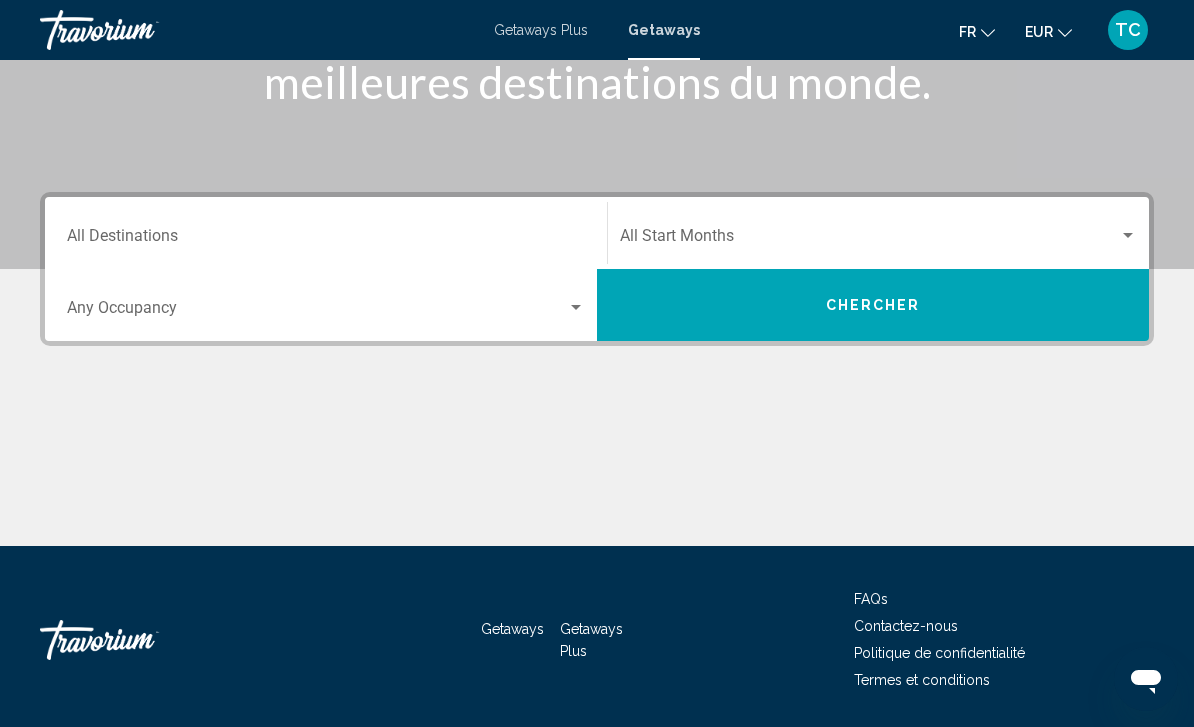 click on "Destination All Destinations" at bounding box center [326, 240] 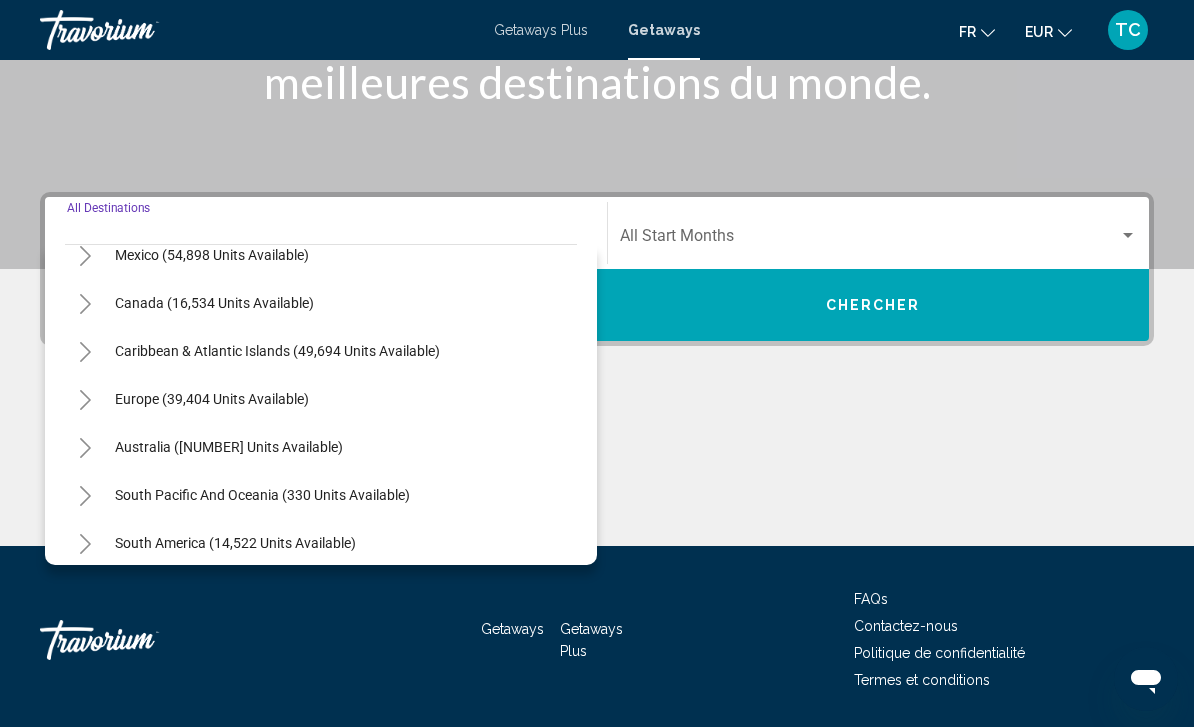 scroll, scrollTop: 117, scrollLeft: 0, axis: vertical 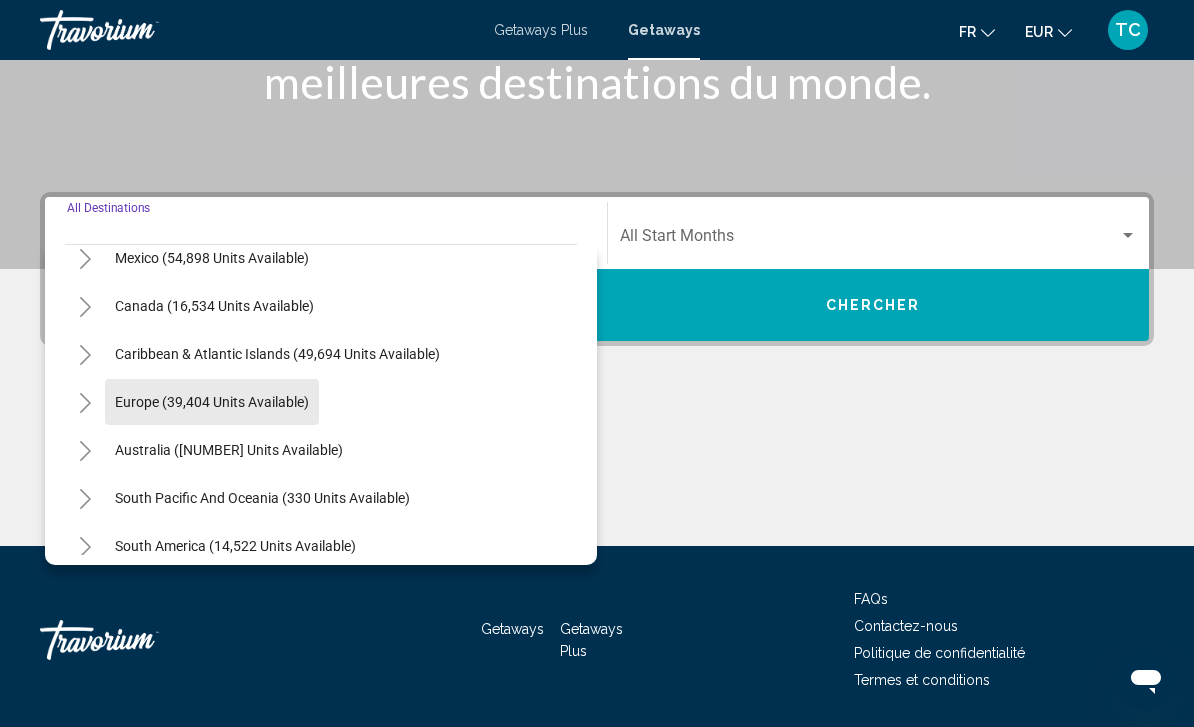 click on "Europe (39,404 units available)" at bounding box center [229, 450] 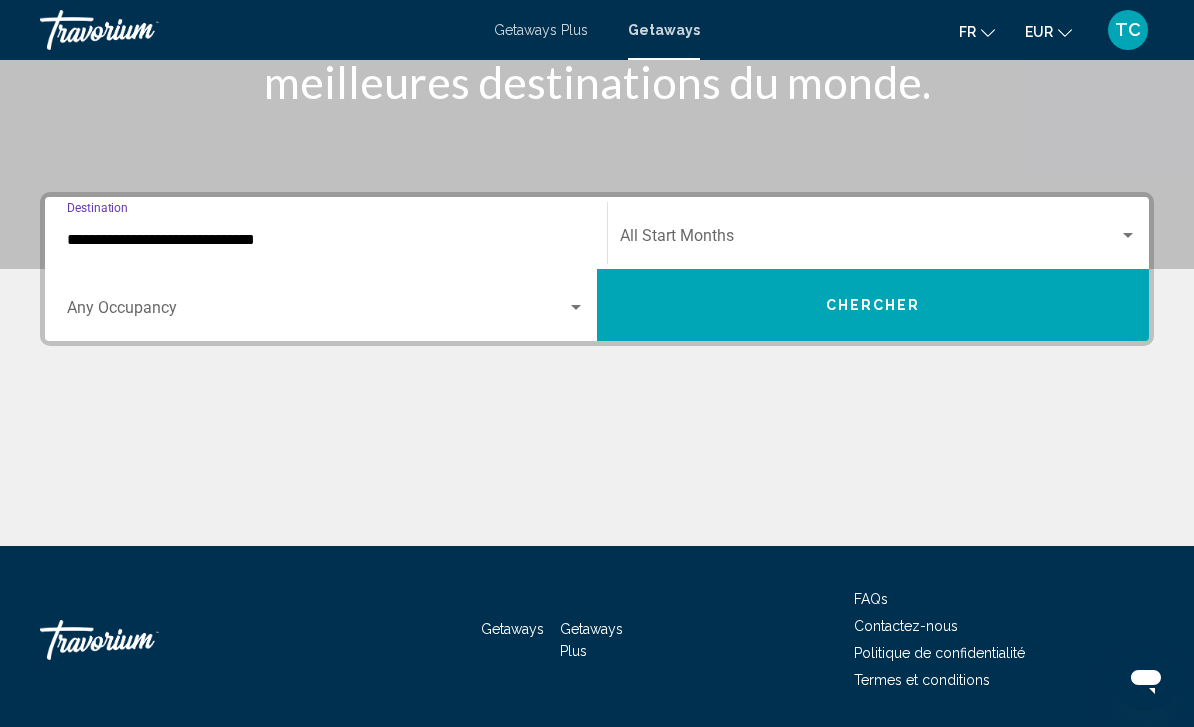 click at bounding box center [869, 240] 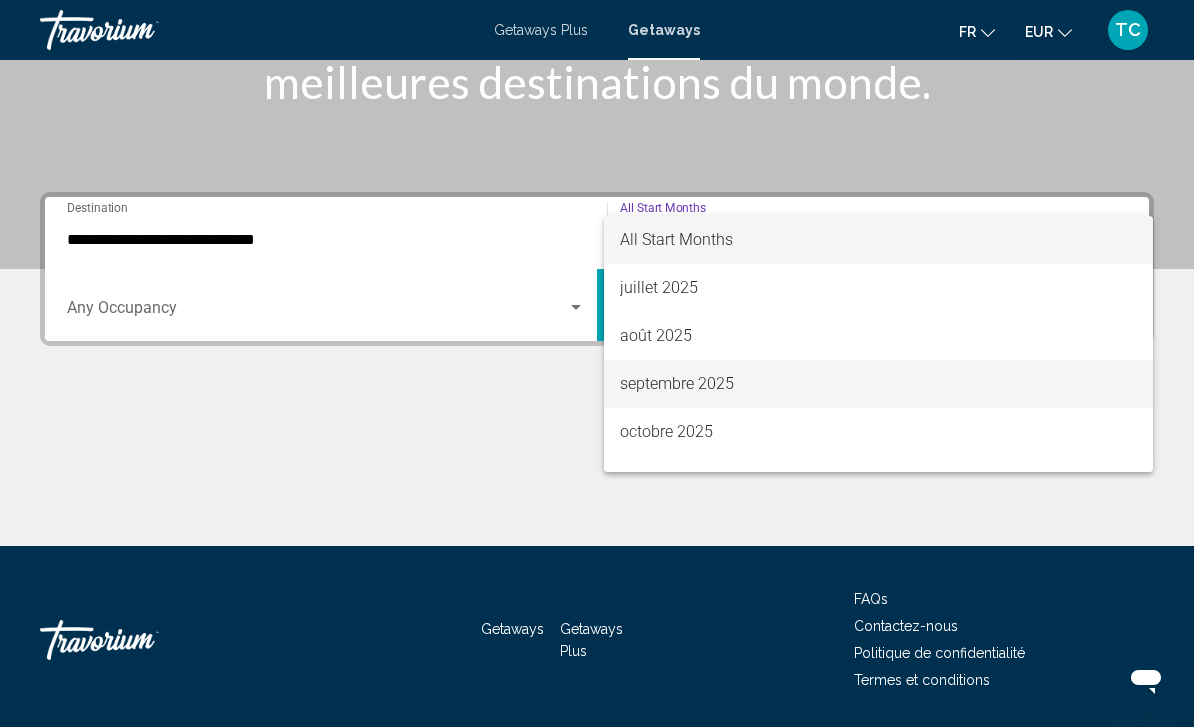 click on "septembre 2025" at bounding box center [878, 384] 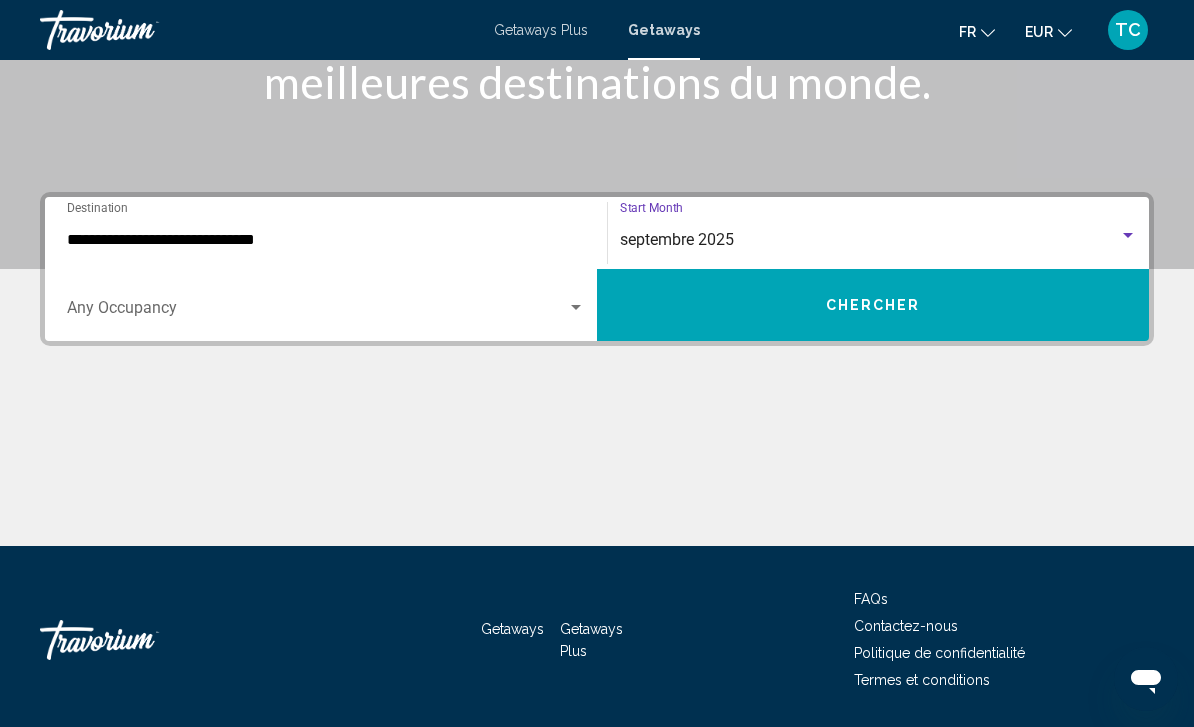 click at bounding box center (317, 312) 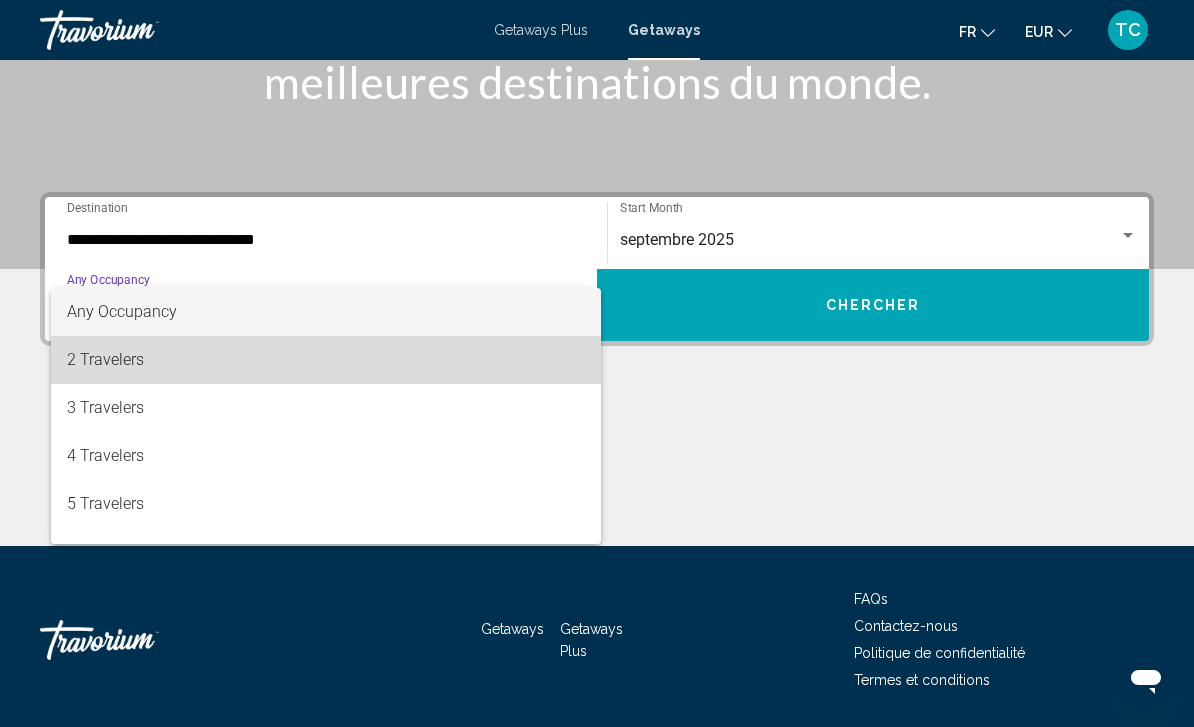click on "2 Travelers" at bounding box center [326, 360] 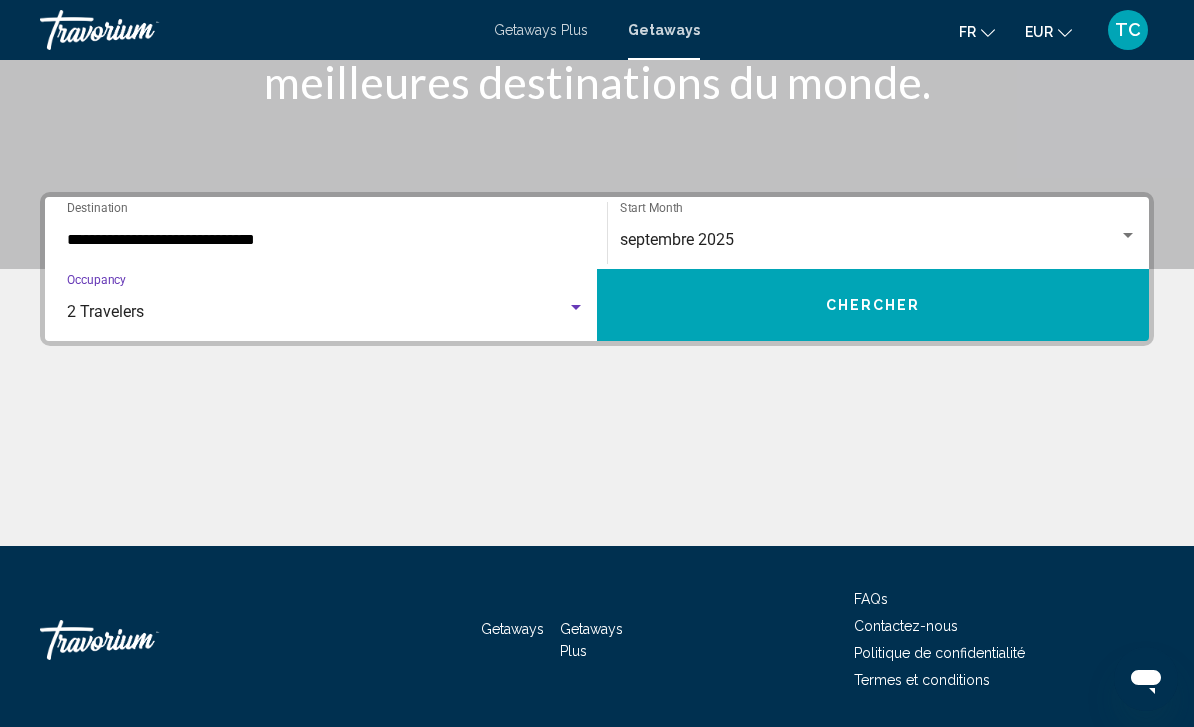 click on "Chercher" at bounding box center (873, 306) 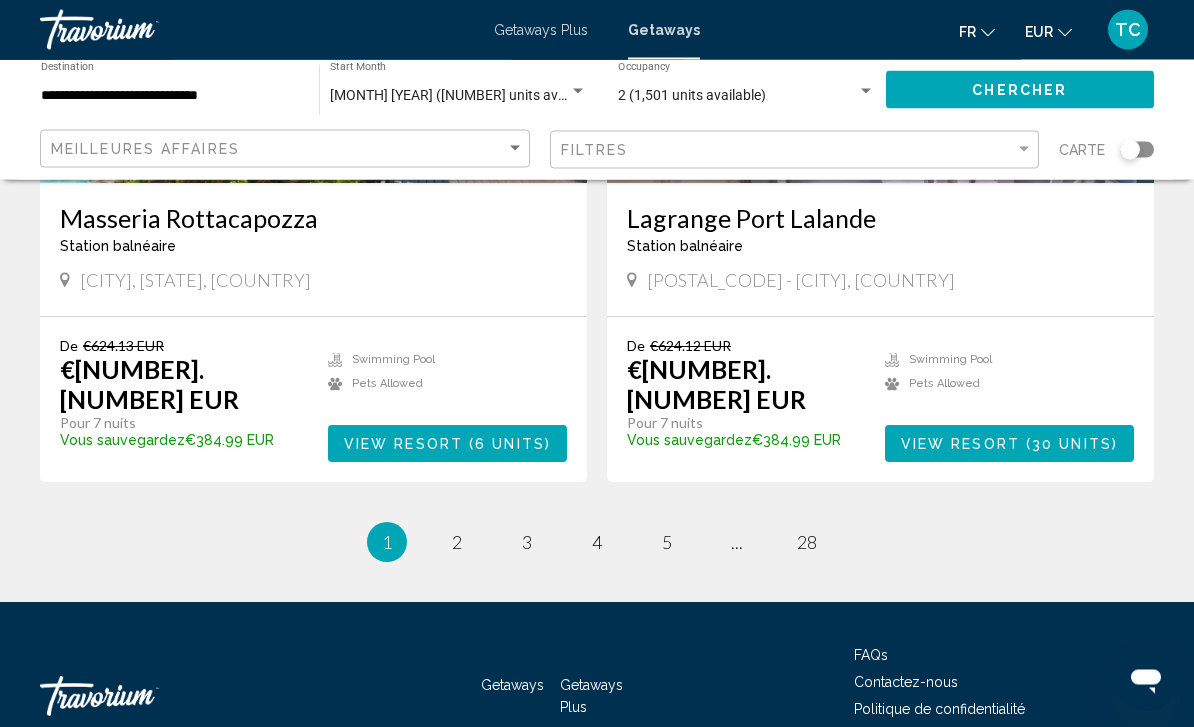 scroll, scrollTop: 3665, scrollLeft: 0, axis: vertical 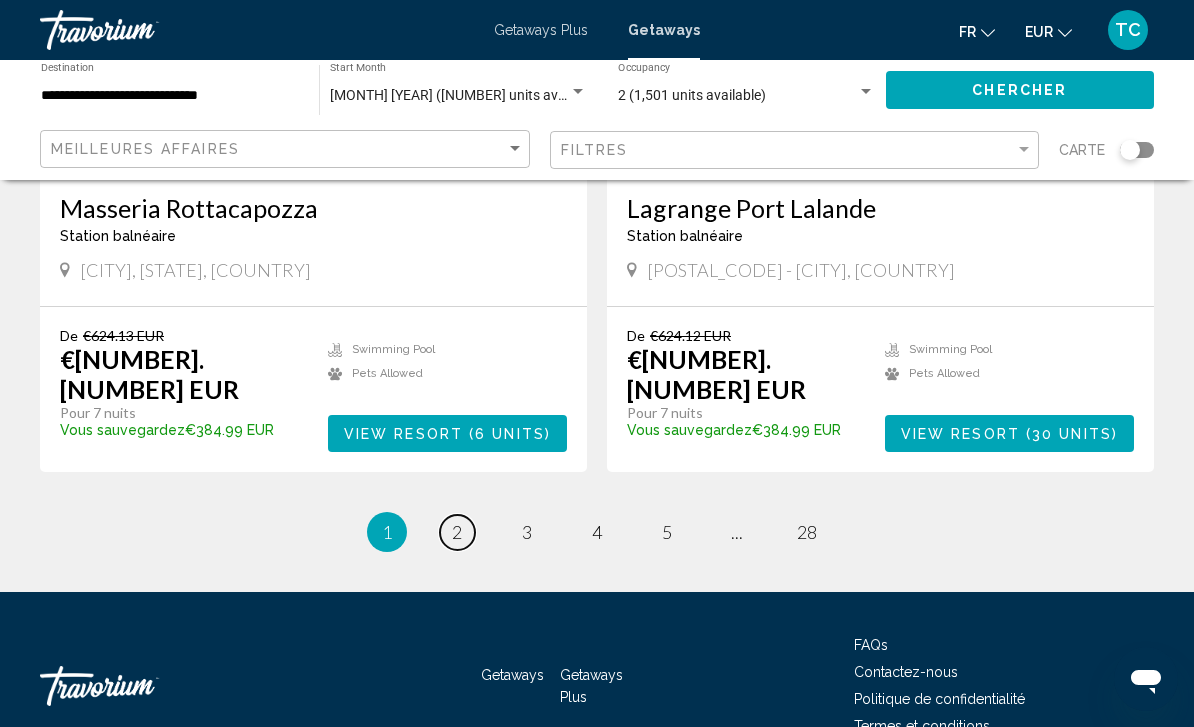 click on "page  2" at bounding box center [457, 532] 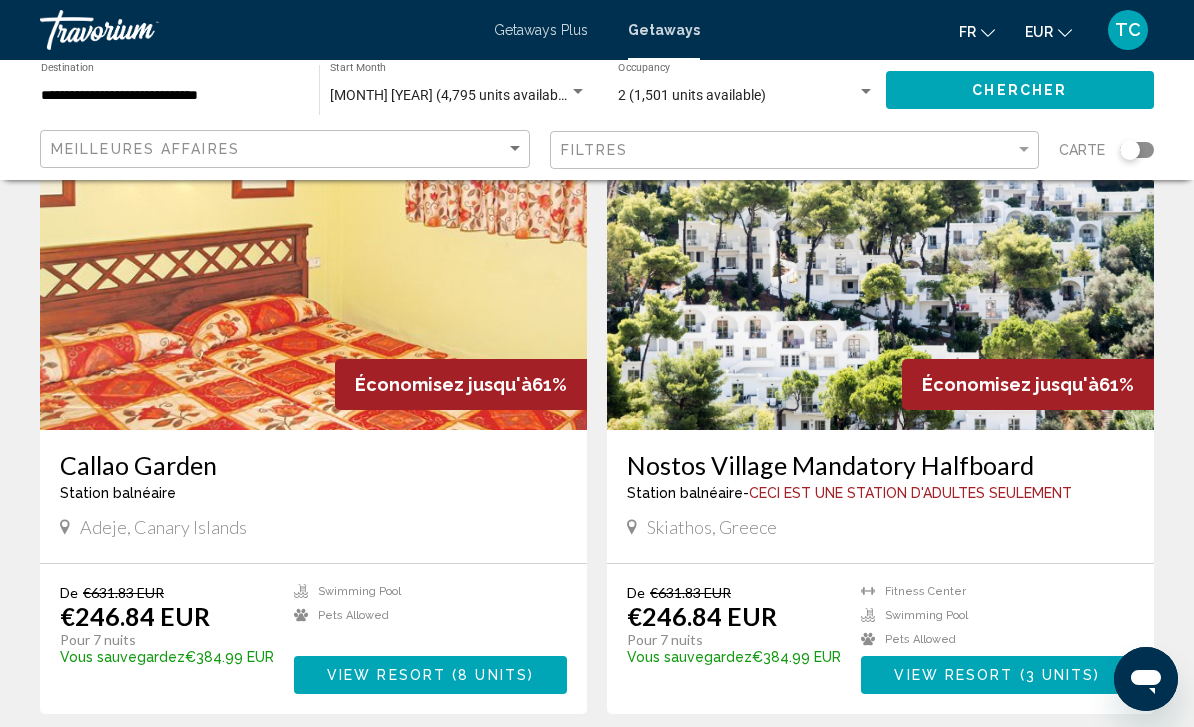 scroll, scrollTop: 798, scrollLeft: 0, axis: vertical 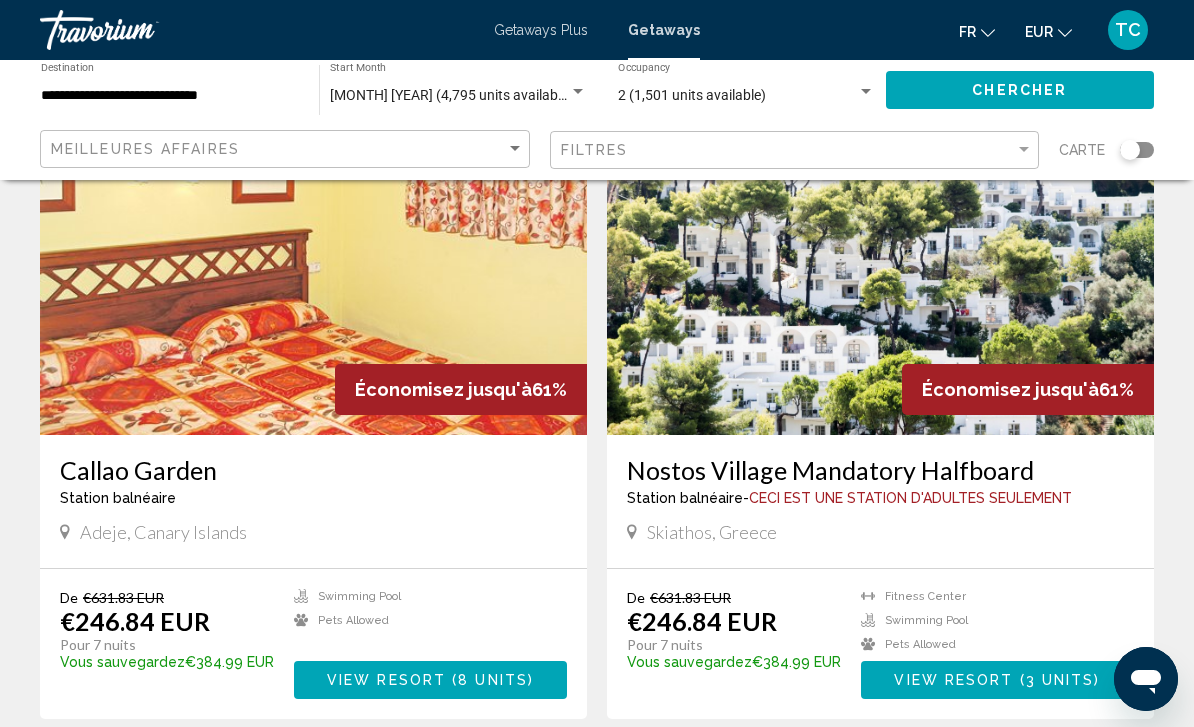 click on "3 units" at bounding box center [1060, 681] 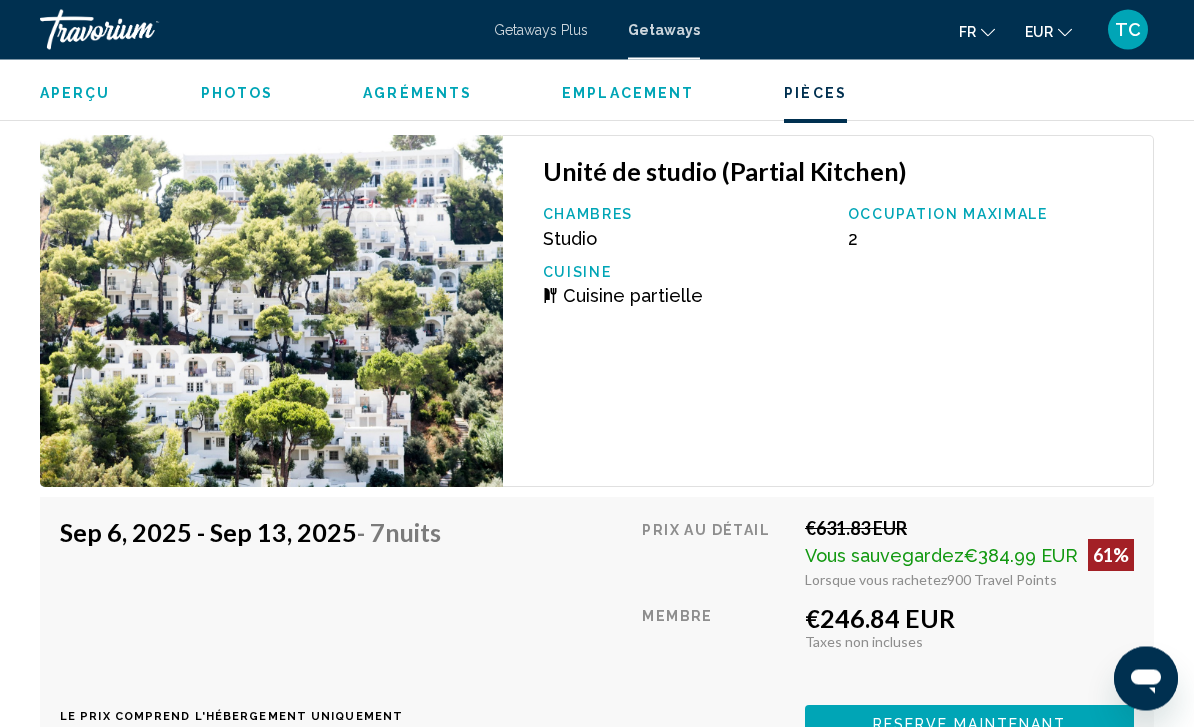 scroll, scrollTop: 3500, scrollLeft: 0, axis: vertical 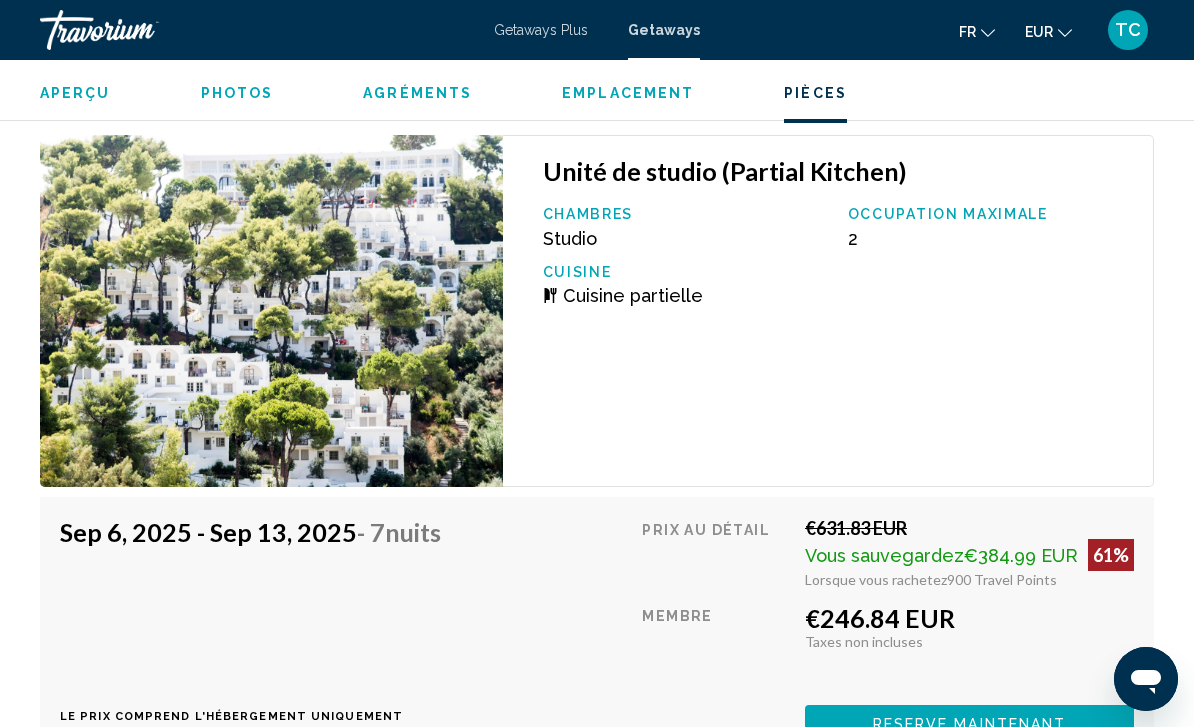 click on "Reserve maintenant" at bounding box center (970, 725) 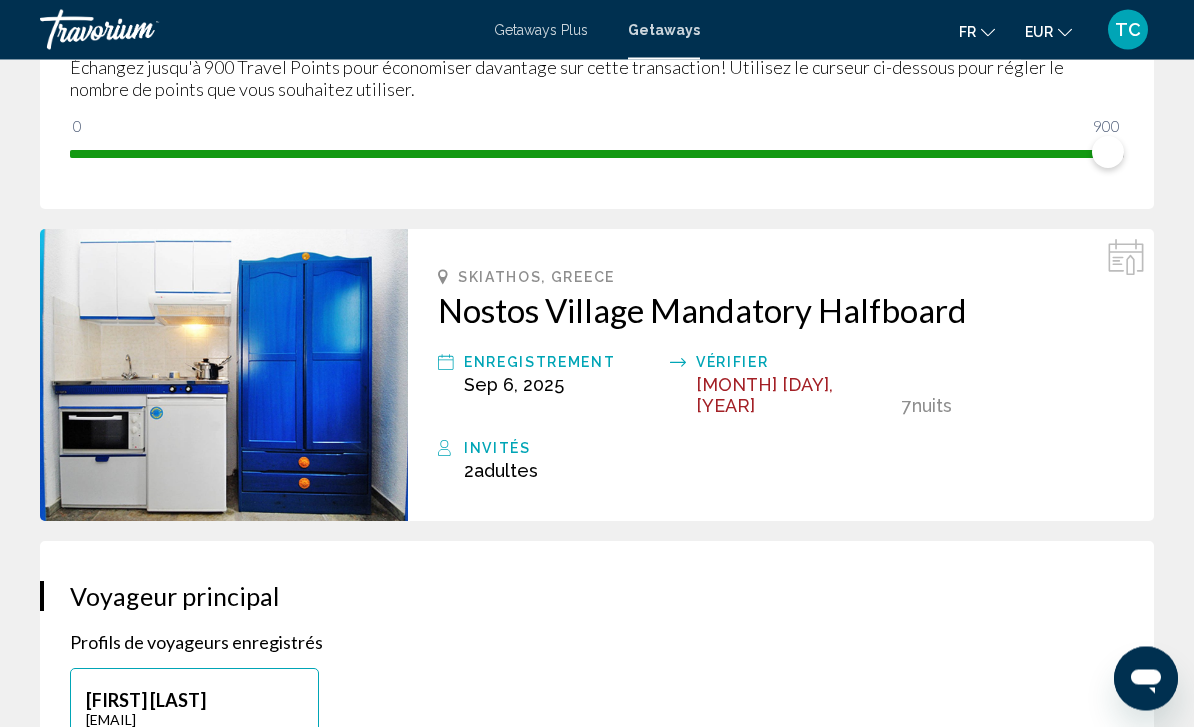 scroll, scrollTop: 411, scrollLeft: 0, axis: vertical 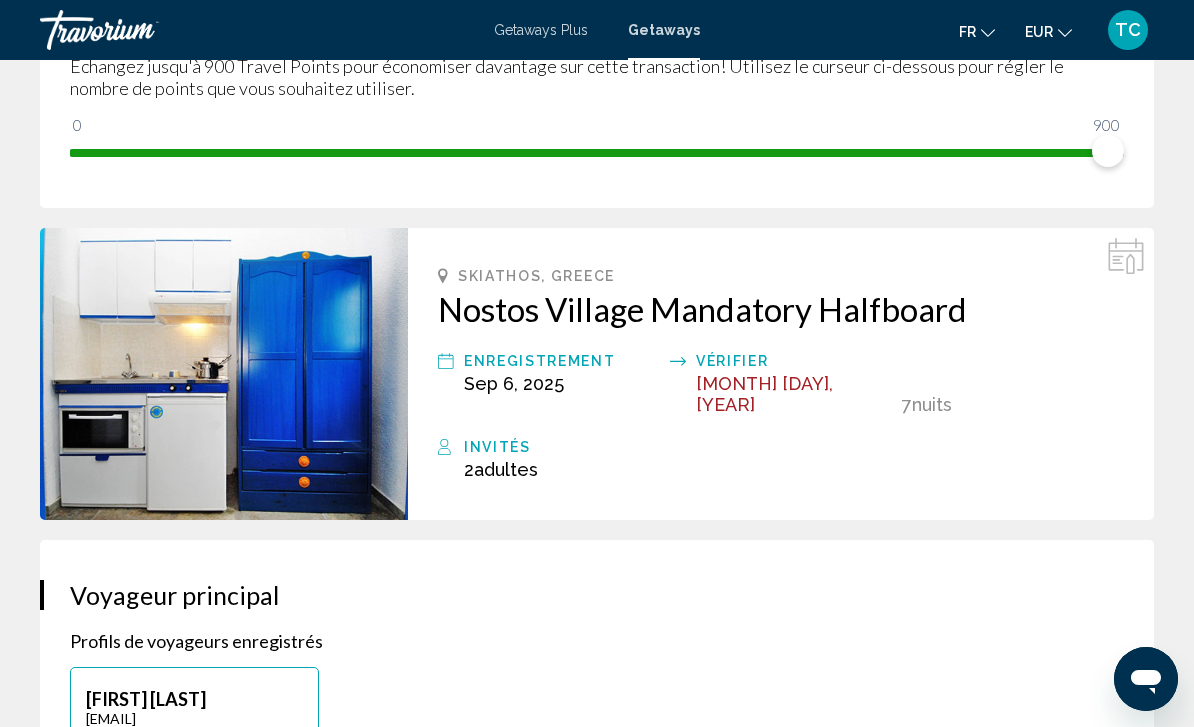 click on "Getaways" at bounding box center (664, 30) 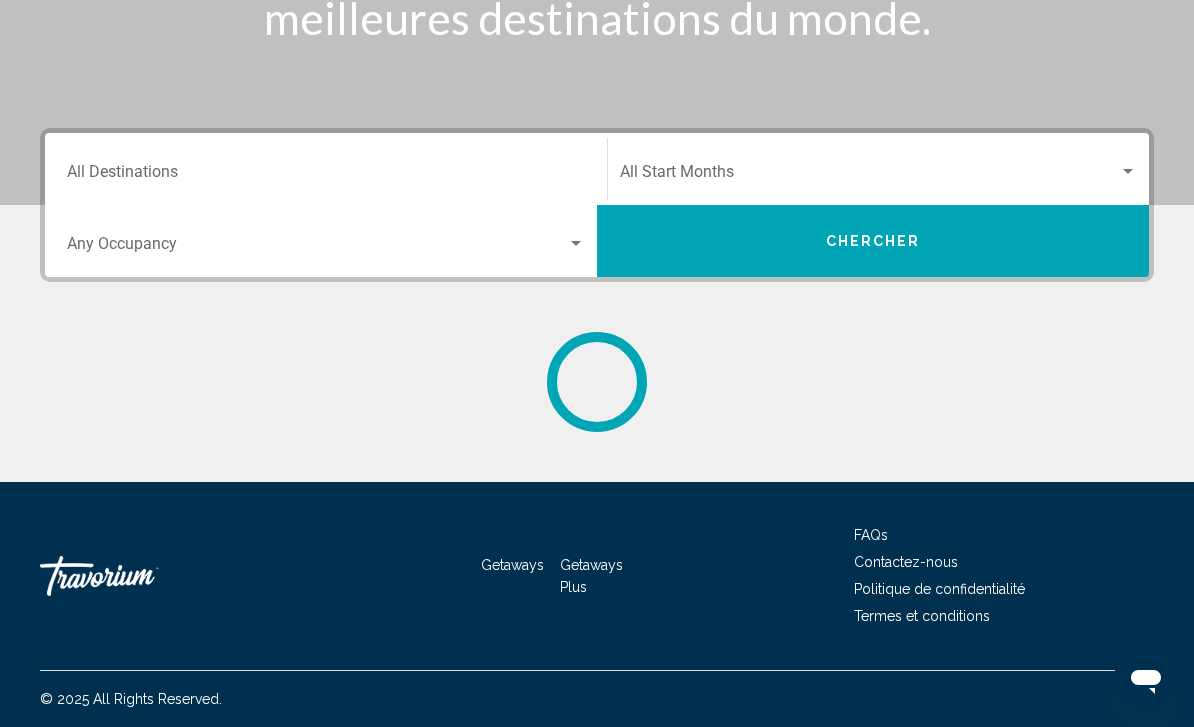 scroll, scrollTop: 0, scrollLeft: 0, axis: both 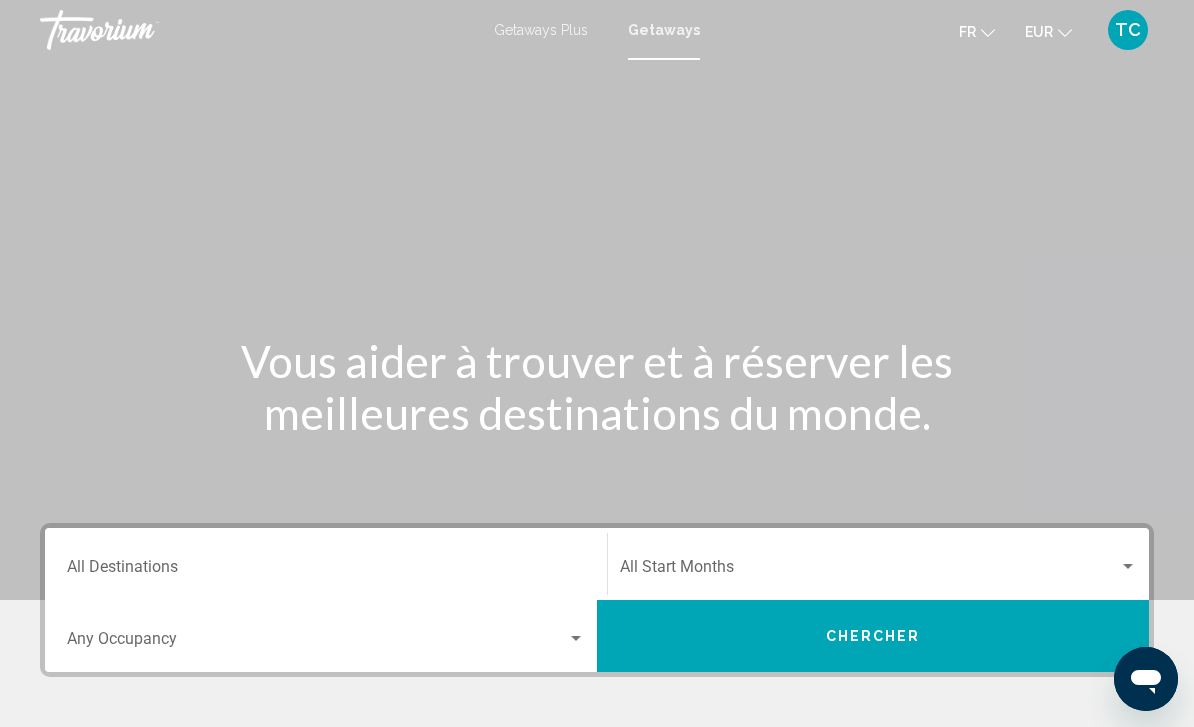 click on "Getaways Plus" at bounding box center [541, 30] 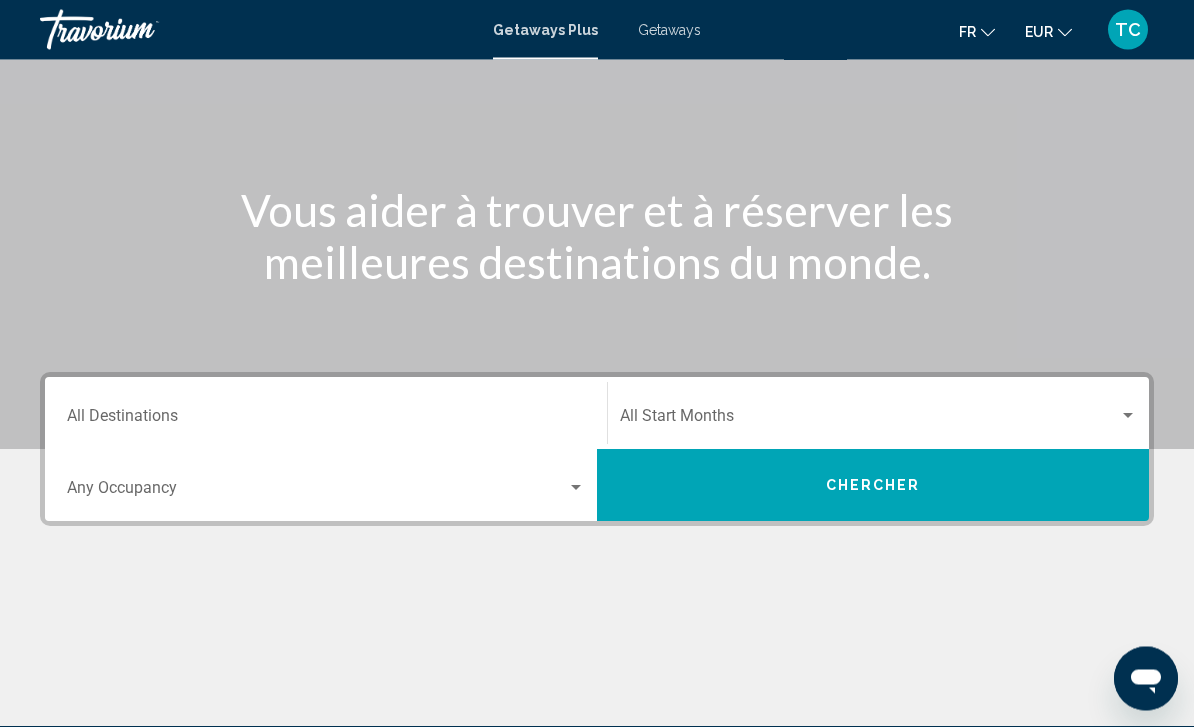 scroll, scrollTop: 176, scrollLeft: 0, axis: vertical 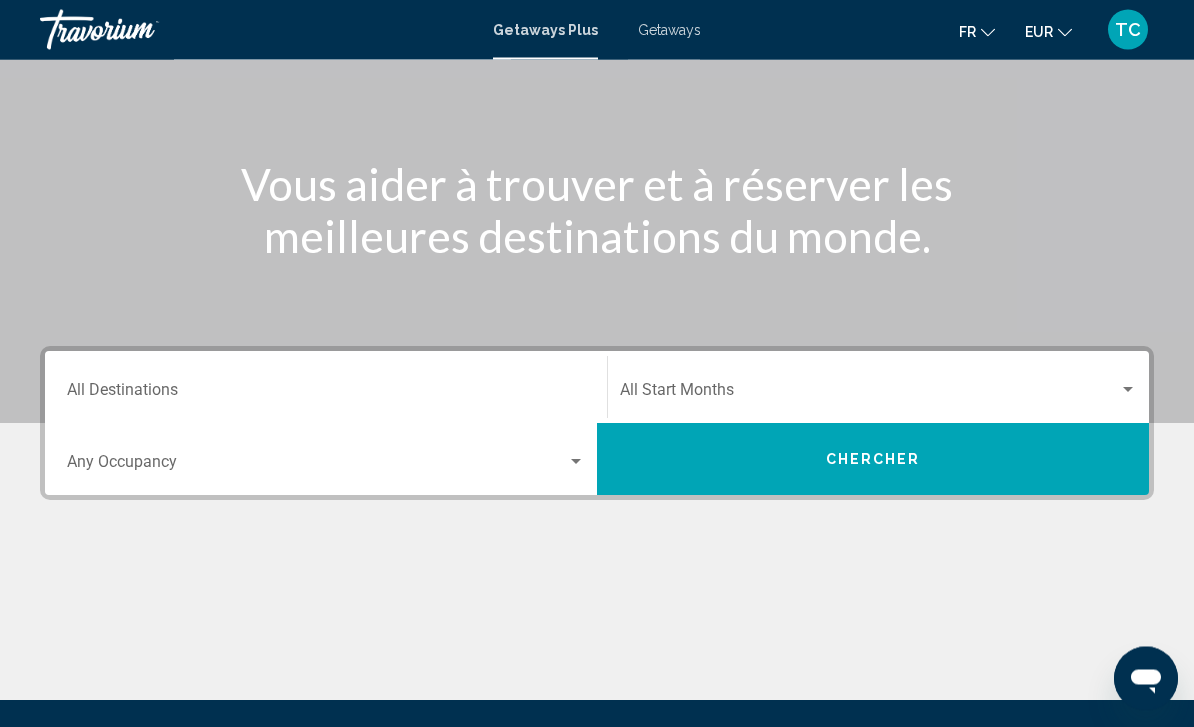 click on "Destination All Destinations" at bounding box center [326, 395] 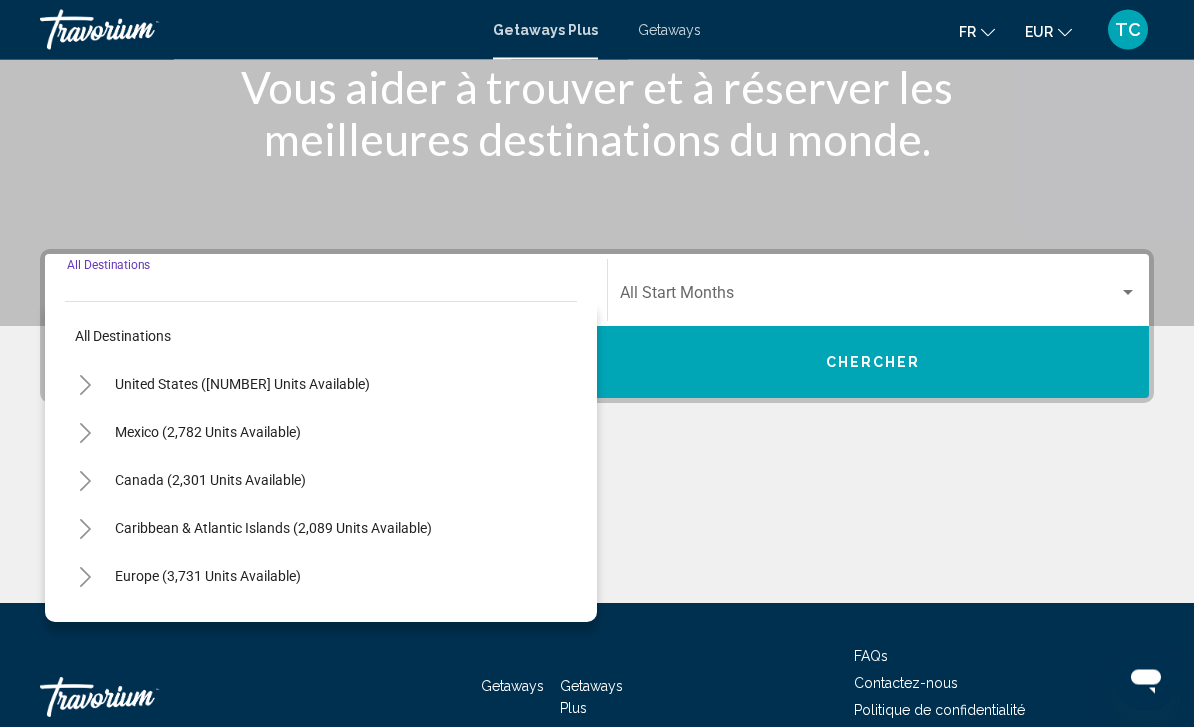 scroll, scrollTop: 331, scrollLeft: 0, axis: vertical 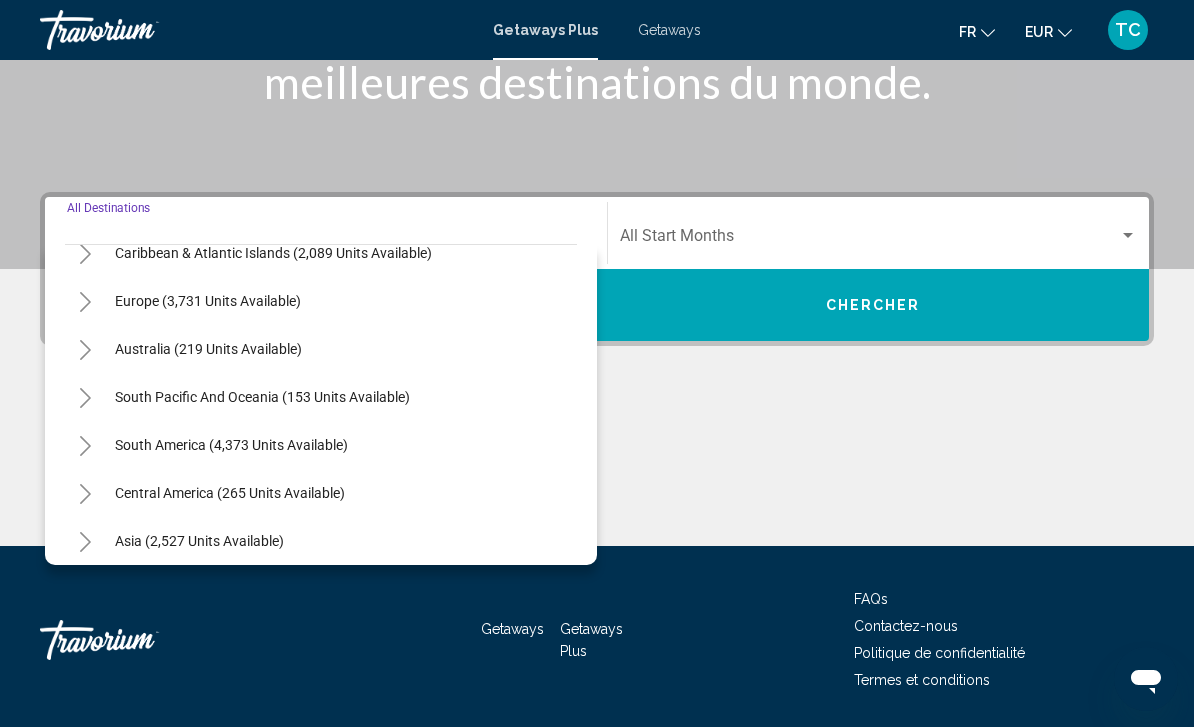 click on "Destination All Destinations" at bounding box center (326, 233) 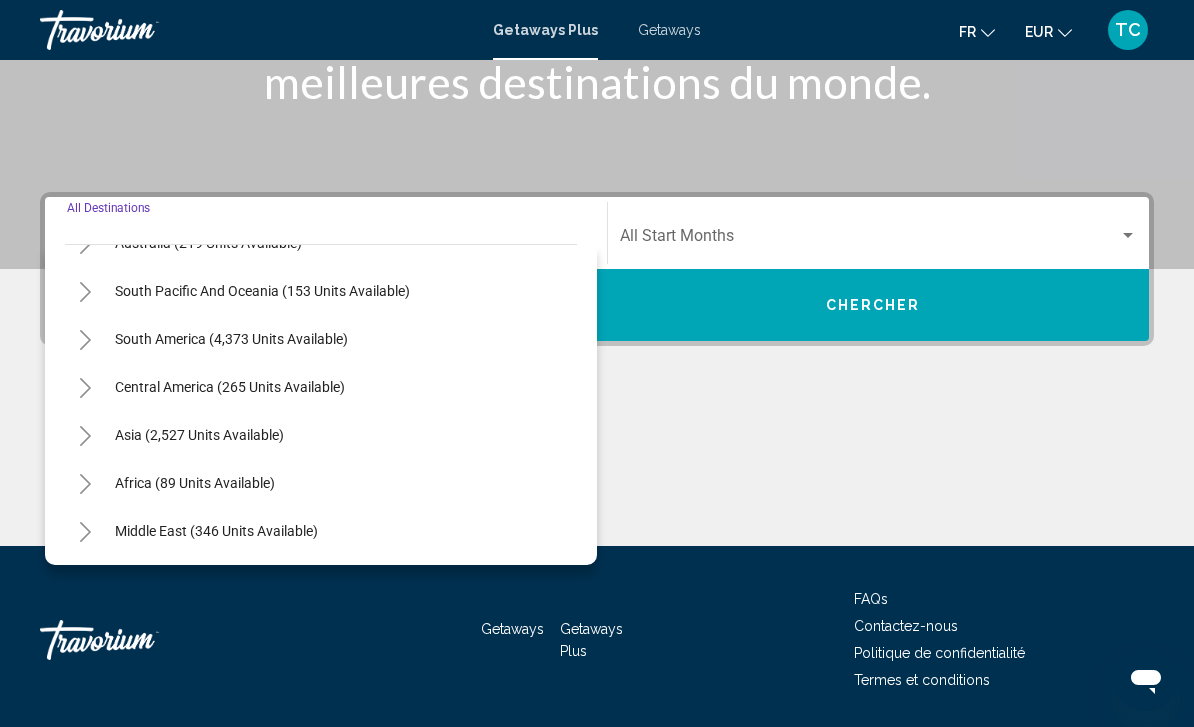 scroll, scrollTop: 324, scrollLeft: 0, axis: vertical 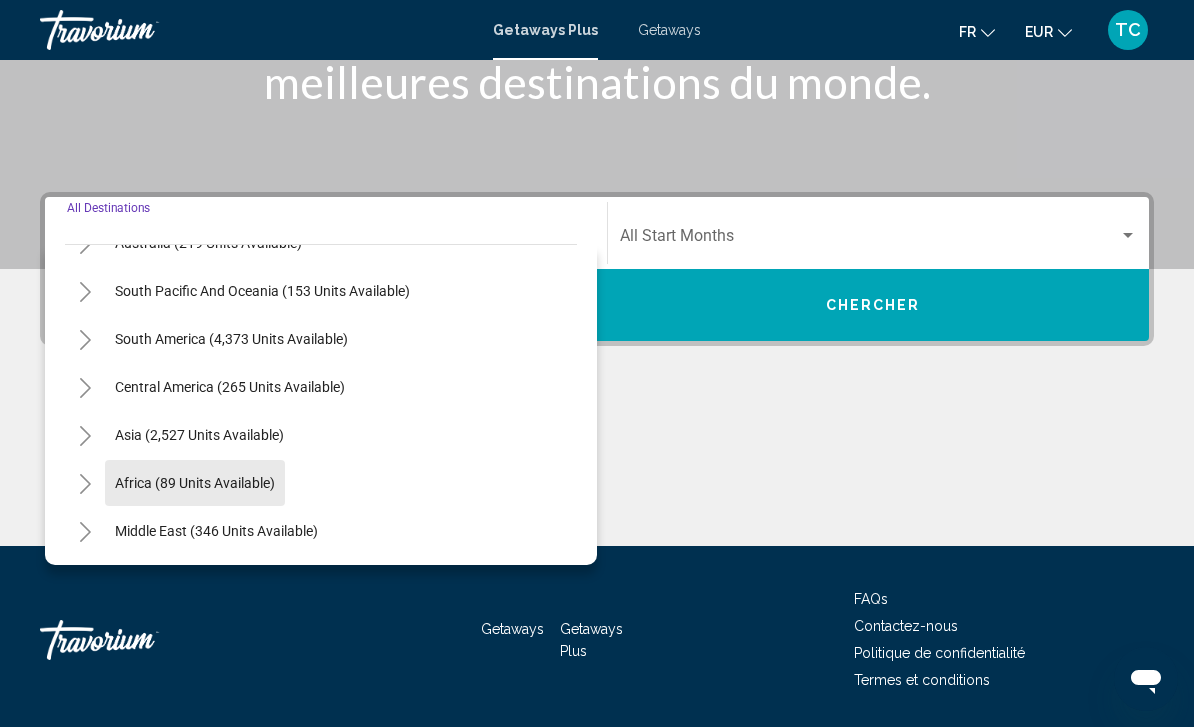 click on "Africa (89 units available)" at bounding box center (216, 531) 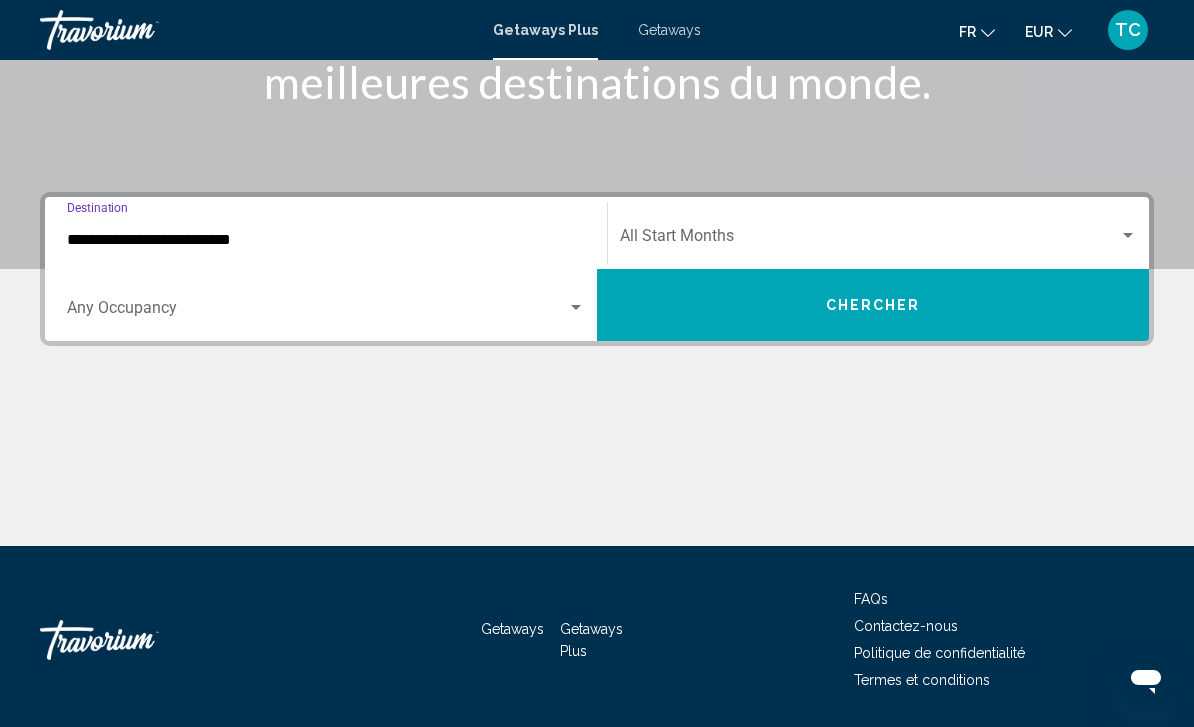 click at bounding box center [869, 240] 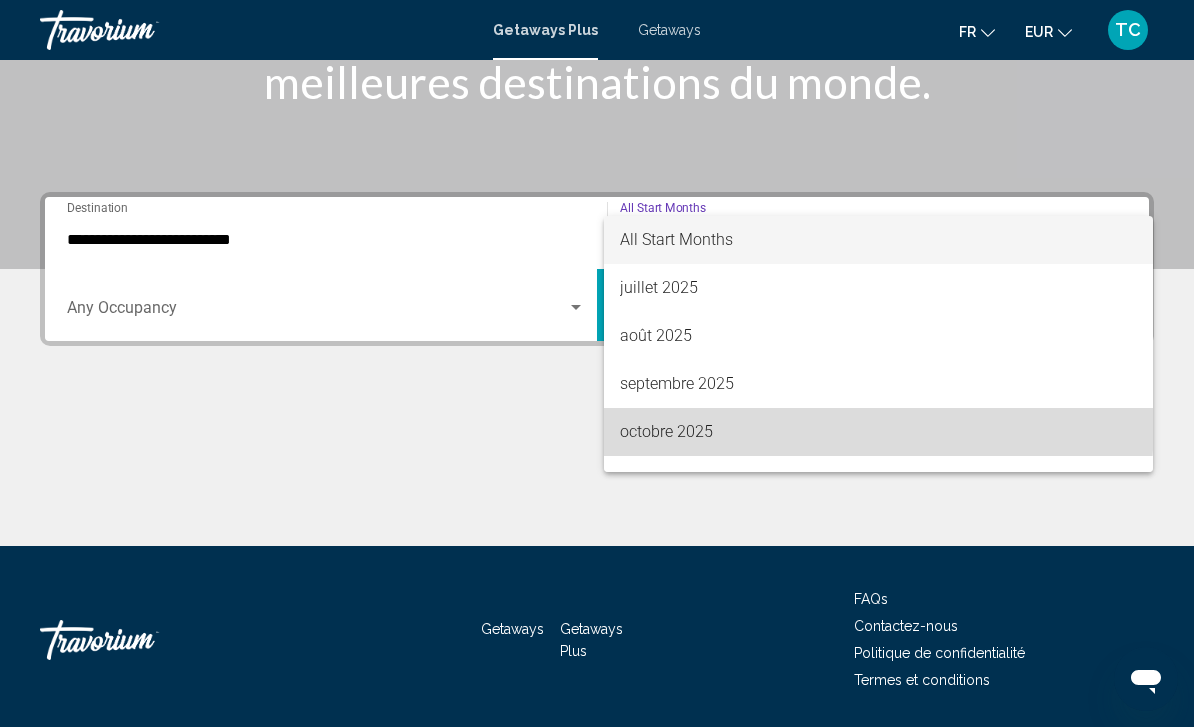click on "octobre 2025" at bounding box center (878, 432) 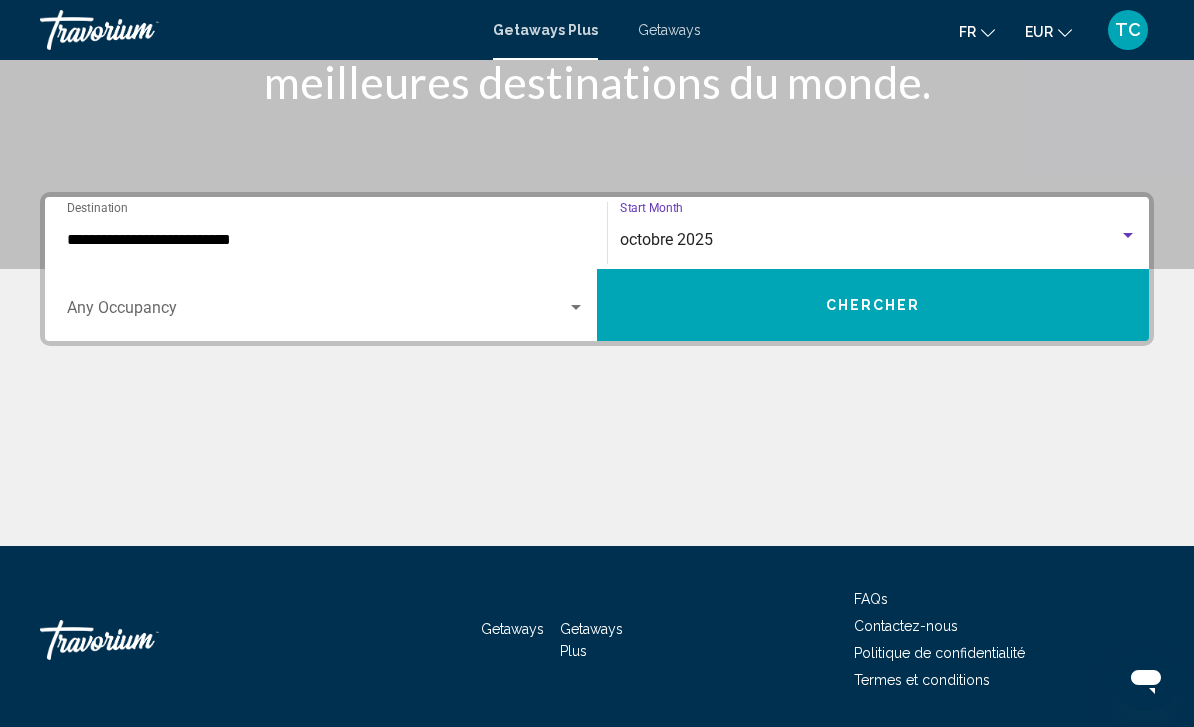 click on "Occupancy Any Occupancy" at bounding box center (326, 305) 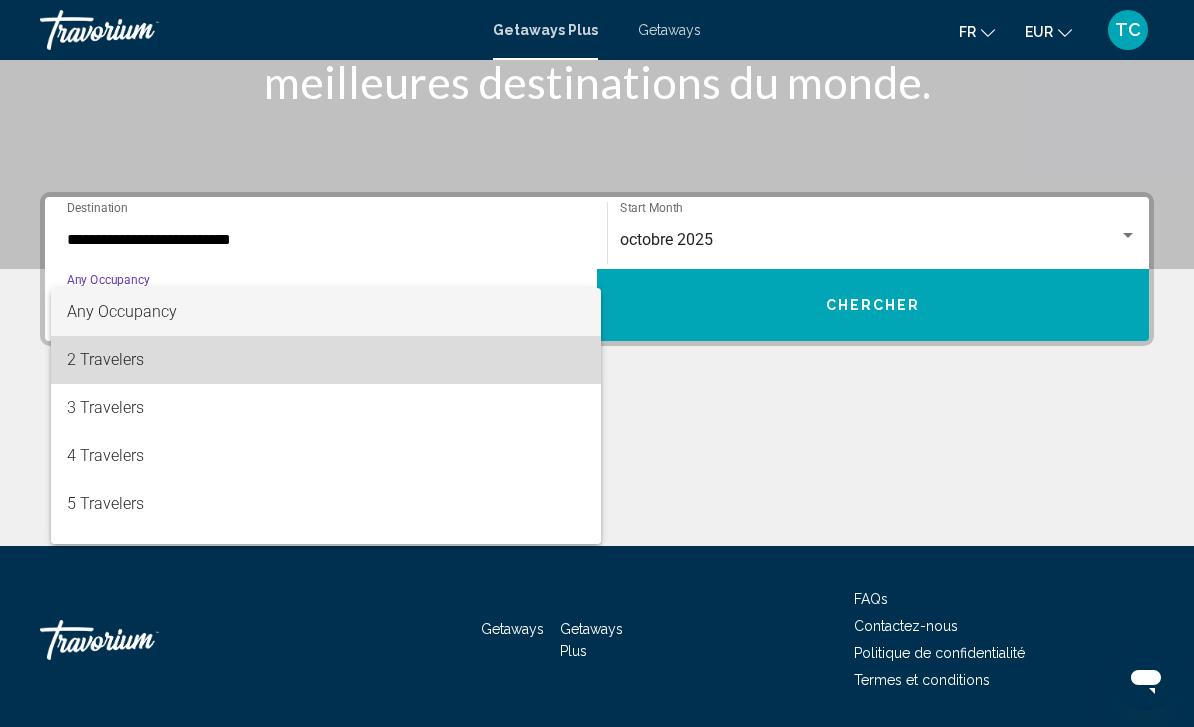 click on "2 Travelers" at bounding box center (326, 360) 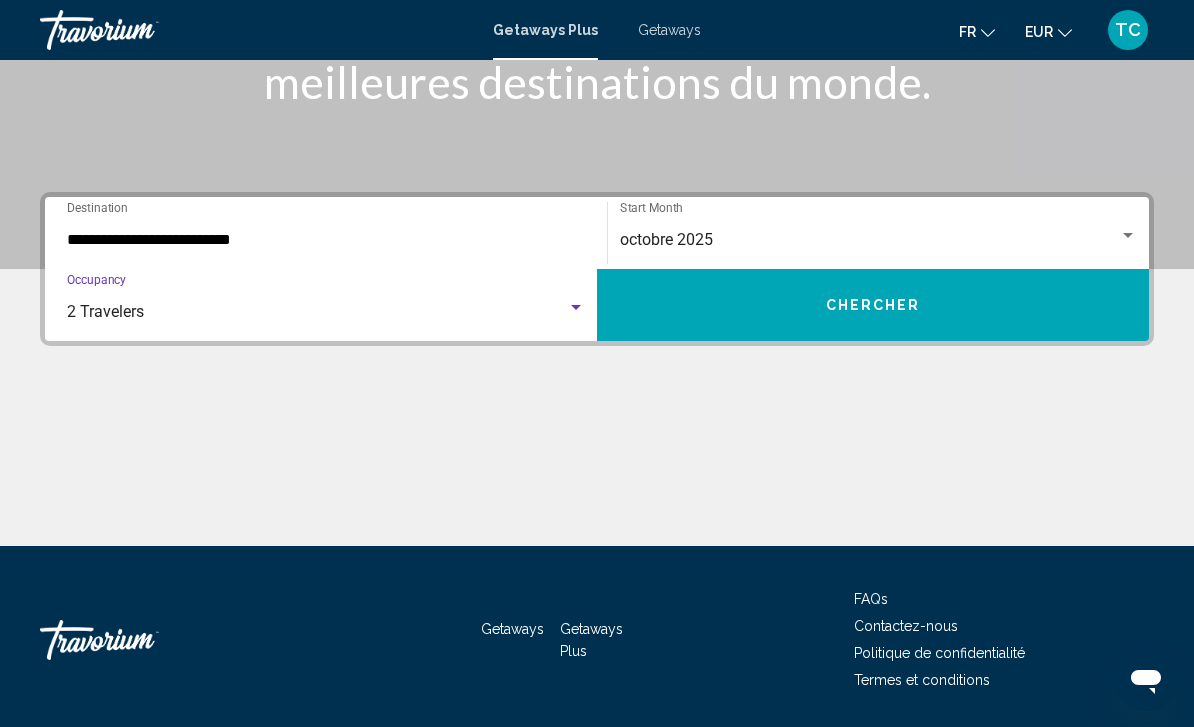 click on "Chercher" at bounding box center (873, 305) 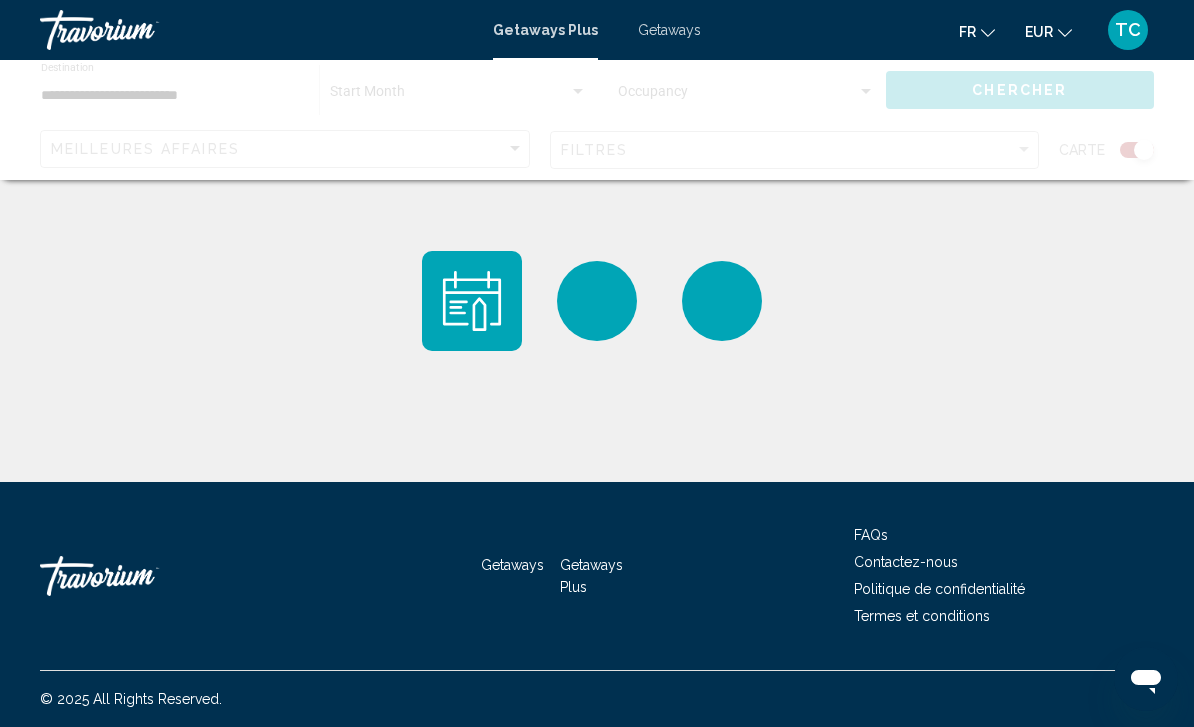 scroll, scrollTop: 0, scrollLeft: 0, axis: both 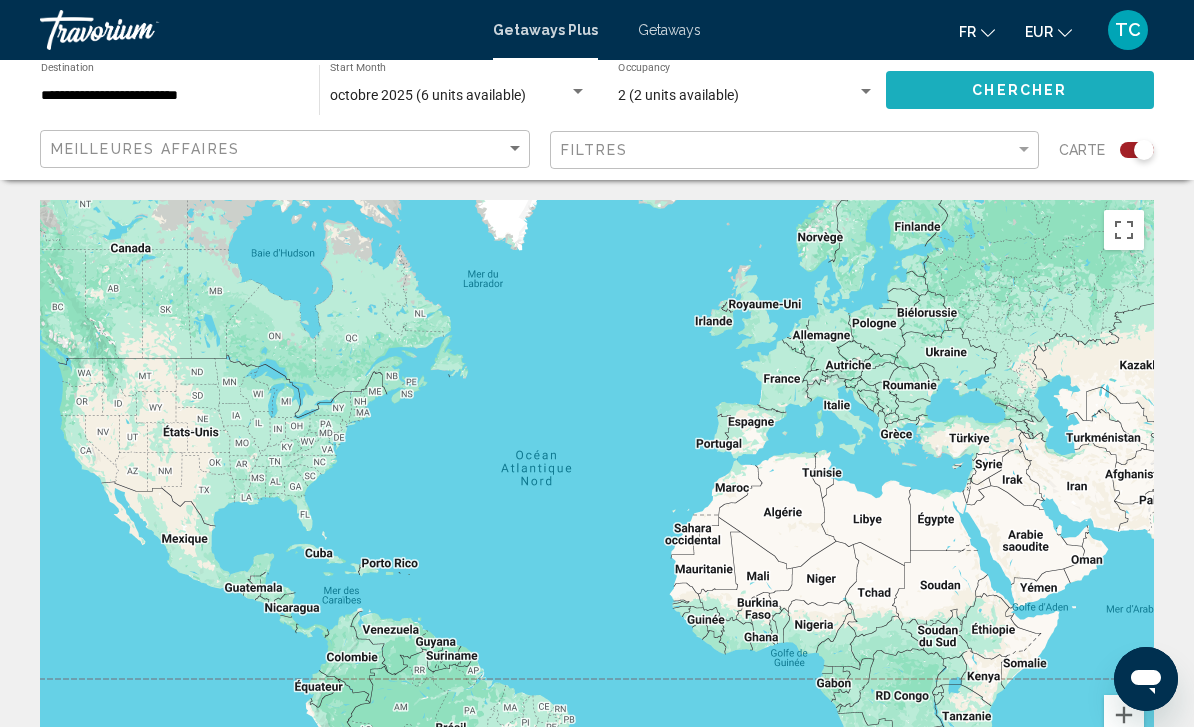 click on "Chercher" 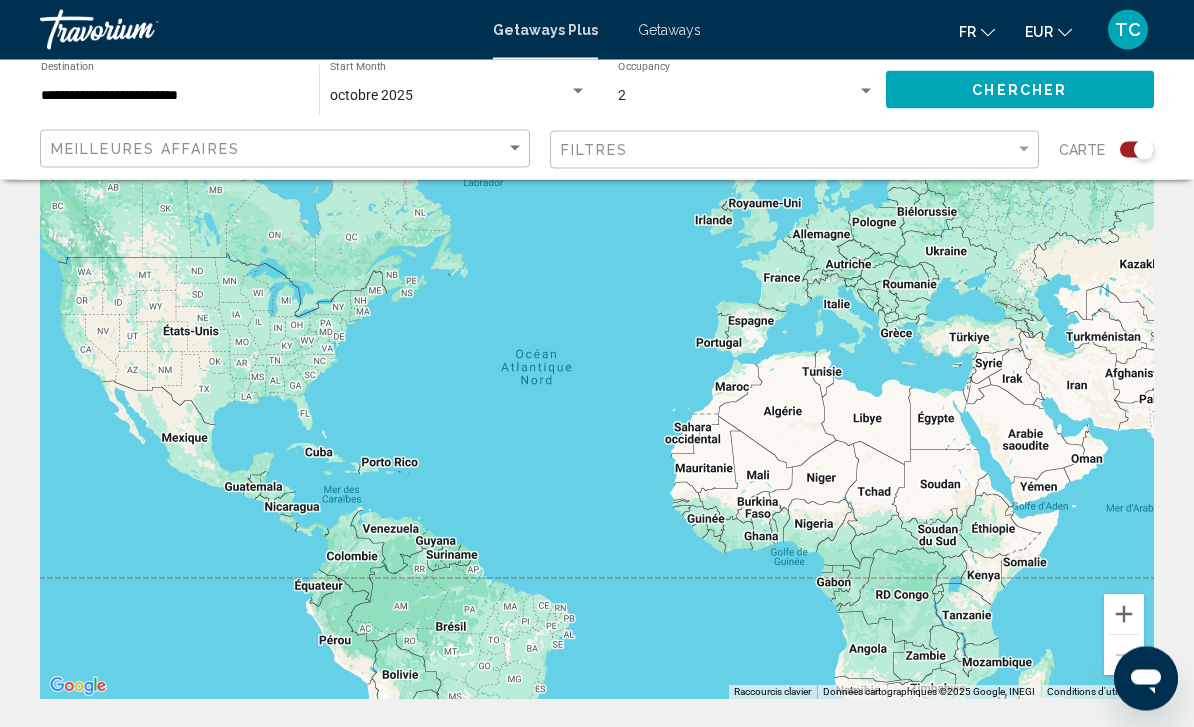 scroll, scrollTop: 102, scrollLeft: 0, axis: vertical 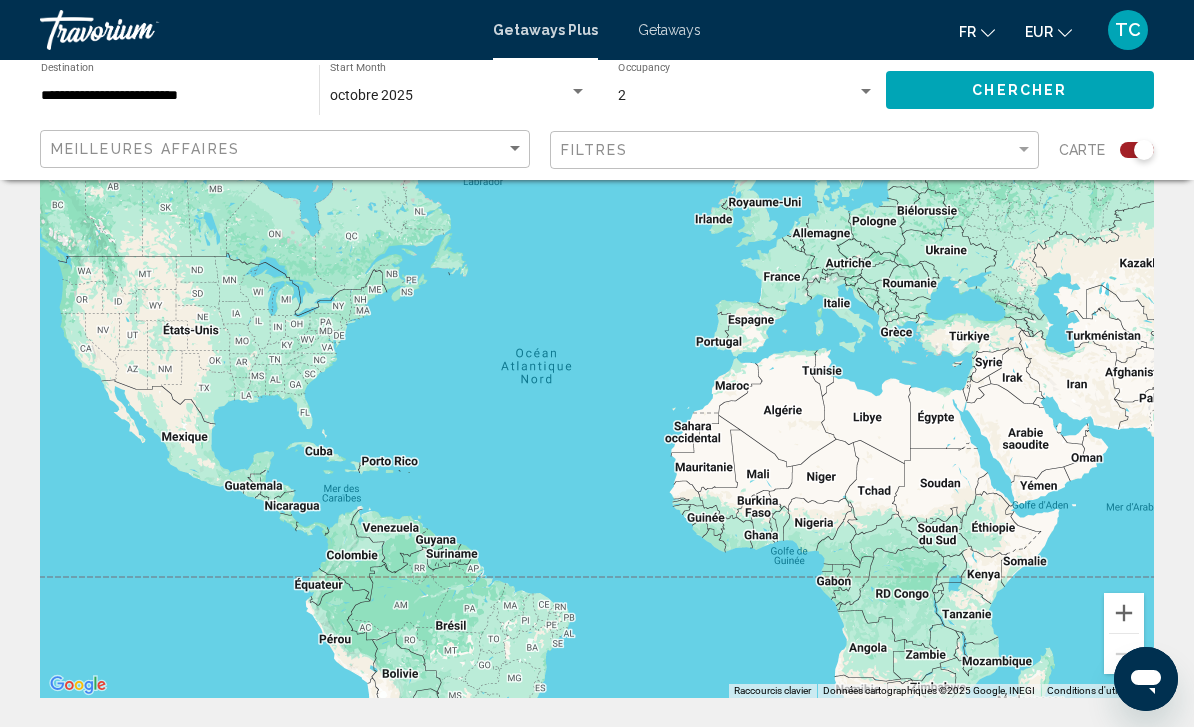 click on "**********" at bounding box center (170, 96) 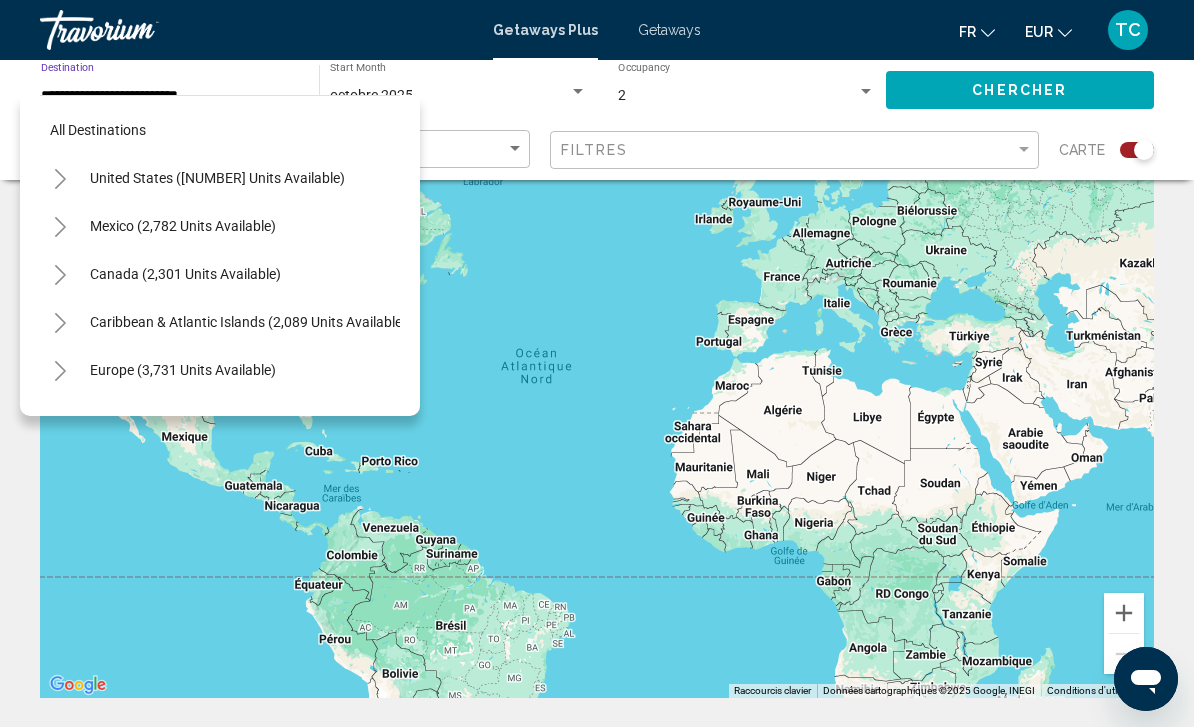 scroll, scrollTop: 0, scrollLeft: 0, axis: both 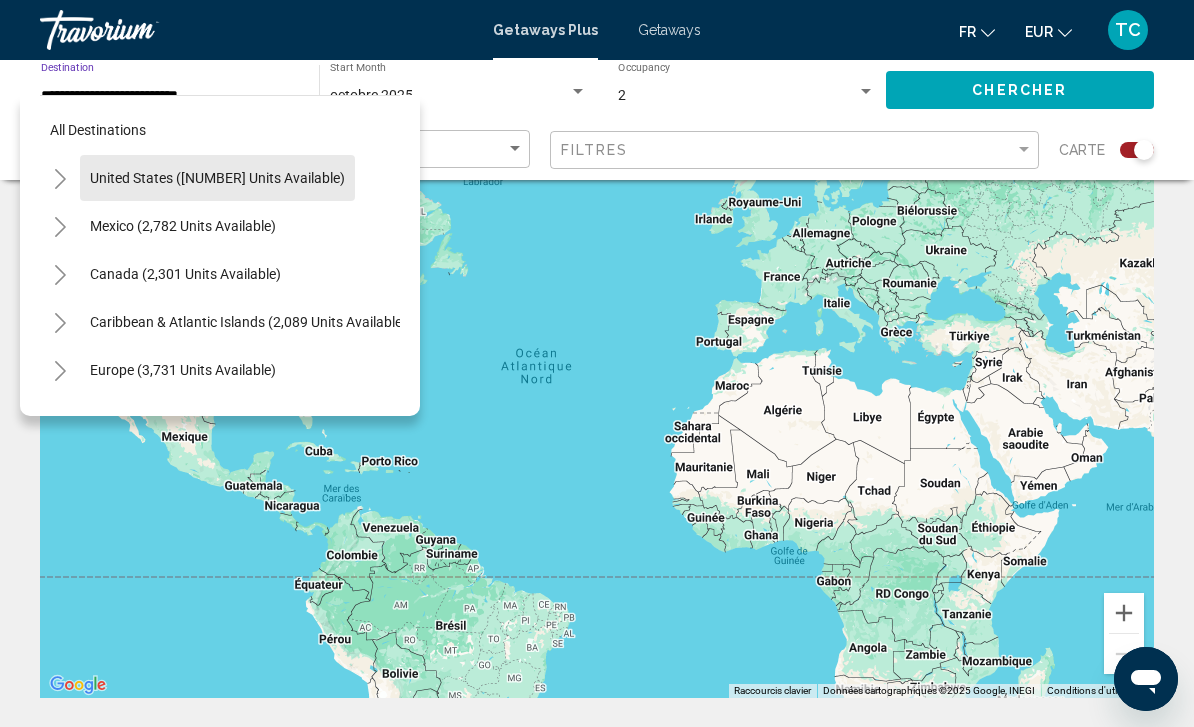 click on "United States ([NUMBER] units available)" at bounding box center [183, 226] 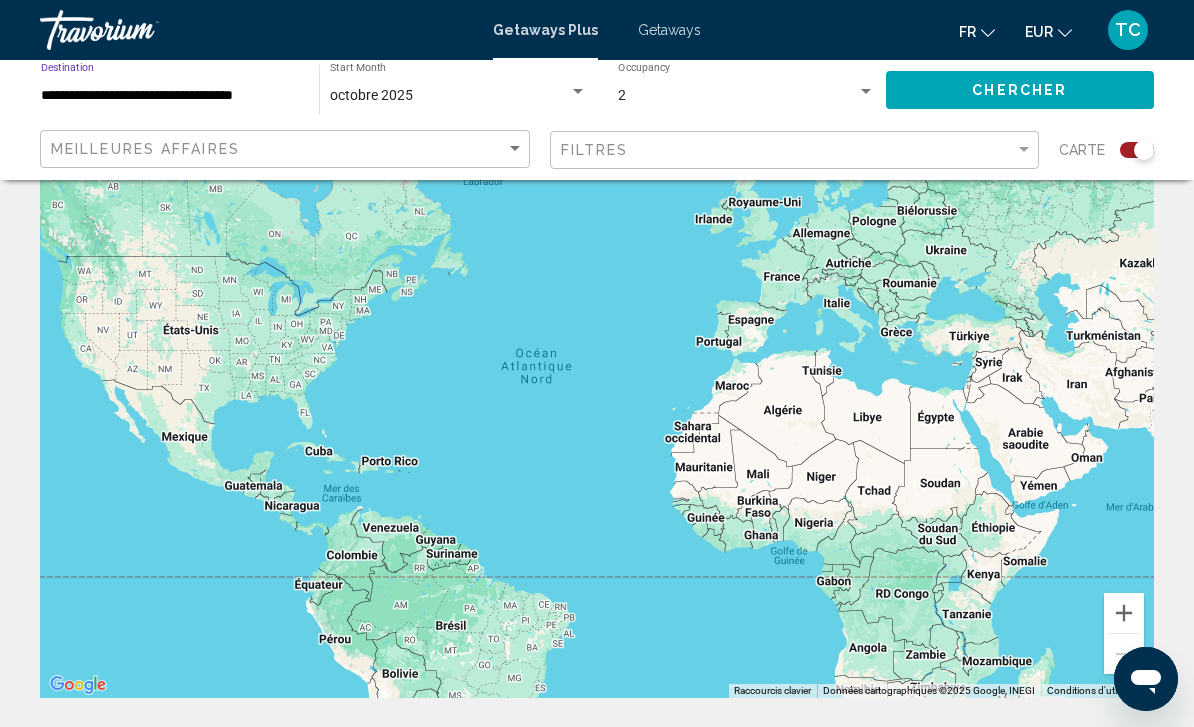 click on "Chercher" 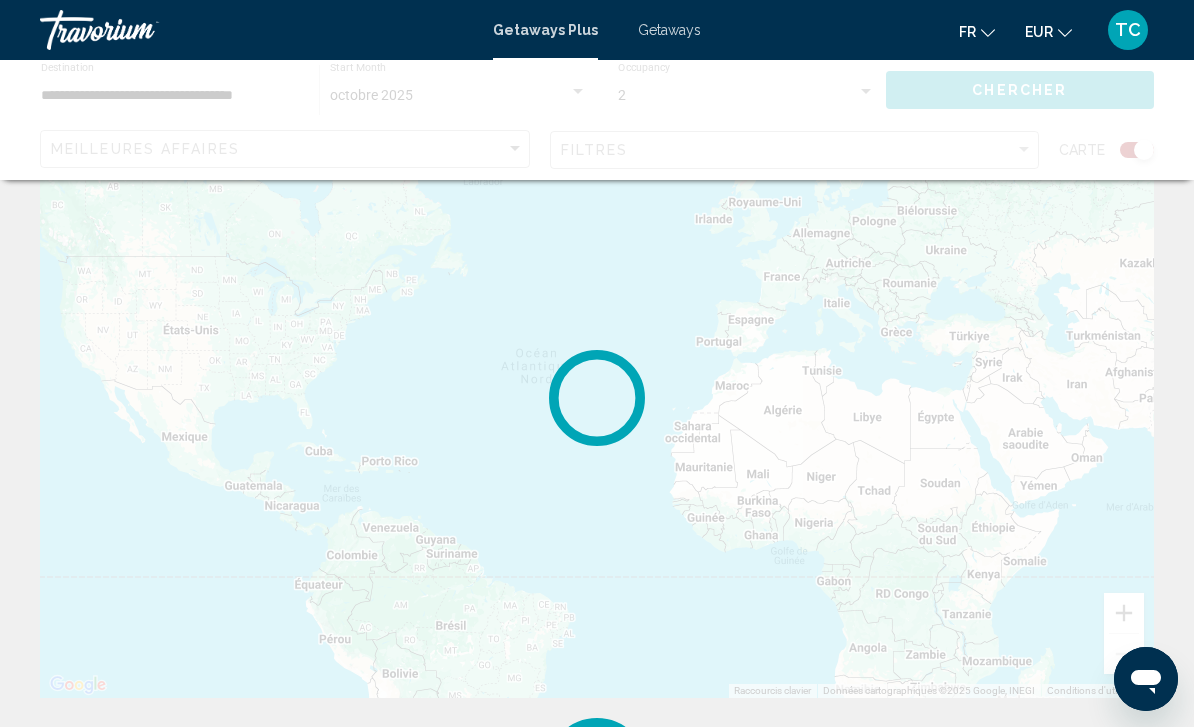 scroll, scrollTop: 0, scrollLeft: 0, axis: both 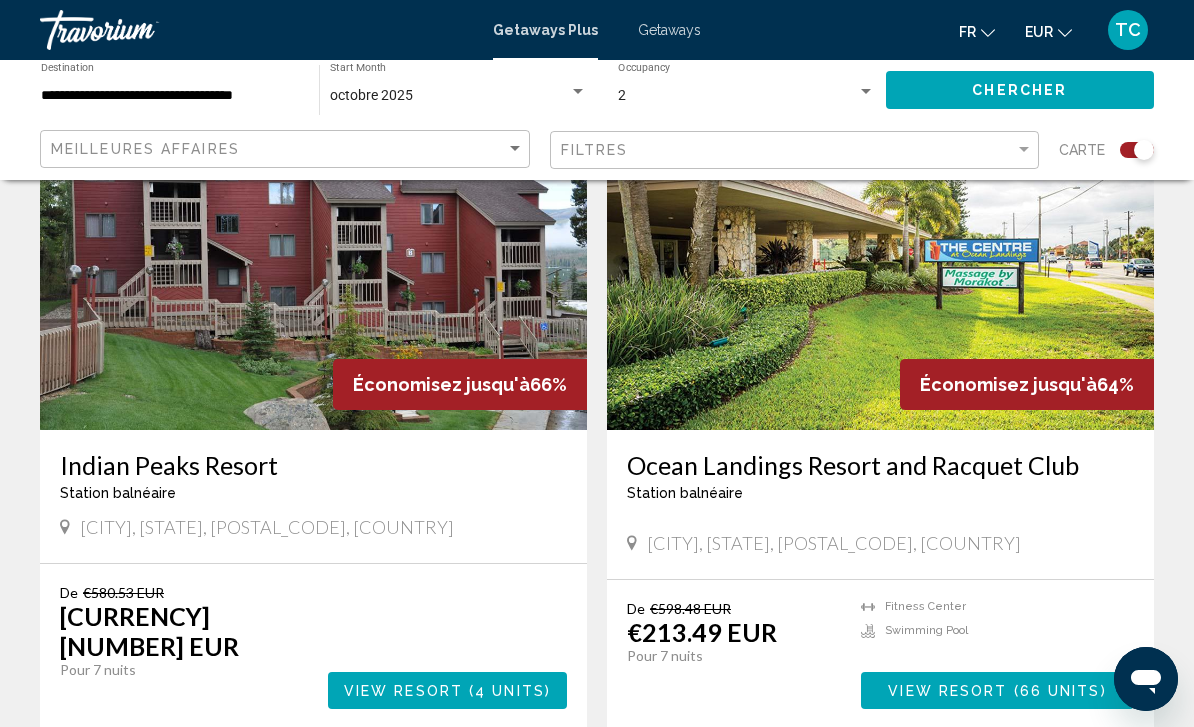 click on "page  2" at bounding box center (457, 789) 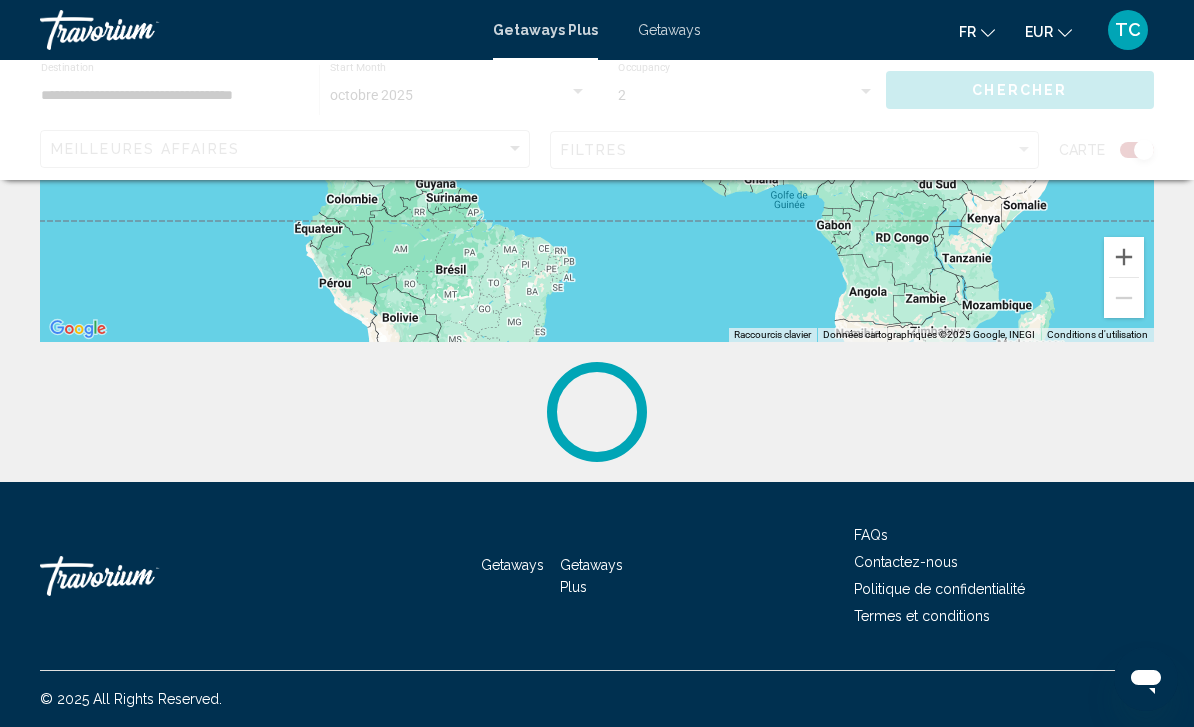 scroll, scrollTop: 0, scrollLeft: 0, axis: both 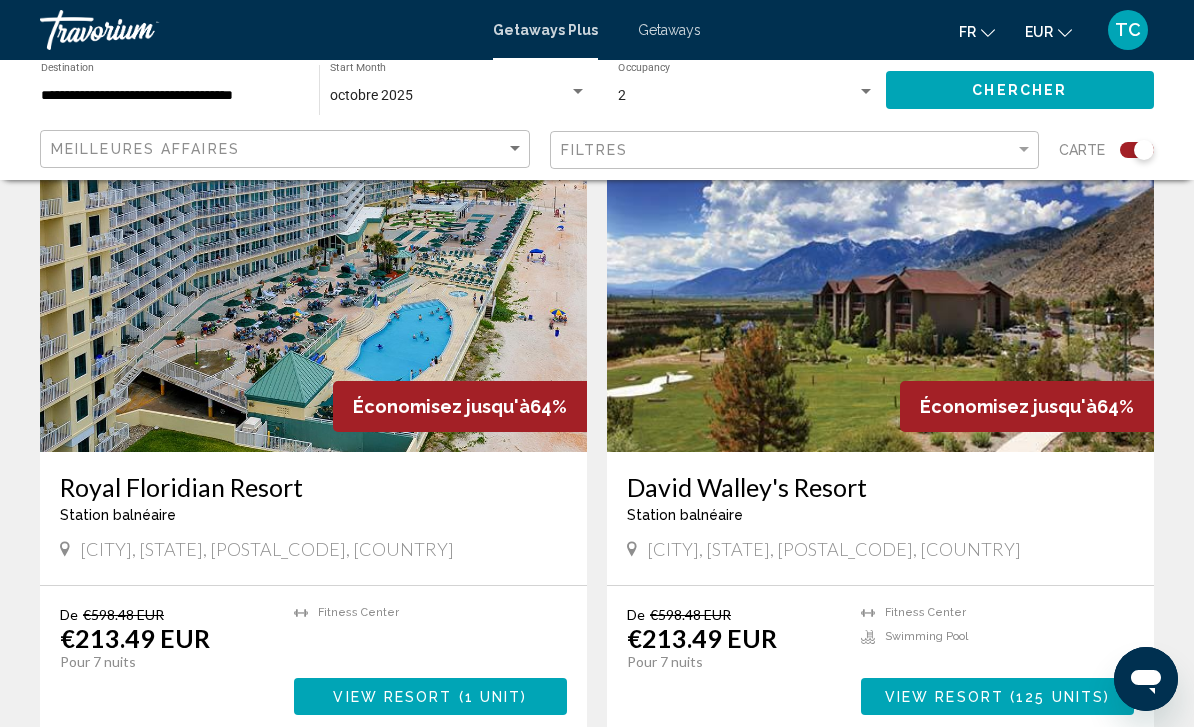 click at bounding box center (880, 292) 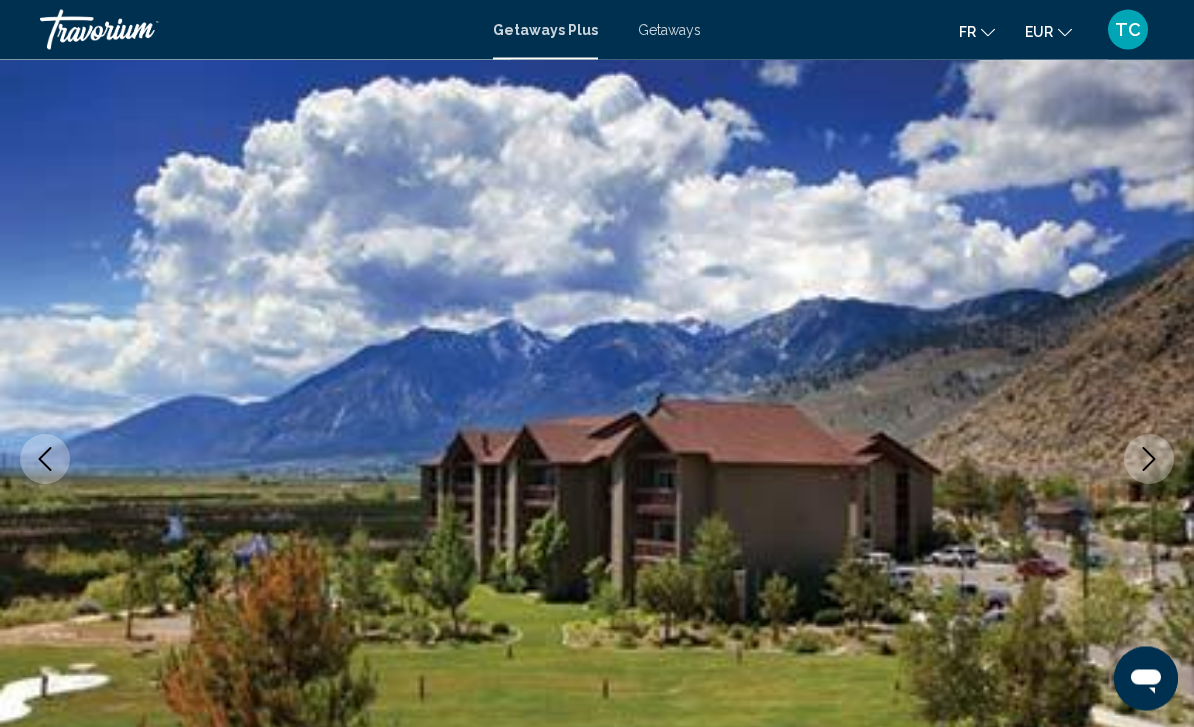 scroll, scrollTop: 81, scrollLeft: 0, axis: vertical 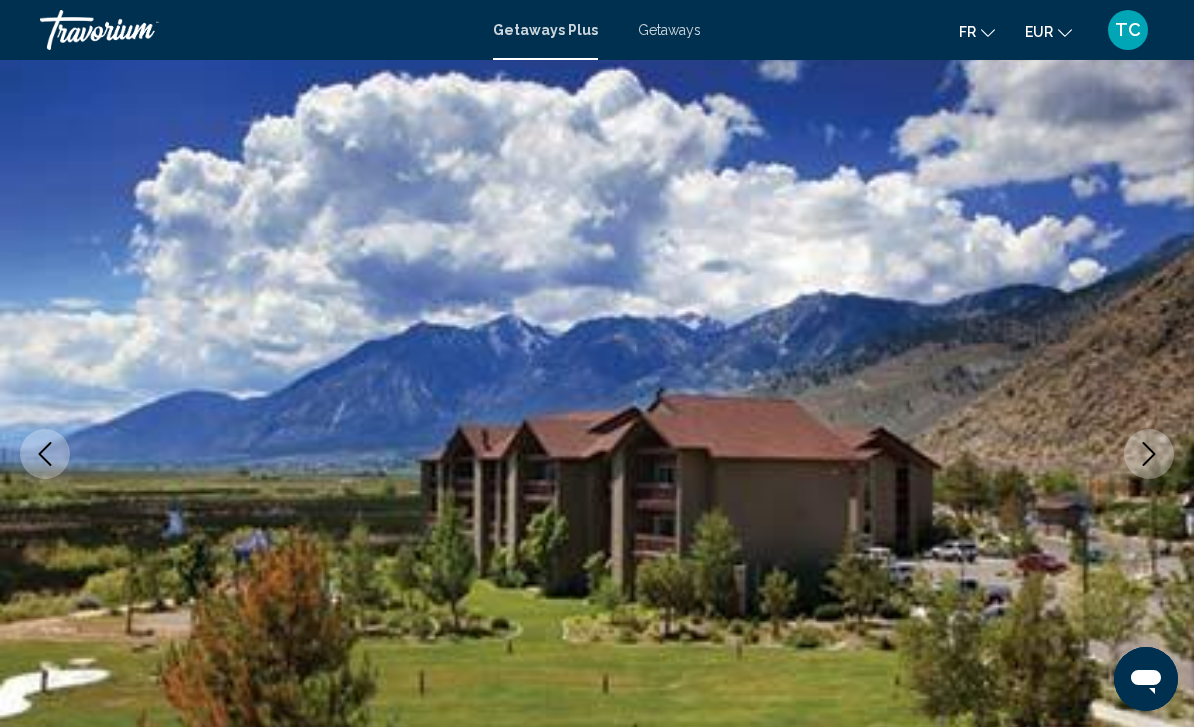 click 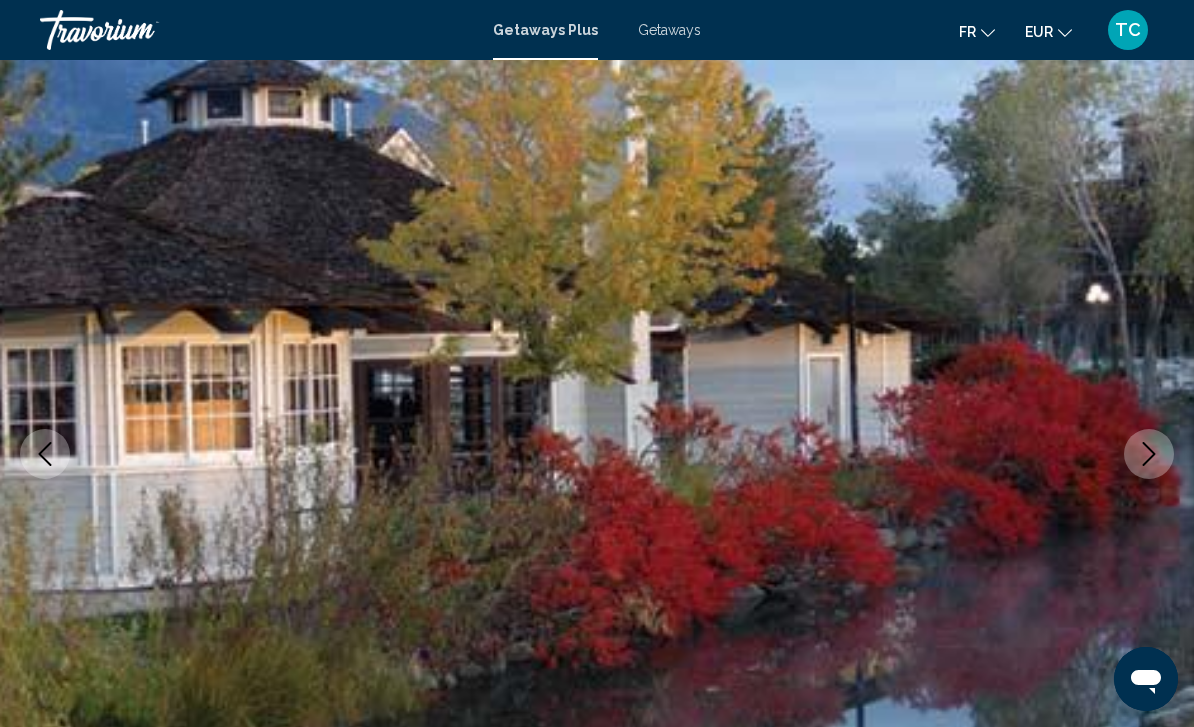 click 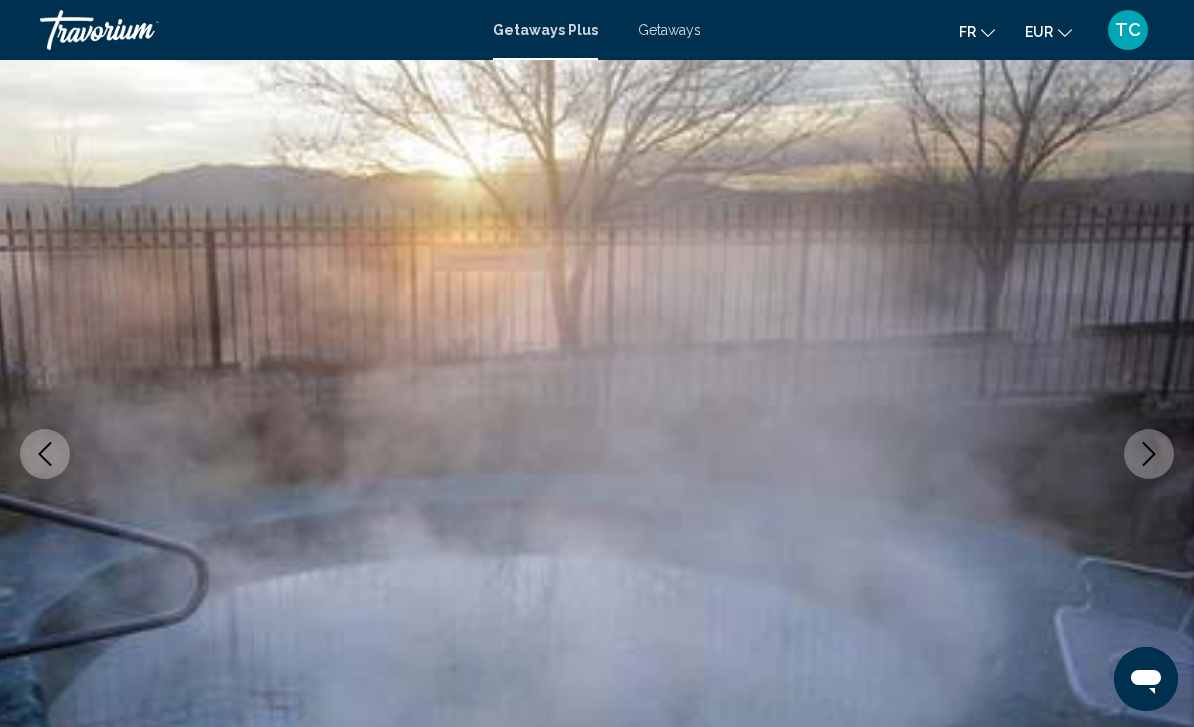 click at bounding box center (597, 454) 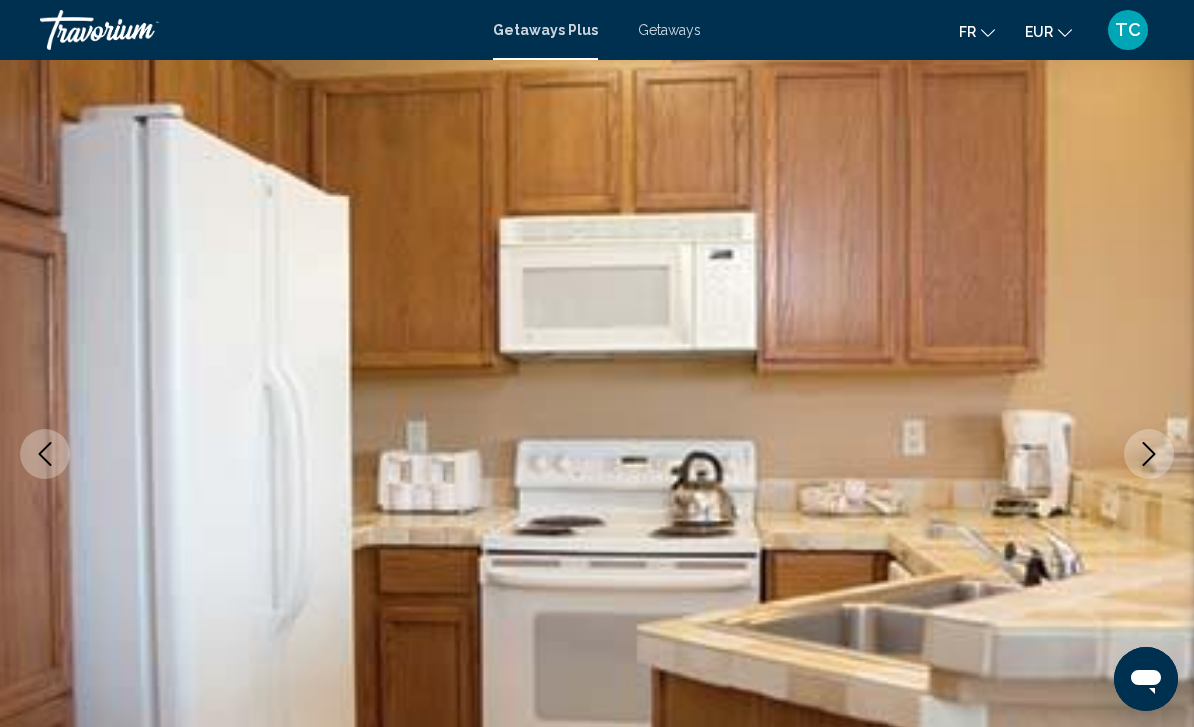 click at bounding box center [1149, 454] 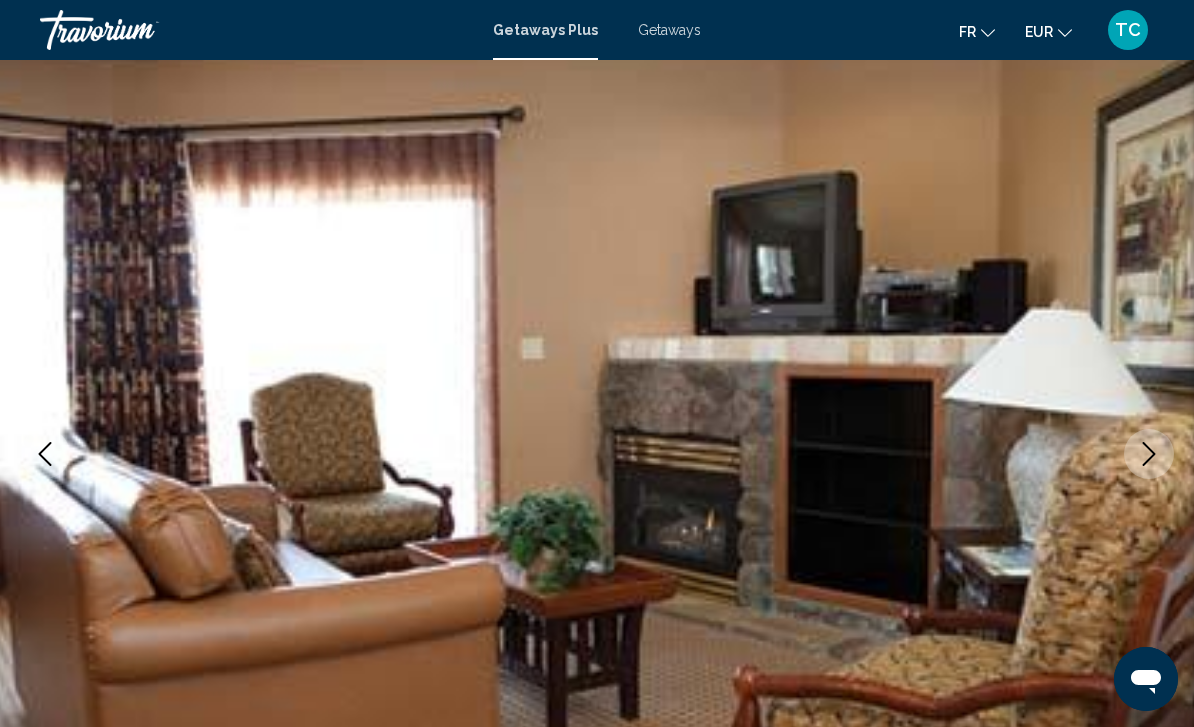 click at bounding box center (1149, 454) 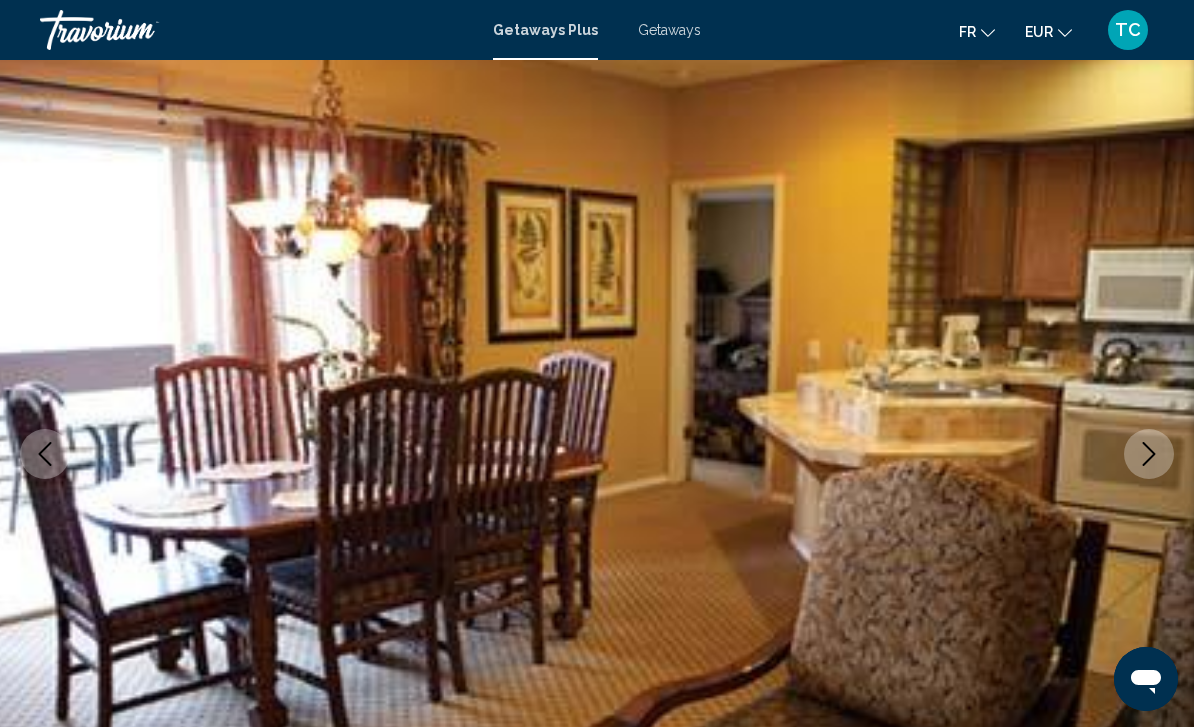click at bounding box center (1149, 454) 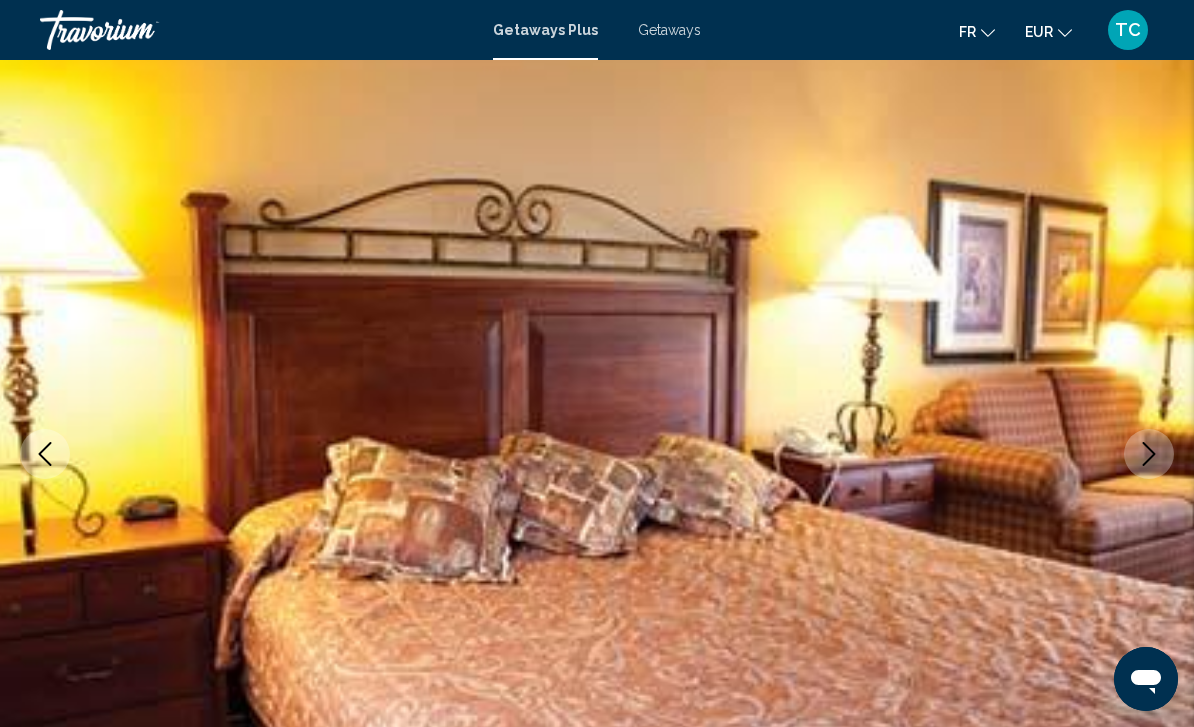 click at bounding box center [1149, 454] 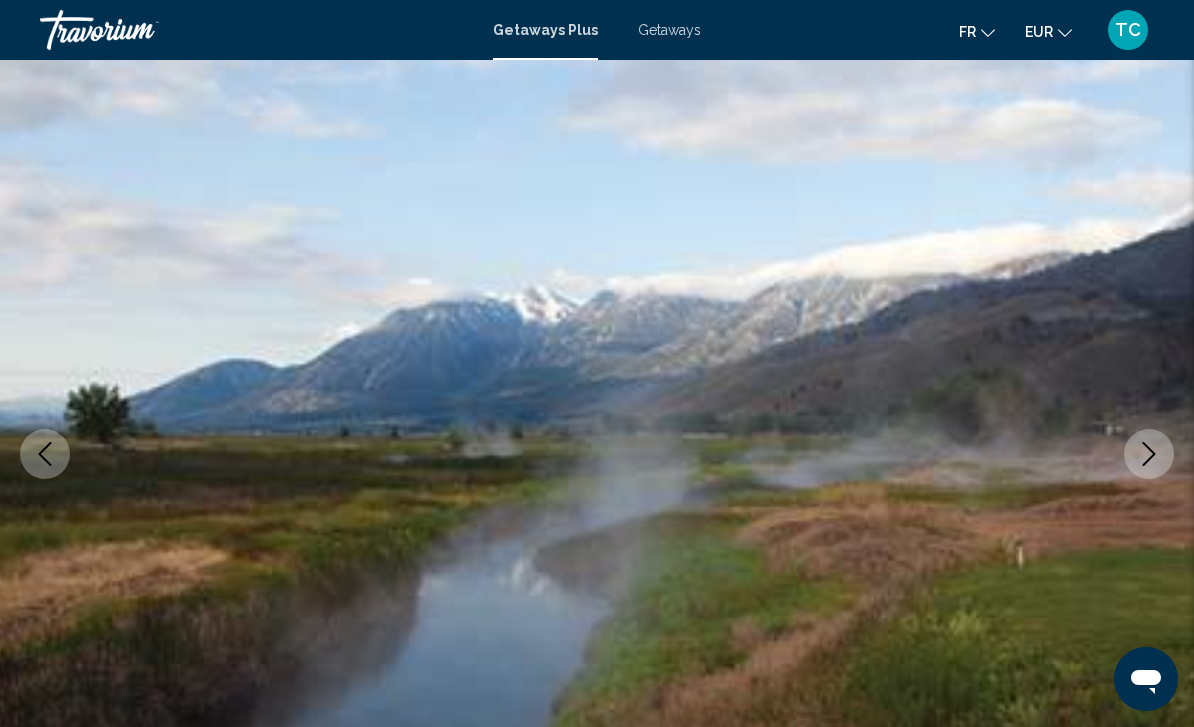 click 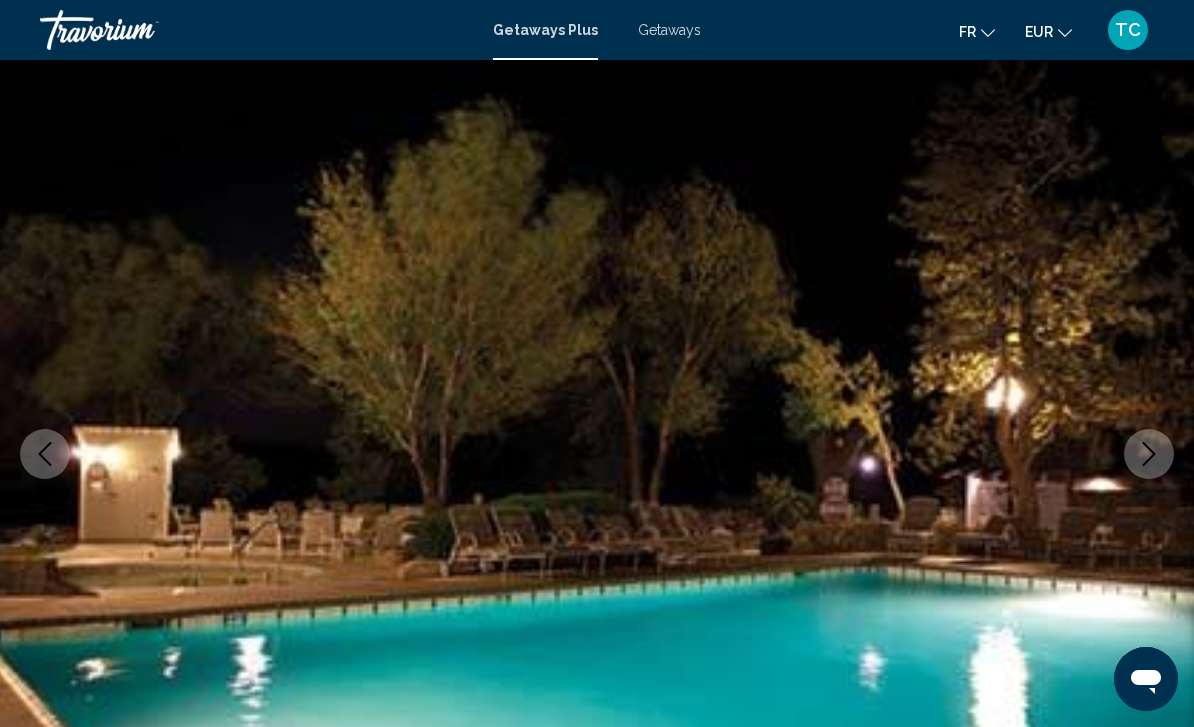 click at bounding box center (1149, 454) 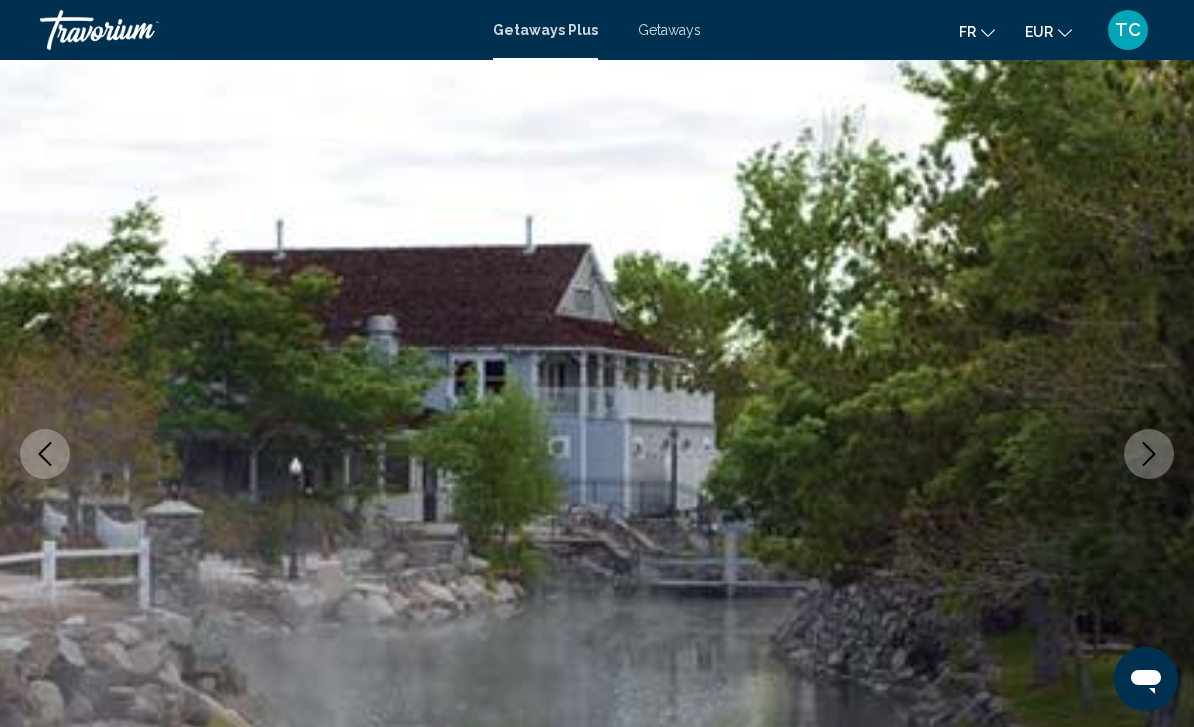 click at bounding box center (1149, 454) 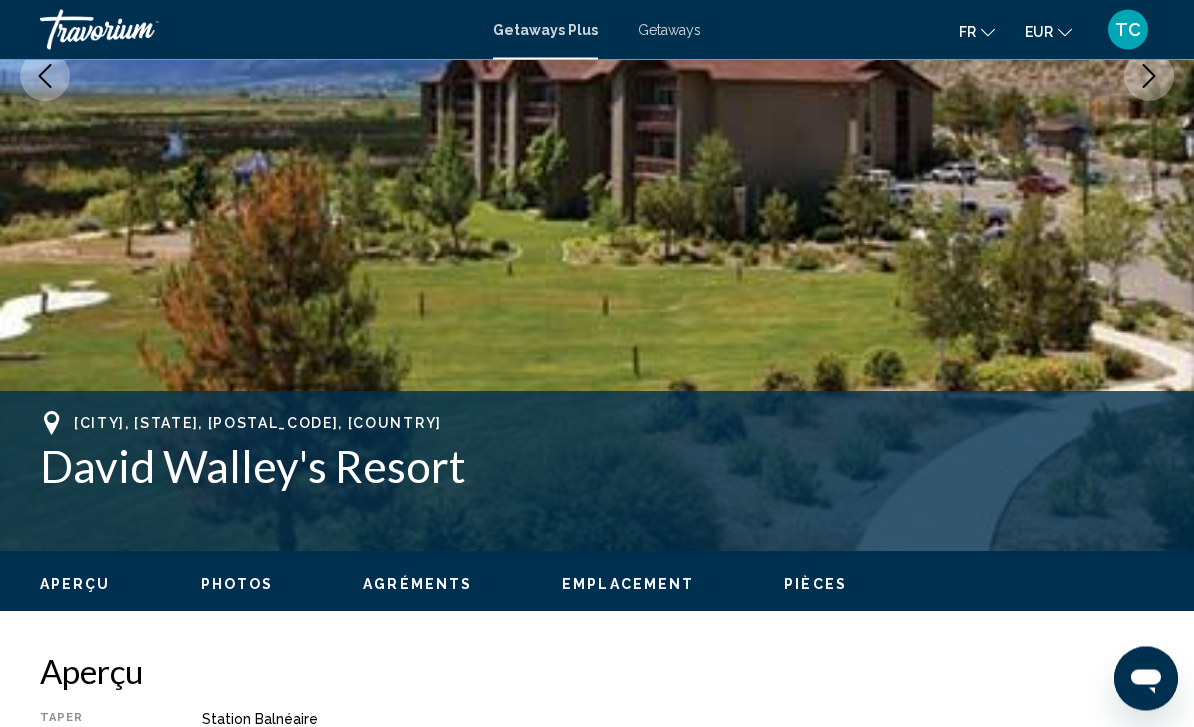 scroll, scrollTop: 0, scrollLeft: 0, axis: both 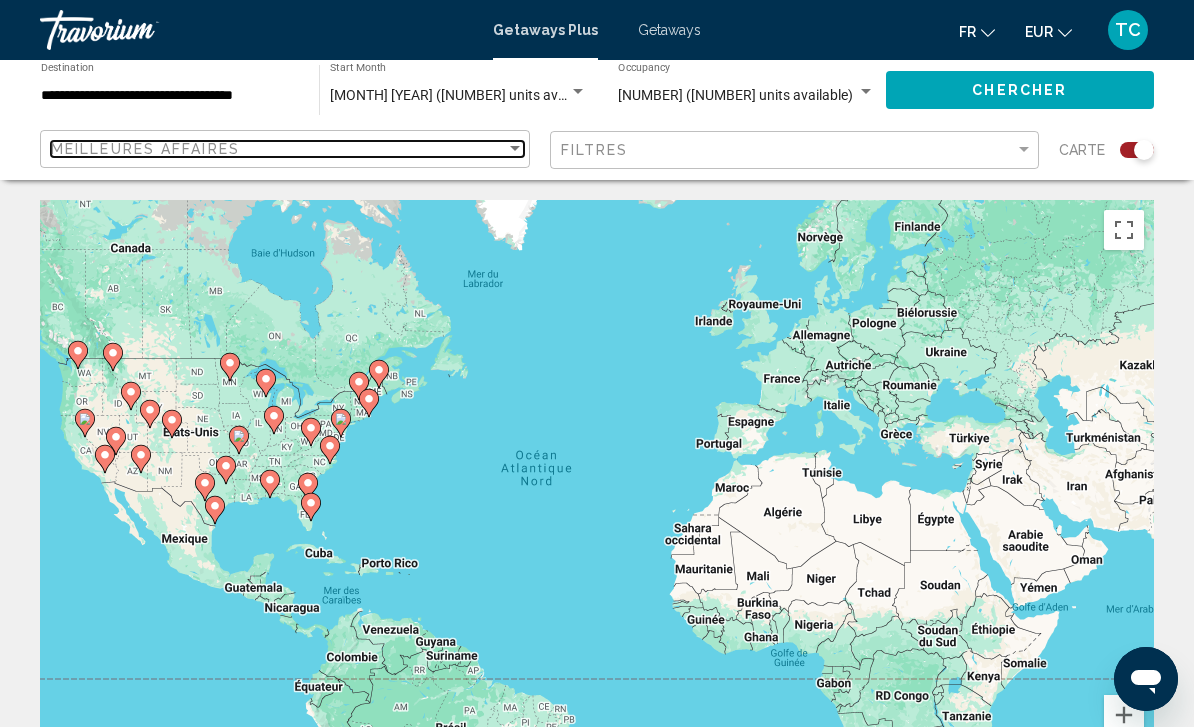 click on "Meilleures affaires" at bounding box center [278, 149] 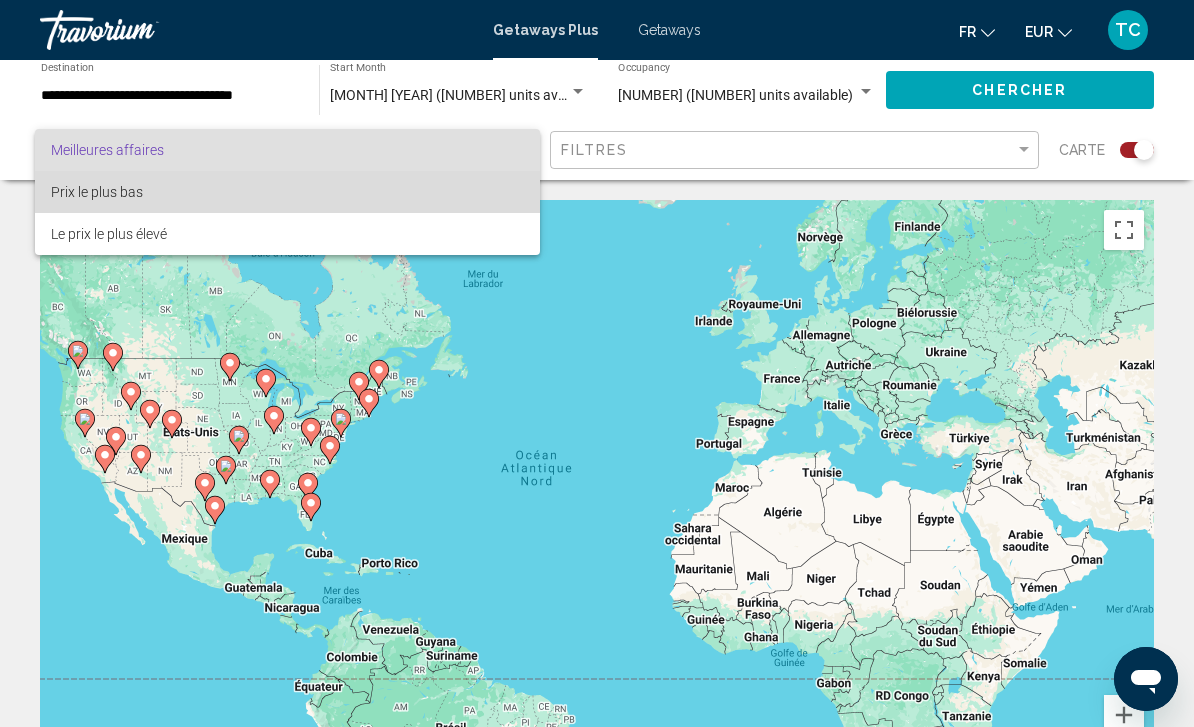 click on "Prix ​​le plus bas" at bounding box center (287, 192) 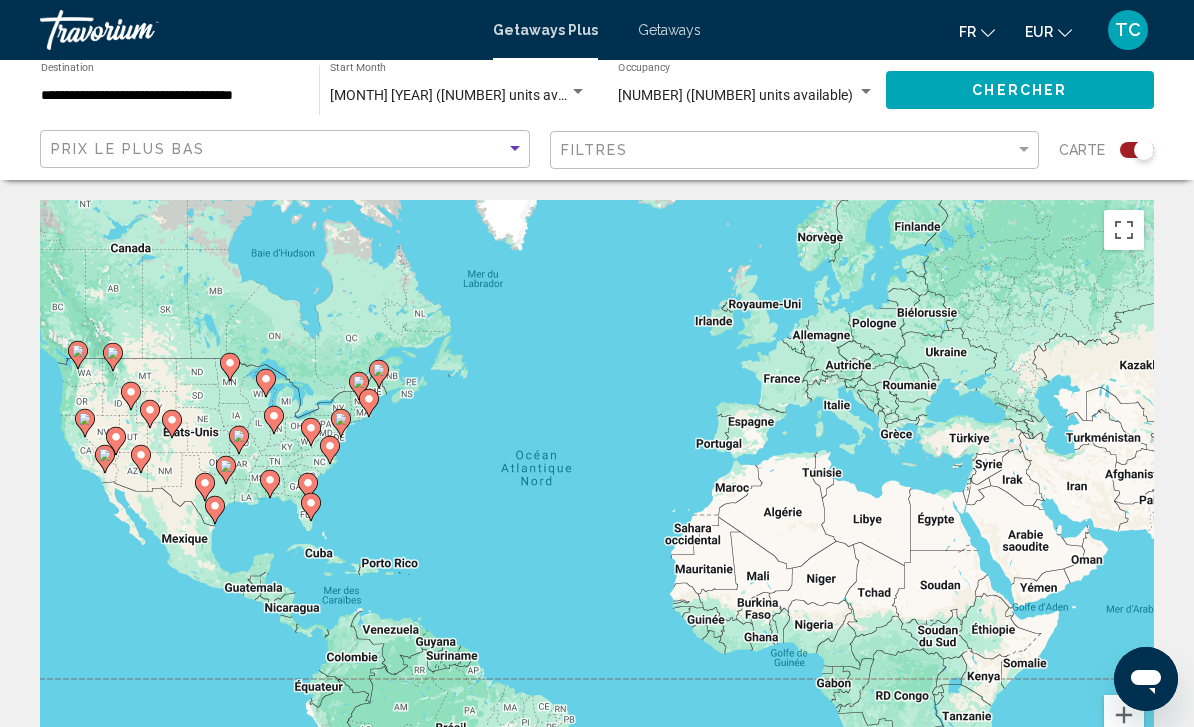 click on "Chercher" 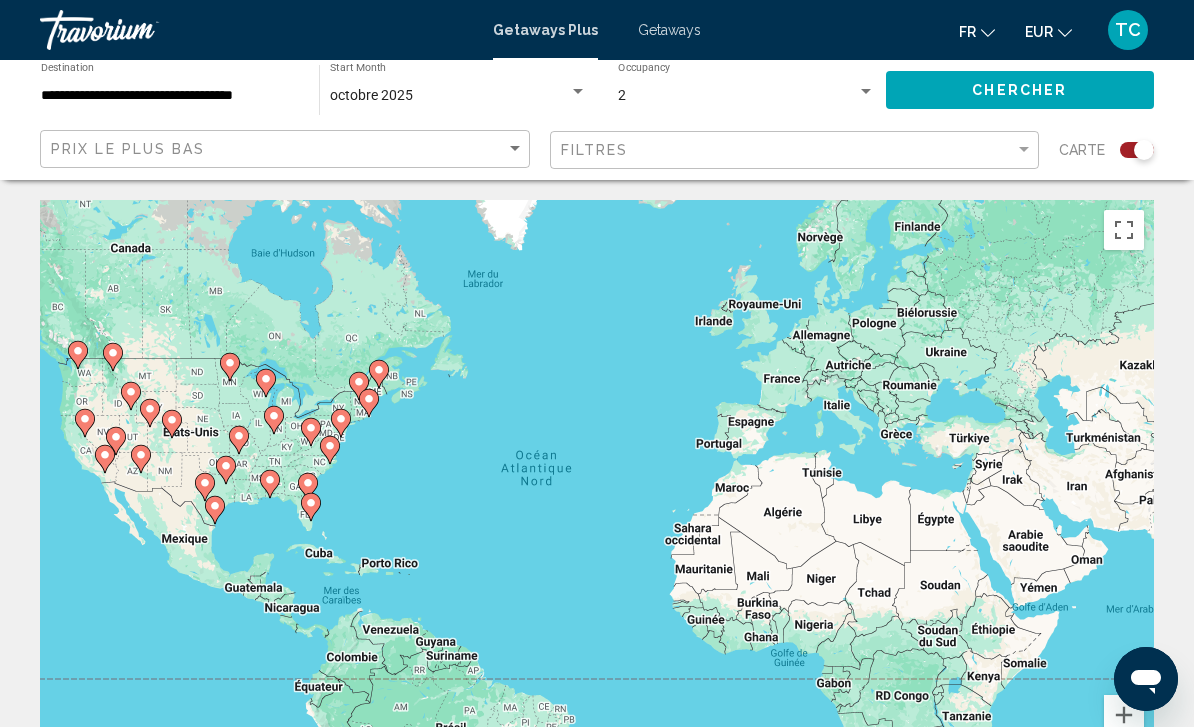 click on "**********" at bounding box center (170, 96) 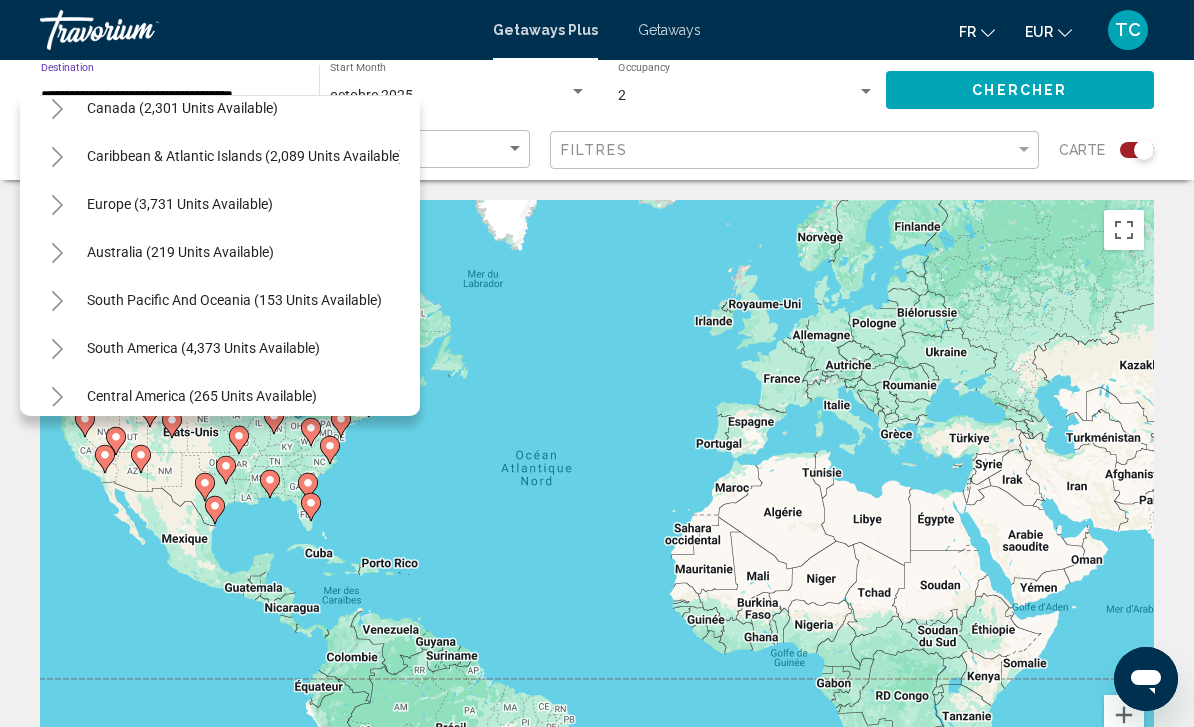 scroll, scrollTop: 2037, scrollLeft: 2, axis: both 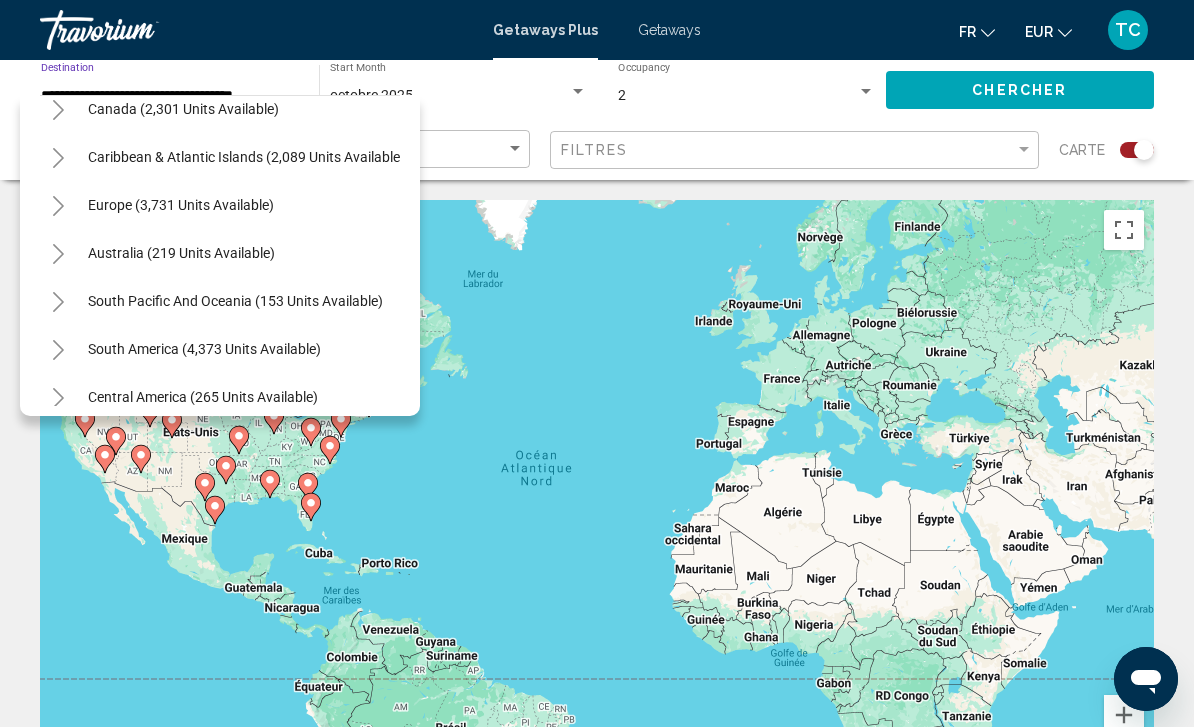 click on "Europe (3,731 units available)" at bounding box center [181, 253] 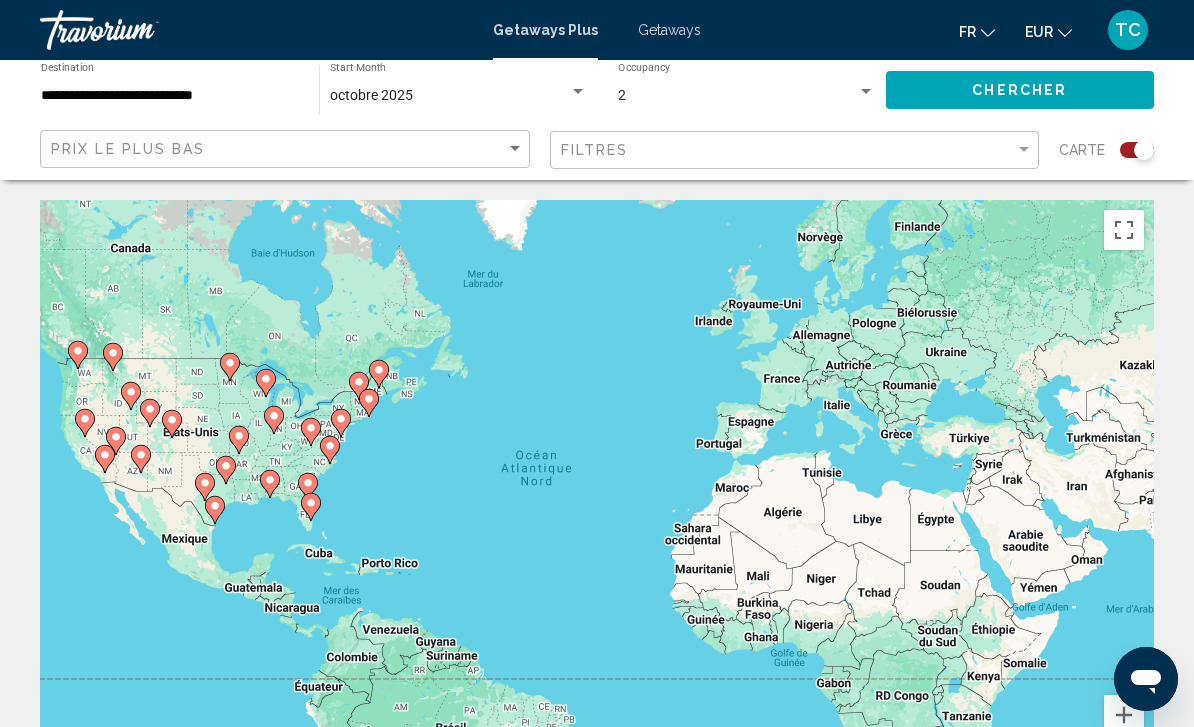 click on "**********" at bounding box center [170, 96] 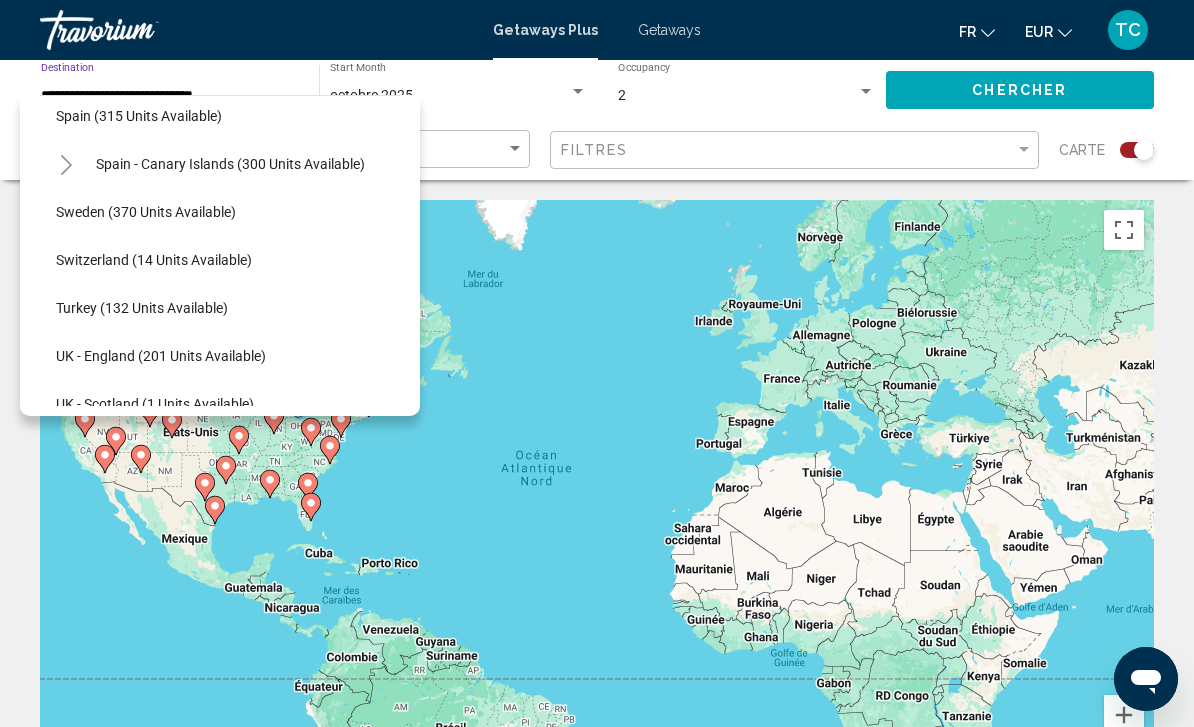 scroll, scrollTop: 2656, scrollLeft: 14, axis: both 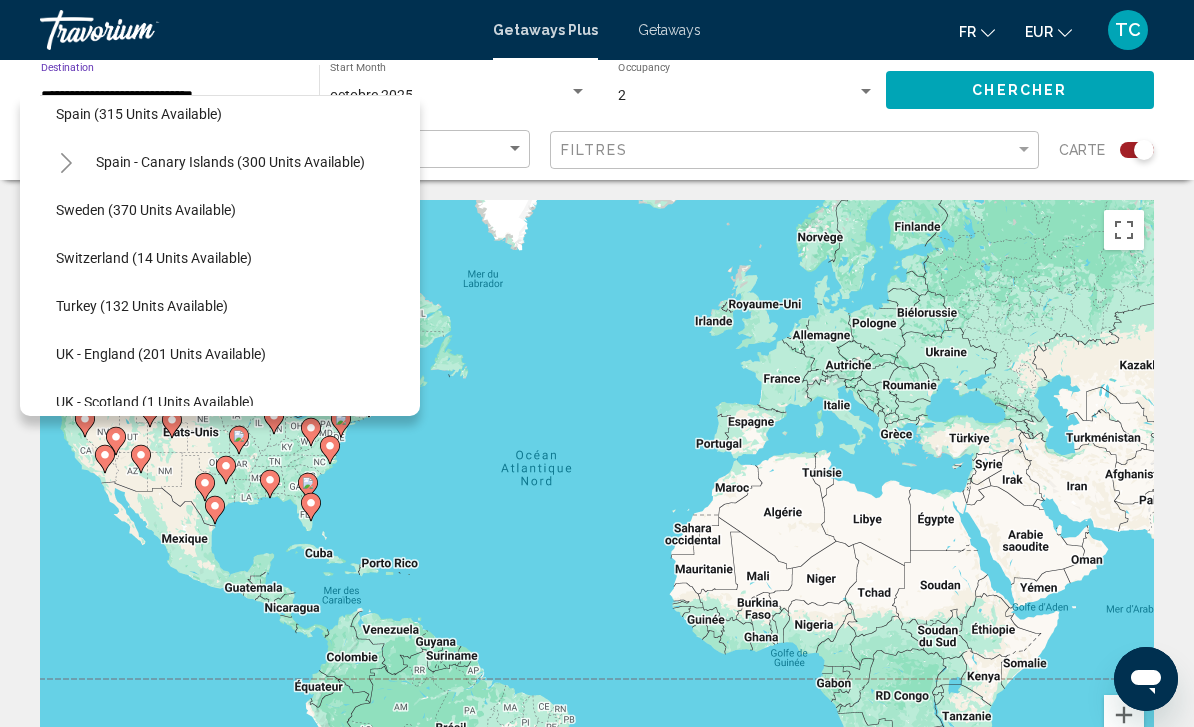 click on "Switzerland (14 units available)" 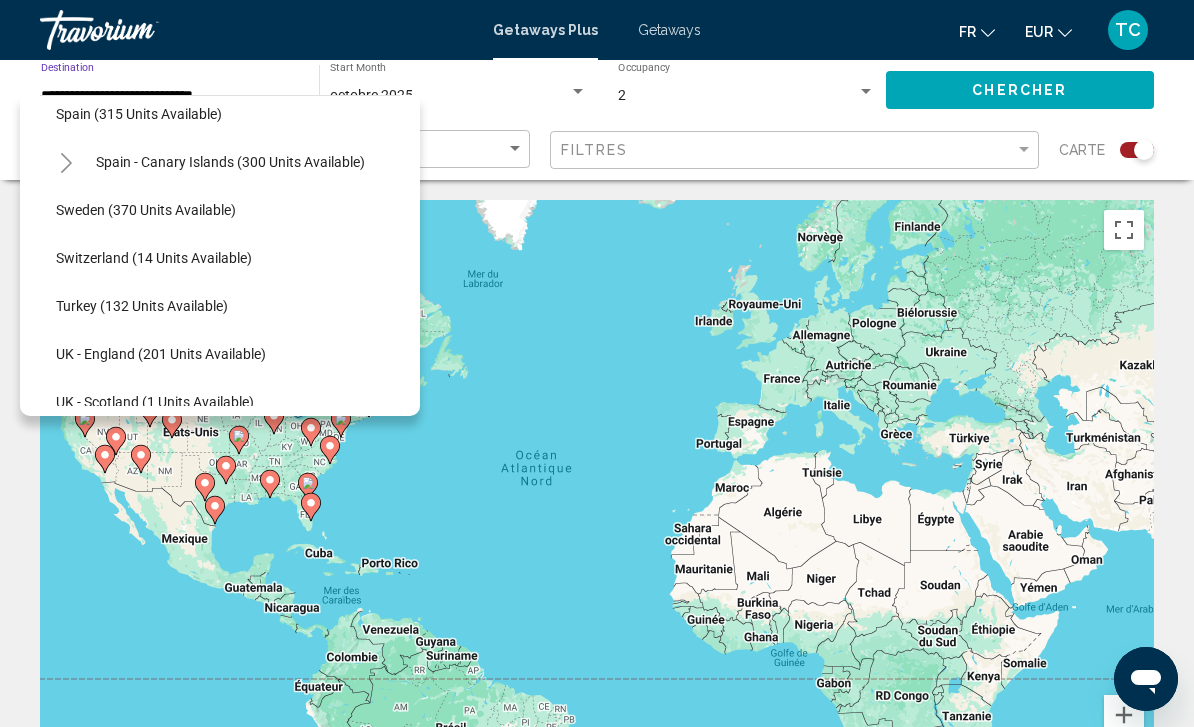 type on "**********" 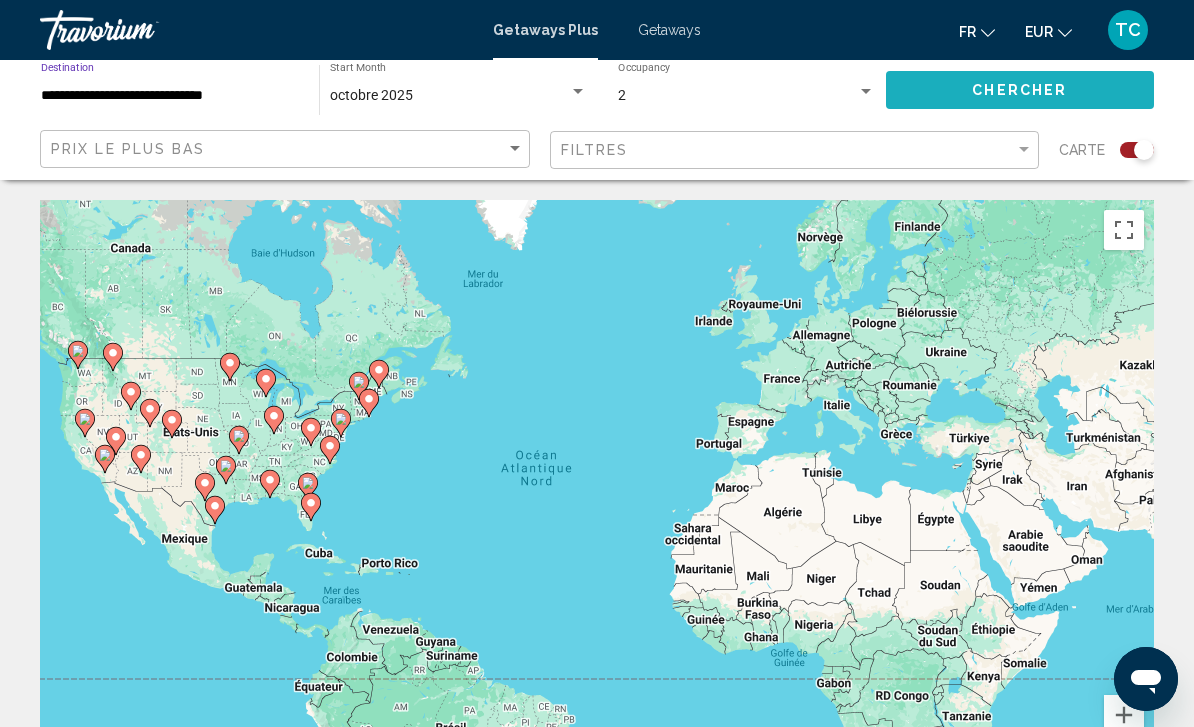 click on "Chercher" 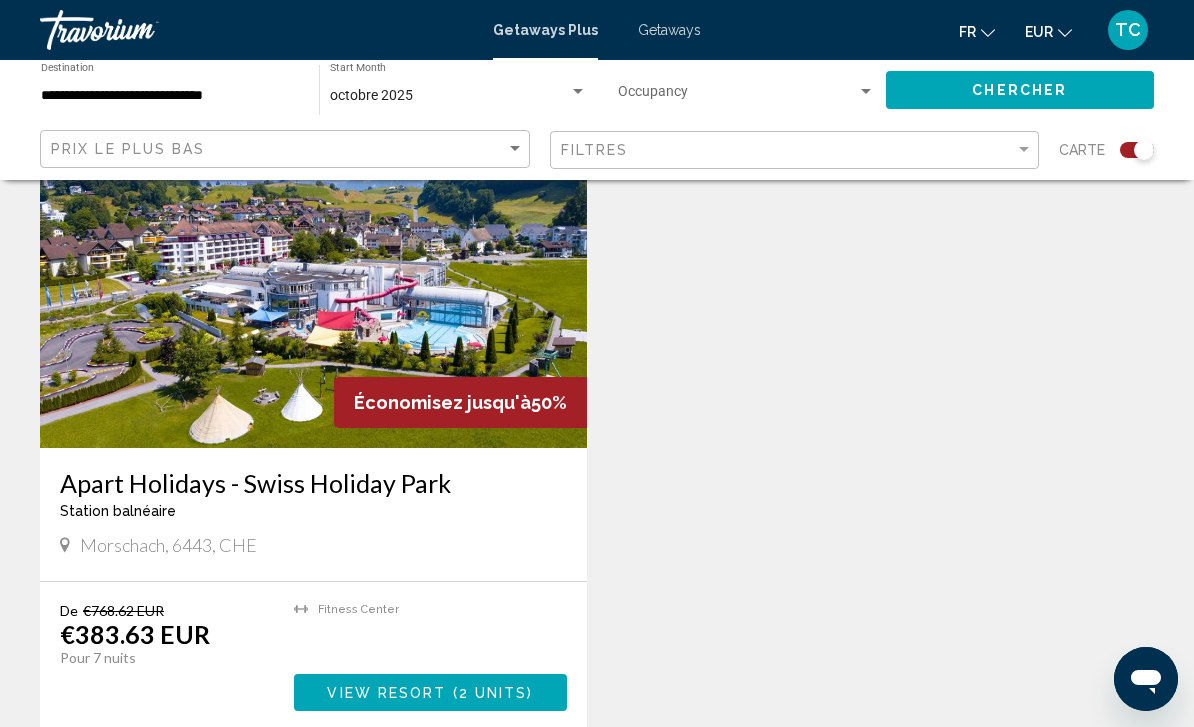 scroll, scrollTop: 760, scrollLeft: 0, axis: vertical 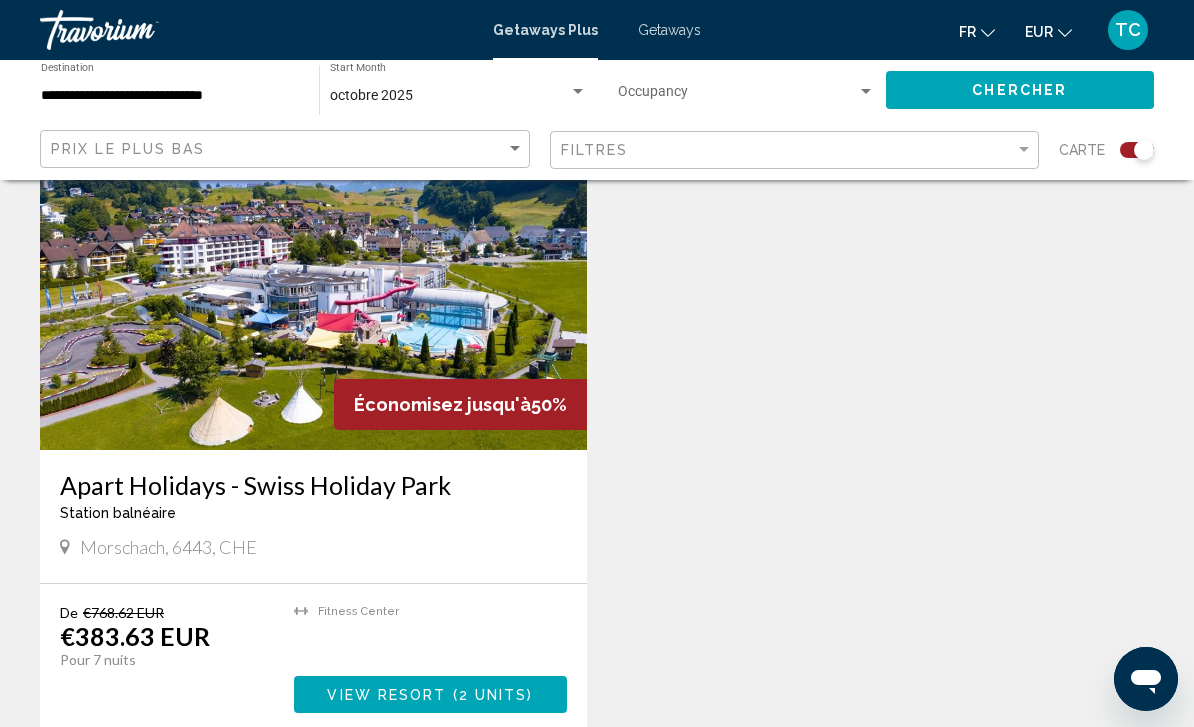 click at bounding box center [313, 290] 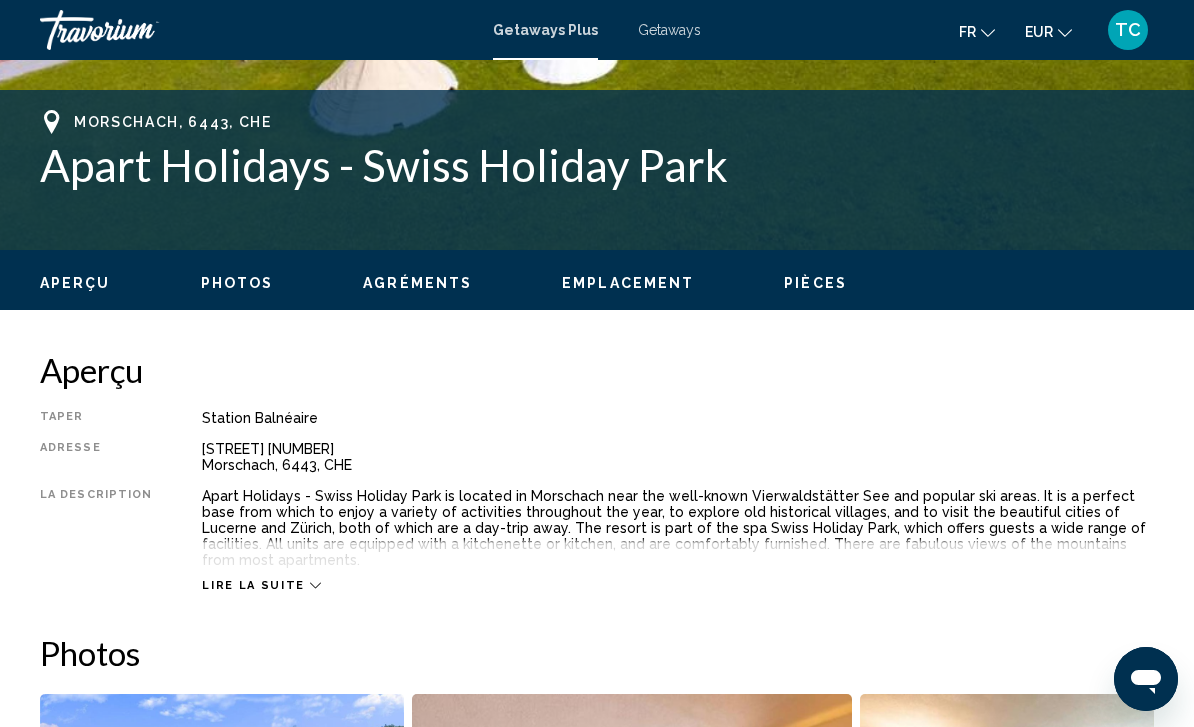 scroll, scrollTop: 0, scrollLeft: 0, axis: both 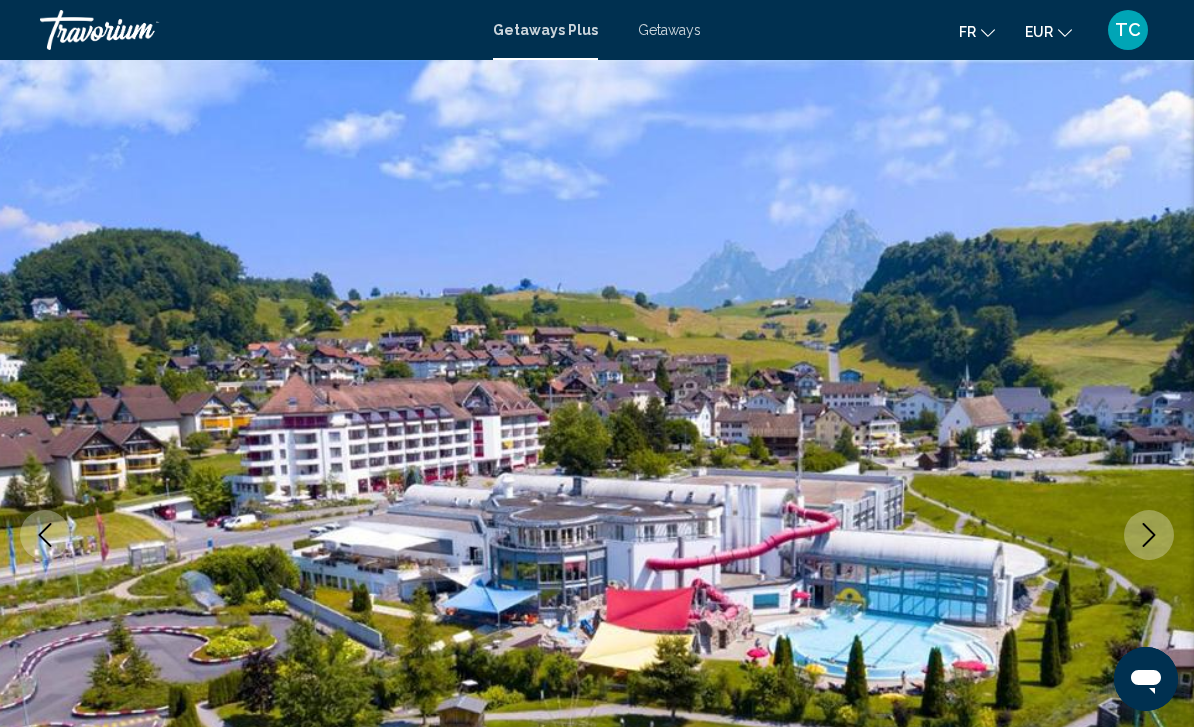 click 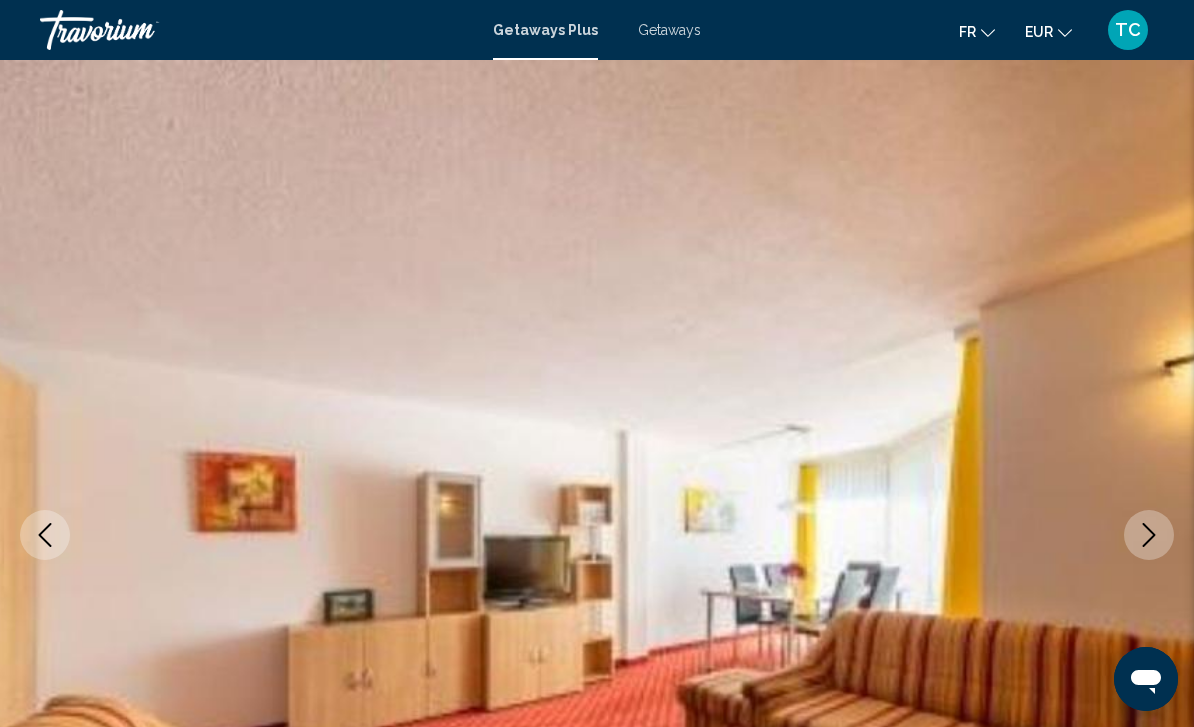 click 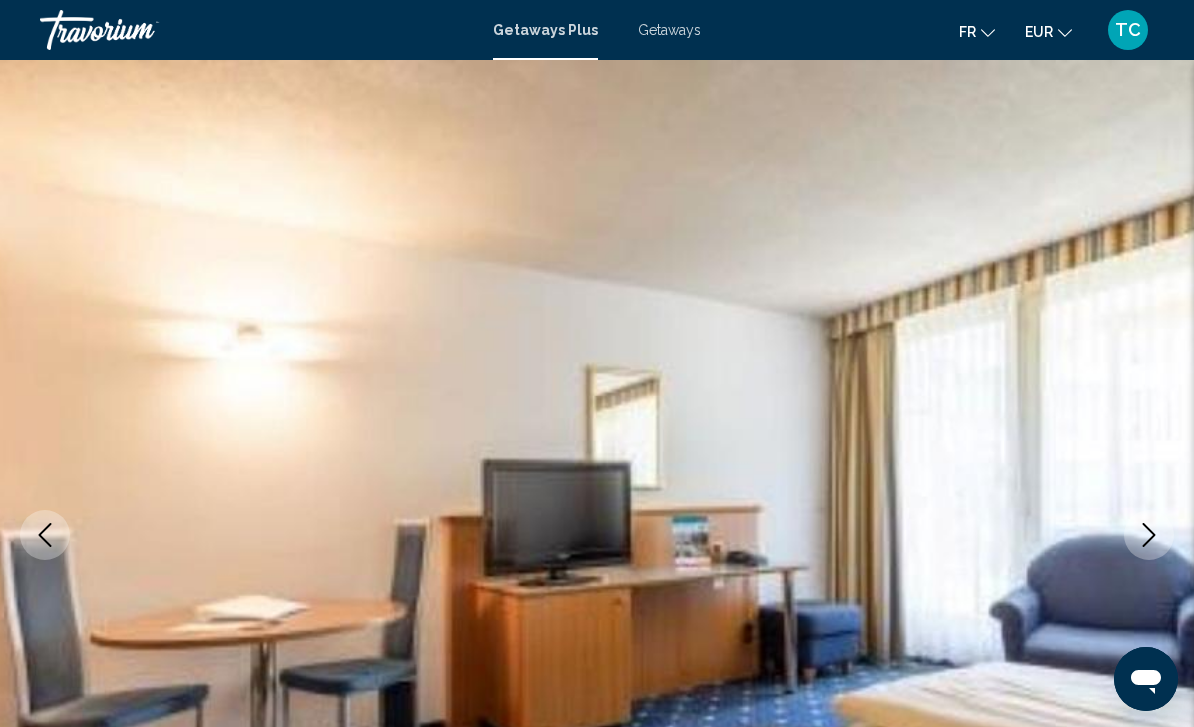 click 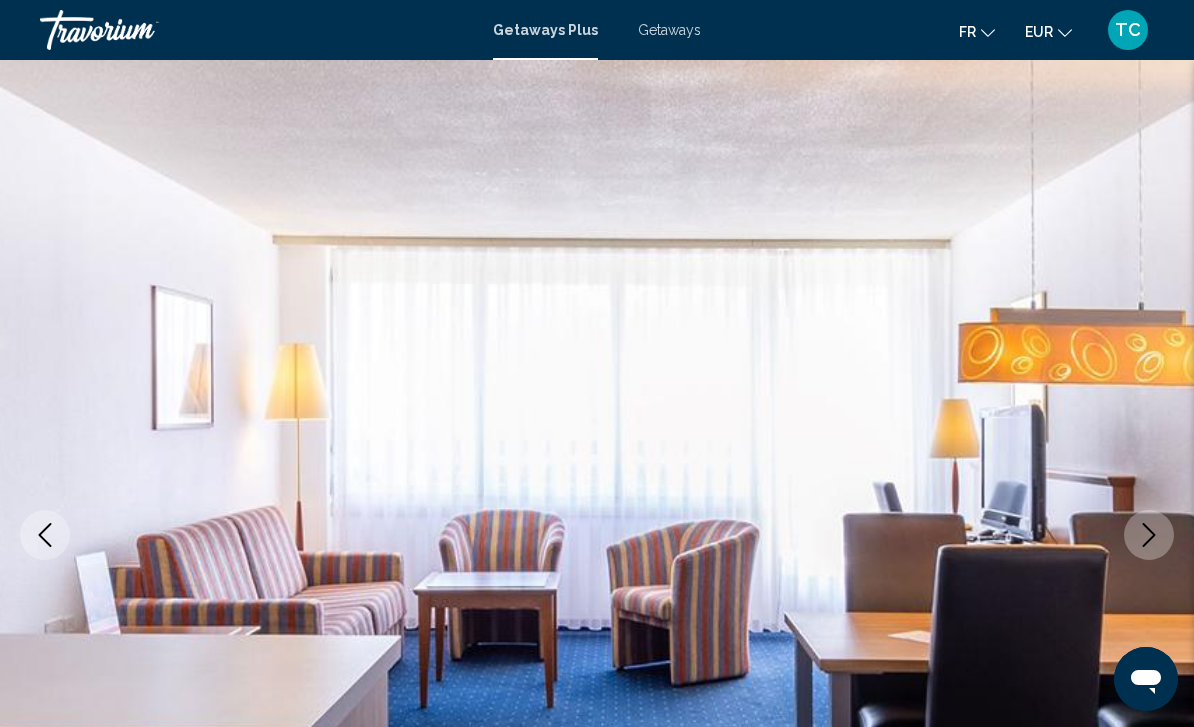 click 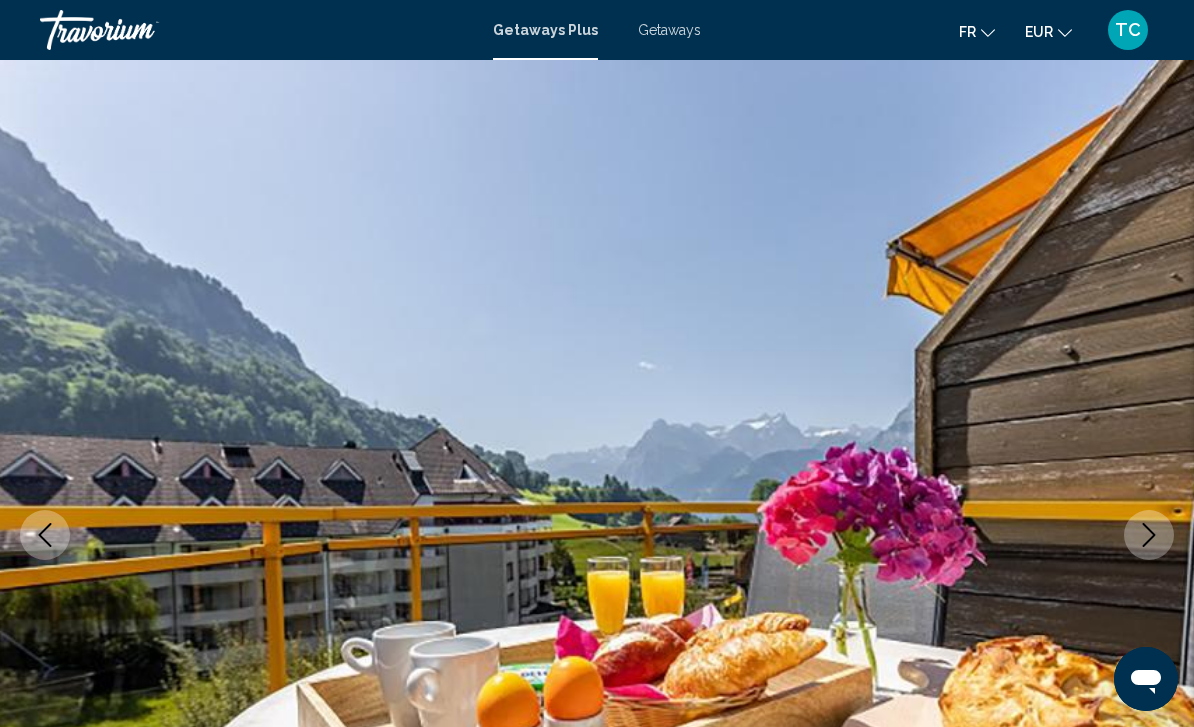 click 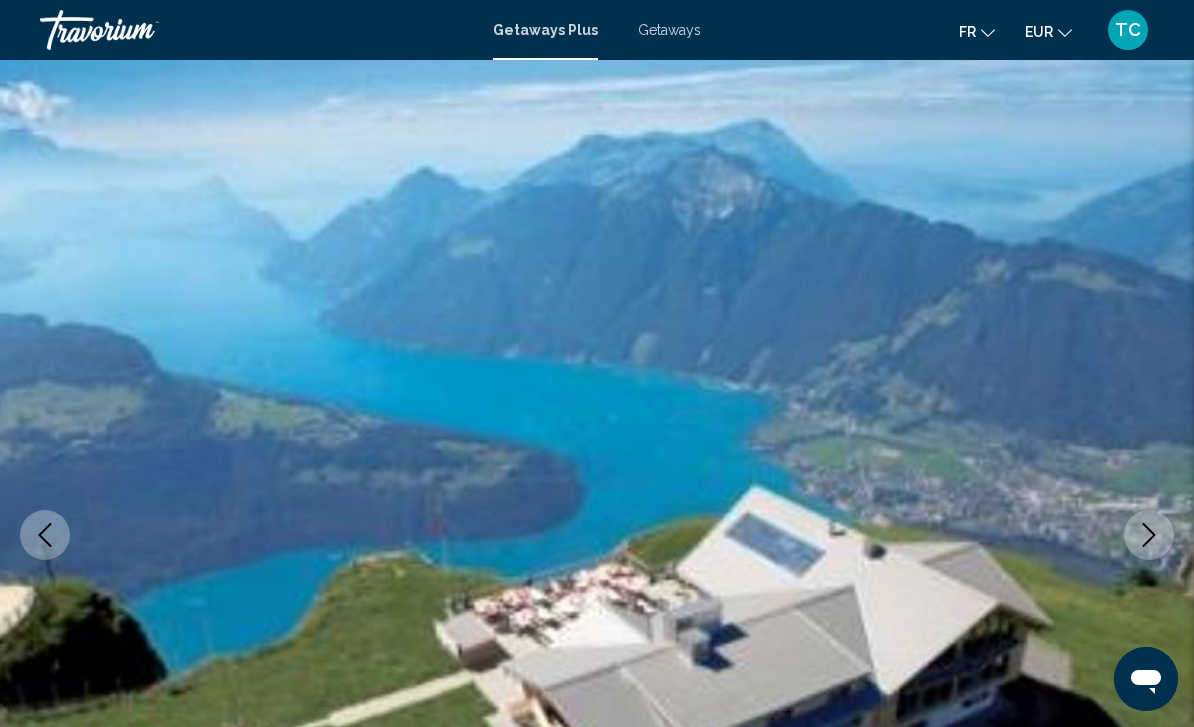 click 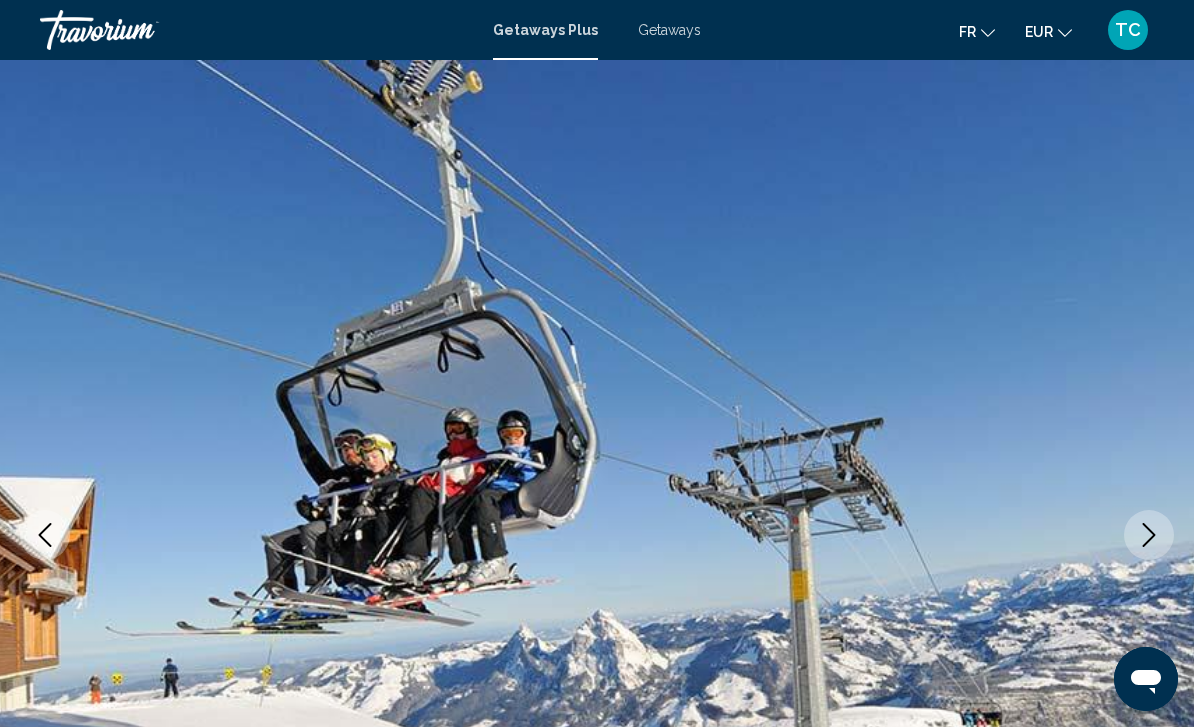 click at bounding box center (1149, 535) 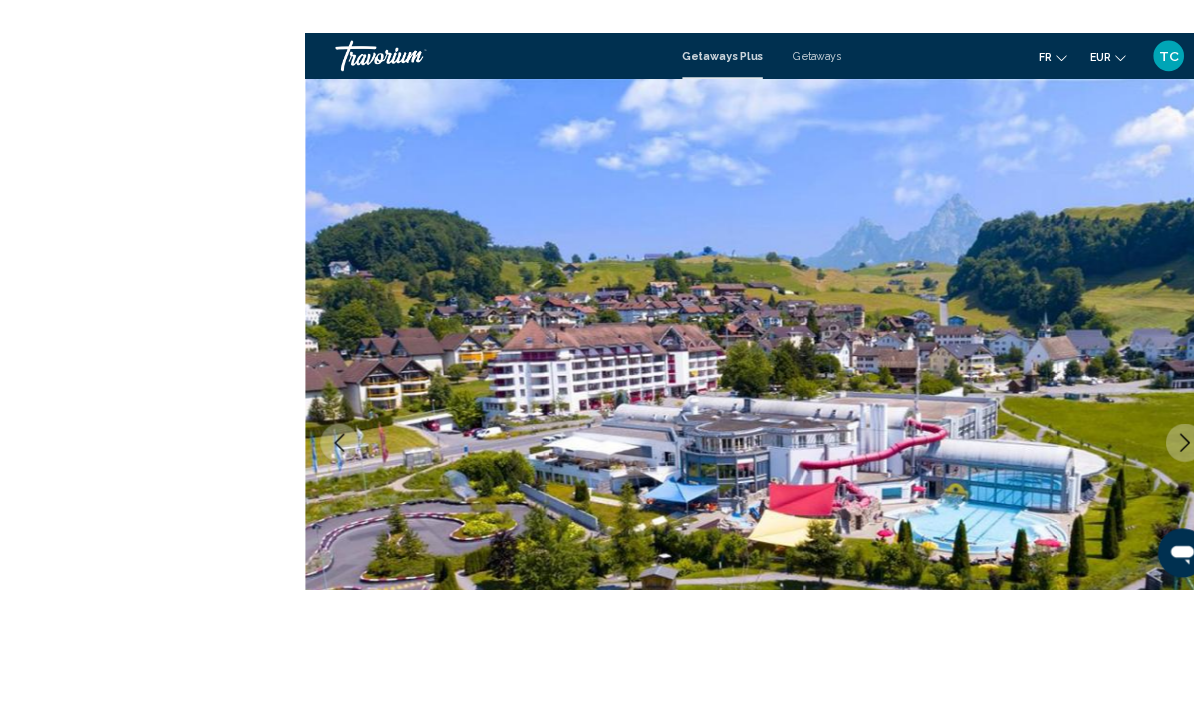 scroll, scrollTop: 2, scrollLeft: 0, axis: vertical 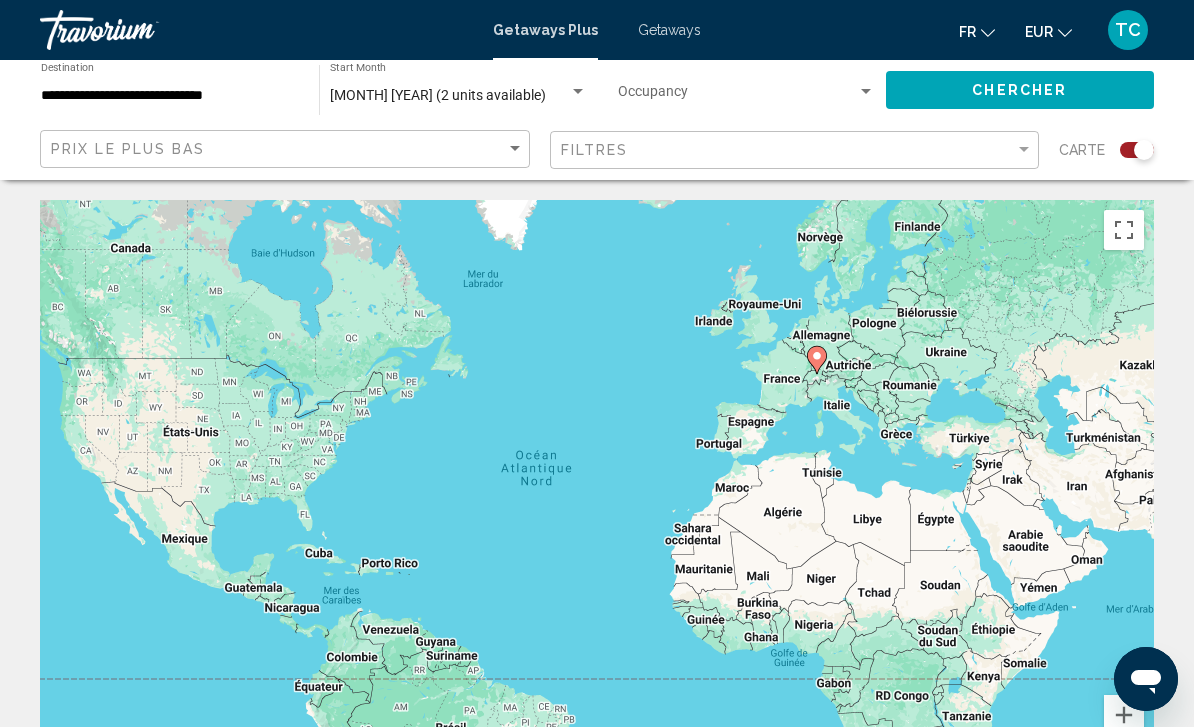 click on "**********" at bounding box center [170, 96] 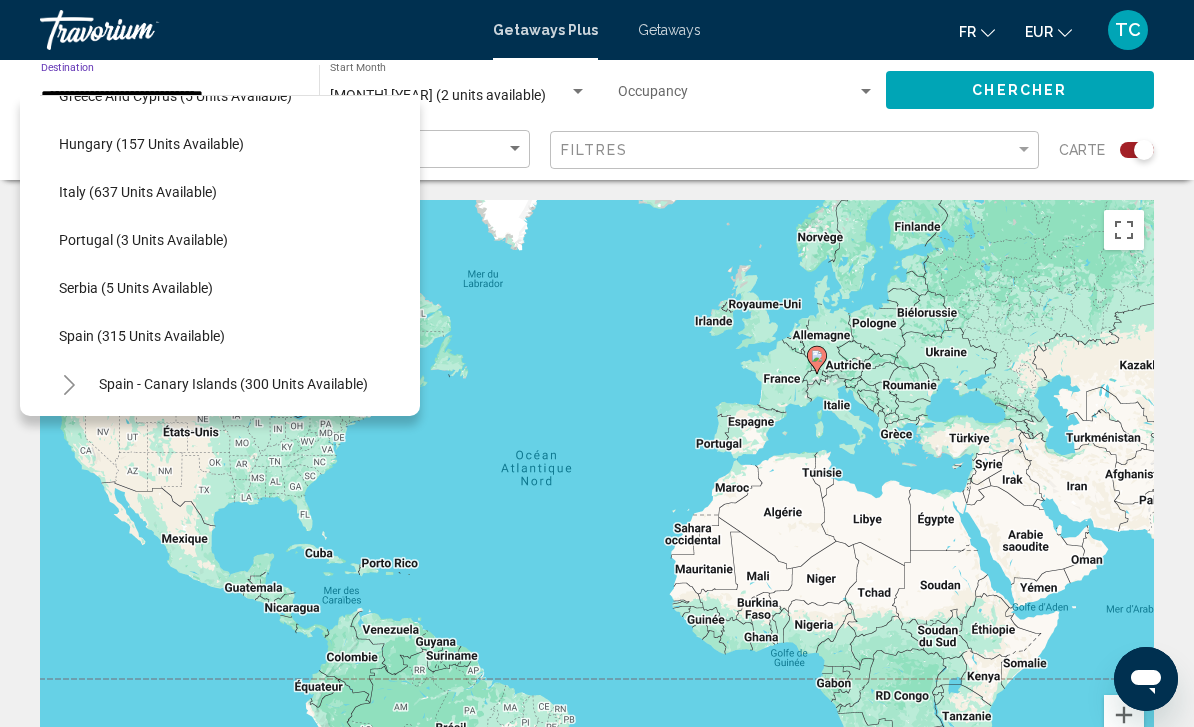 scroll, scrollTop: 551, scrollLeft: 11, axis: both 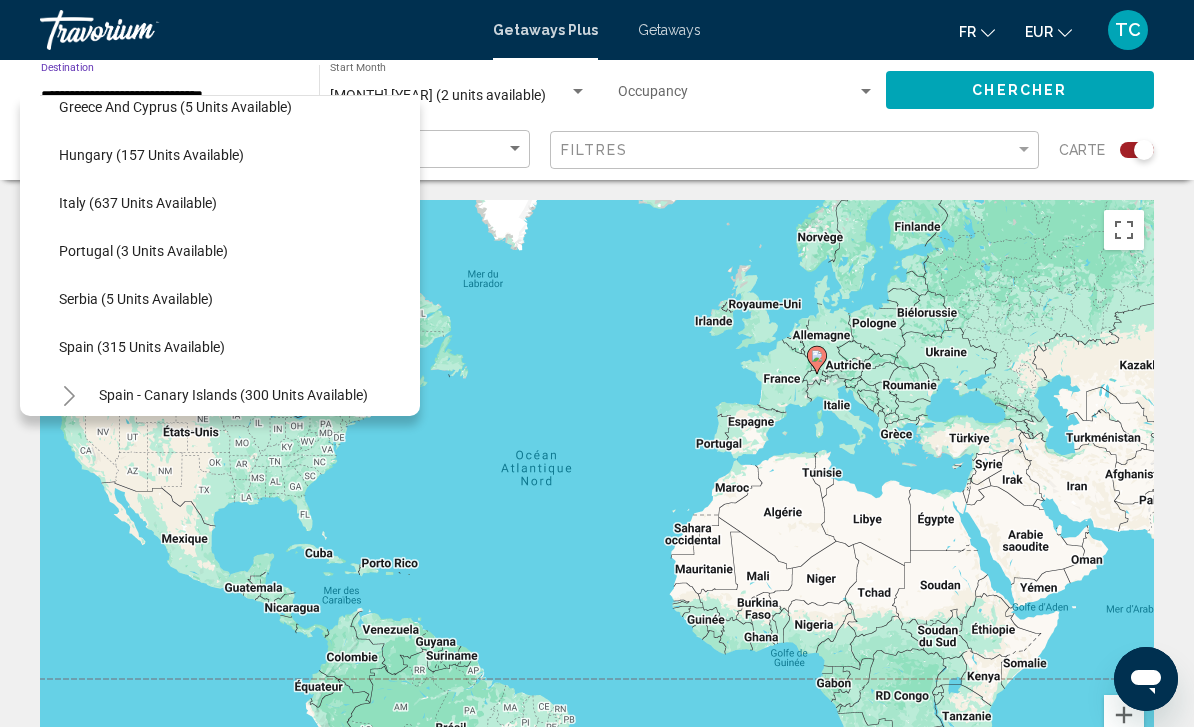 click on "Italy (637 units available)" 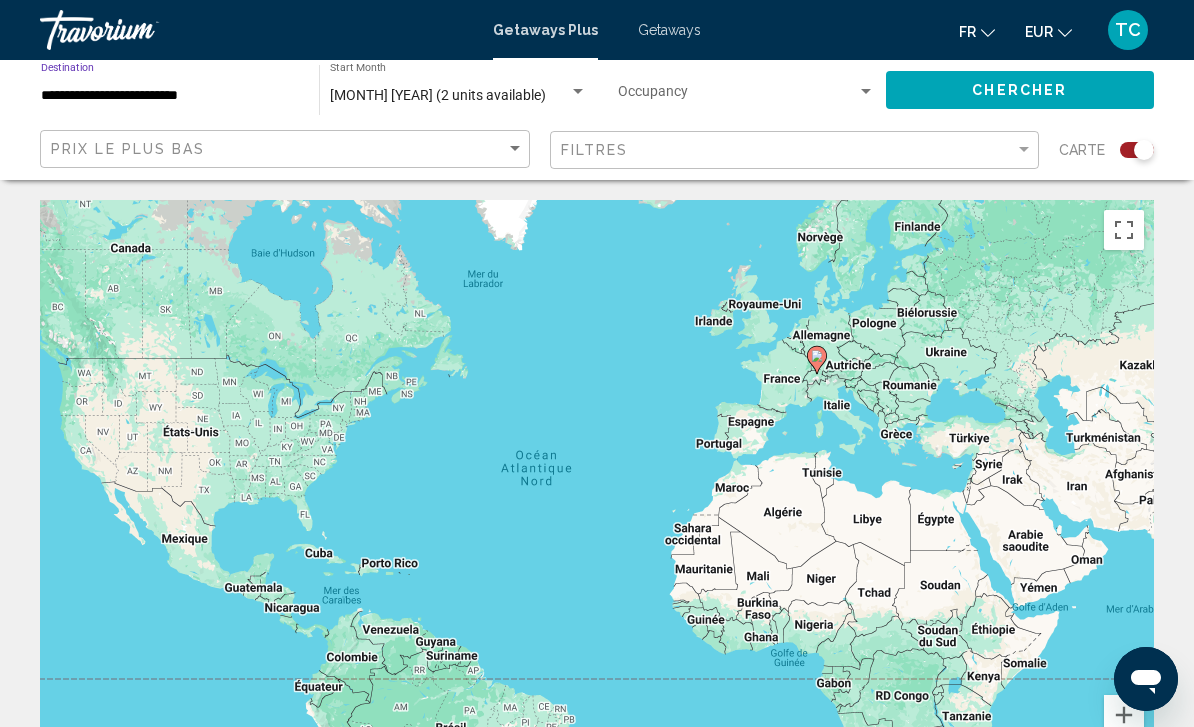 click on "Chercher" 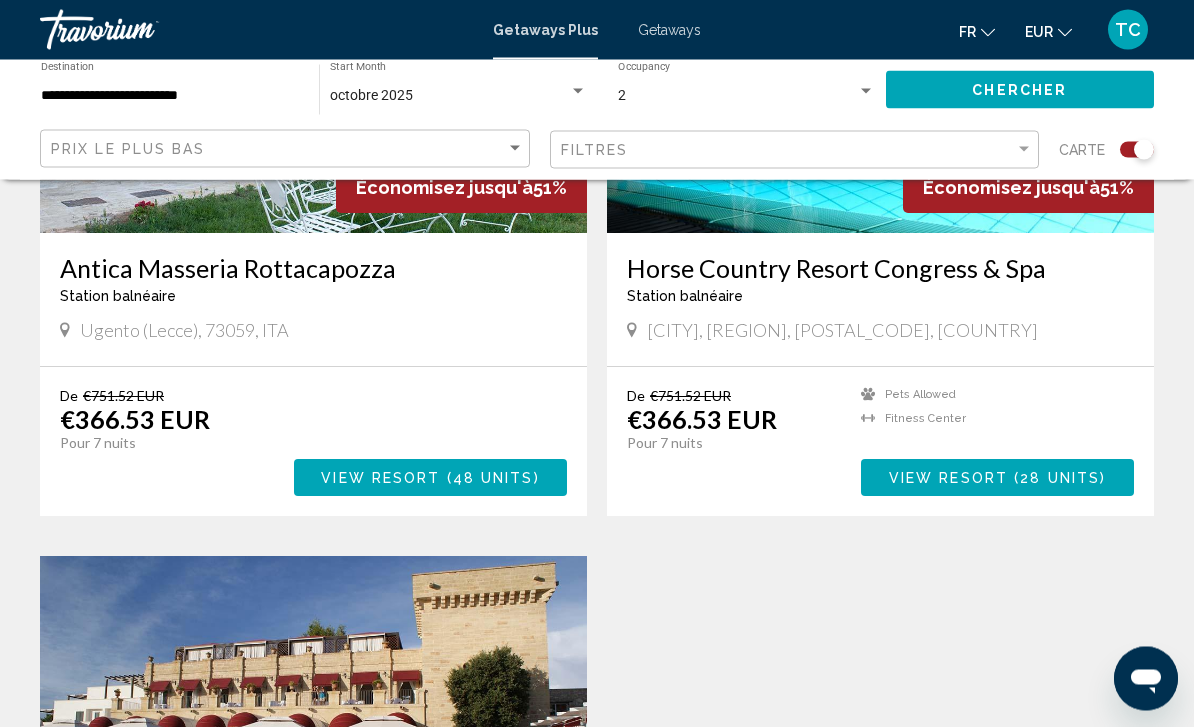 scroll, scrollTop: 935, scrollLeft: 0, axis: vertical 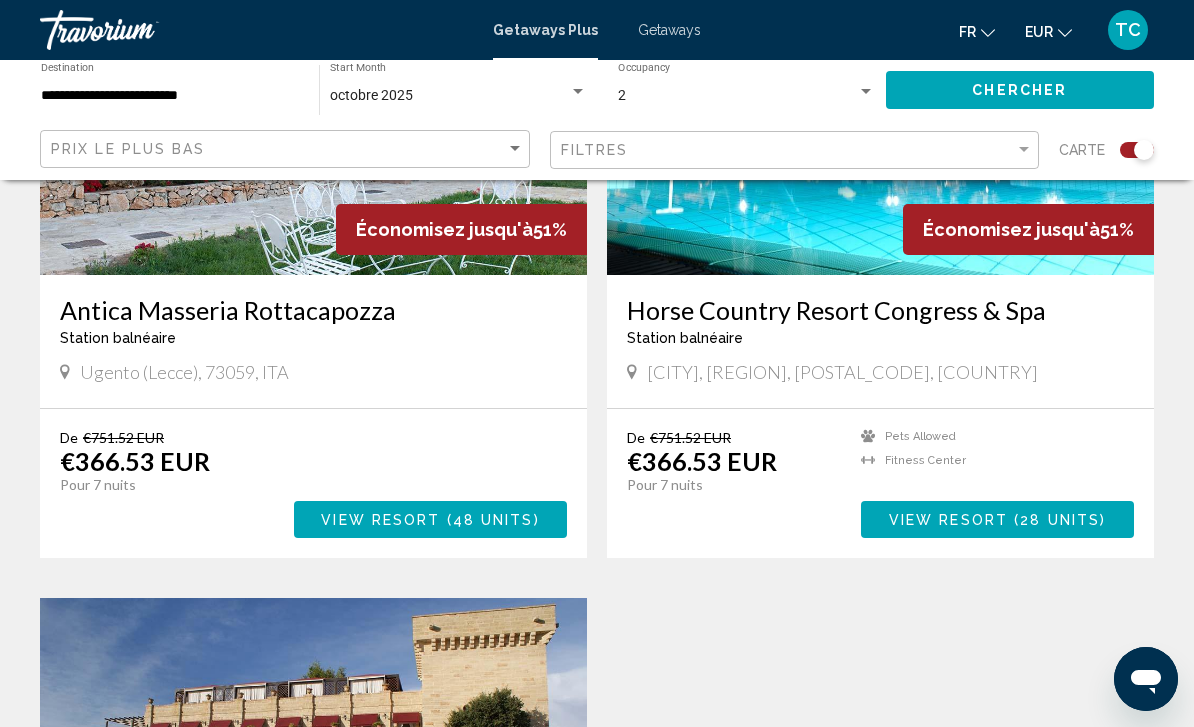 click on "Économisez jusqu'à" at bounding box center (1011, 229) 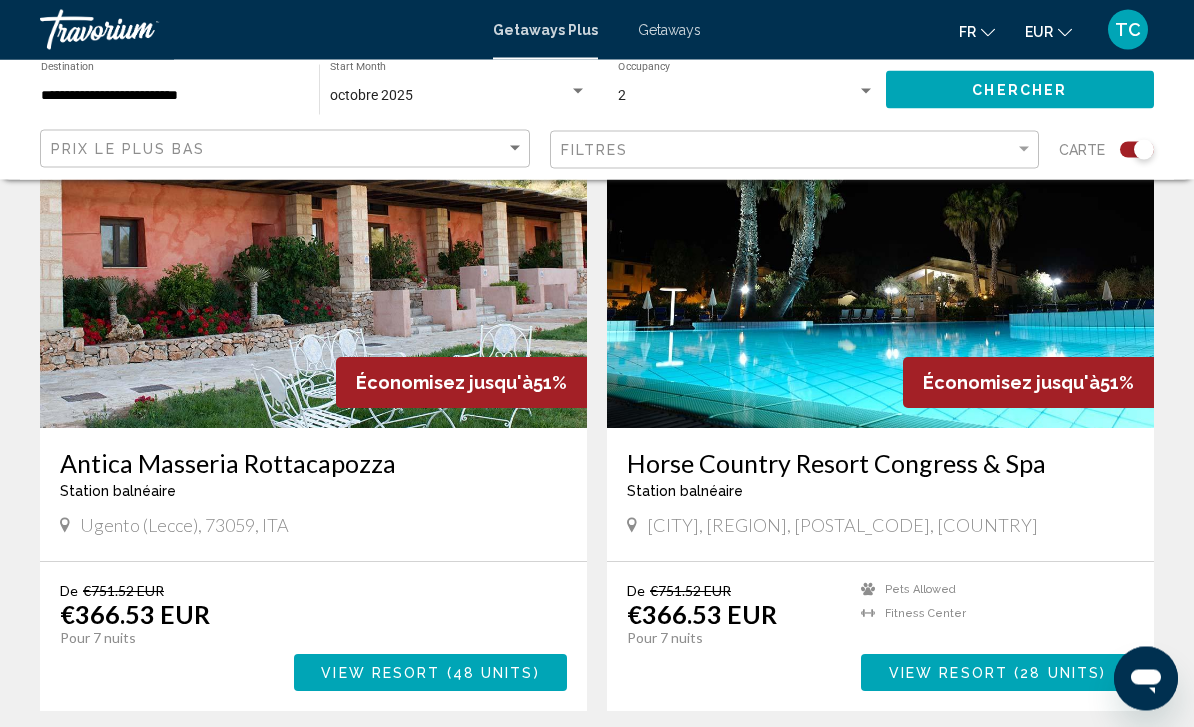 click at bounding box center [880, 269] 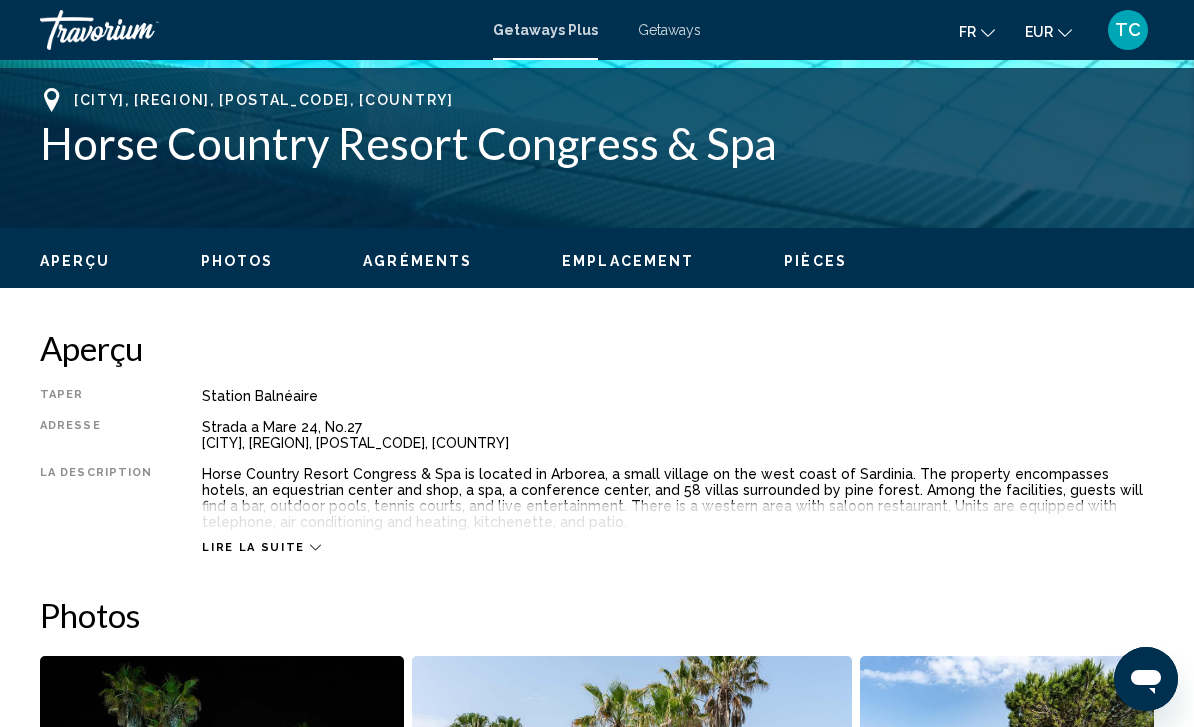 scroll, scrollTop: 0, scrollLeft: 0, axis: both 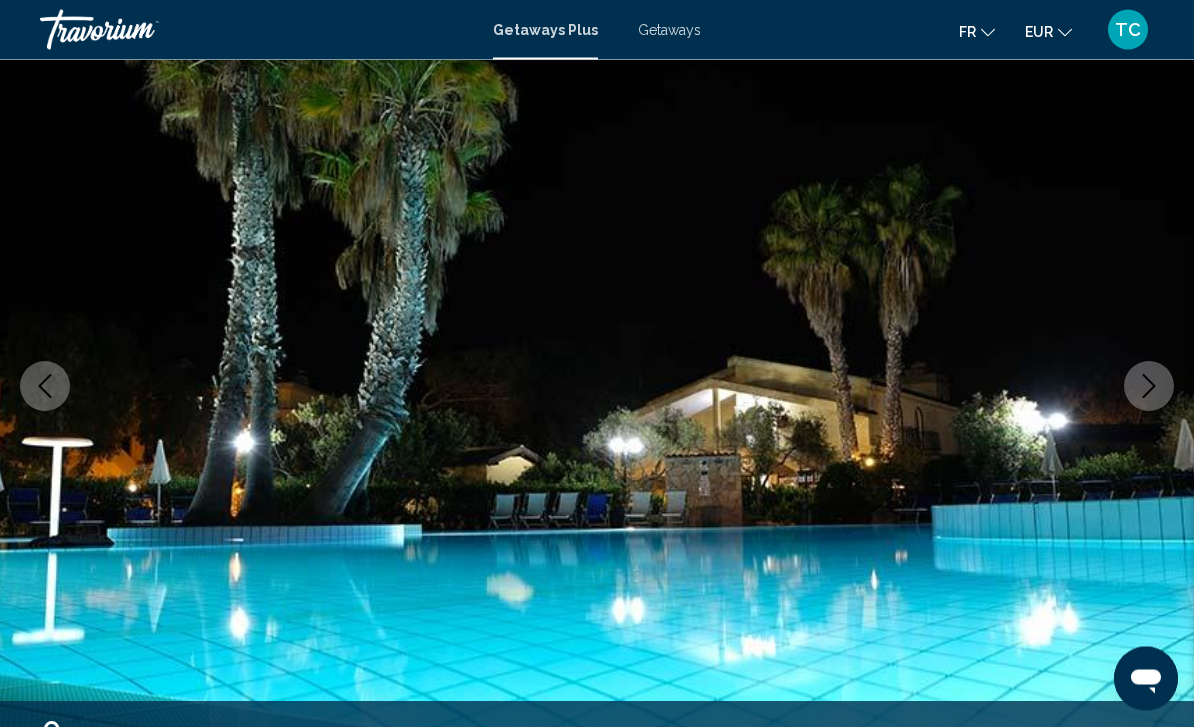 click 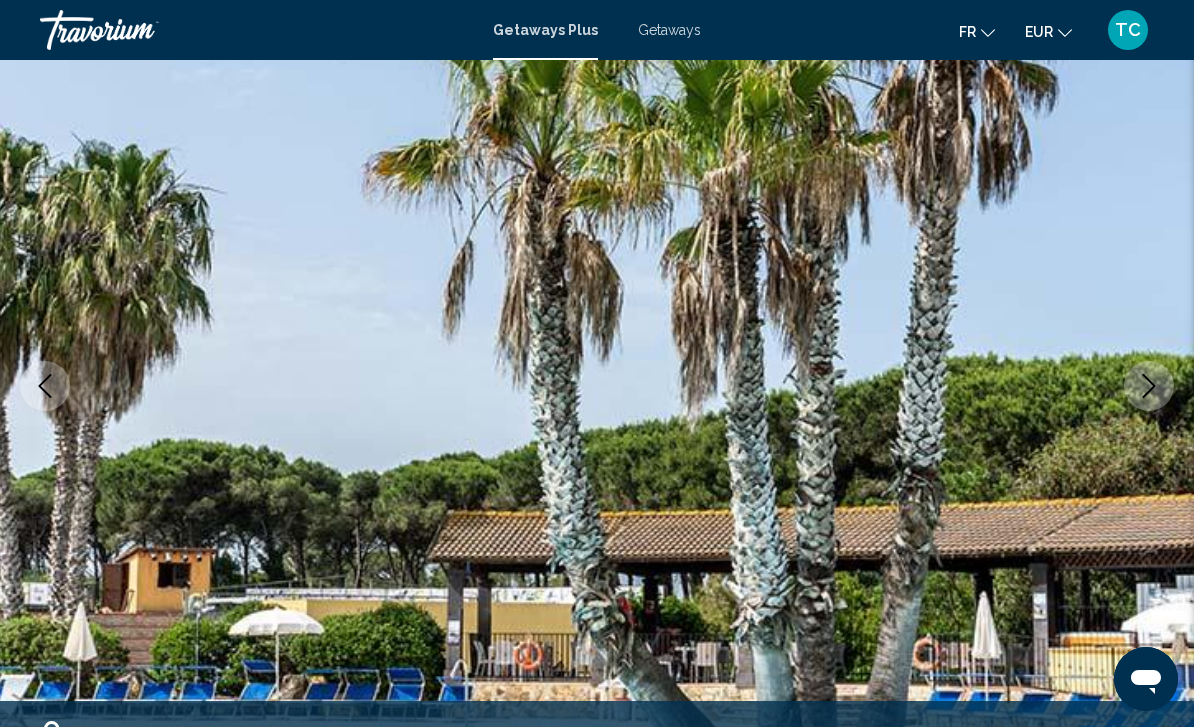 click 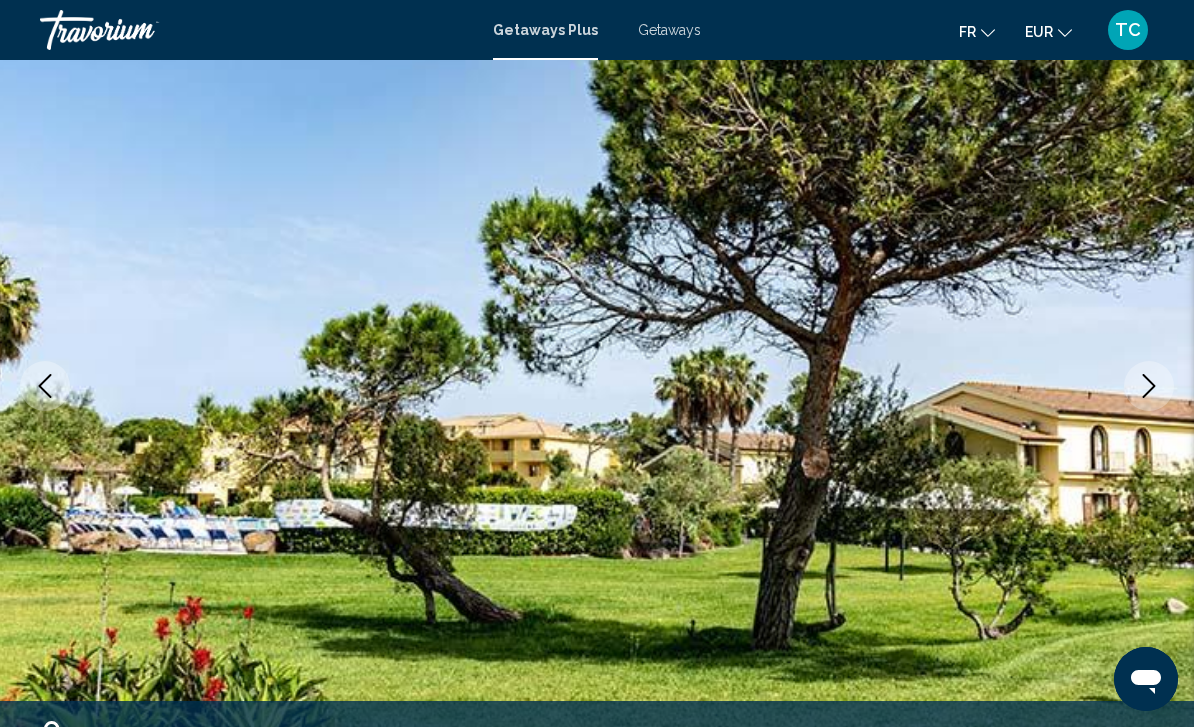 click 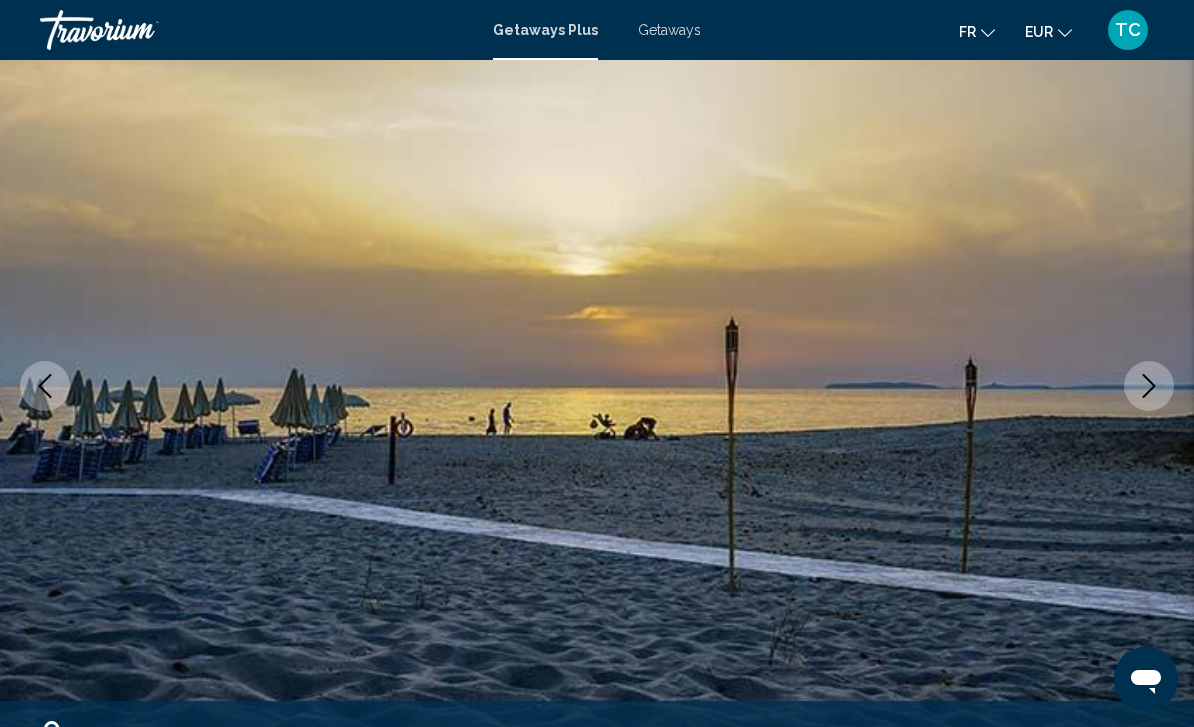 click 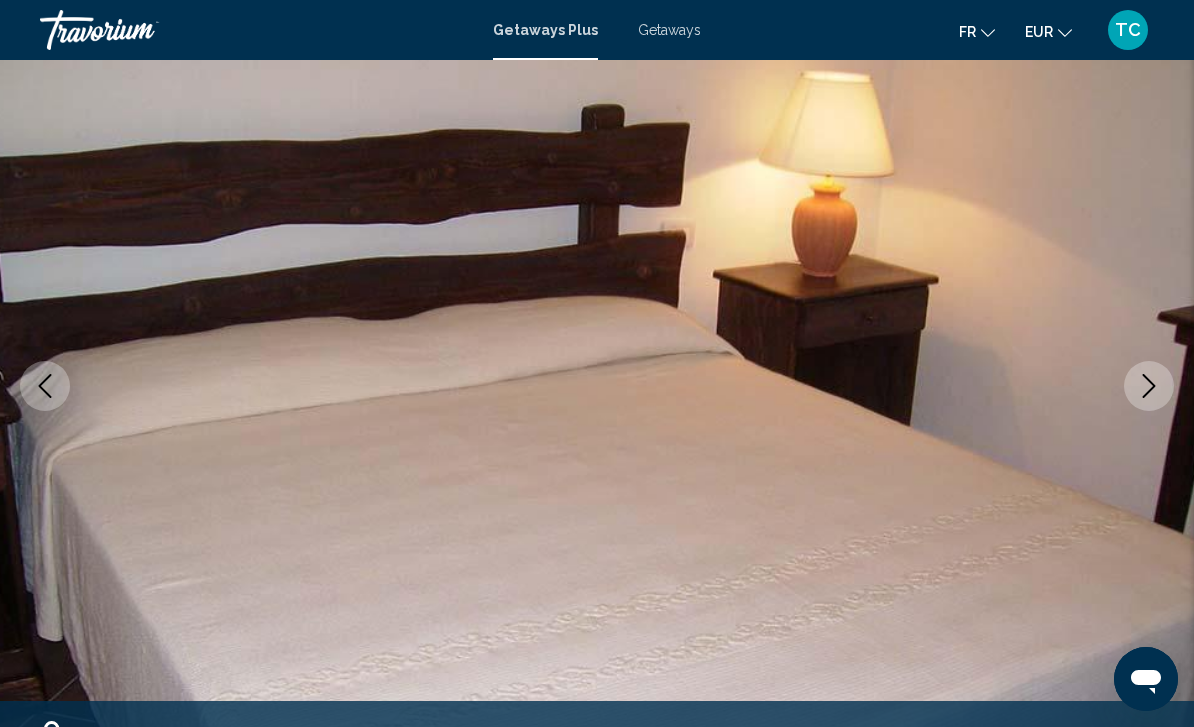 click 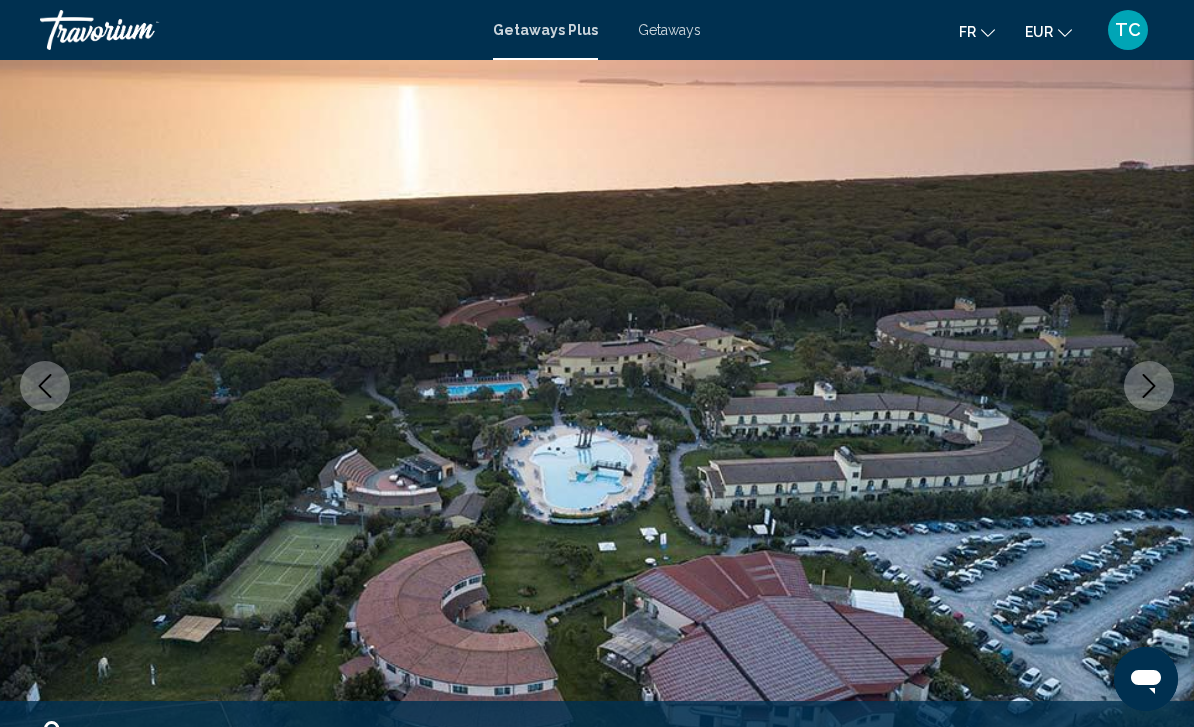 click 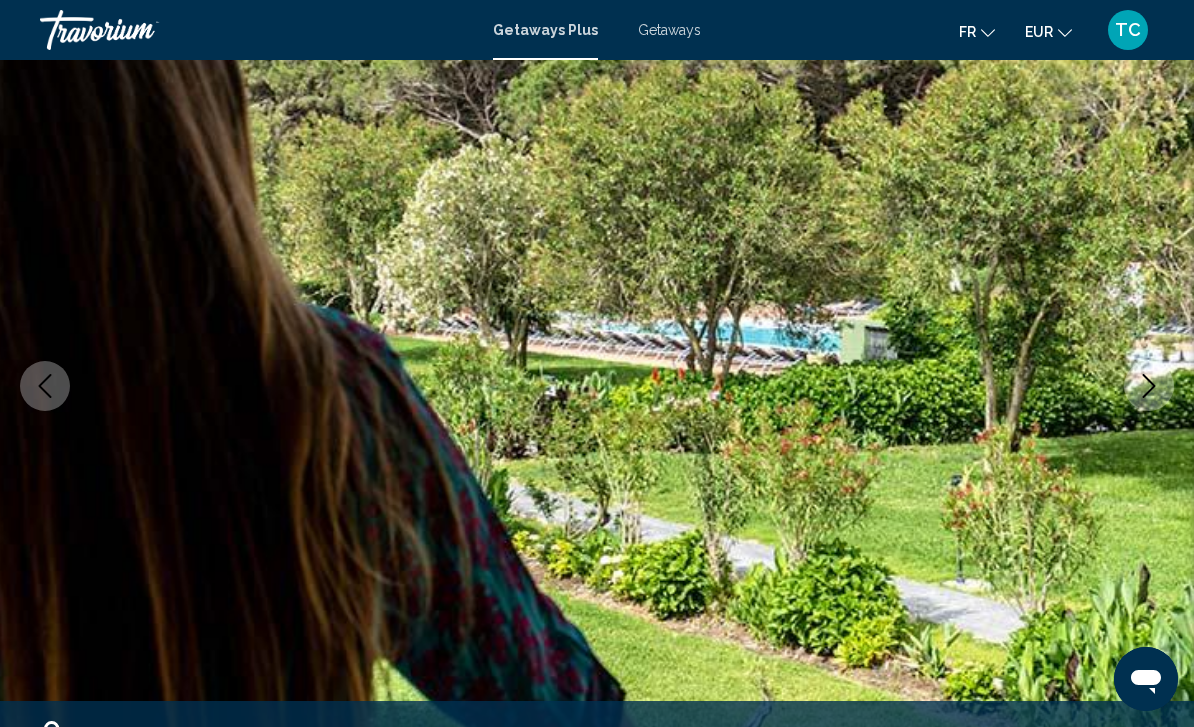 click at bounding box center [1149, 386] 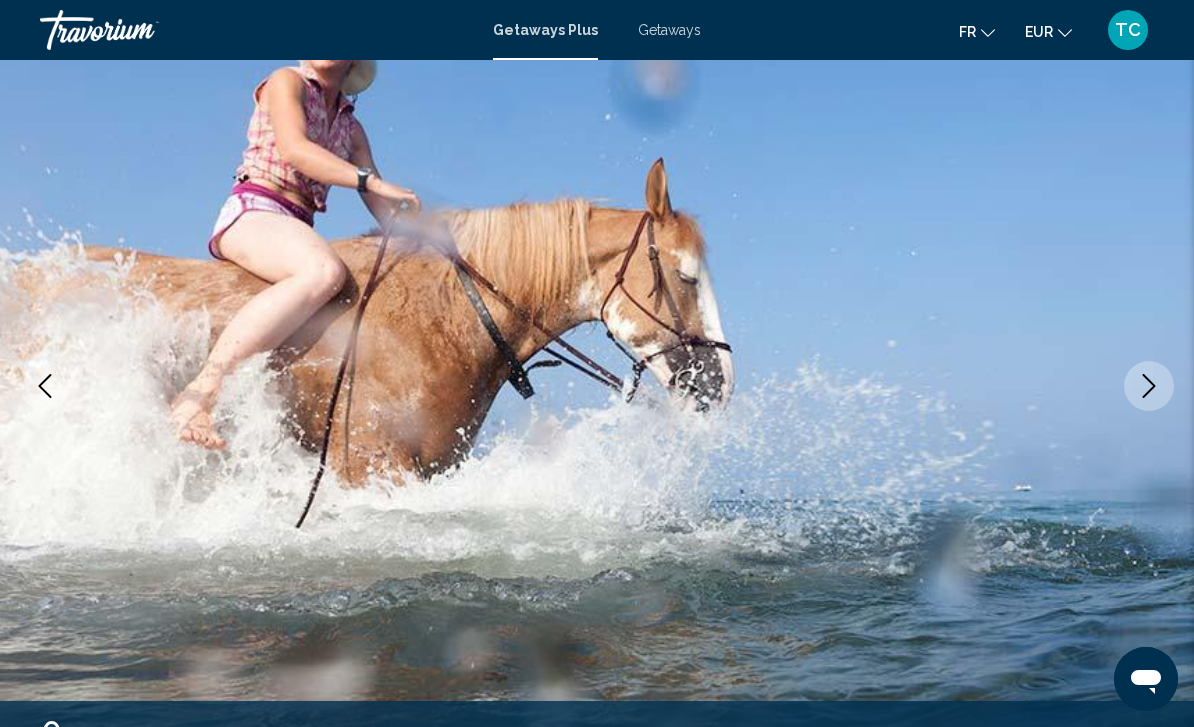 click 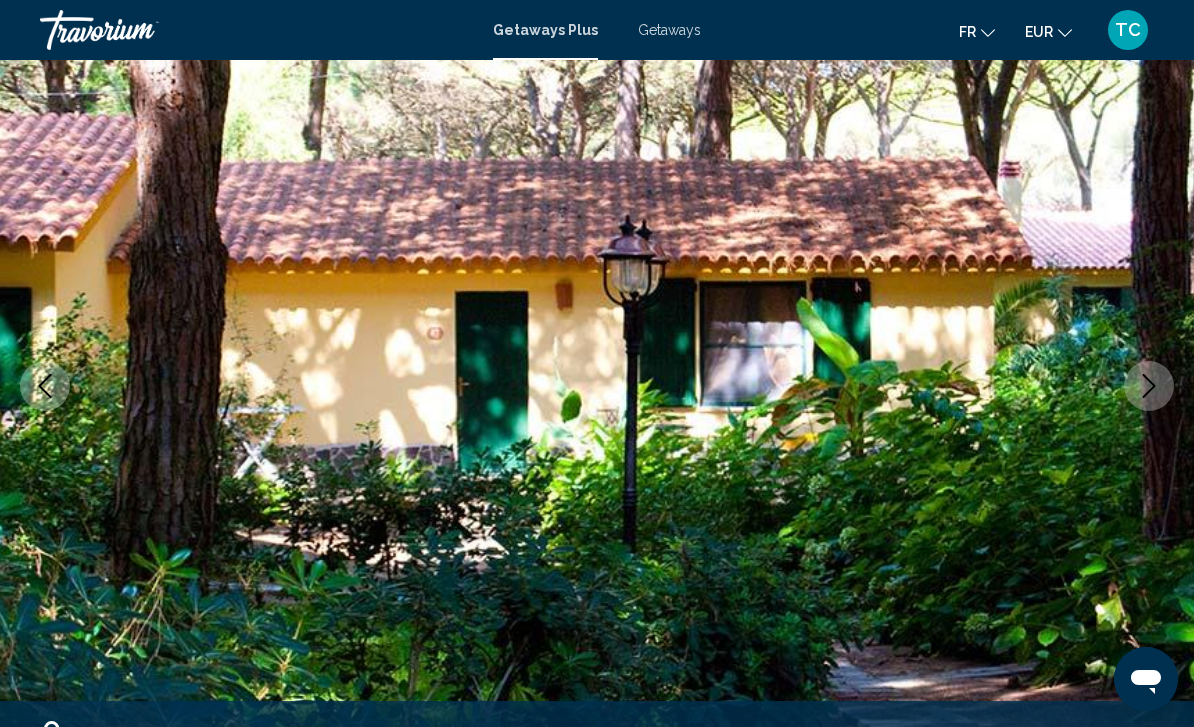 click 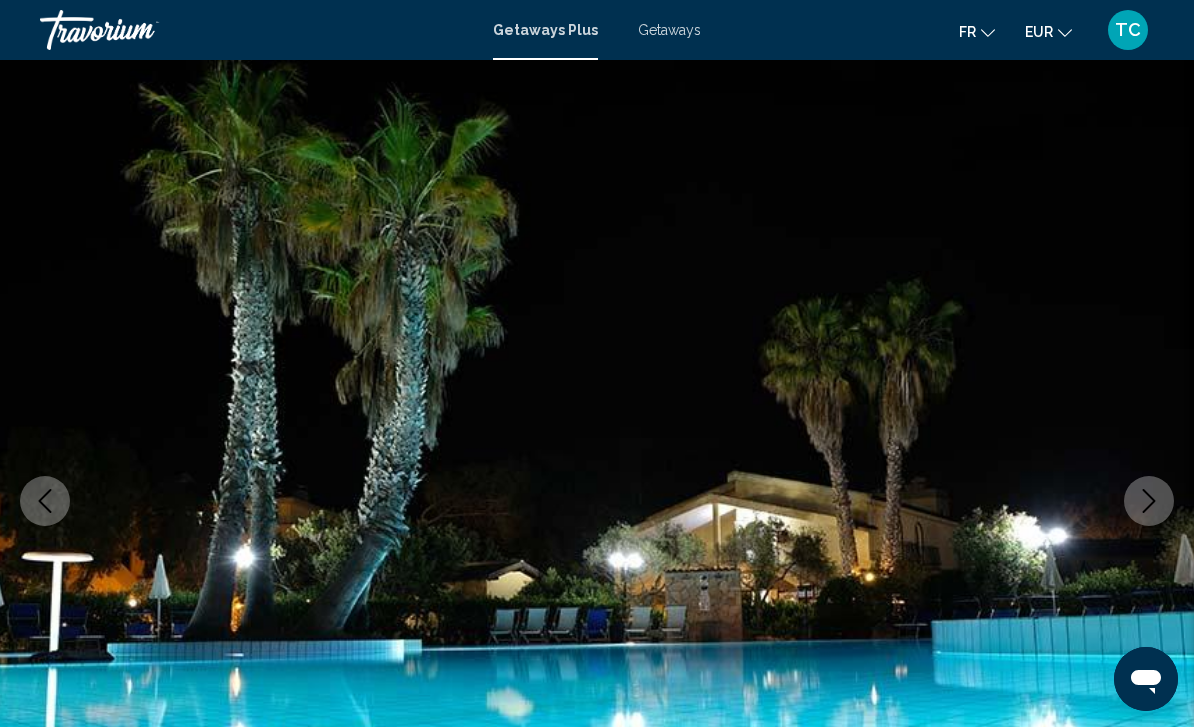 scroll, scrollTop: 36, scrollLeft: 0, axis: vertical 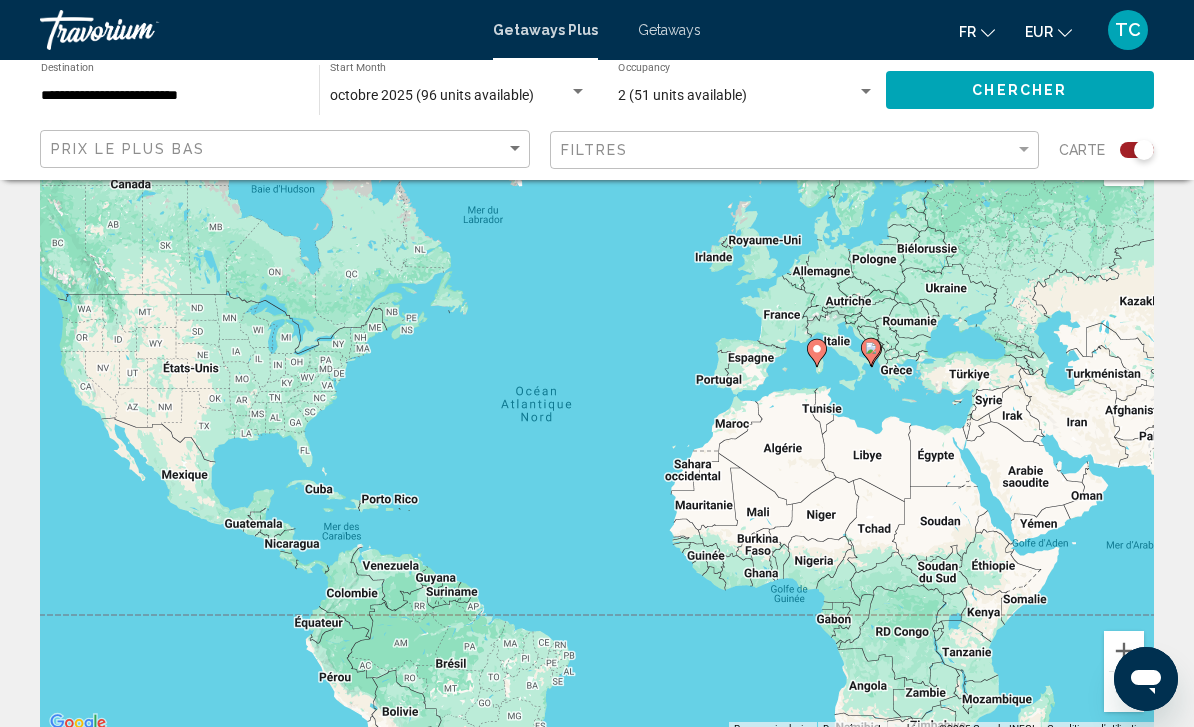 click on "**********" at bounding box center [170, 96] 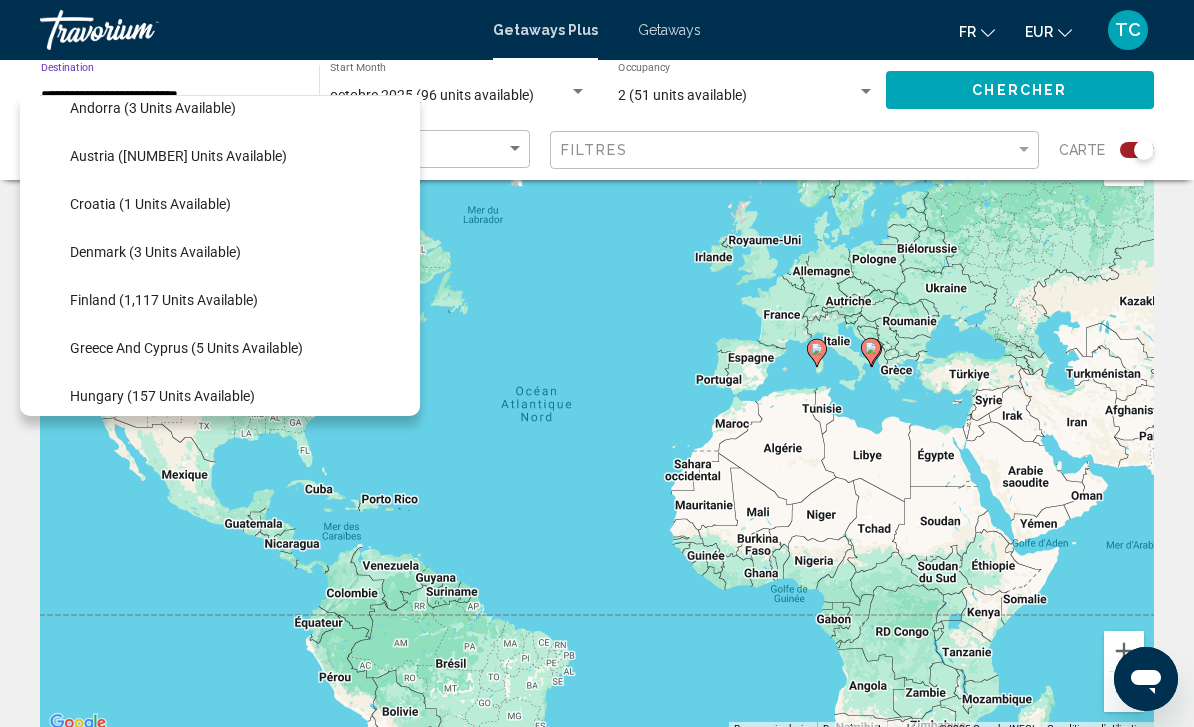scroll, scrollTop: 338, scrollLeft: 3, axis: both 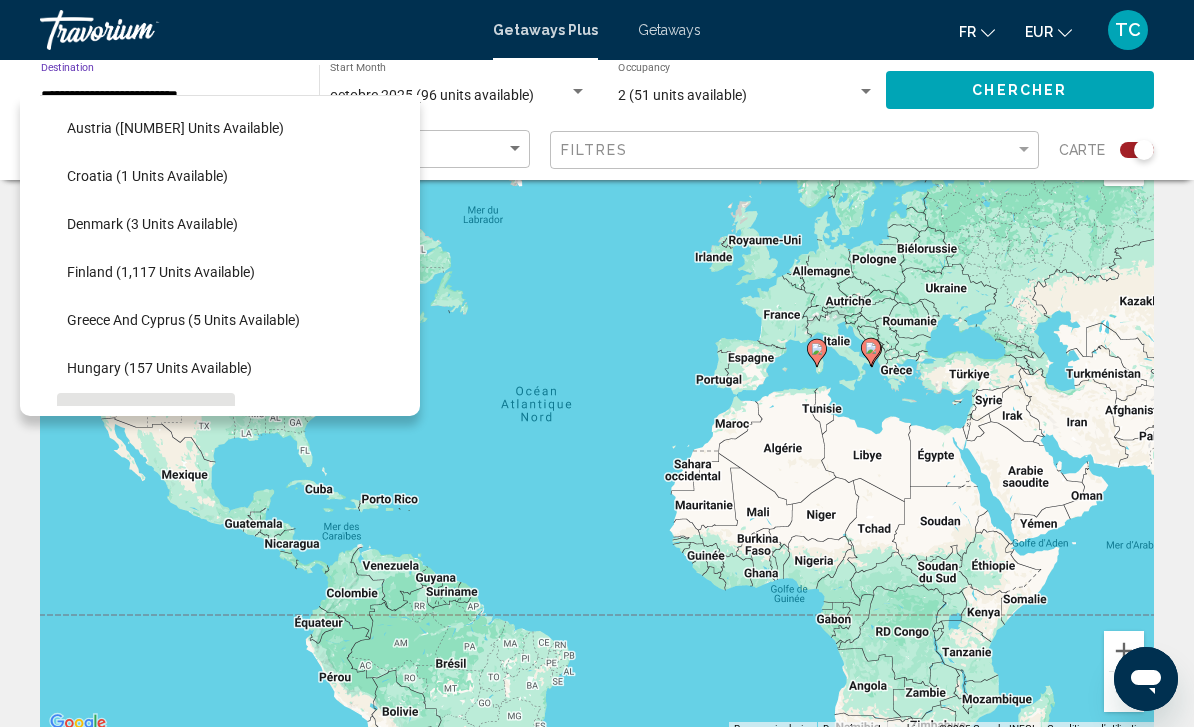 click on "Finland (1,117 units available)" 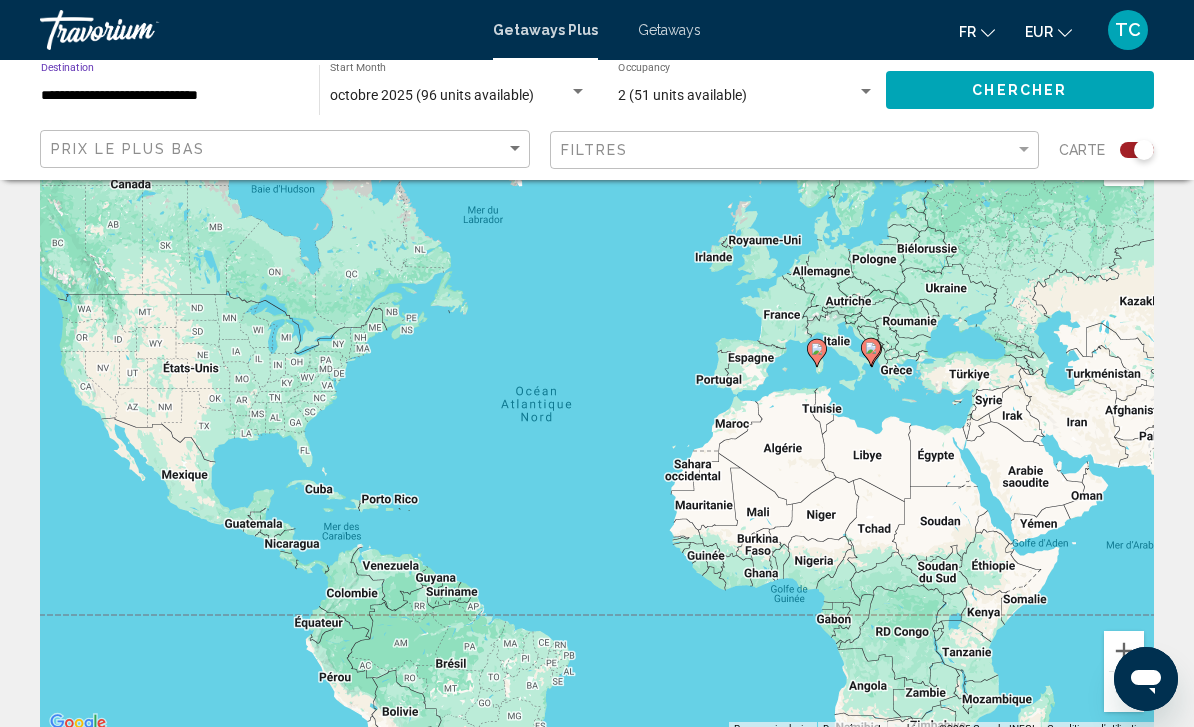 click on "Chercher" 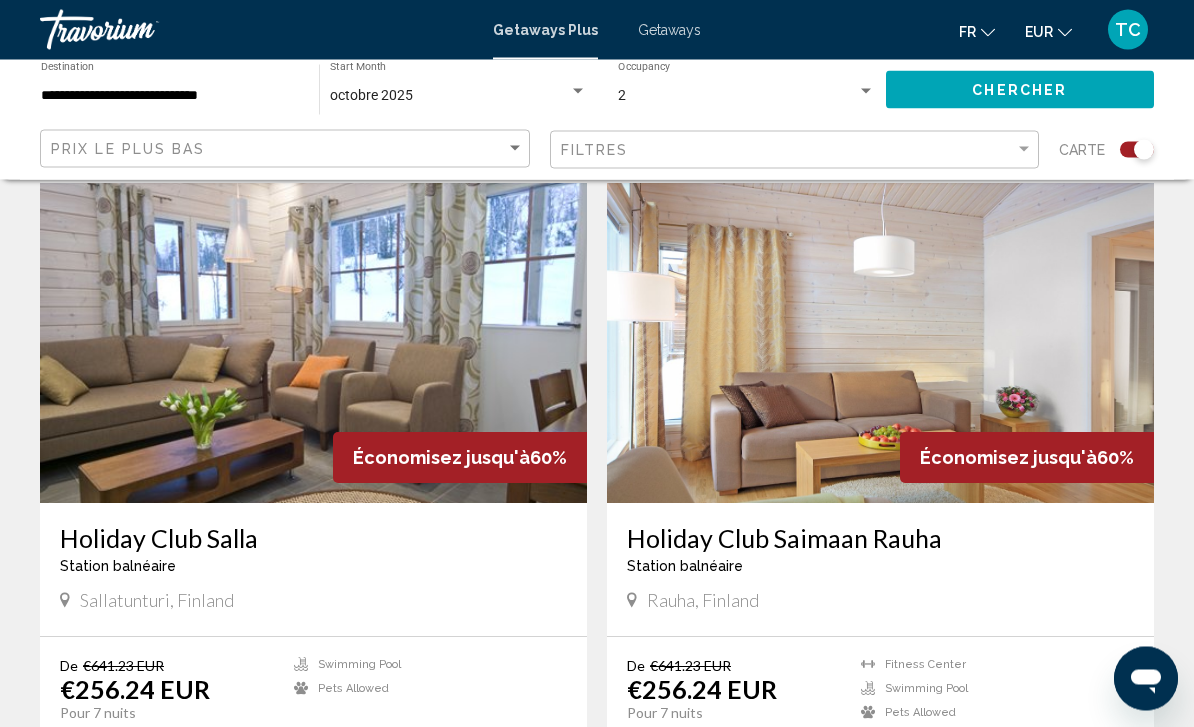 scroll, scrollTop: 1351, scrollLeft: 0, axis: vertical 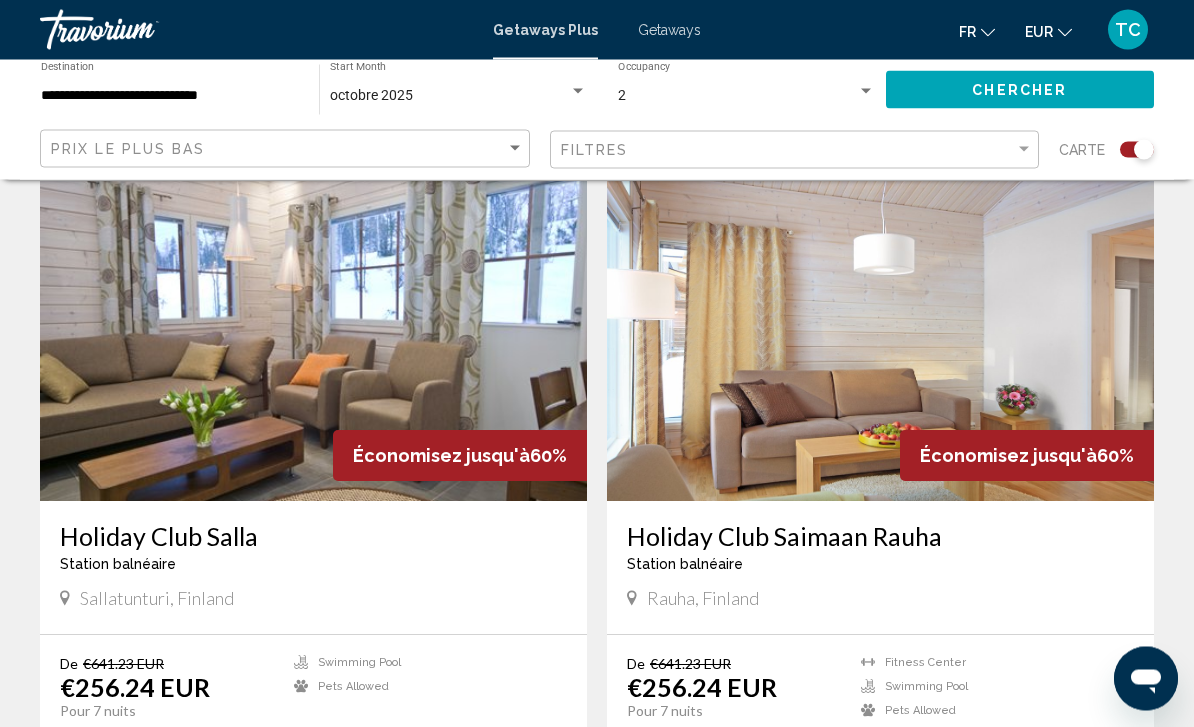 click at bounding box center [313, 342] 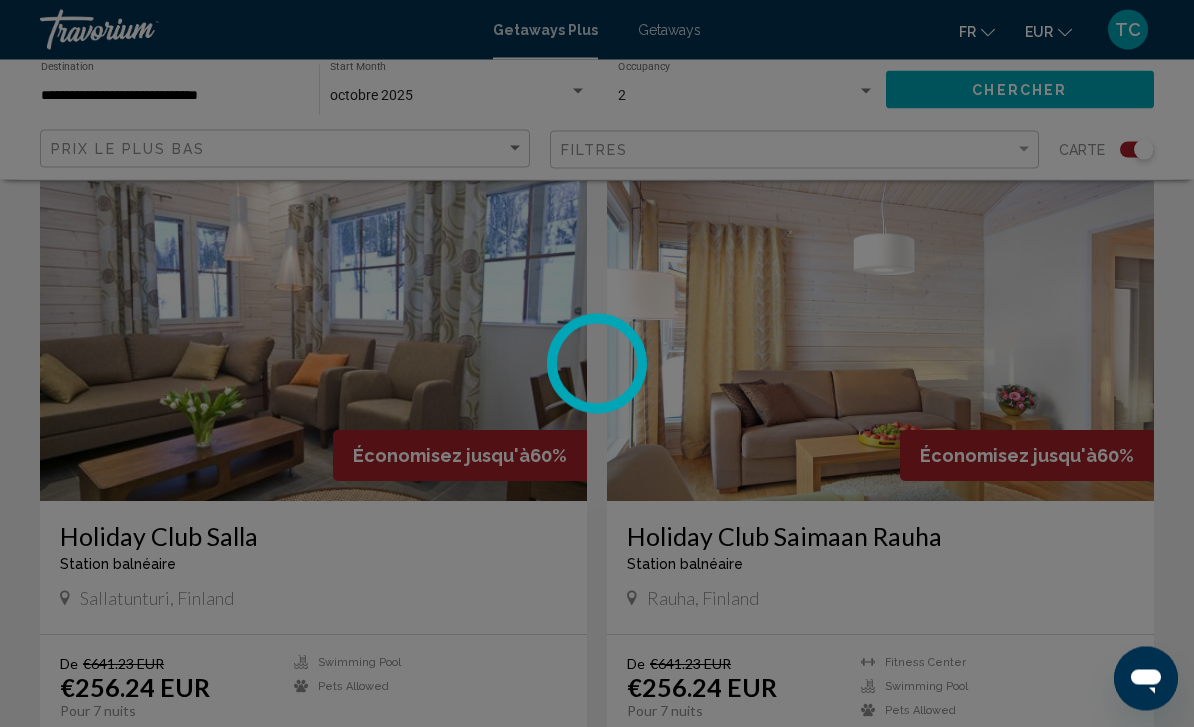 scroll, scrollTop: 1352, scrollLeft: 0, axis: vertical 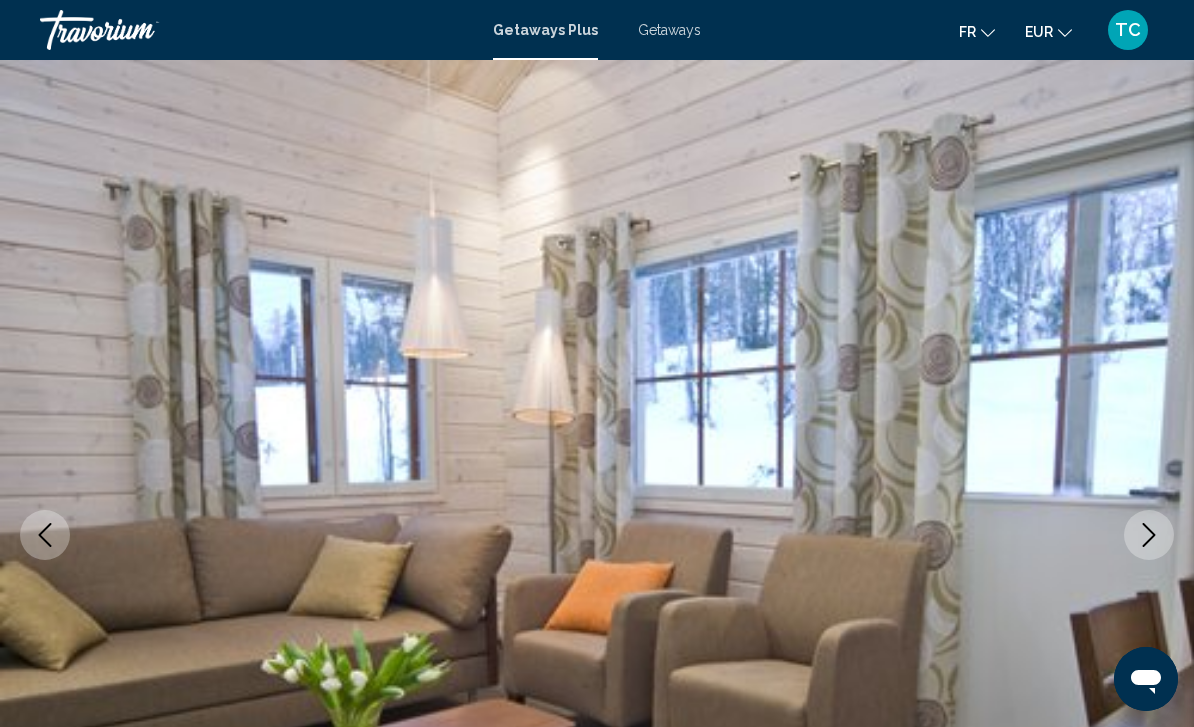 click at bounding box center [1149, 535] 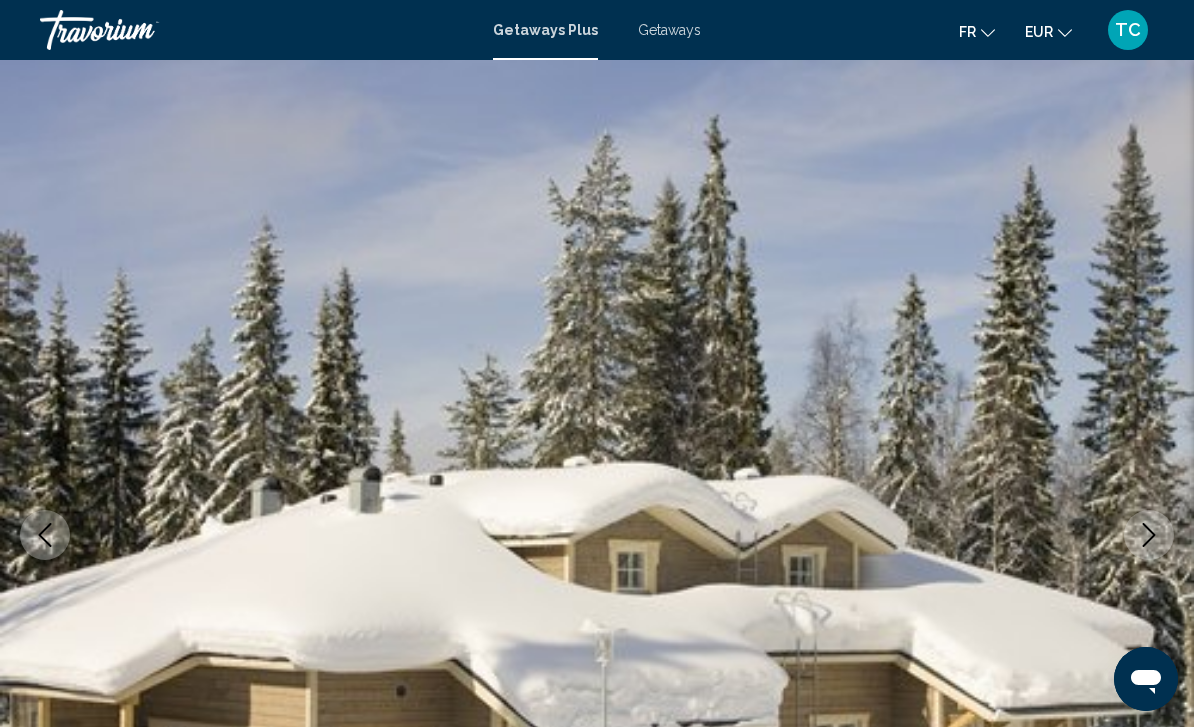 click at bounding box center [1149, 535] 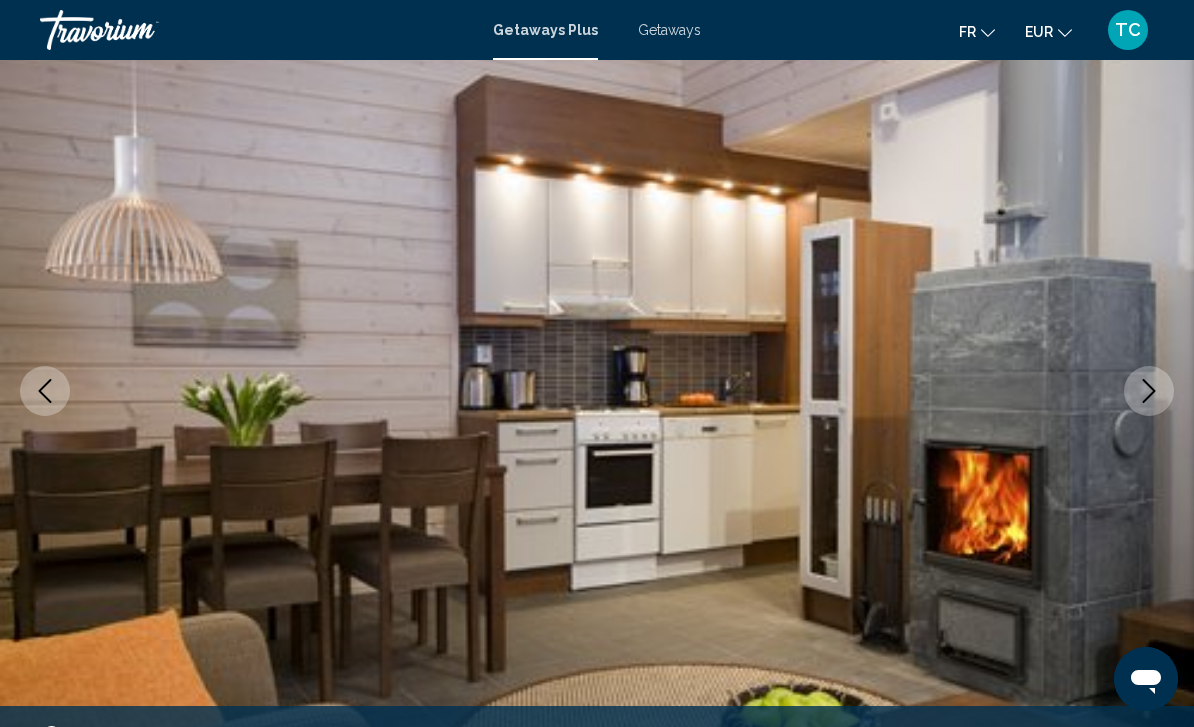 scroll, scrollTop: 146, scrollLeft: 0, axis: vertical 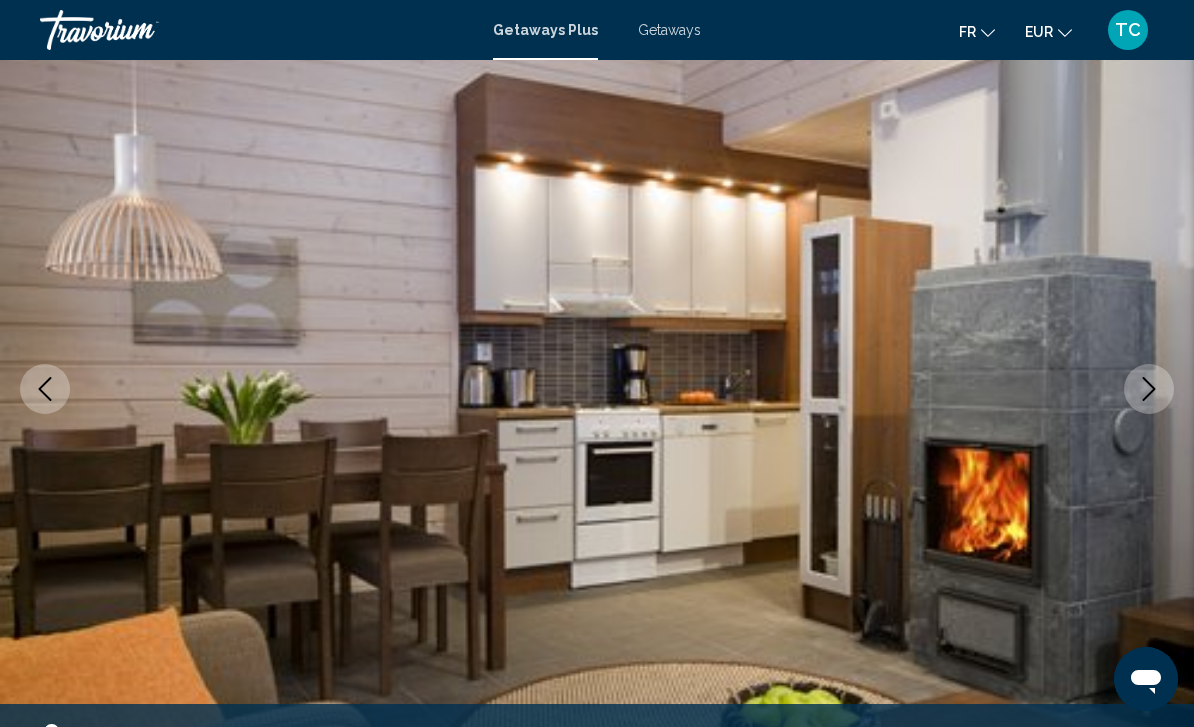 click 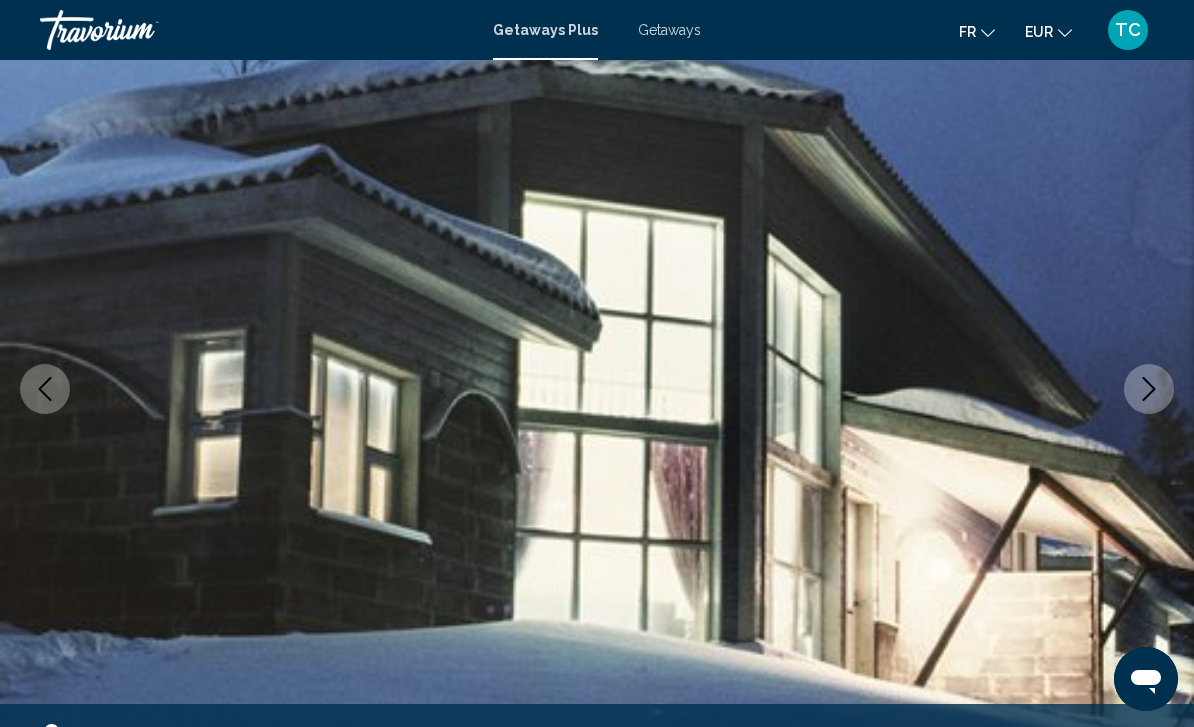 click 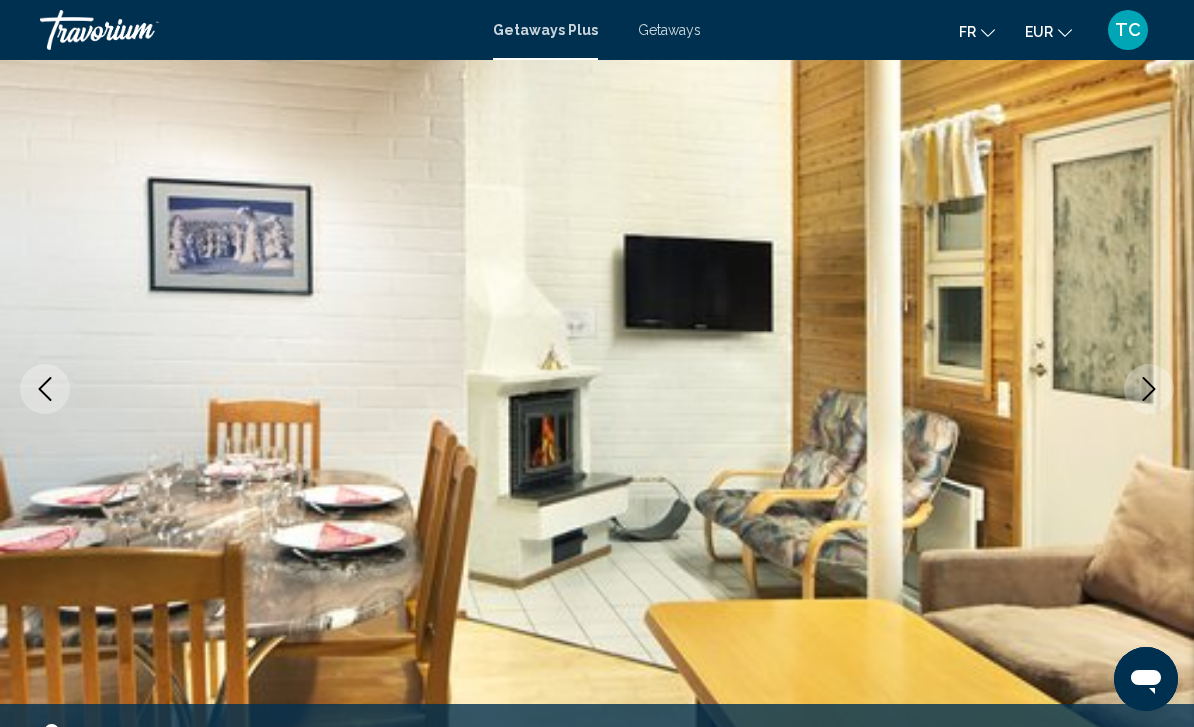 click 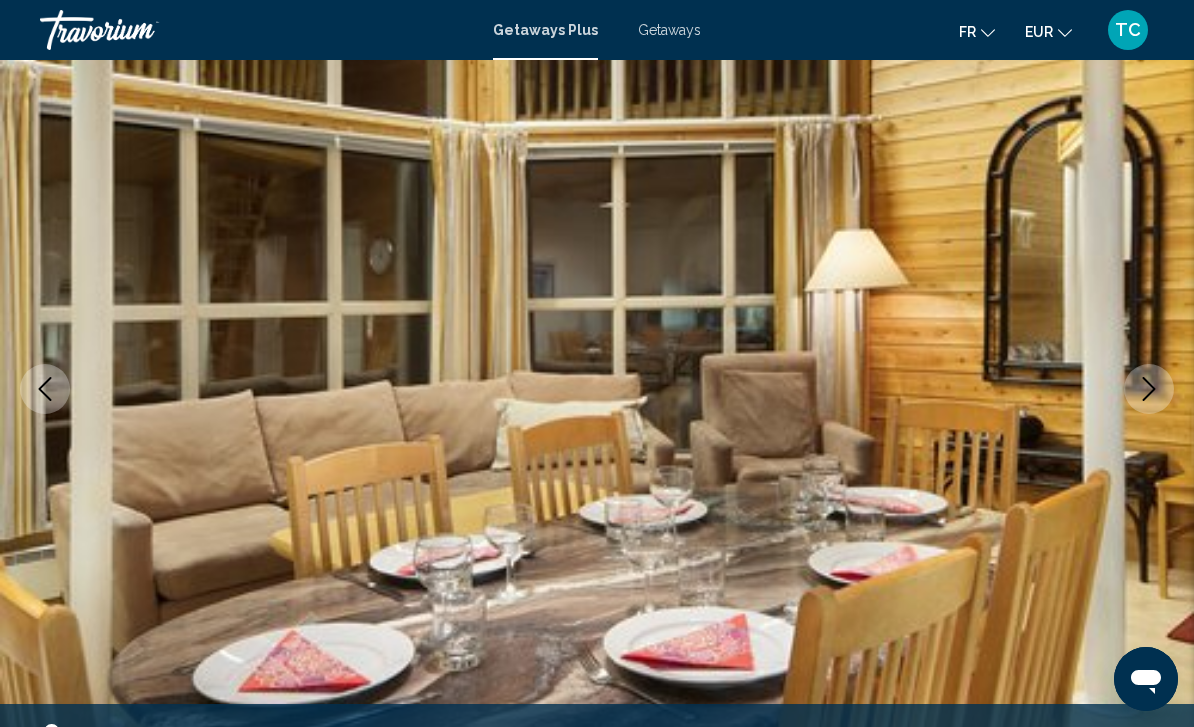 click 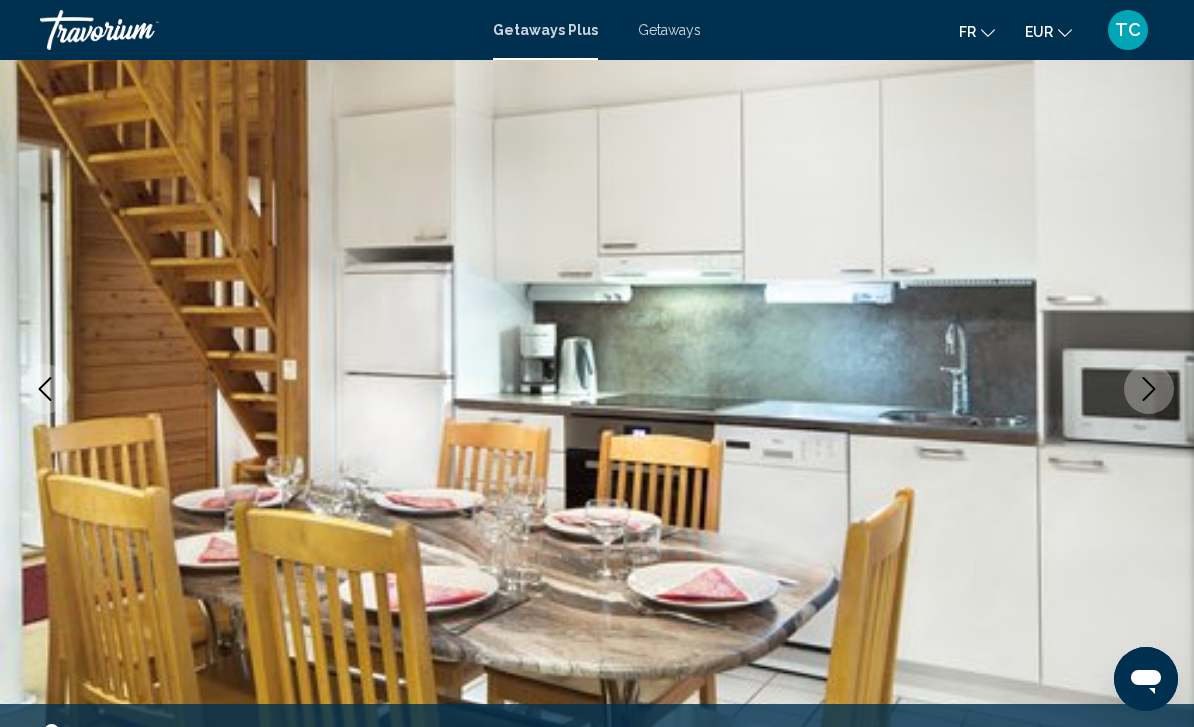 click 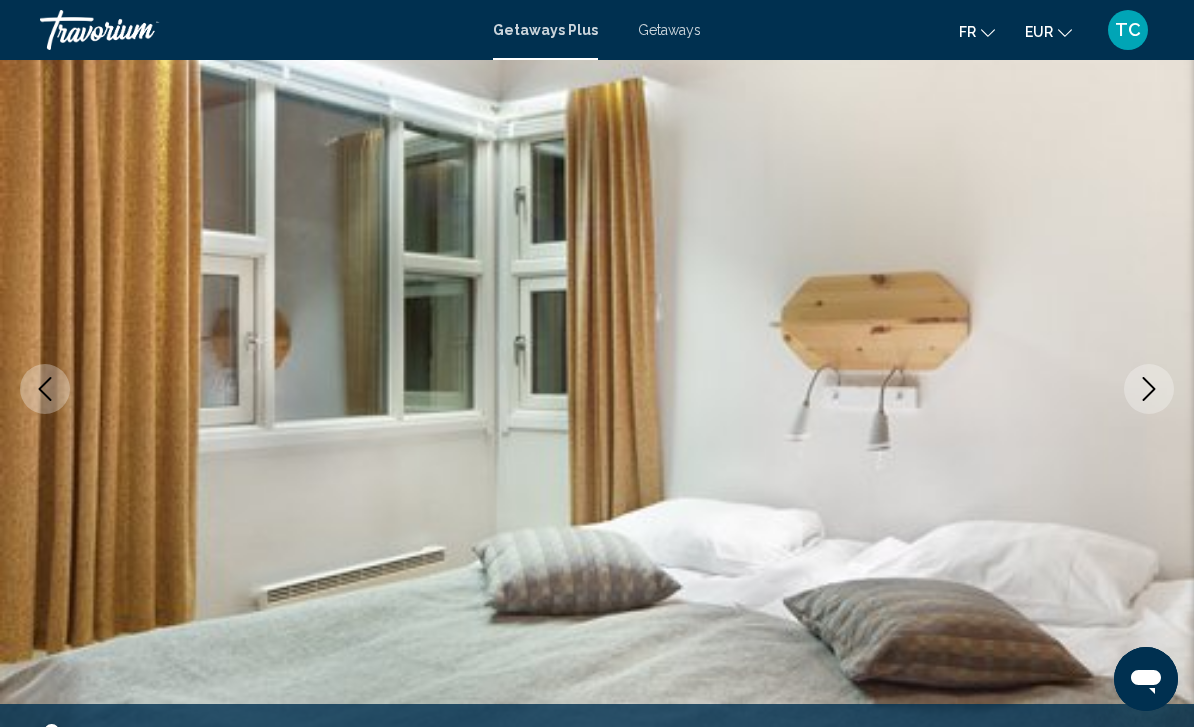 click at bounding box center (1149, 389) 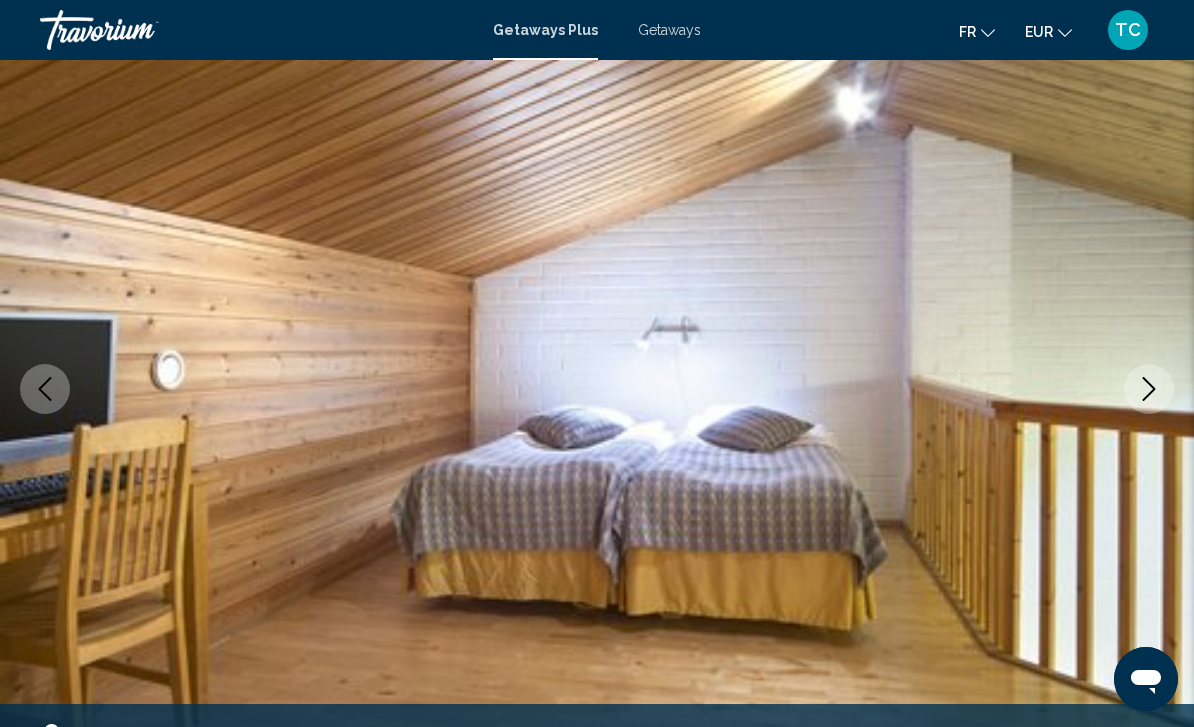 click at bounding box center [1149, 389] 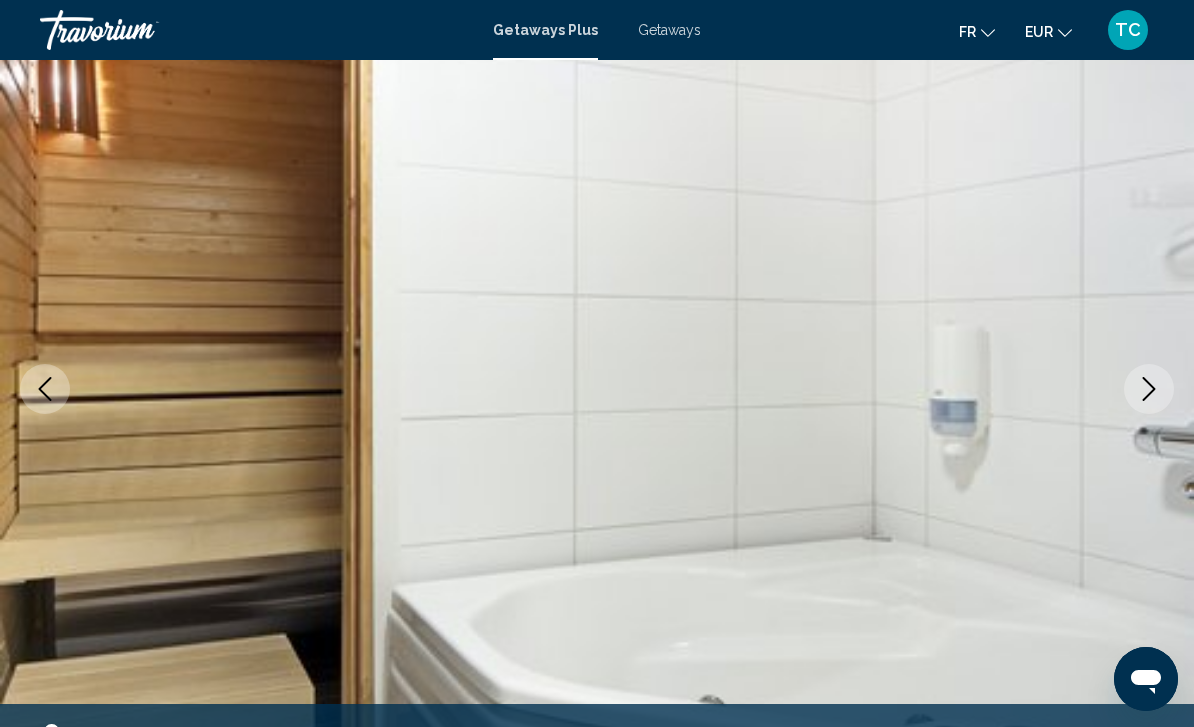 click at bounding box center (1149, 389) 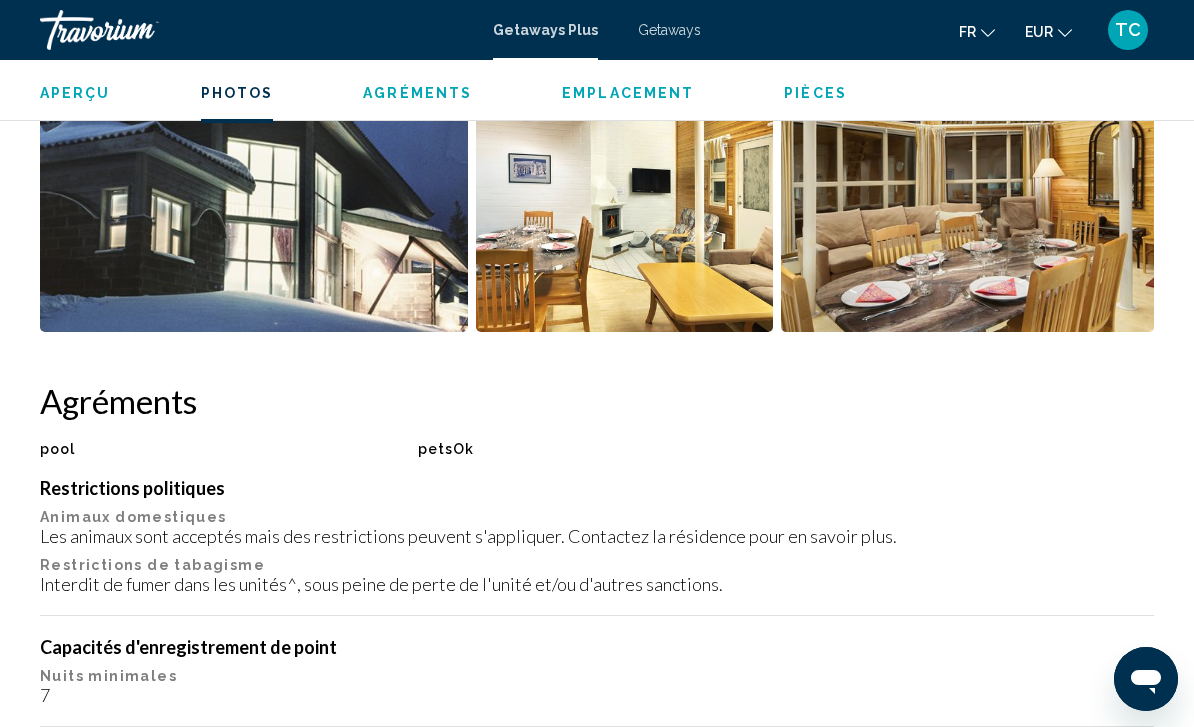 scroll, scrollTop: 1760, scrollLeft: 0, axis: vertical 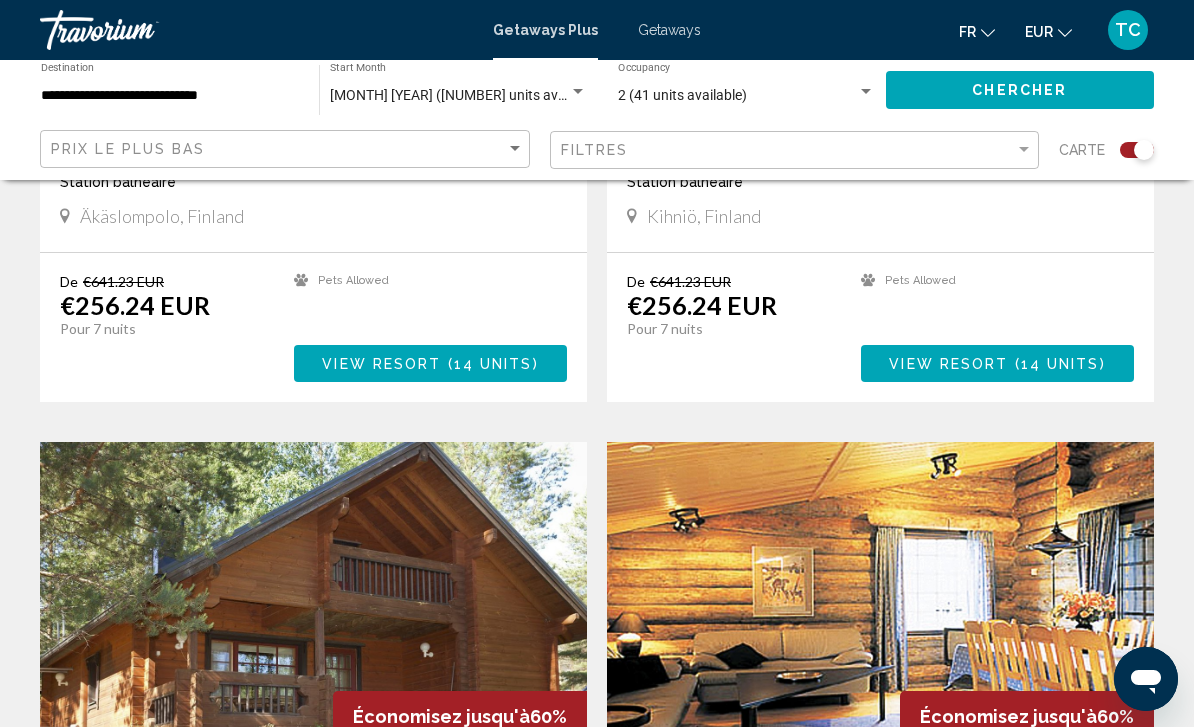 click on "**********" at bounding box center (170, 96) 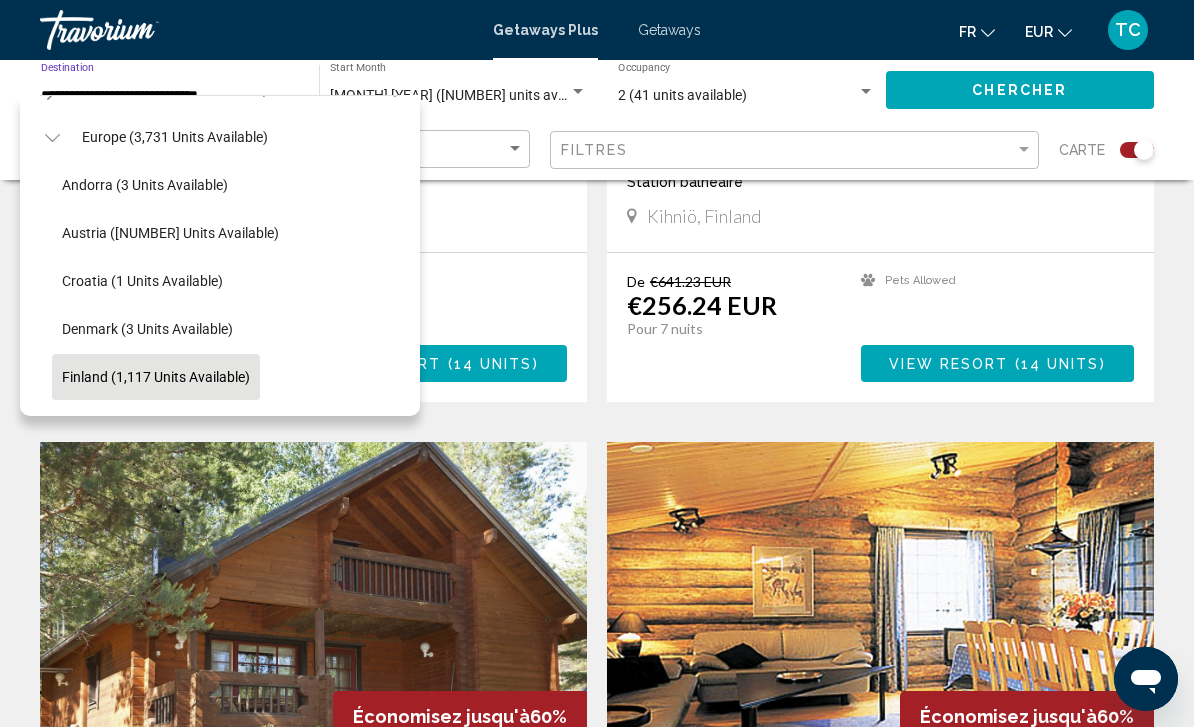scroll, scrollTop: 234, scrollLeft: 8, axis: both 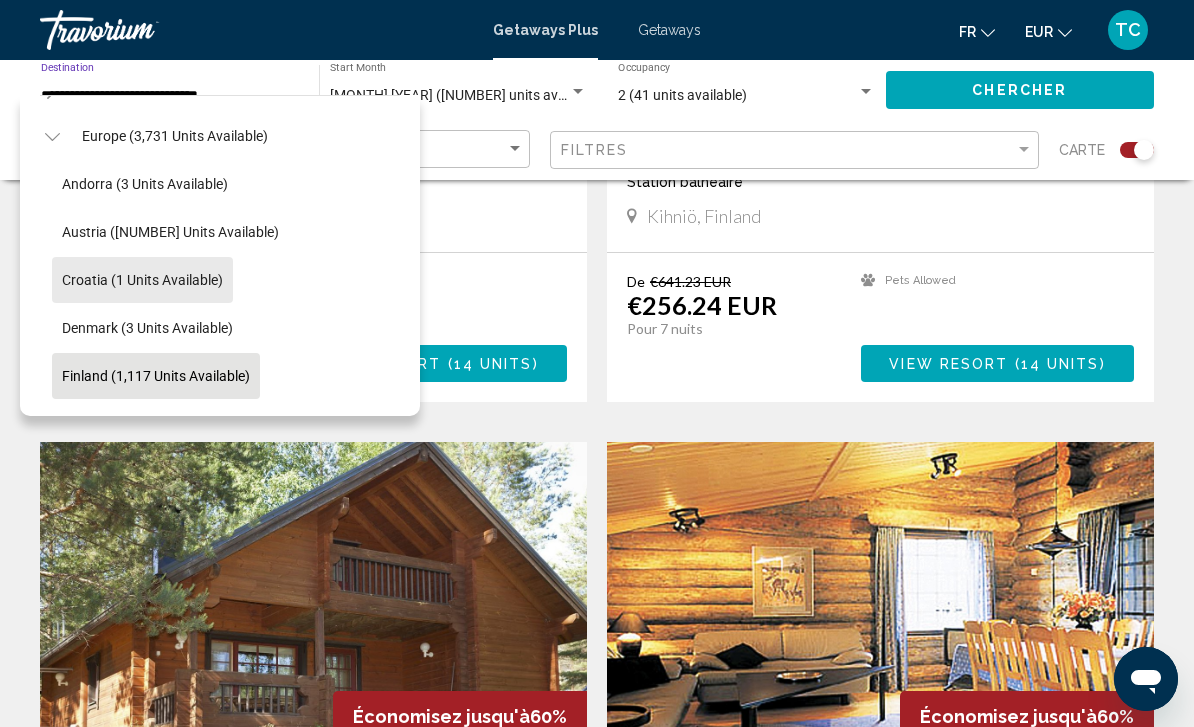 click on "Croatia (1 units available)" 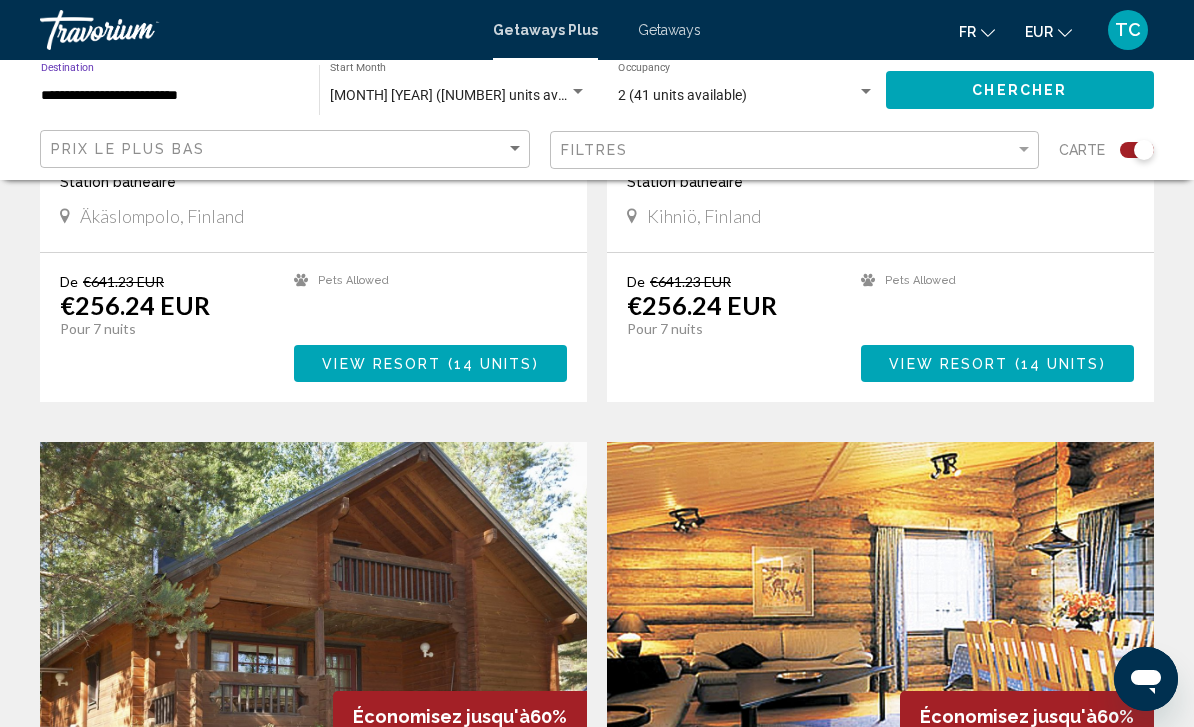 click on "[MONTH] [YEAR] ([NUMBER] units available)" at bounding box center [466, 95] 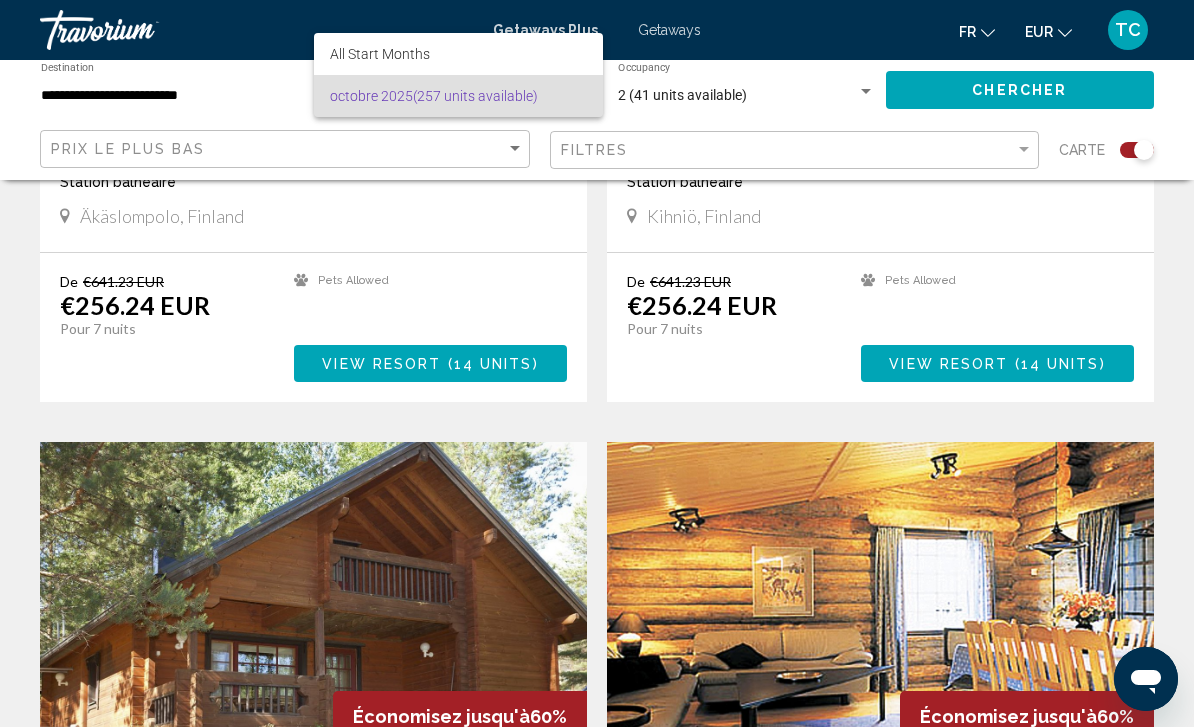 click at bounding box center [597, 363] 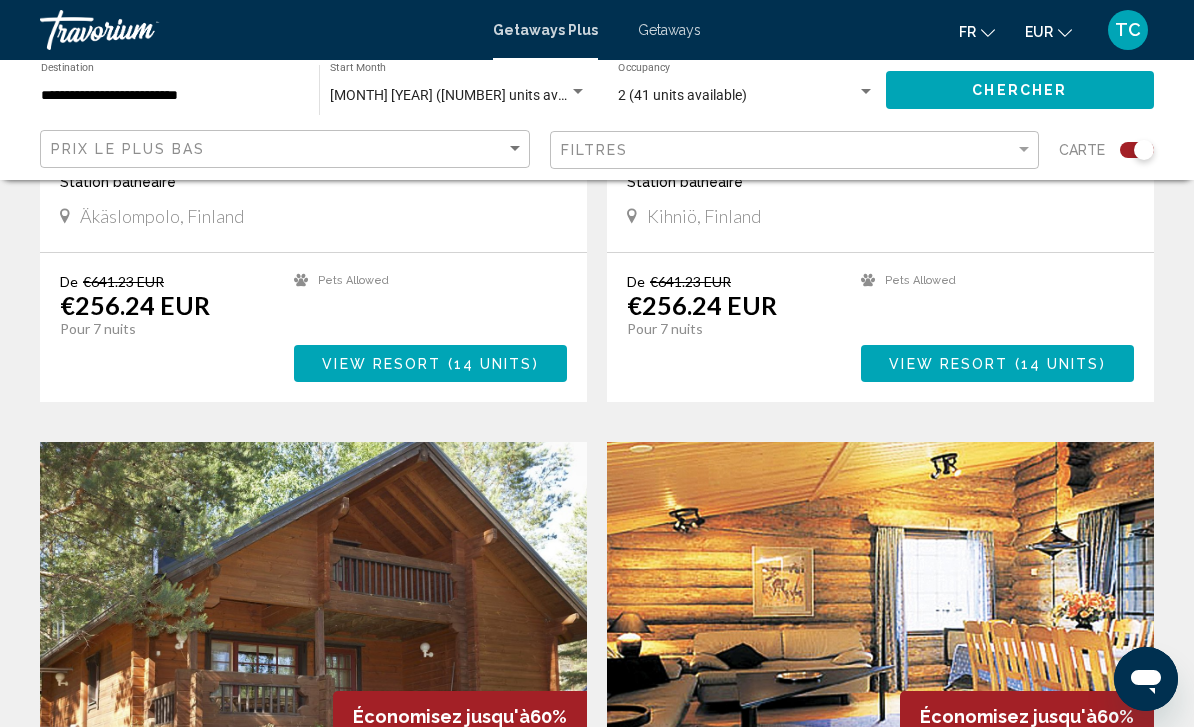 click on "[MONTH] [YEAR] ([NUMBER] units available) Start Month All Start Months" 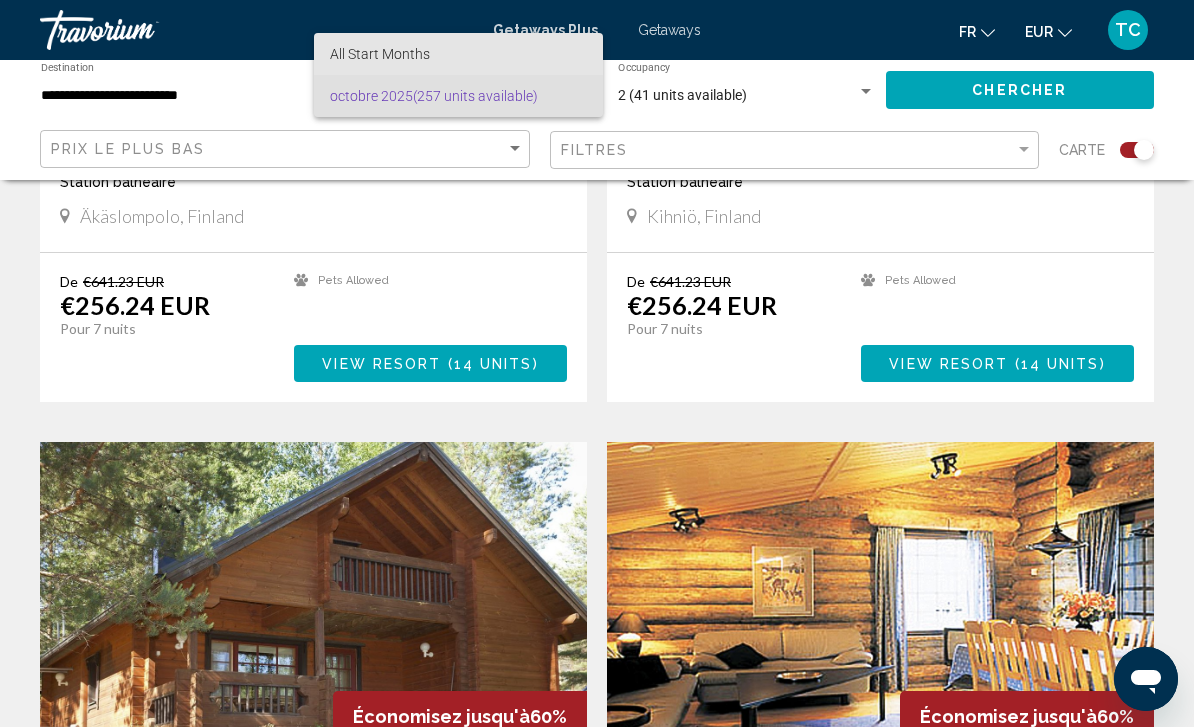 click on "All Start Months" at bounding box center (458, 54) 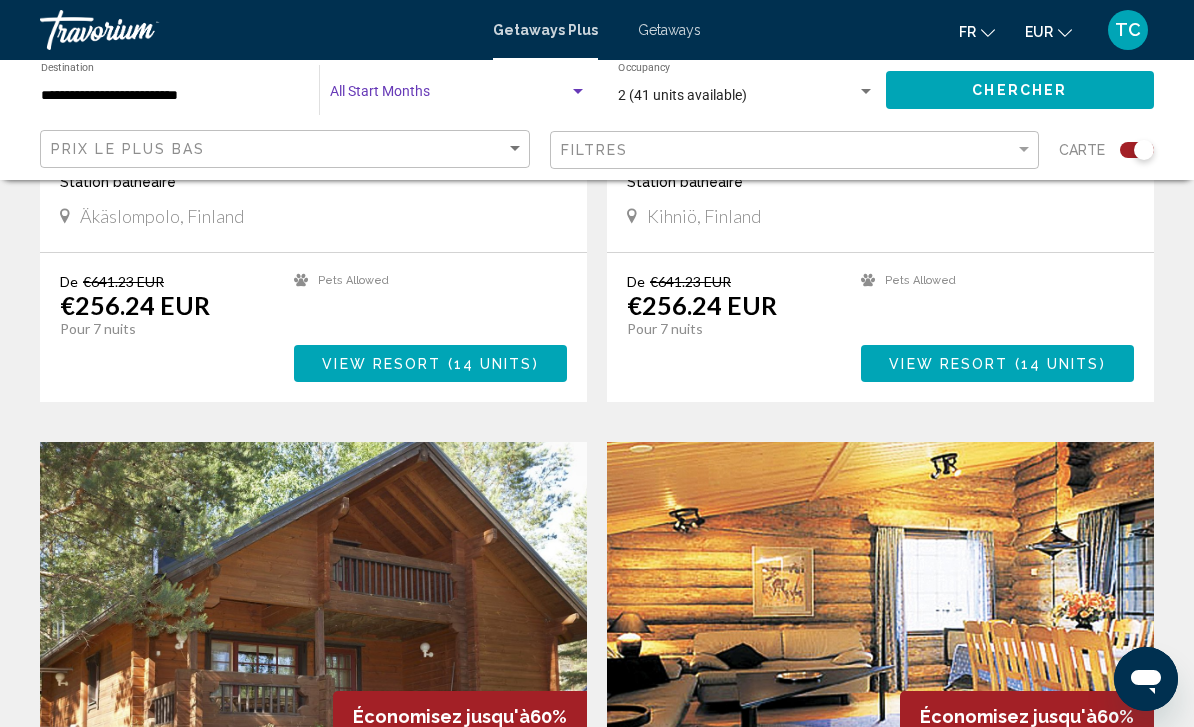click on "Chercher" 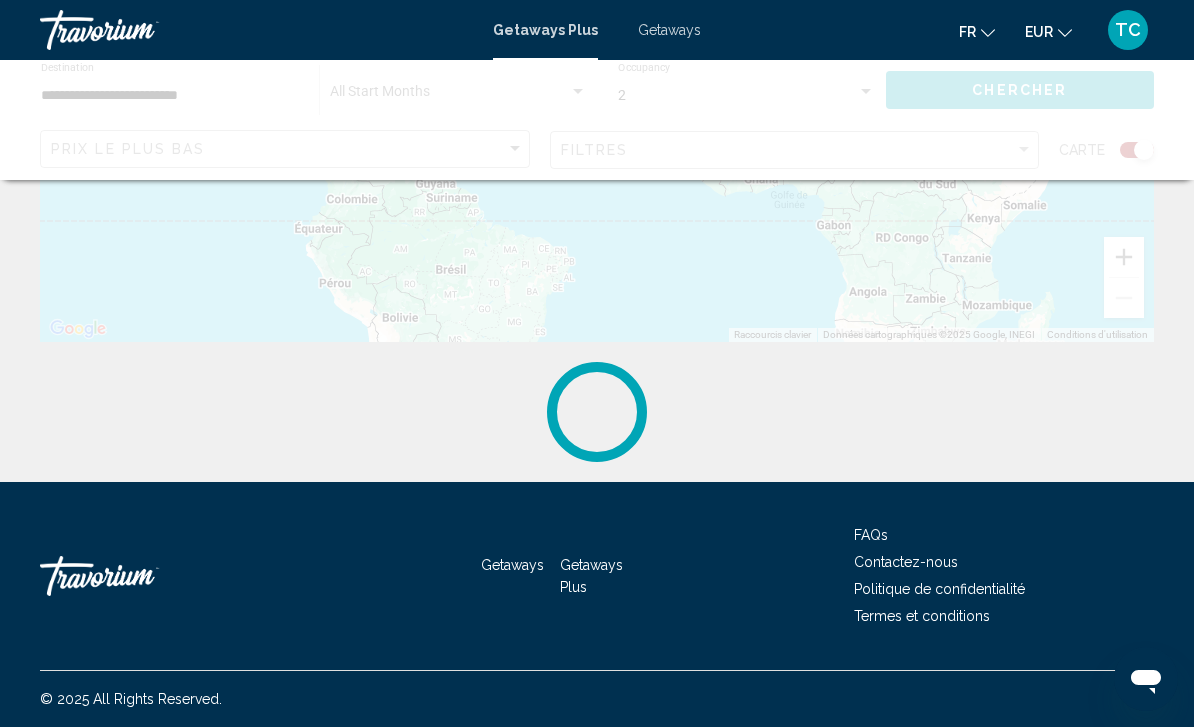 scroll, scrollTop: 0, scrollLeft: 0, axis: both 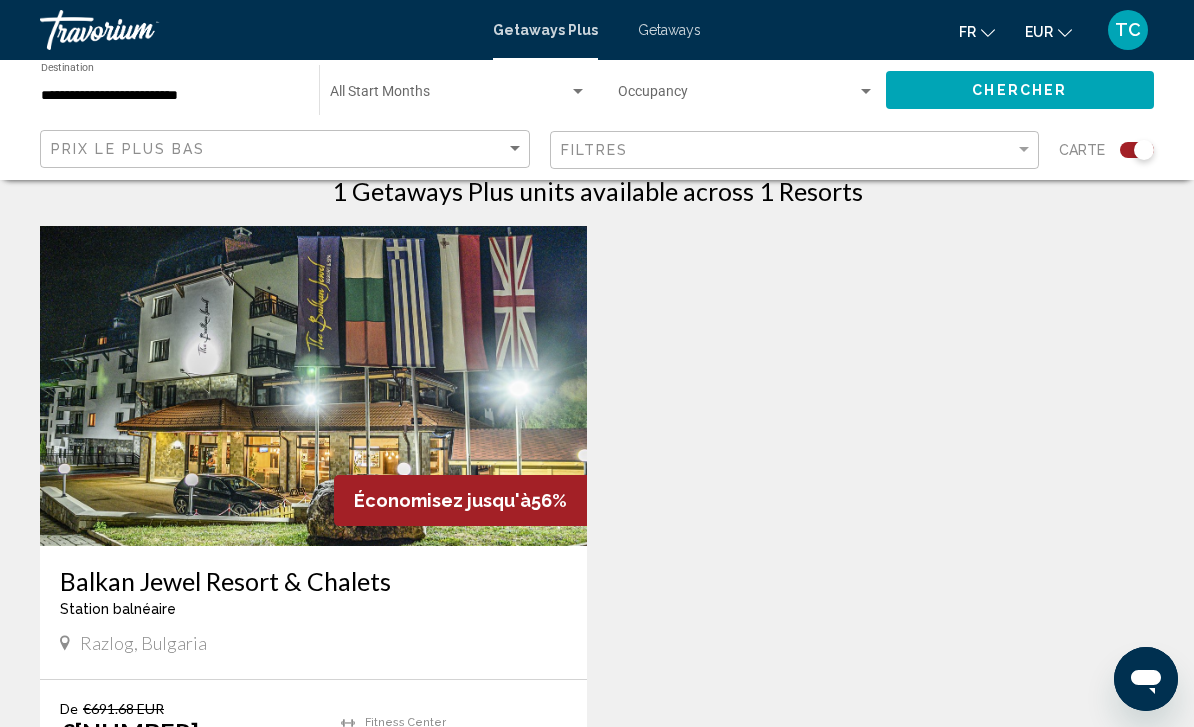 click on "**********" at bounding box center [170, 96] 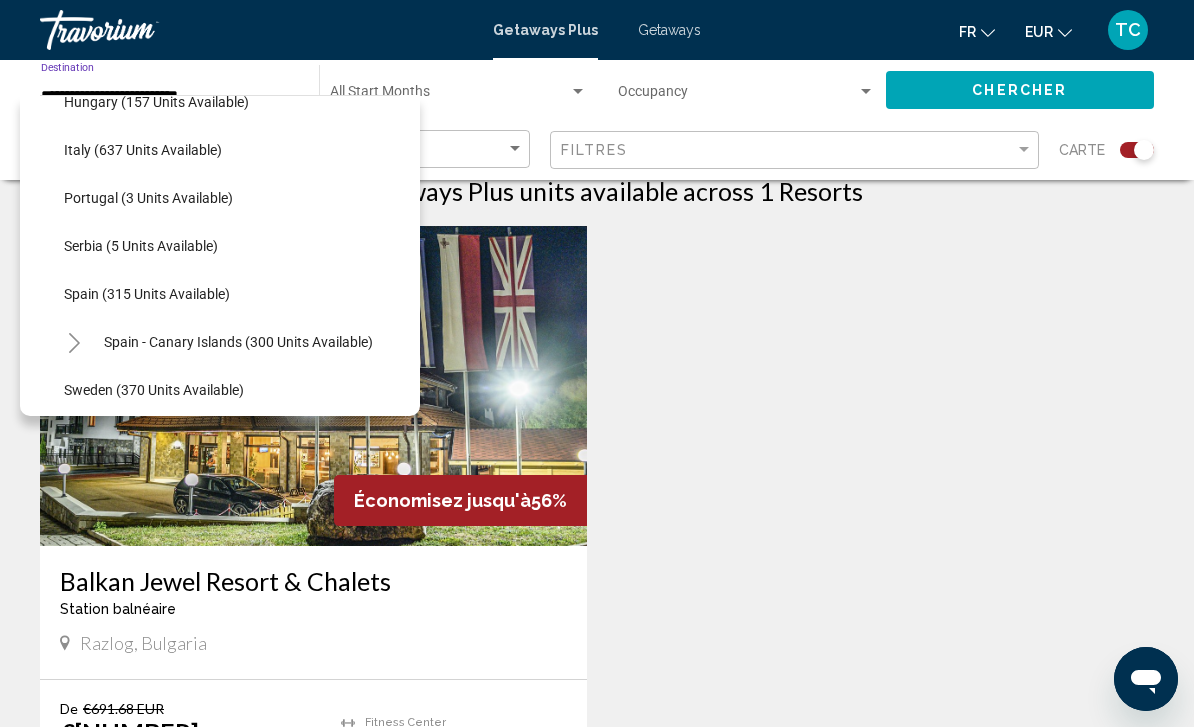 scroll, scrollTop: 616, scrollLeft: 3, axis: both 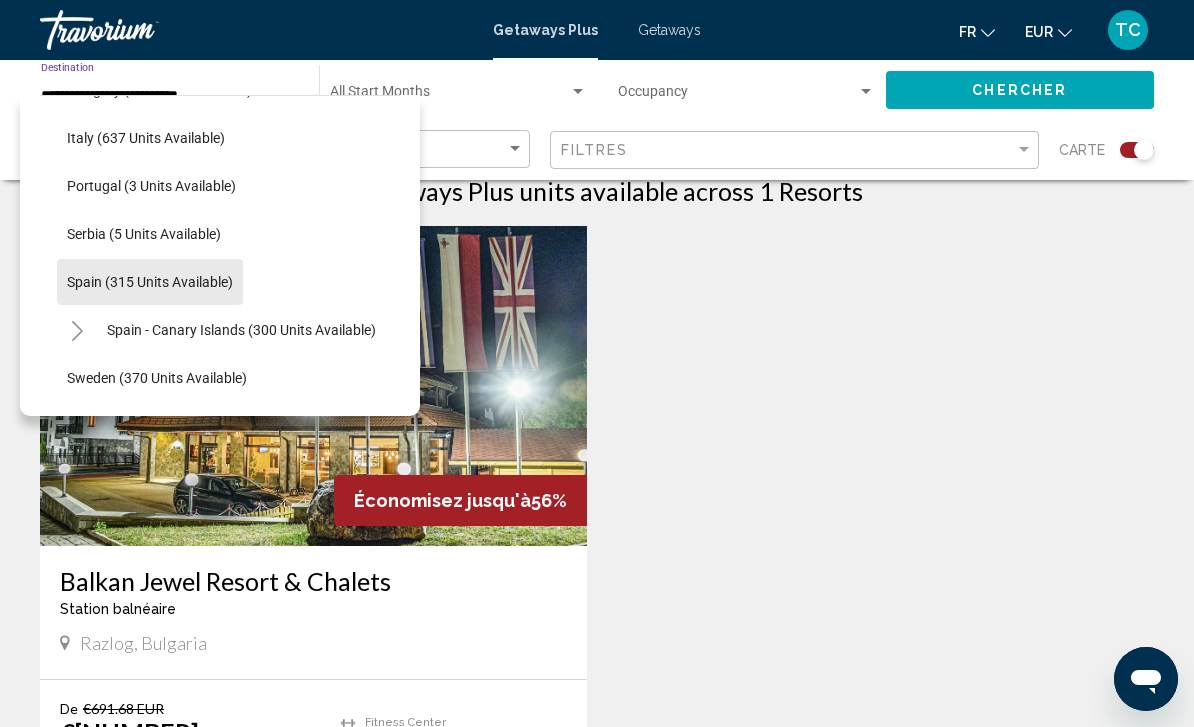 click on "Spain (315 units available)" 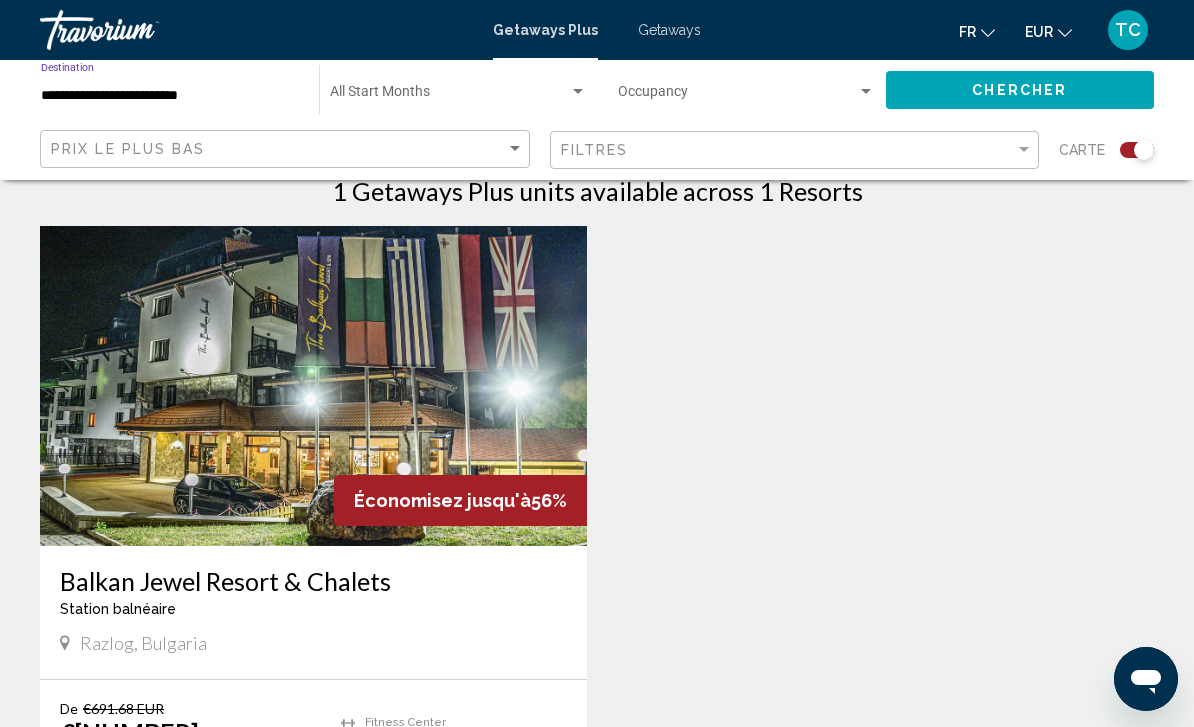 click on "Chercher" 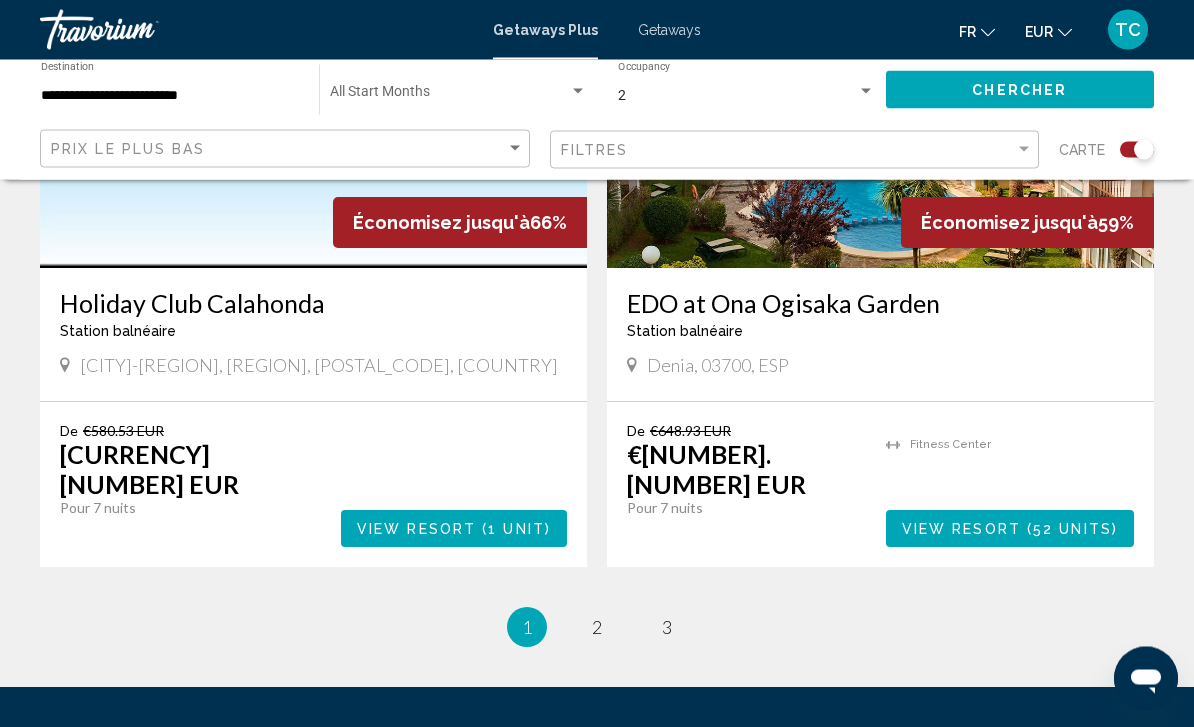 scroll, scrollTop: 4278, scrollLeft: 0, axis: vertical 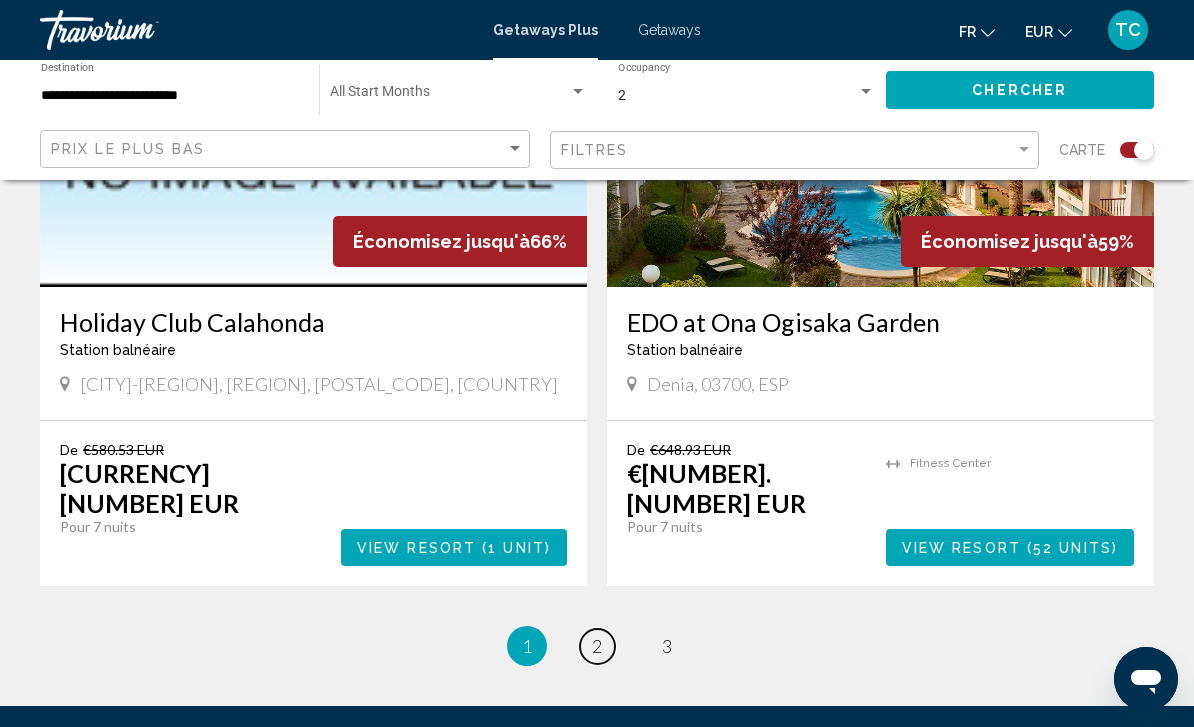 click on "page  2" at bounding box center (597, 646) 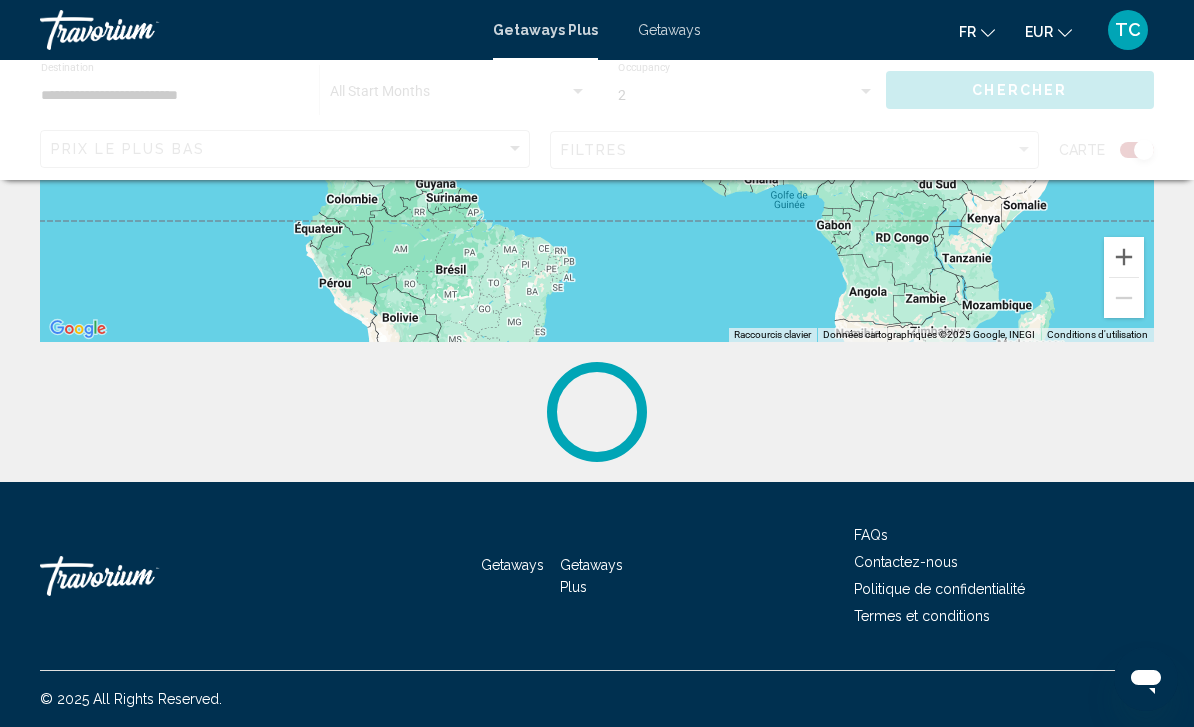scroll, scrollTop: 0, scrollLeft: 0, axis: both 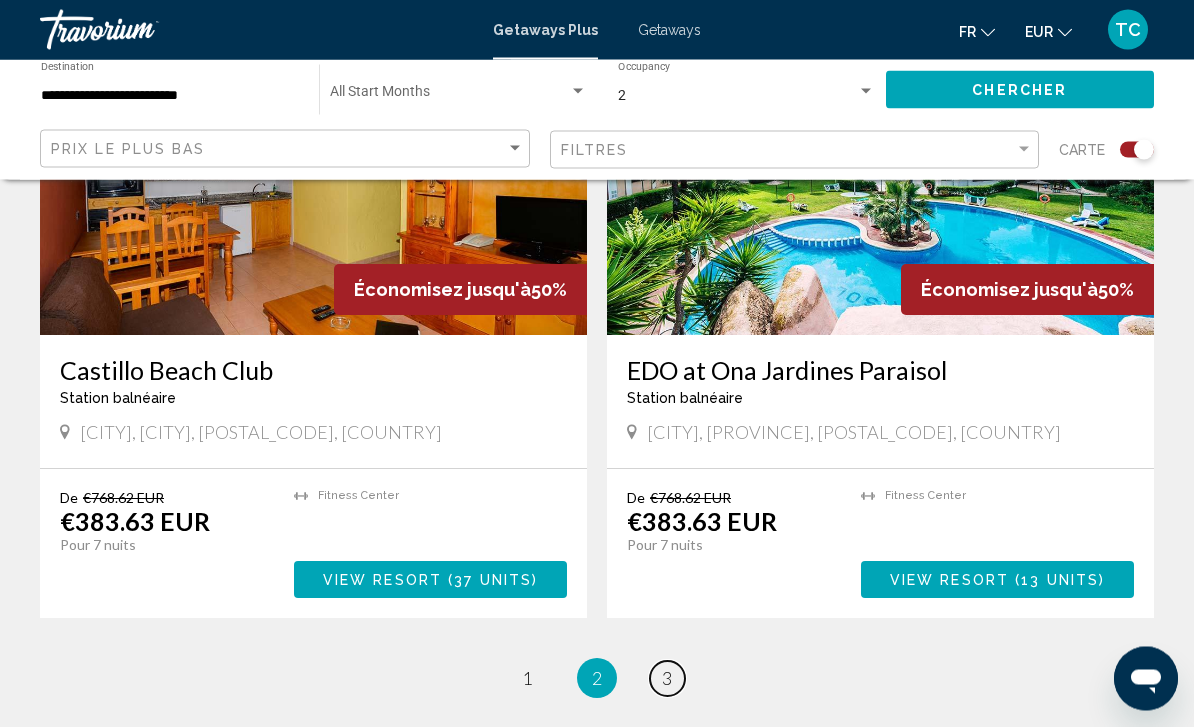 click on "page  3" at bounding box center [667, 679] 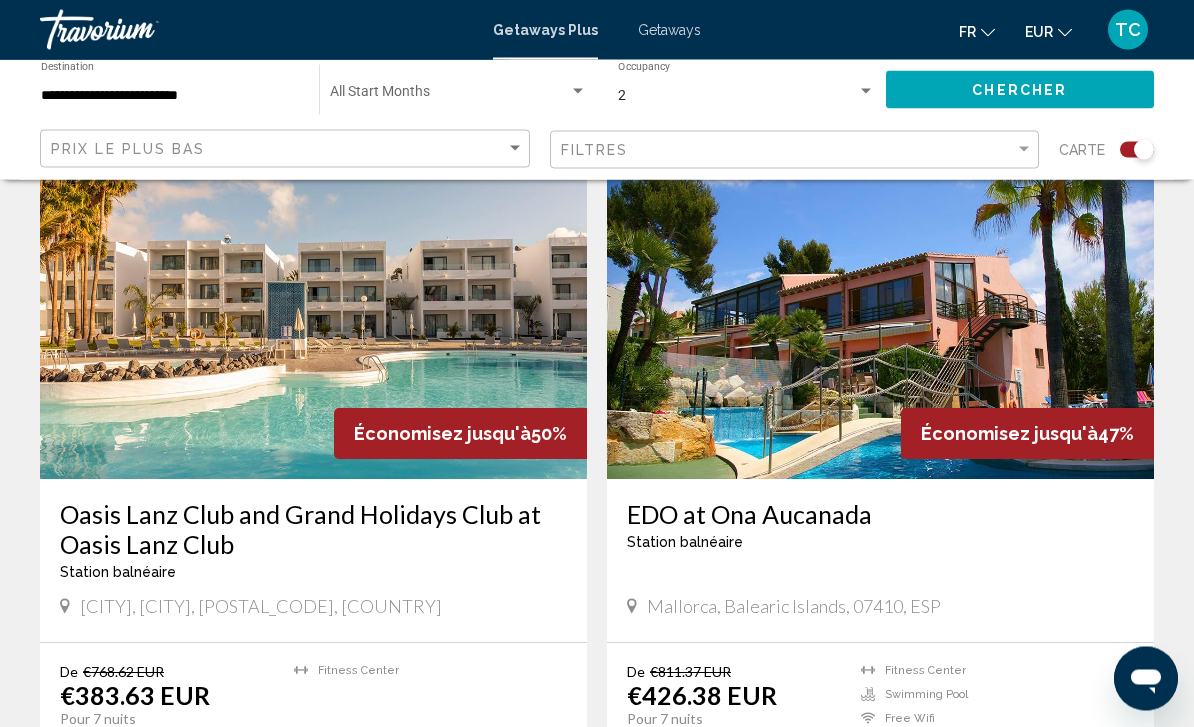 scroll, scrollTop: 731, scrollLeft: 0, axis: vertical 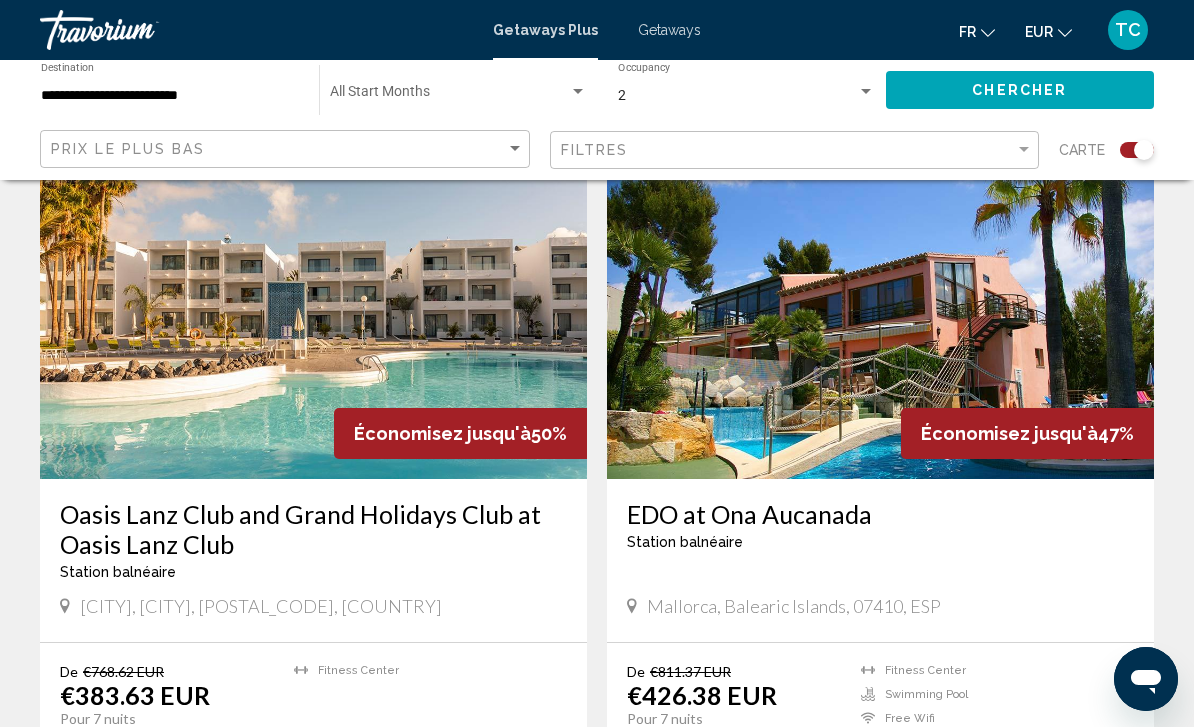 click at bounding box center (313, 319) 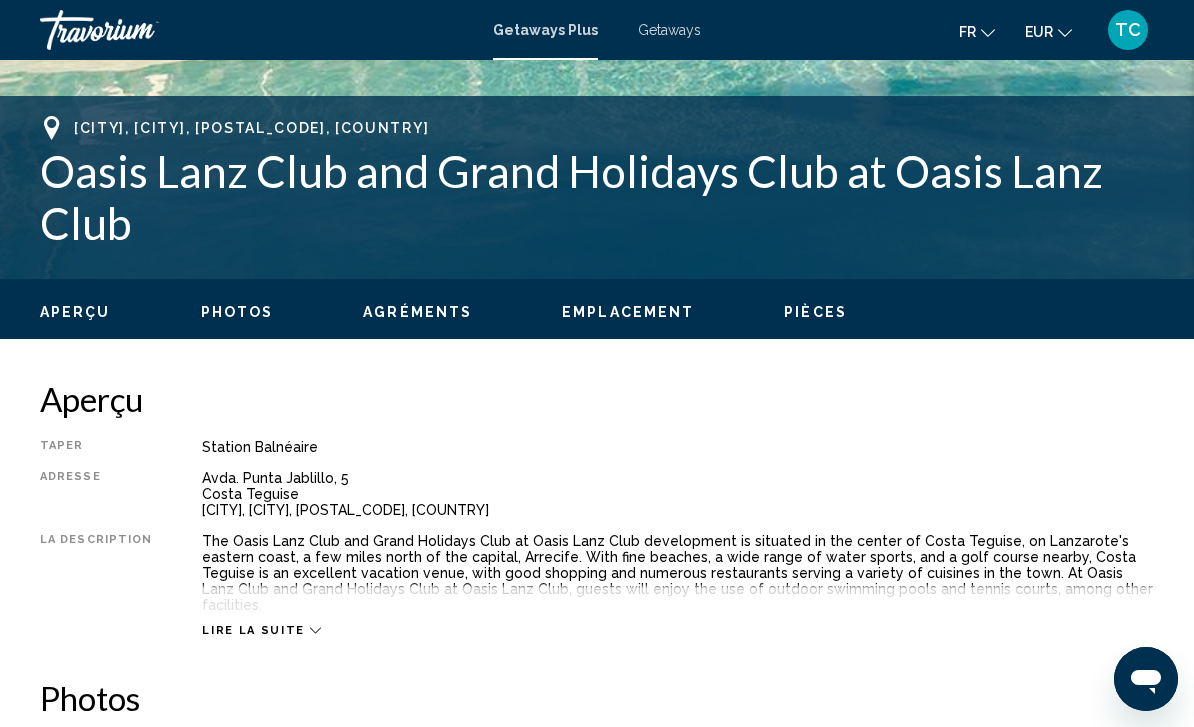 scroll, scrollTop: 0, scrollLeft: 0, axis: both 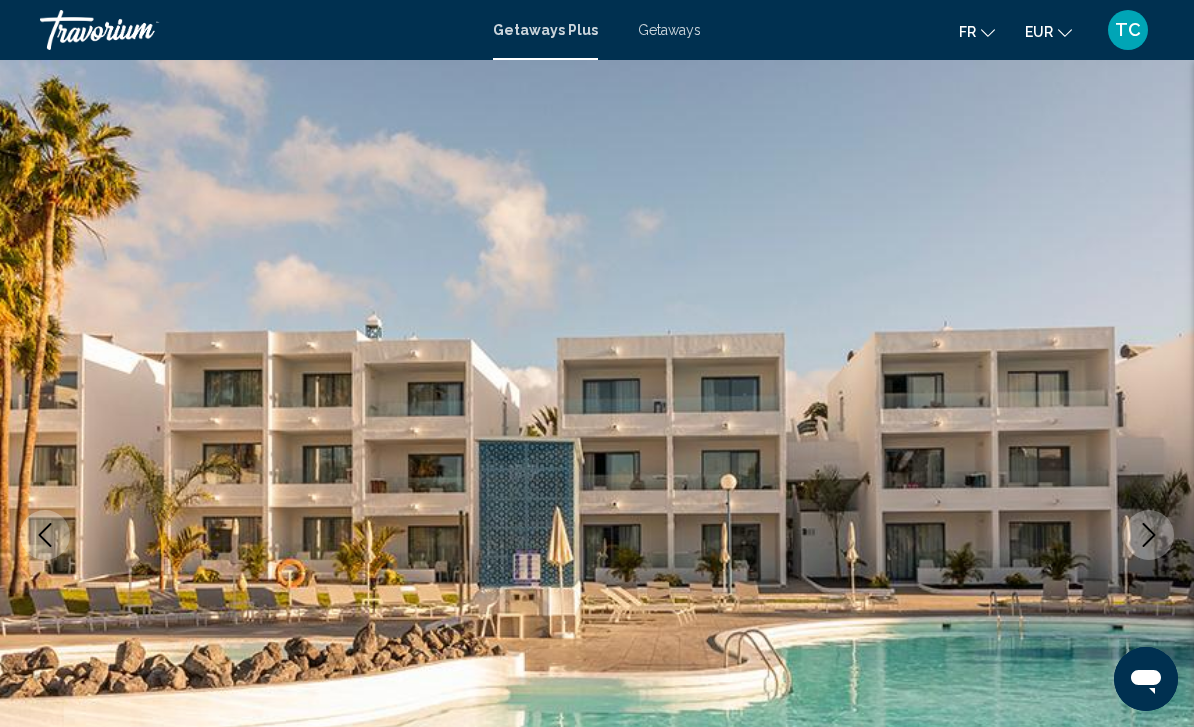 click at bounding box center (1149, 535) 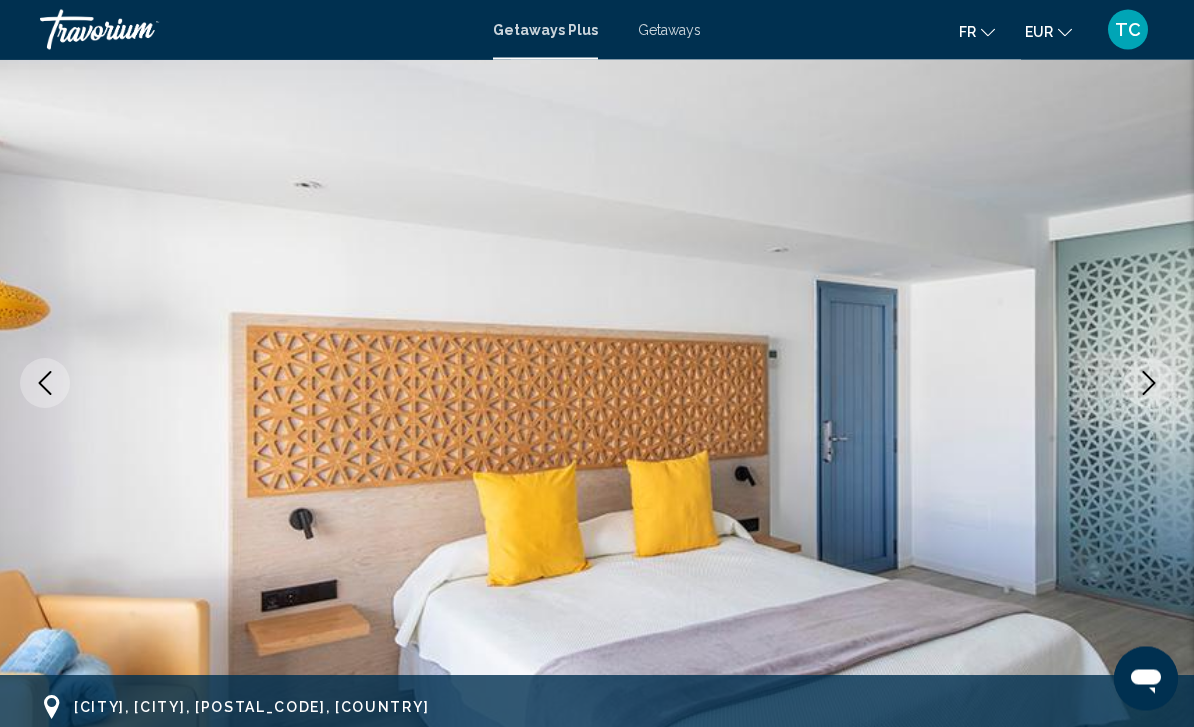 click 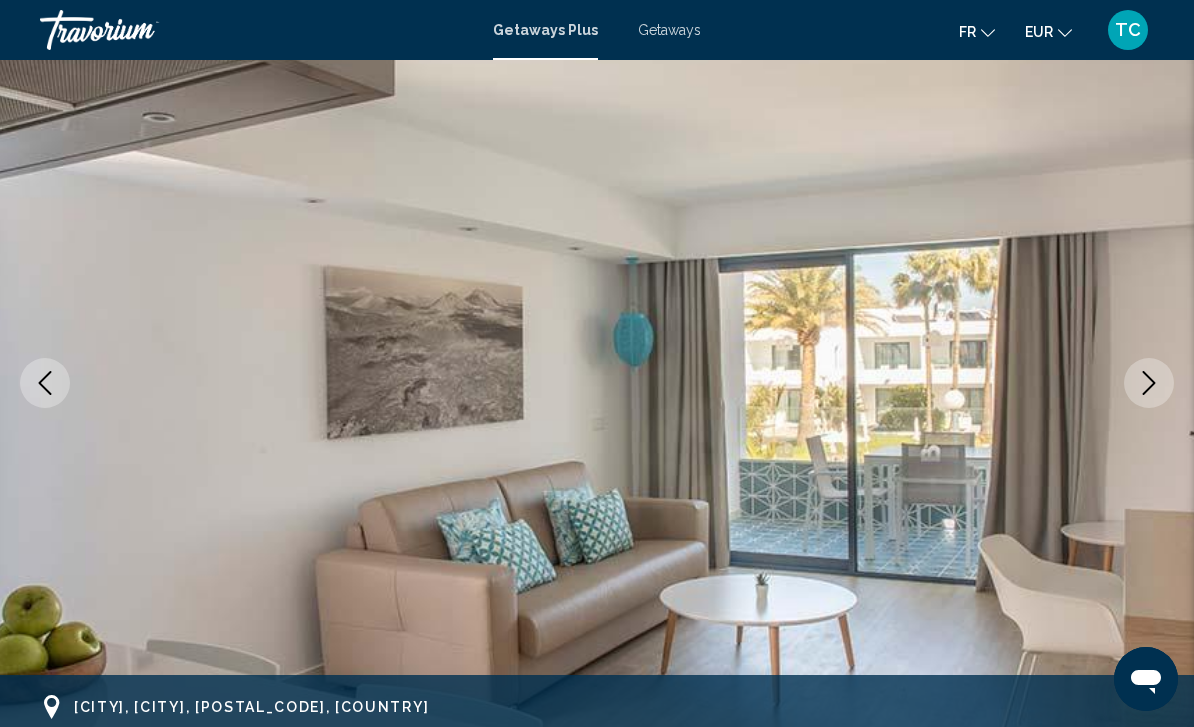 click at bounding box center [1149, 383] 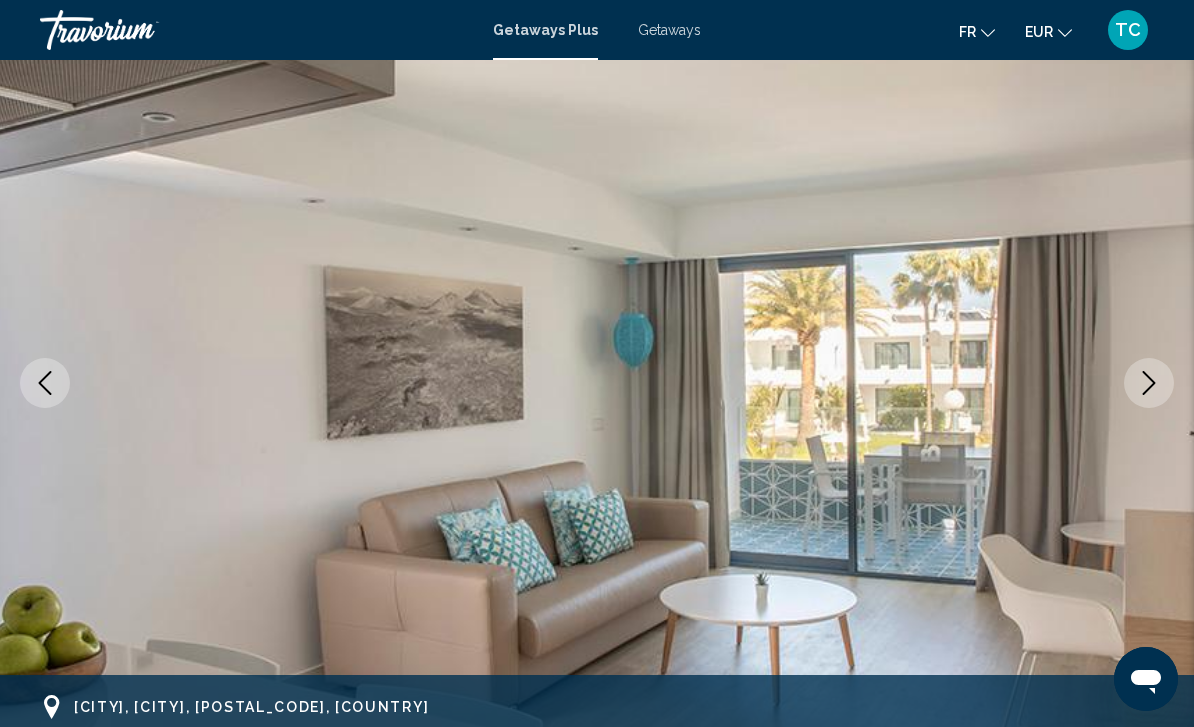 click 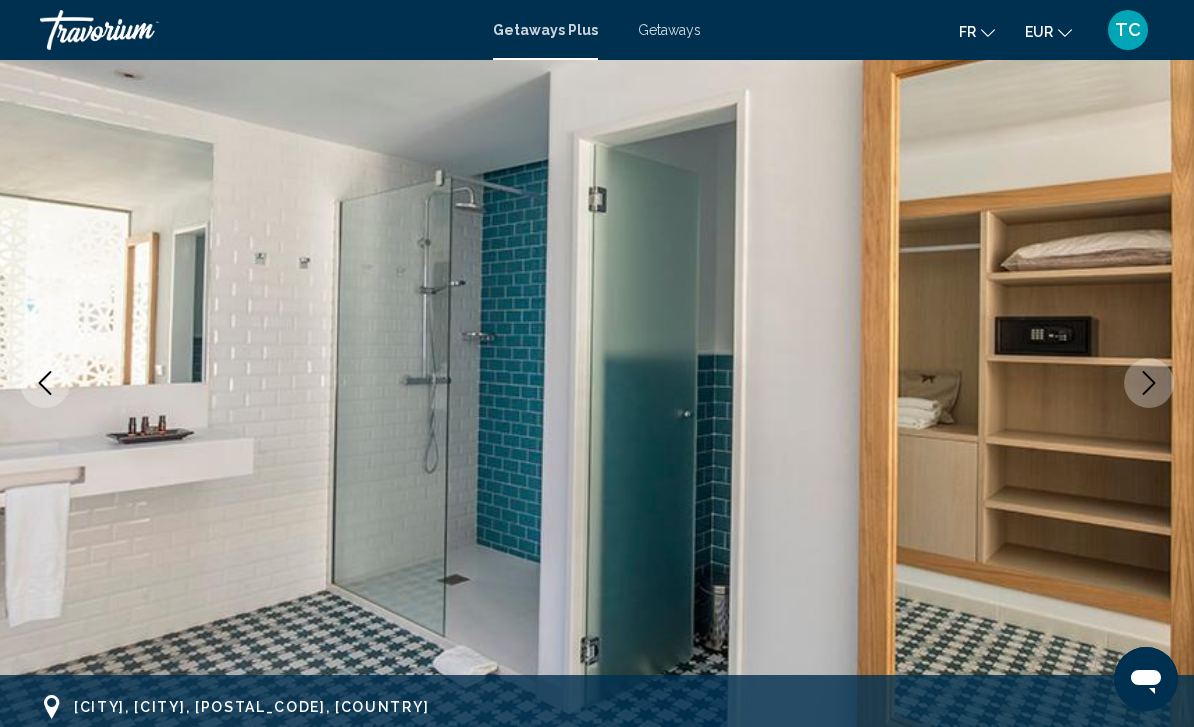 click 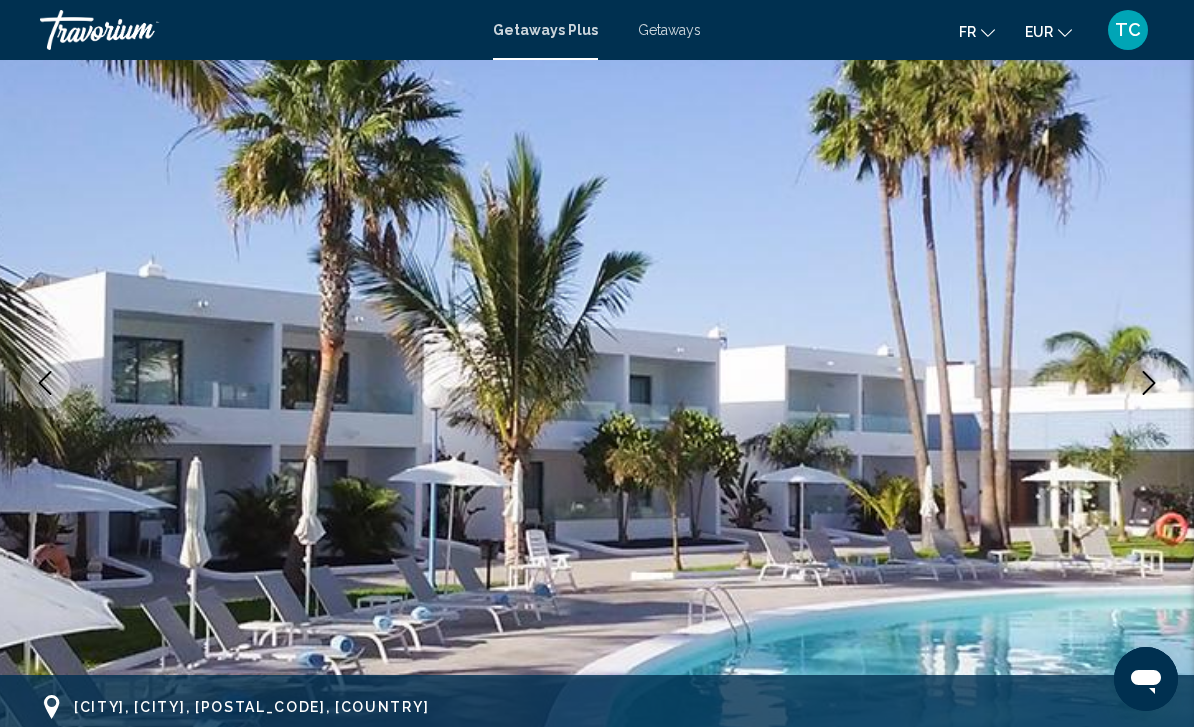click 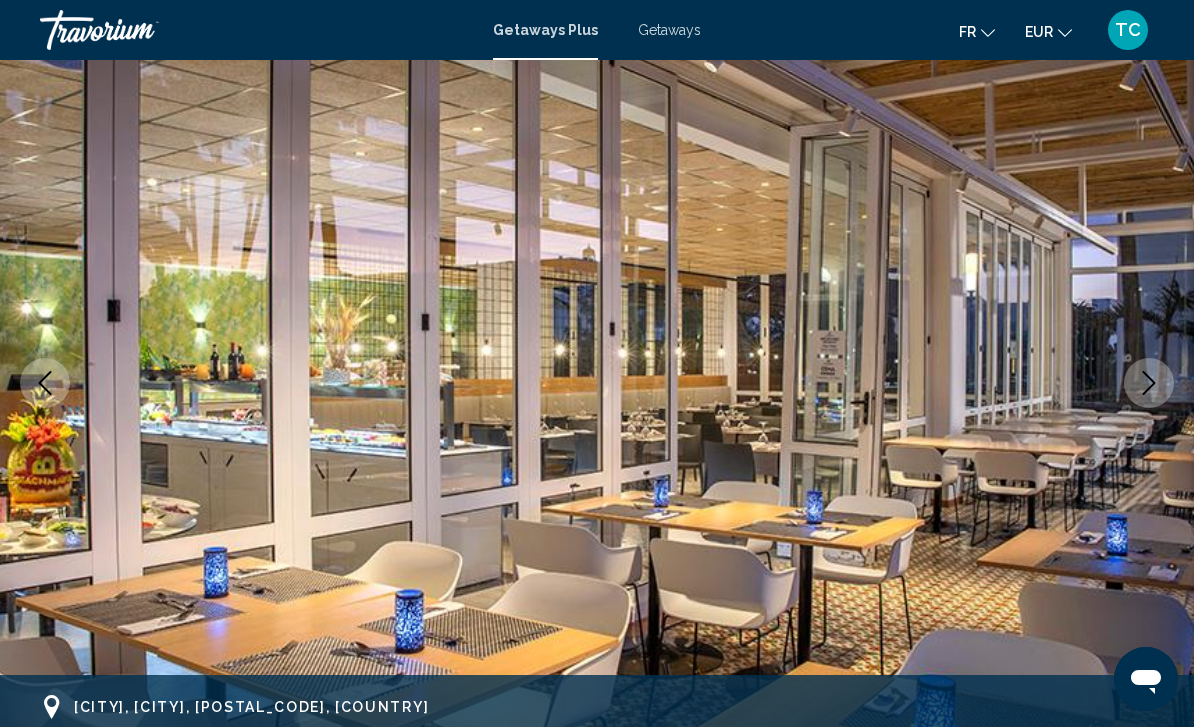 click at bounding box center [1149, 383] 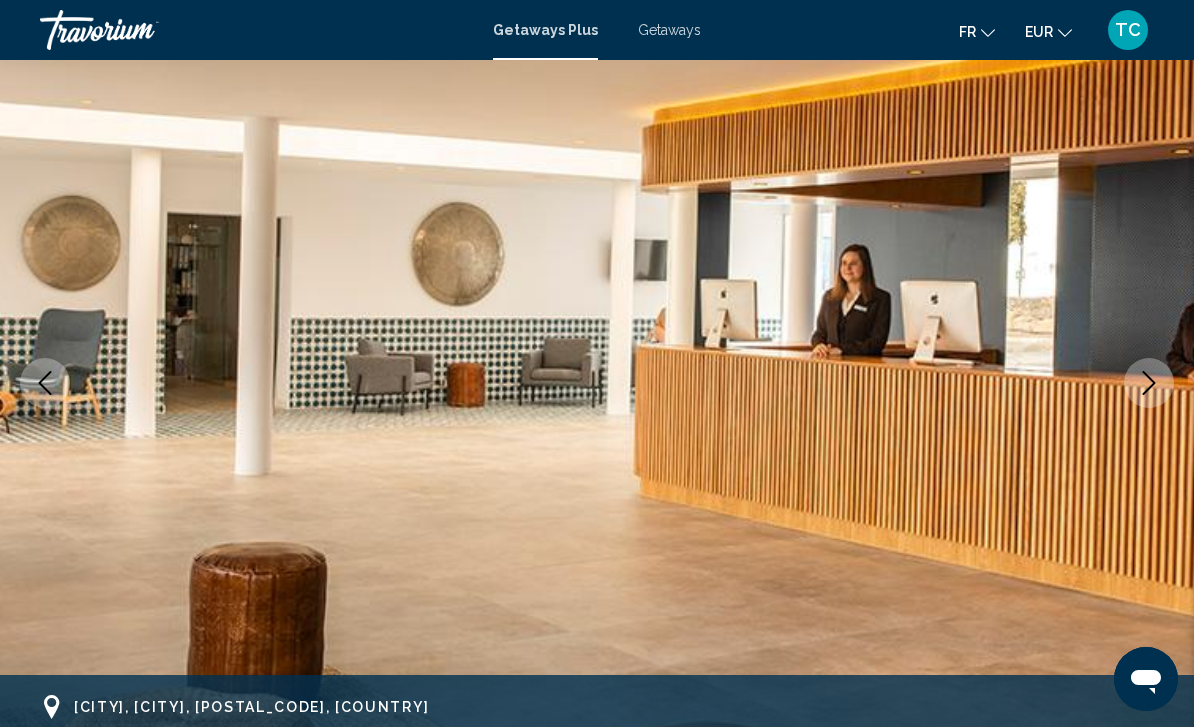 click at bounding box center (1149, 383) 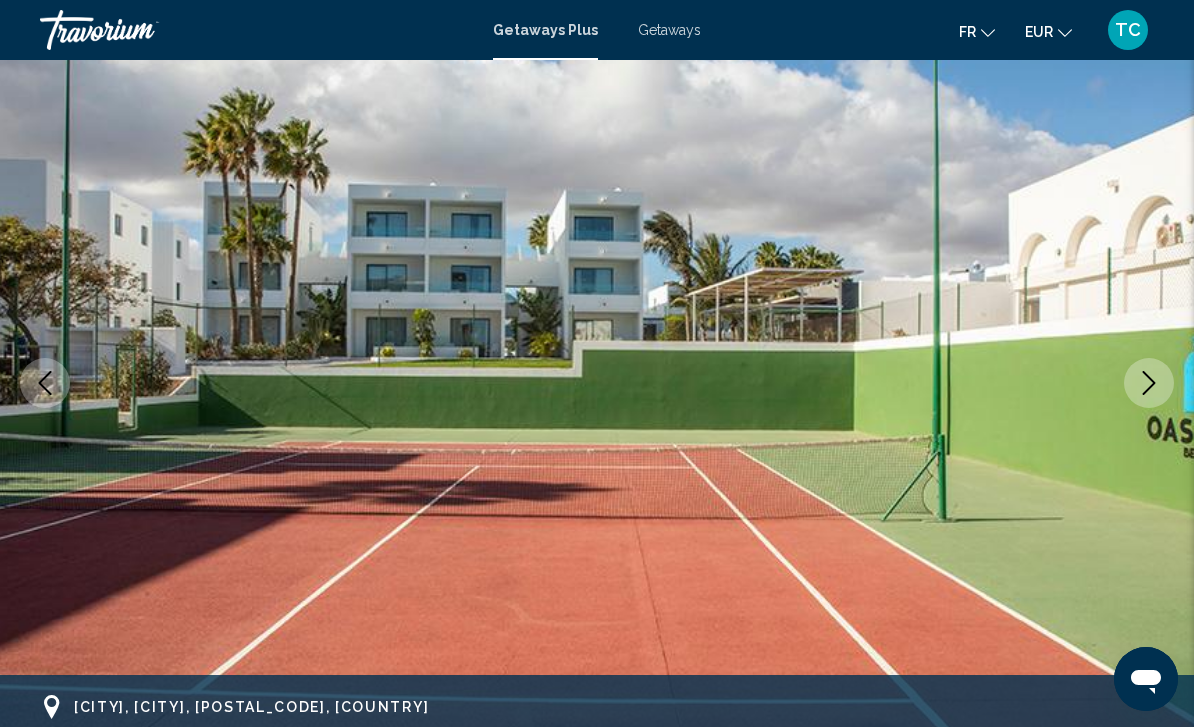 click 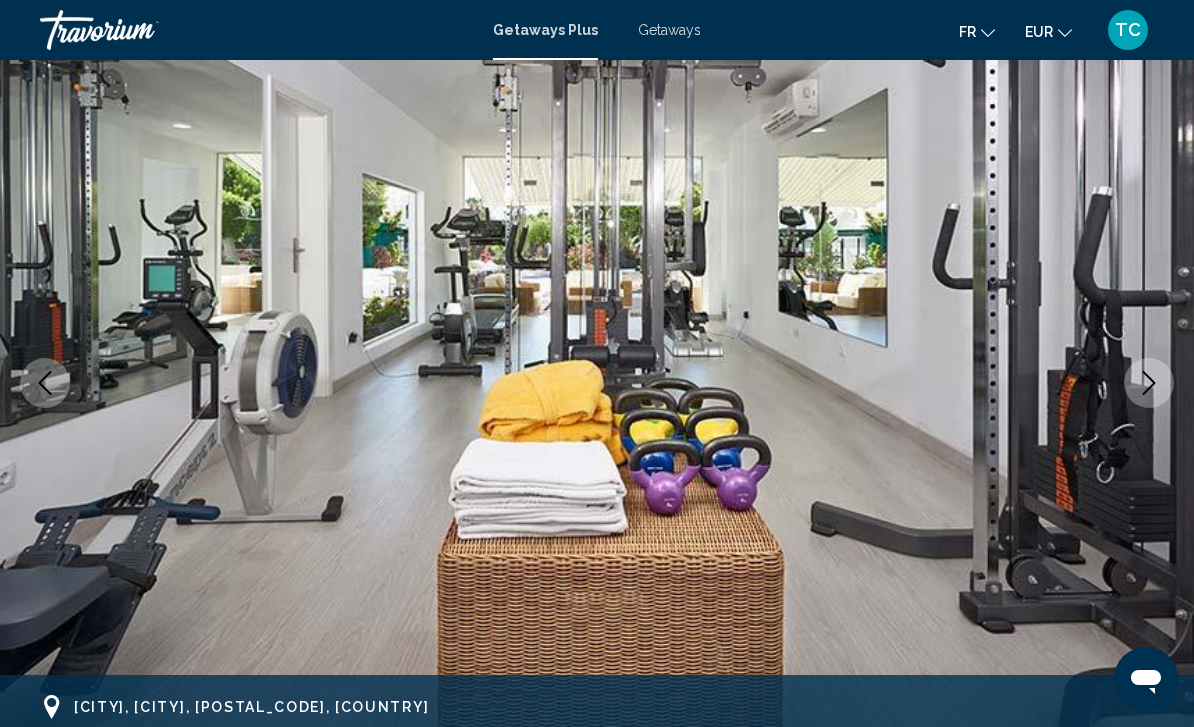click 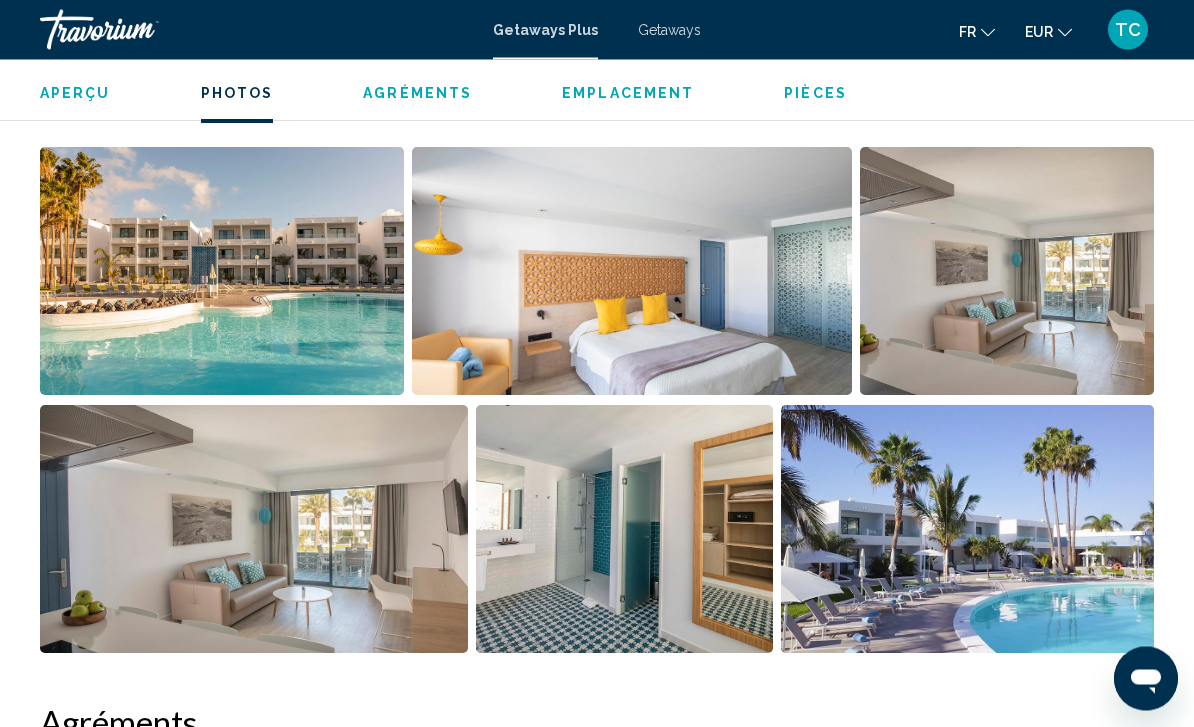 scroll, scrollTop: 1328, scrollLeft: 0, axis: vertical 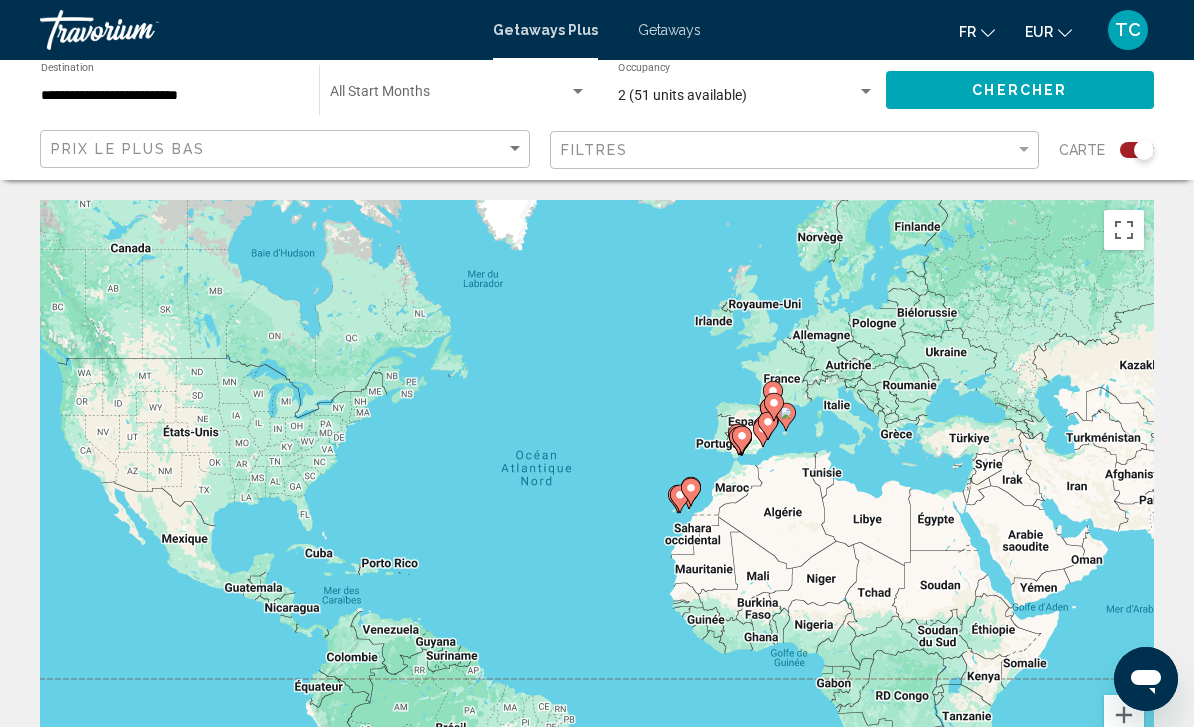 click on "**********" 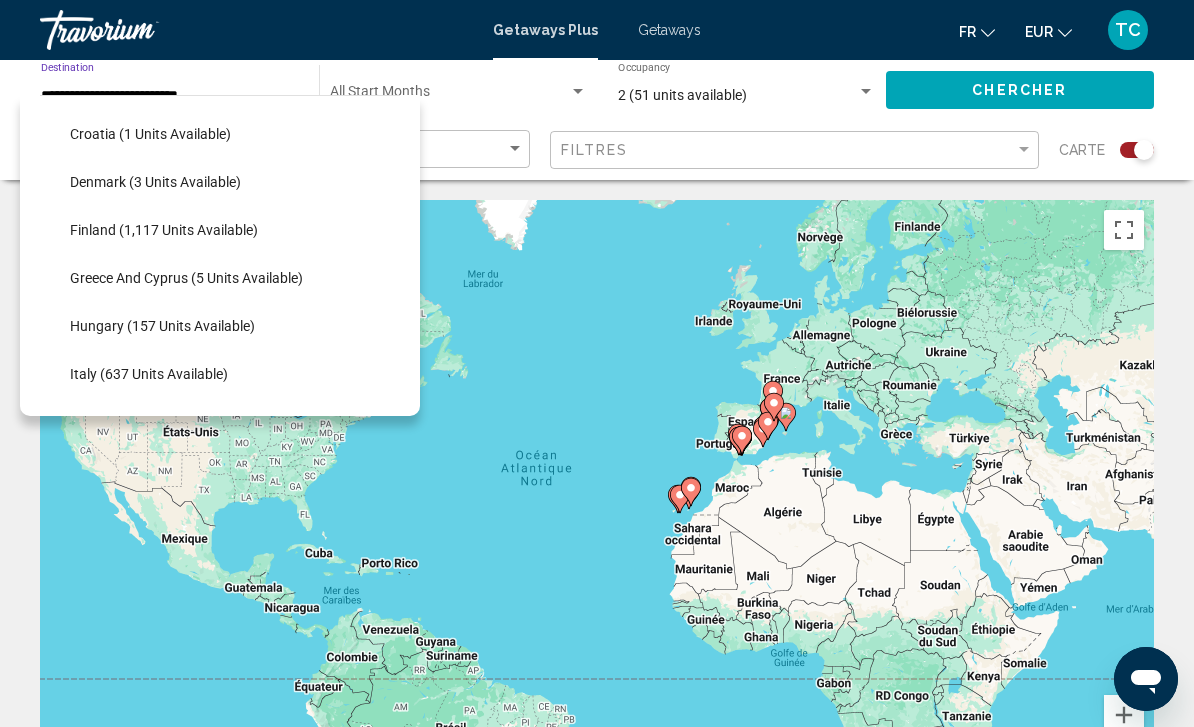 scroll, scrollTop: 379, scrollLeft: 0, axis: vertical 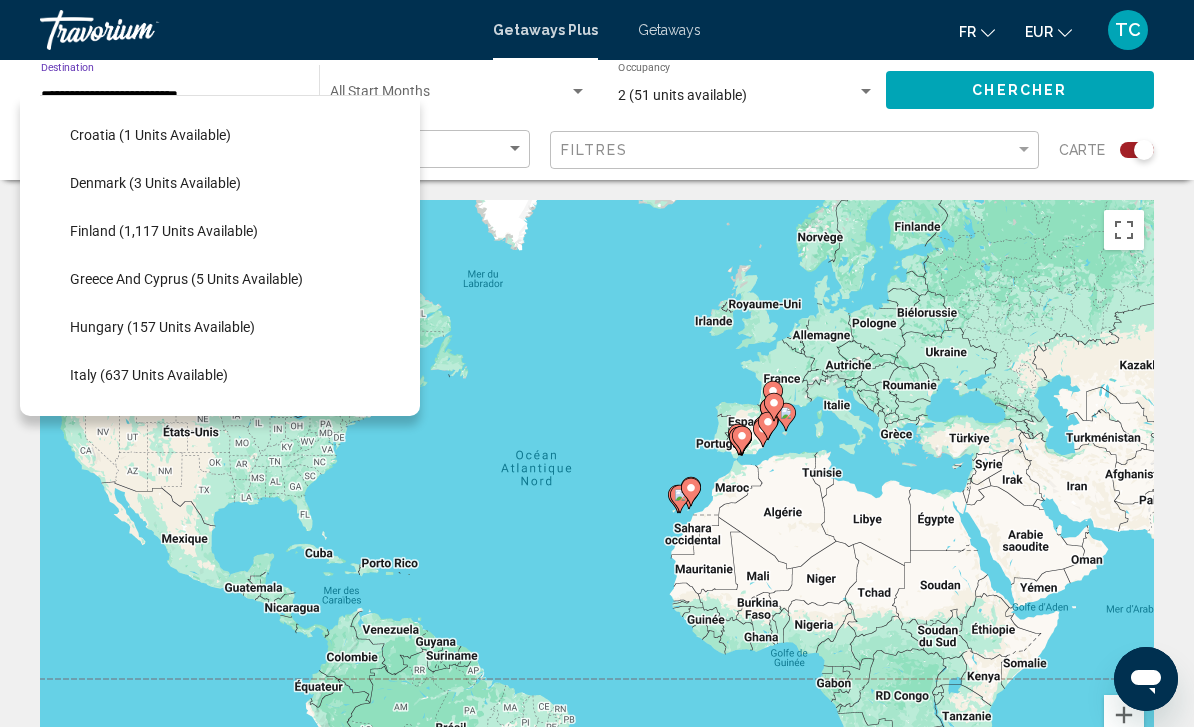 click on "Greece and Cyprus (5 units available)" 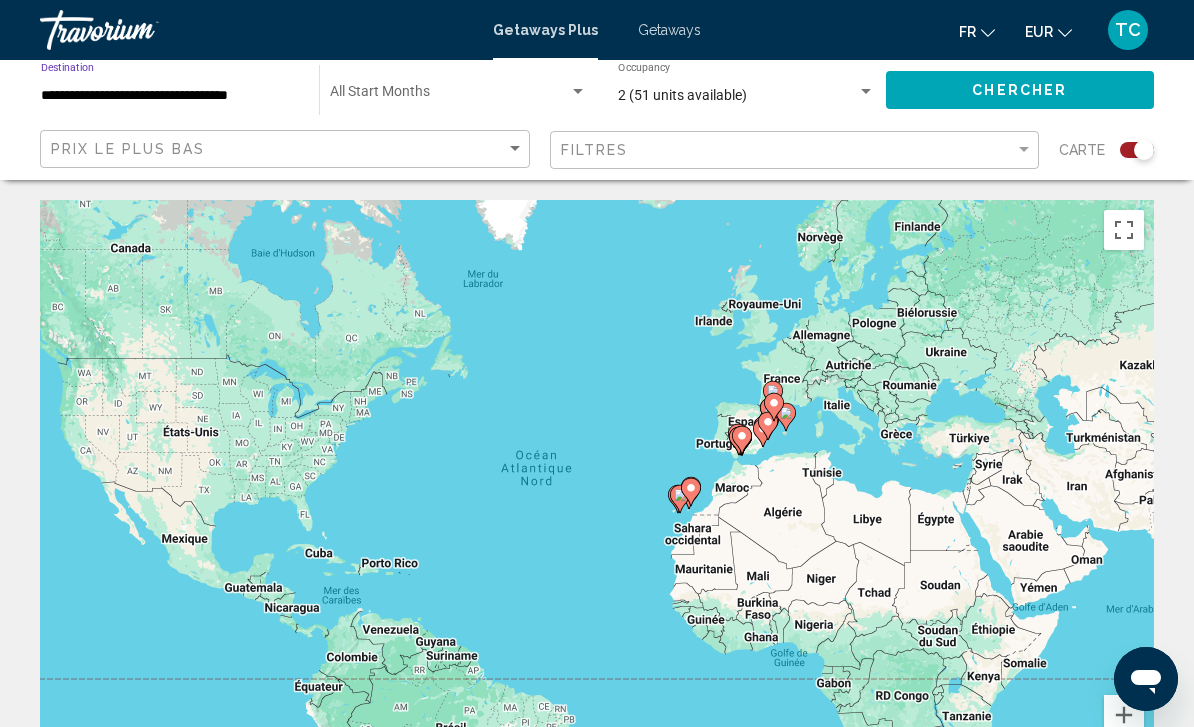 click on "Chercher" 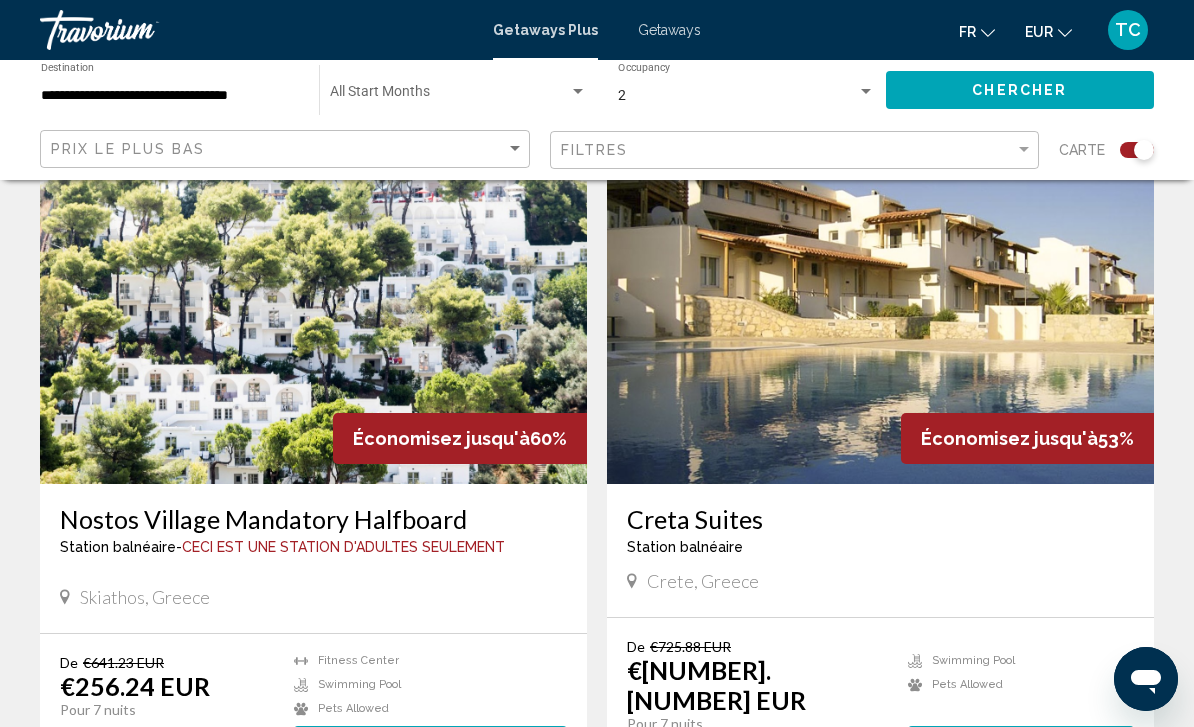scroll, scrollTop: 725, scrollLeft: 0, axis: vertical 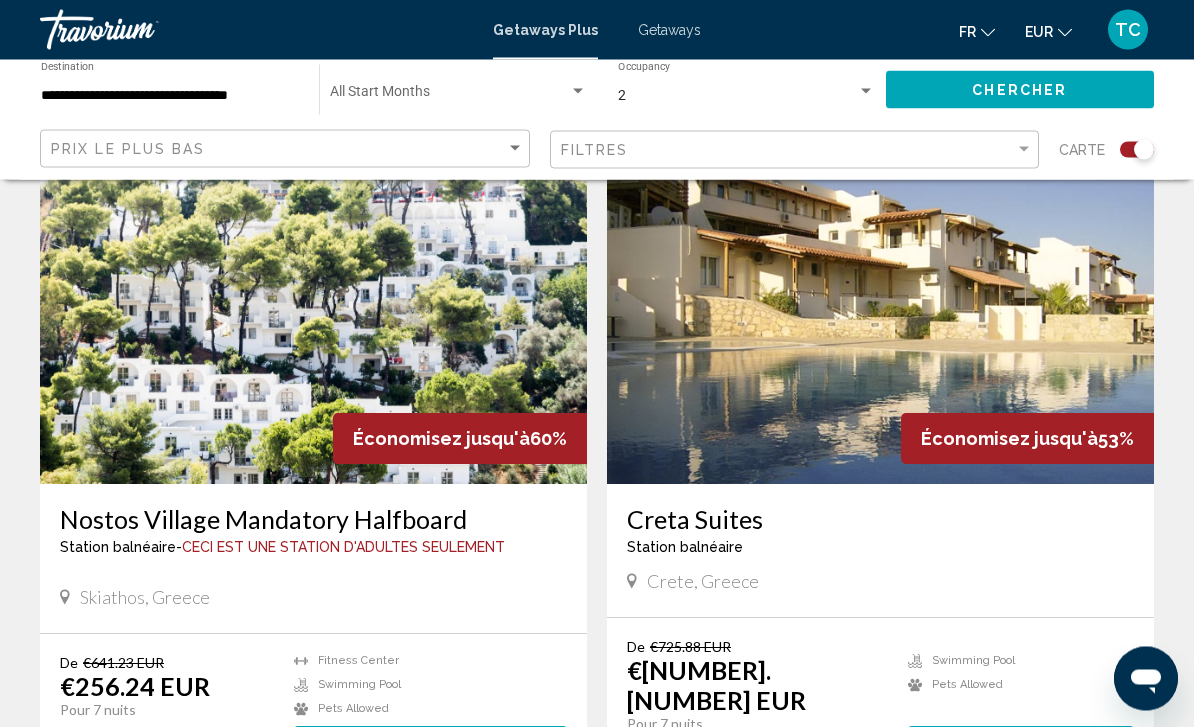 click at bounding box center (880, 325) 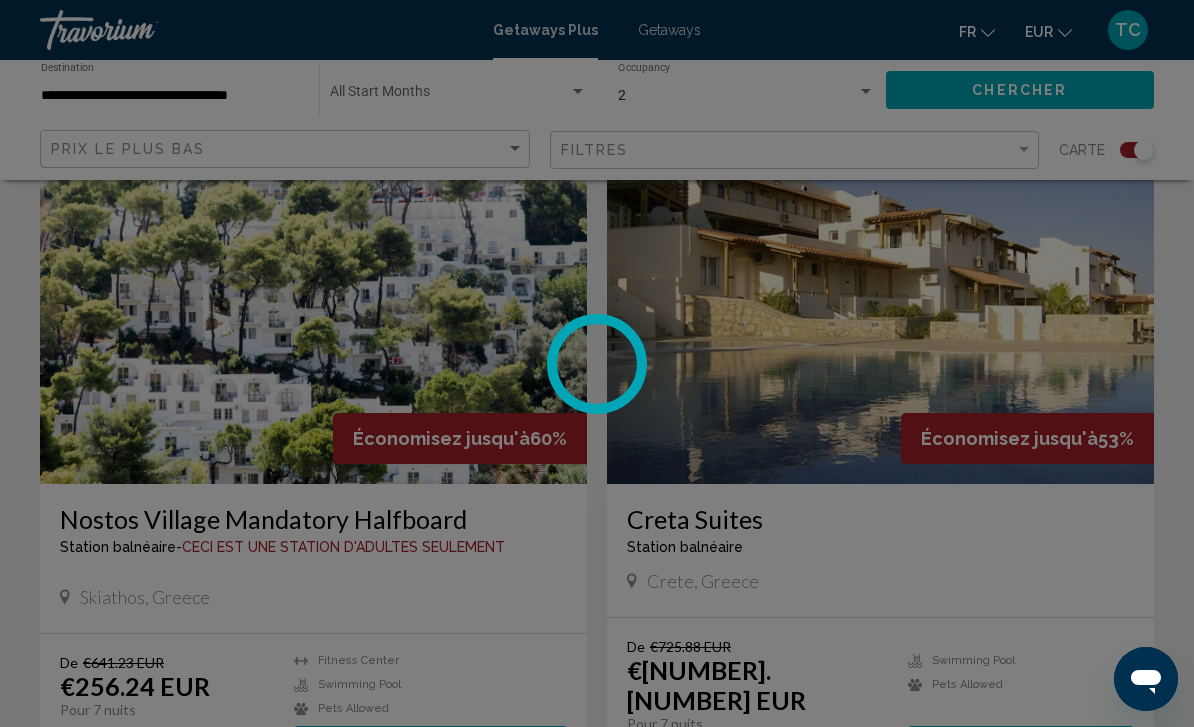 scroll, scrollTop: 0, scrollLeft: 0, axis: both 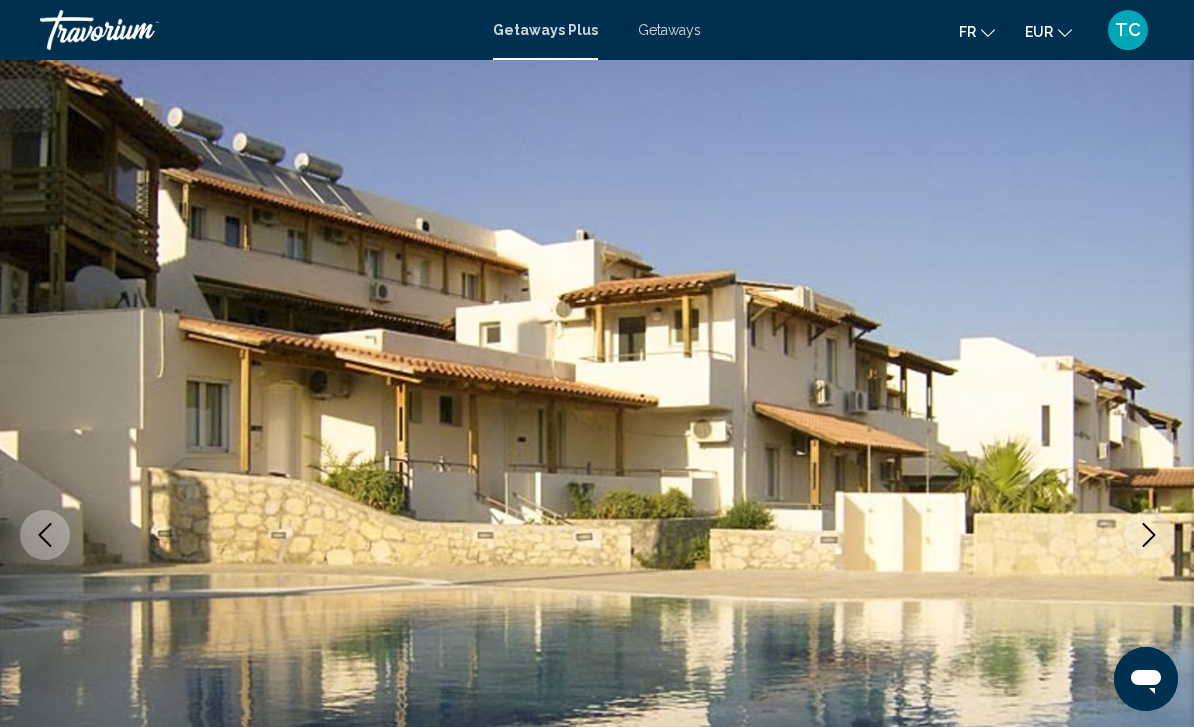 click 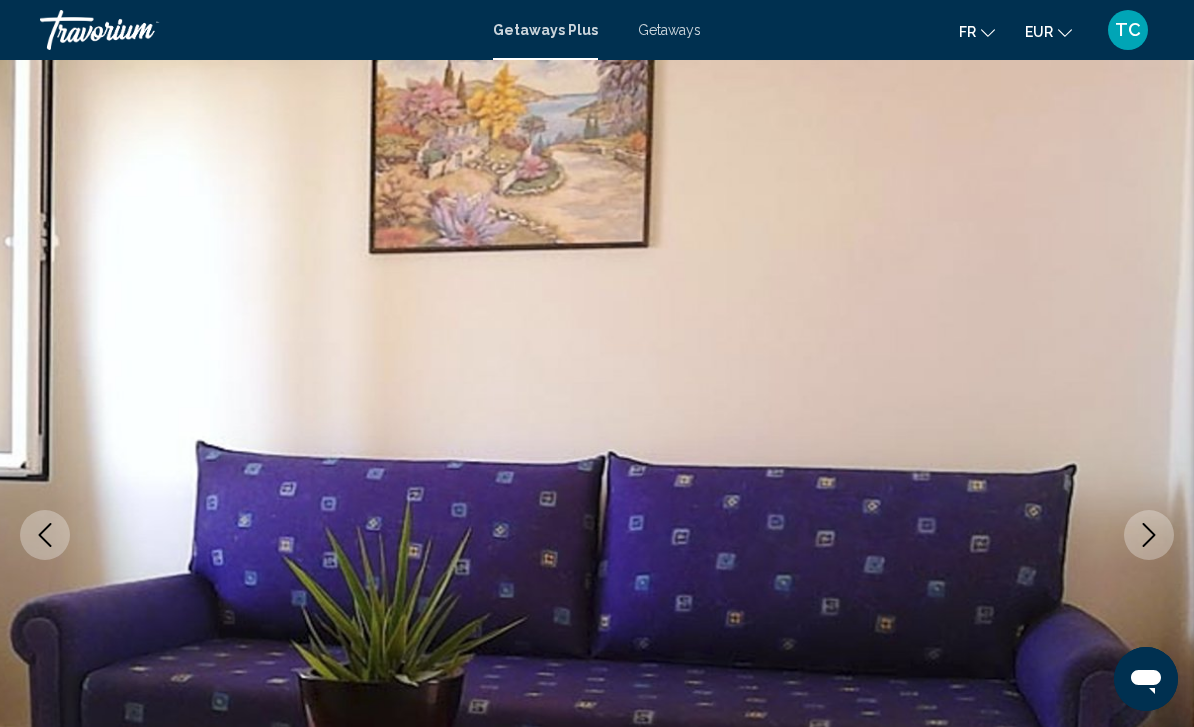 click 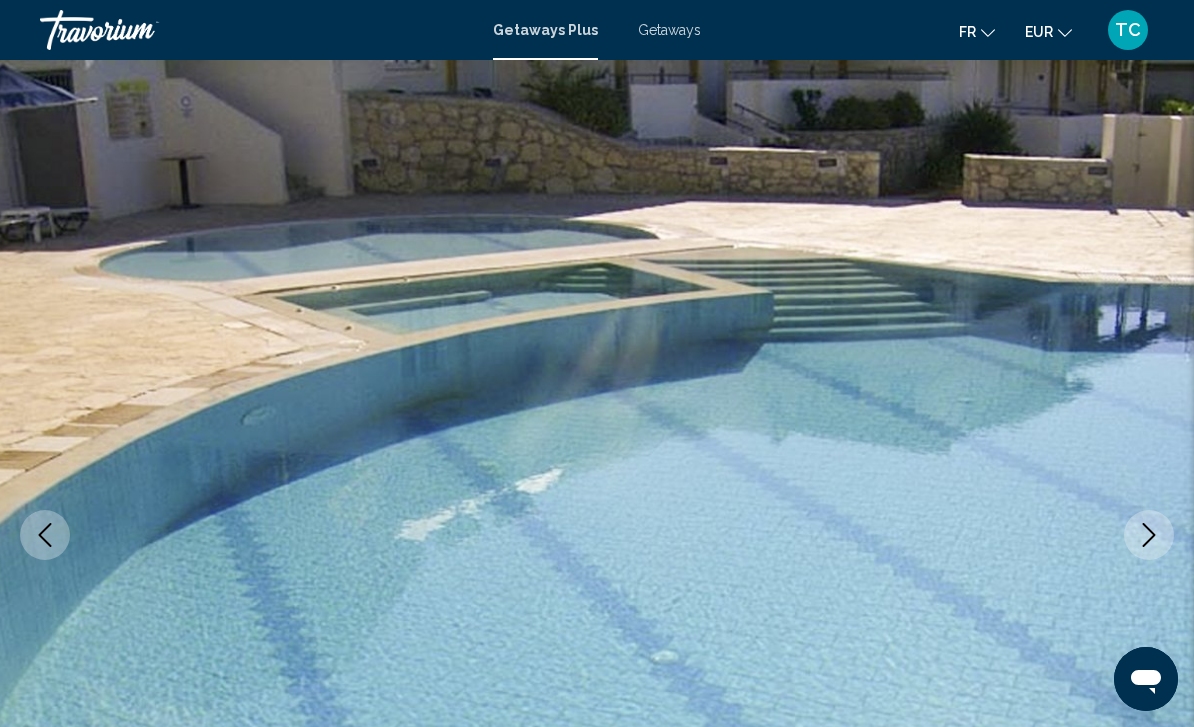 click at bounding box center [1149, 535] 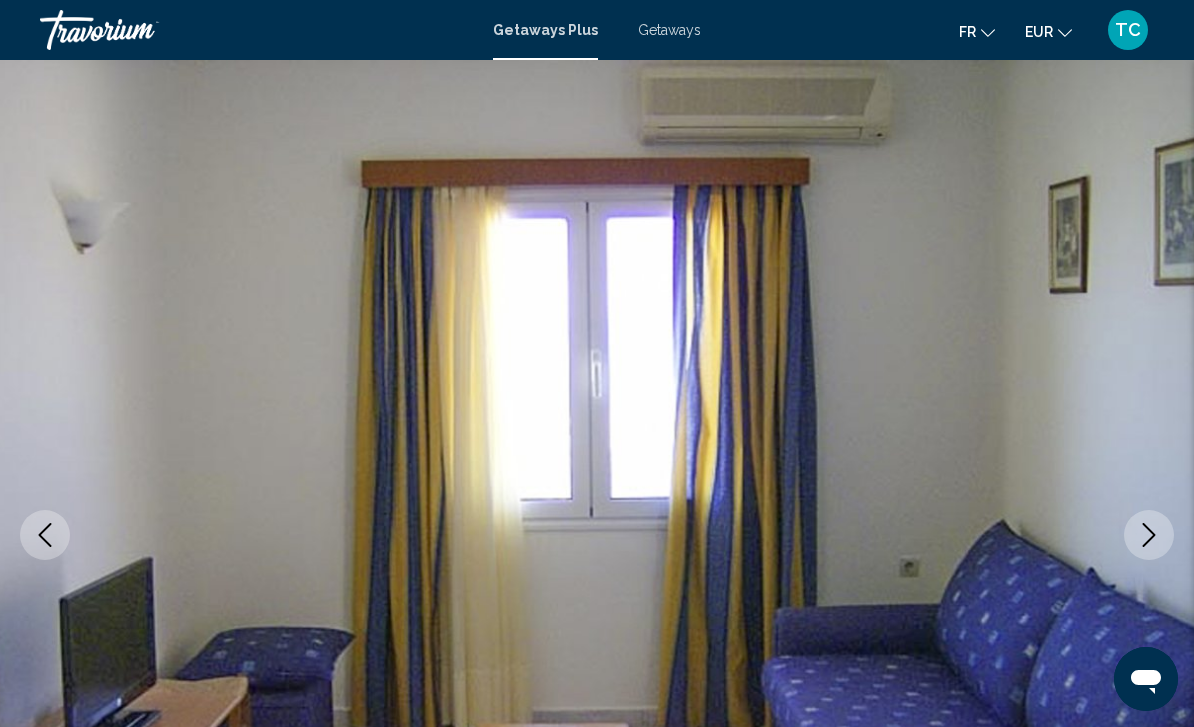 click 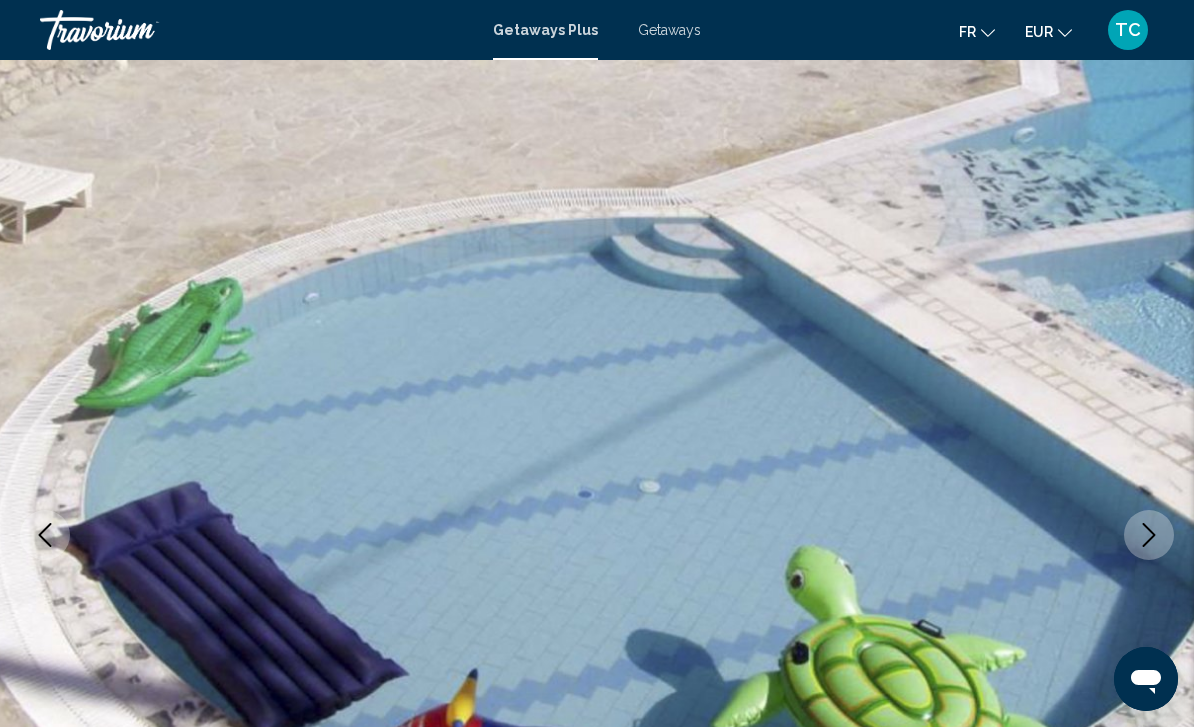 click 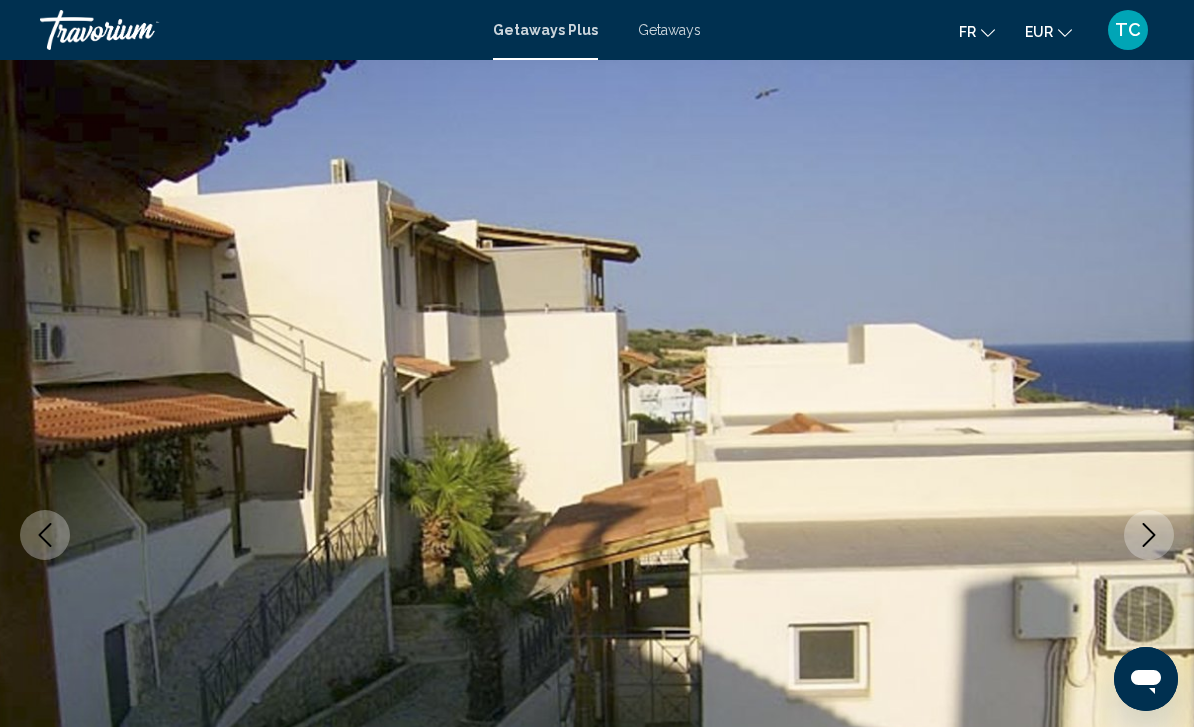 click at bounding box center (1149, 535) 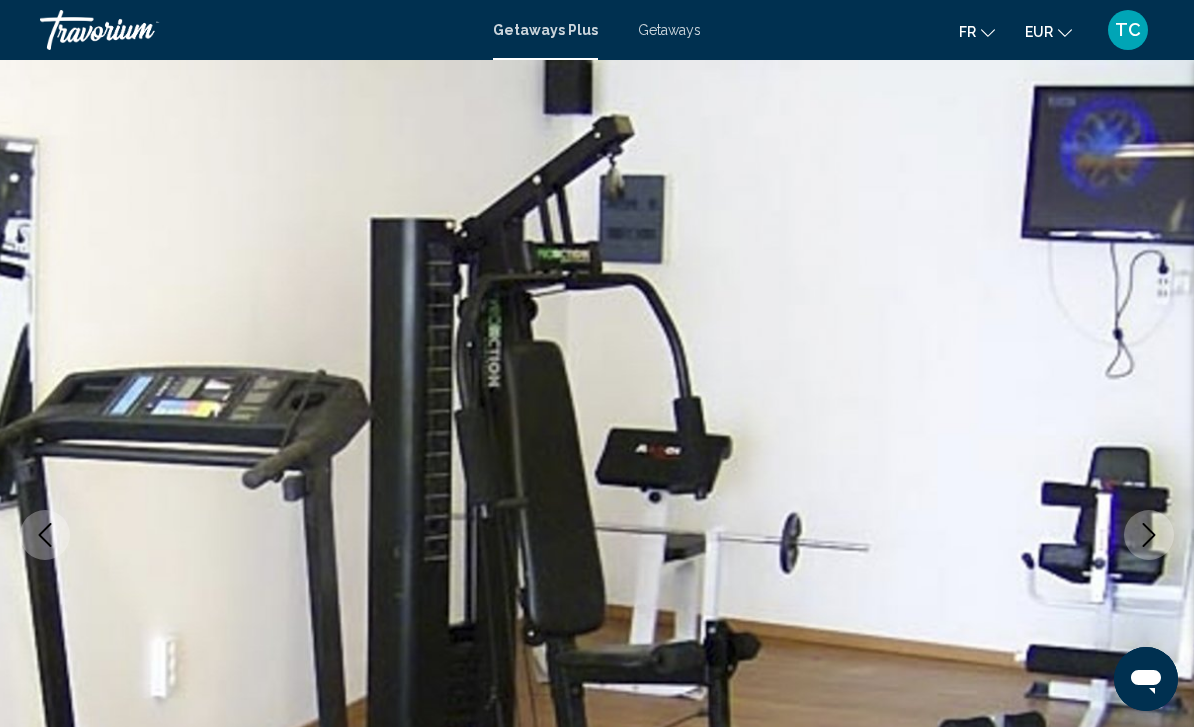 click at bounding box center (1149, 535) 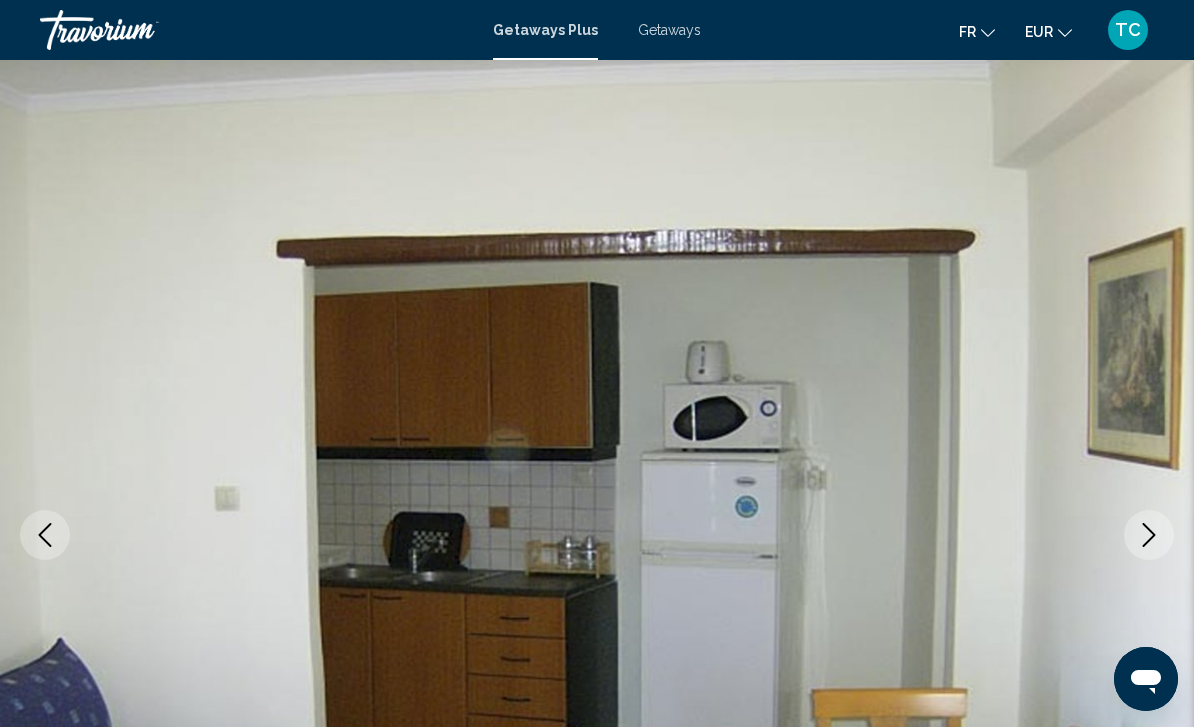 click at bounding box center [1149, 535] 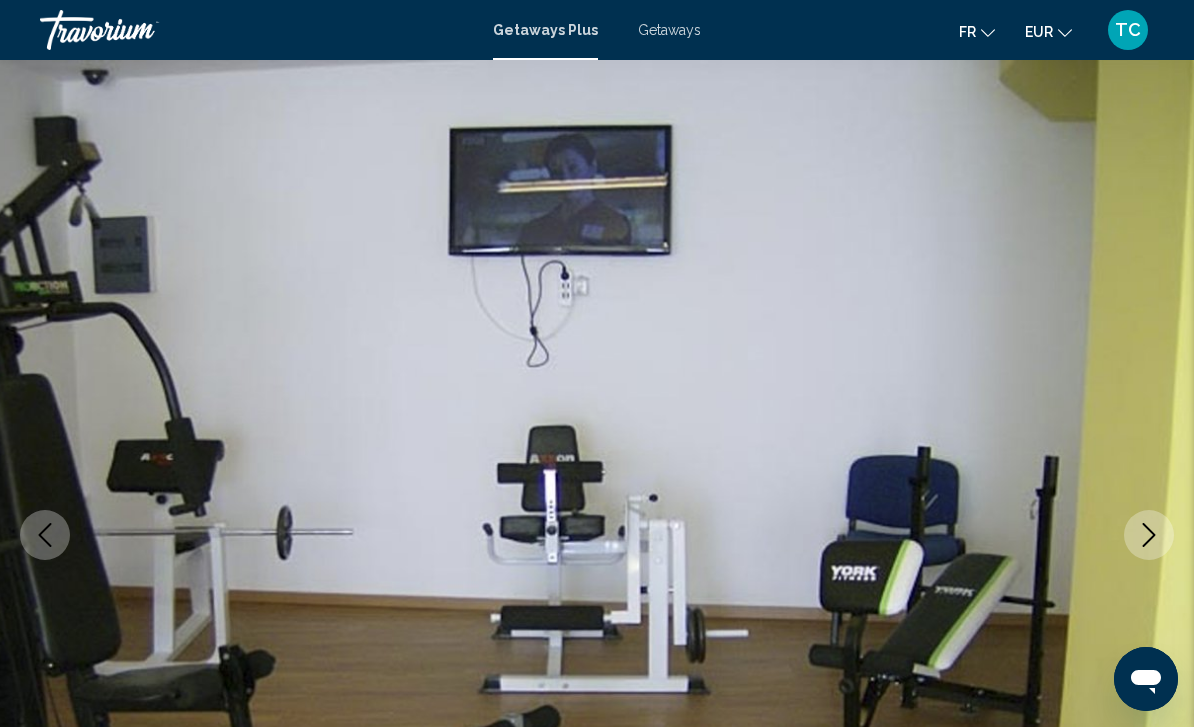 click at bounding box center (1149, 535) 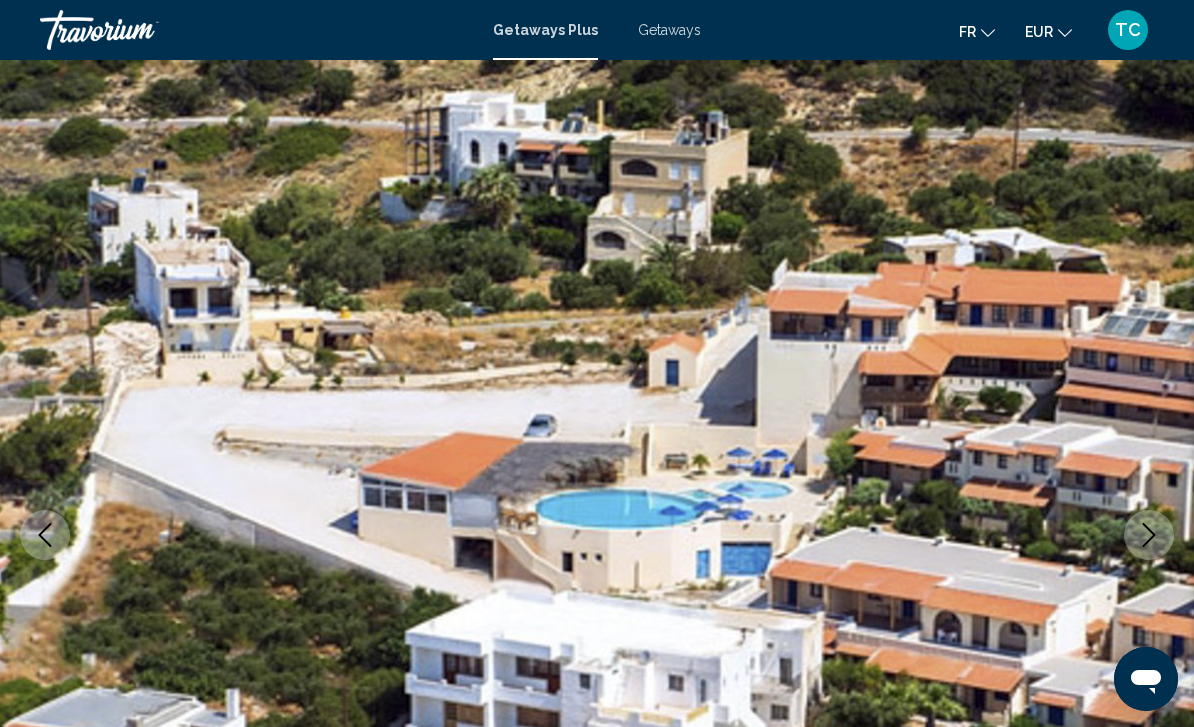 click at bounding box center (1149, 535) 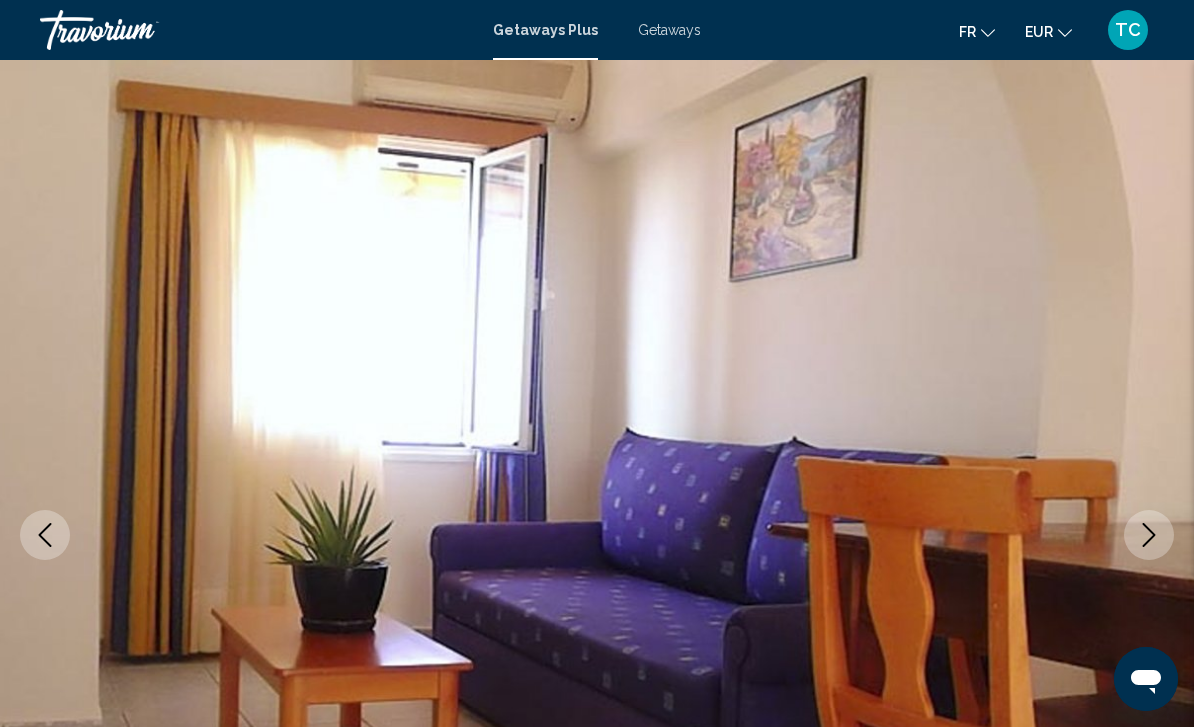 click at bounding box center (1149, 535) 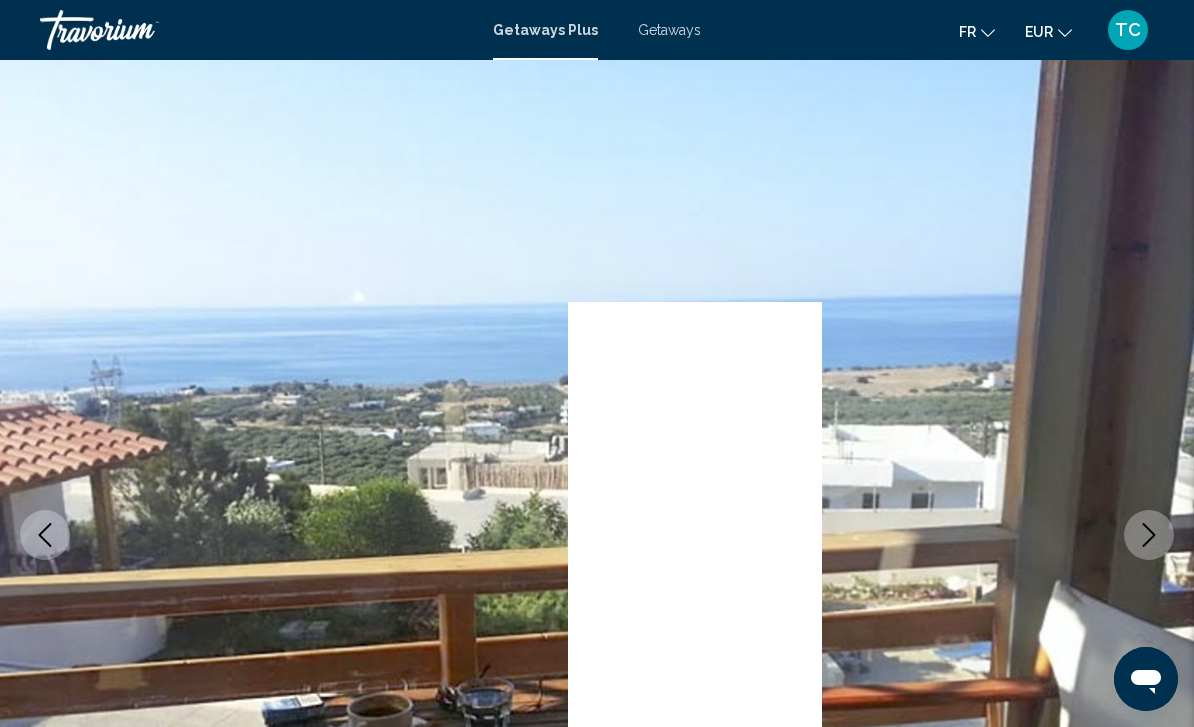 click at bounding box center (1149, 535) 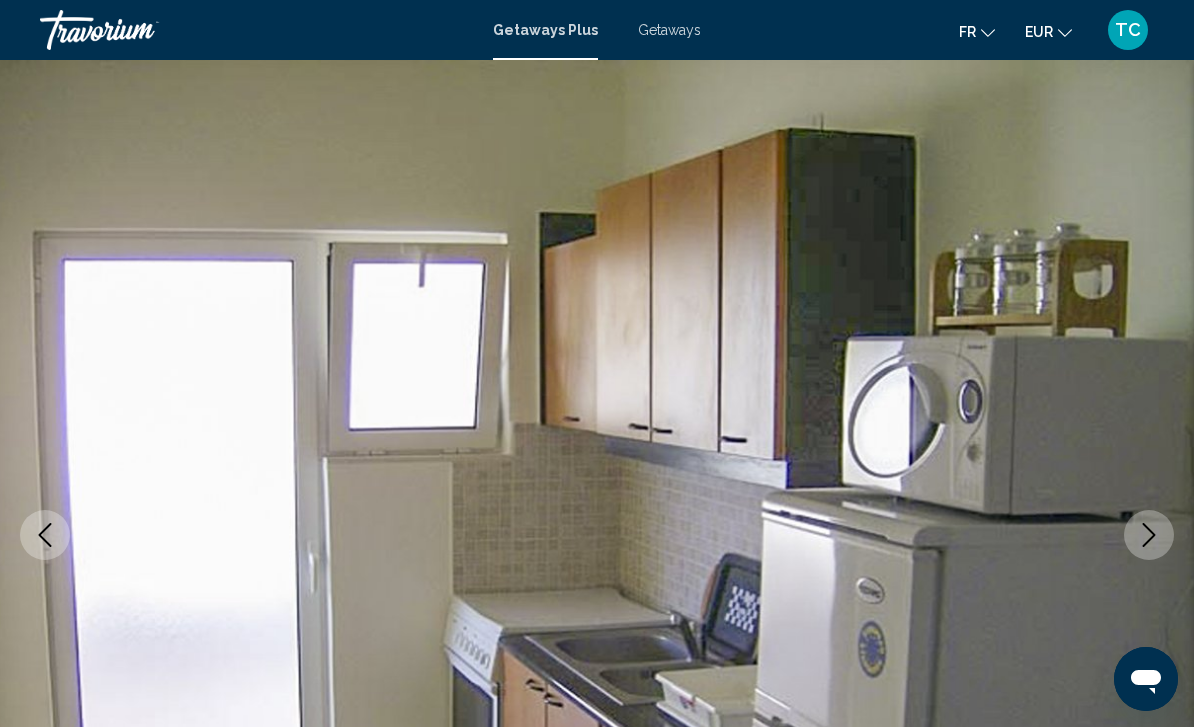 click at bounding box center (1149, 535) 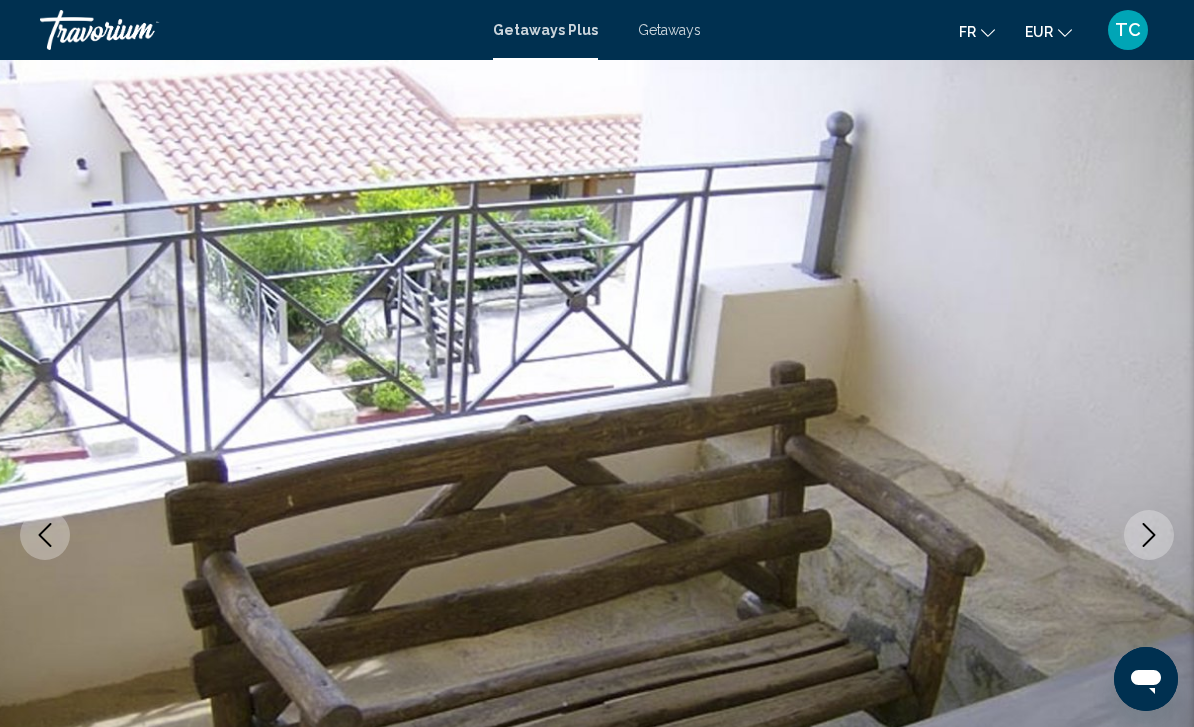 click at bounding box center [1149, 535] 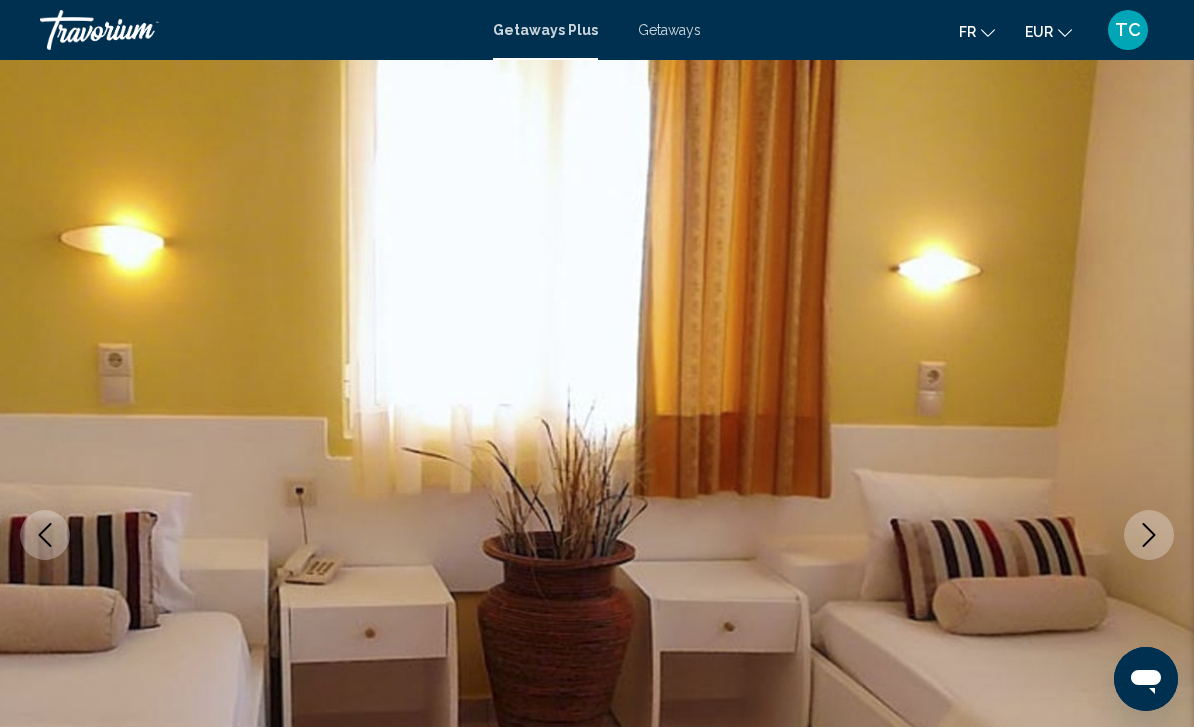 click at bounding box center [1149, 535] 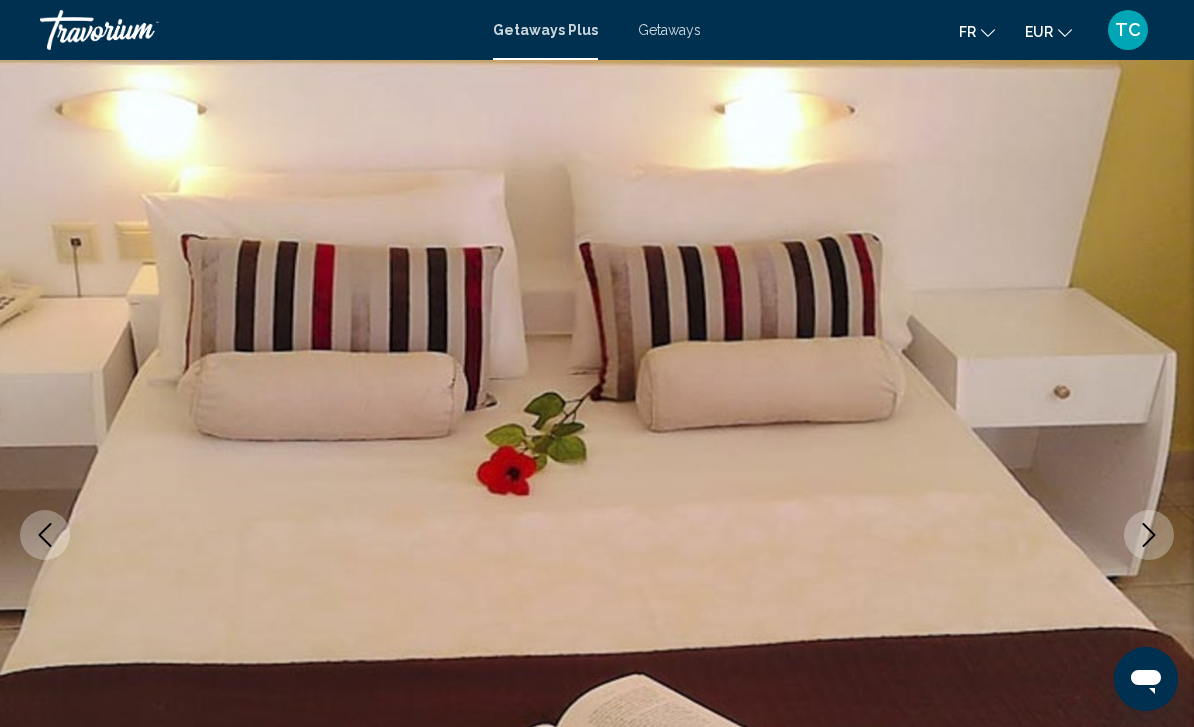 click at bounding box center [1149, 535] 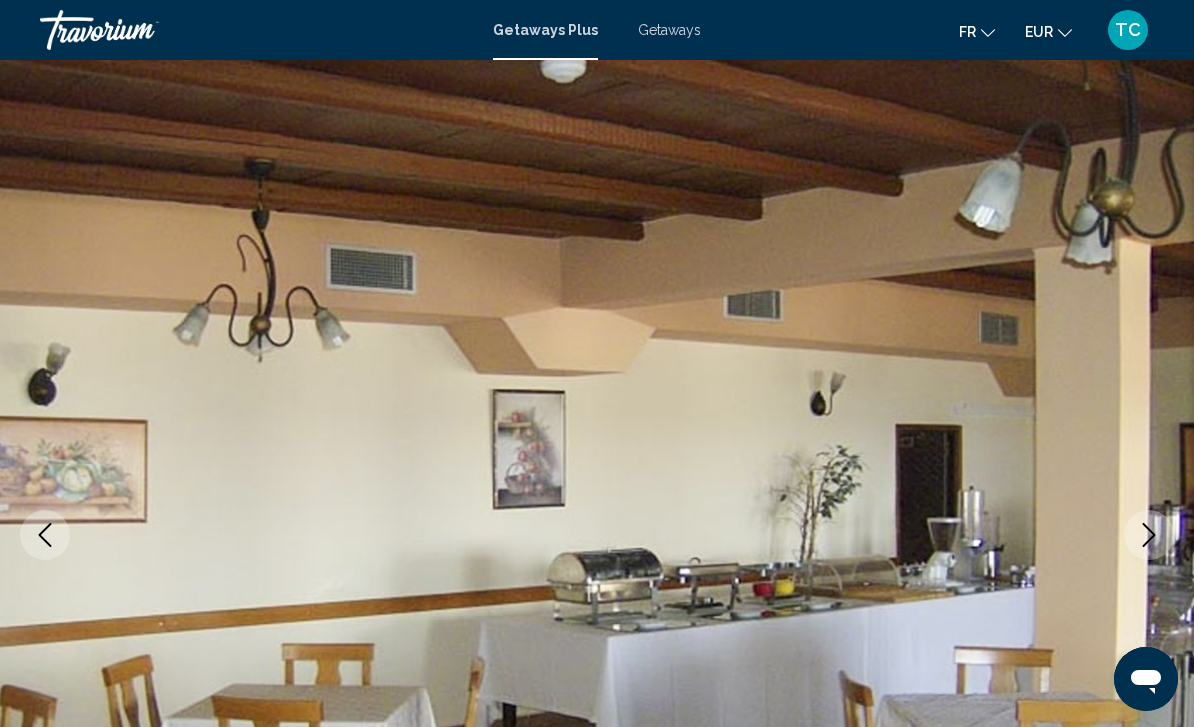 click at bounding box center [1149, 535] 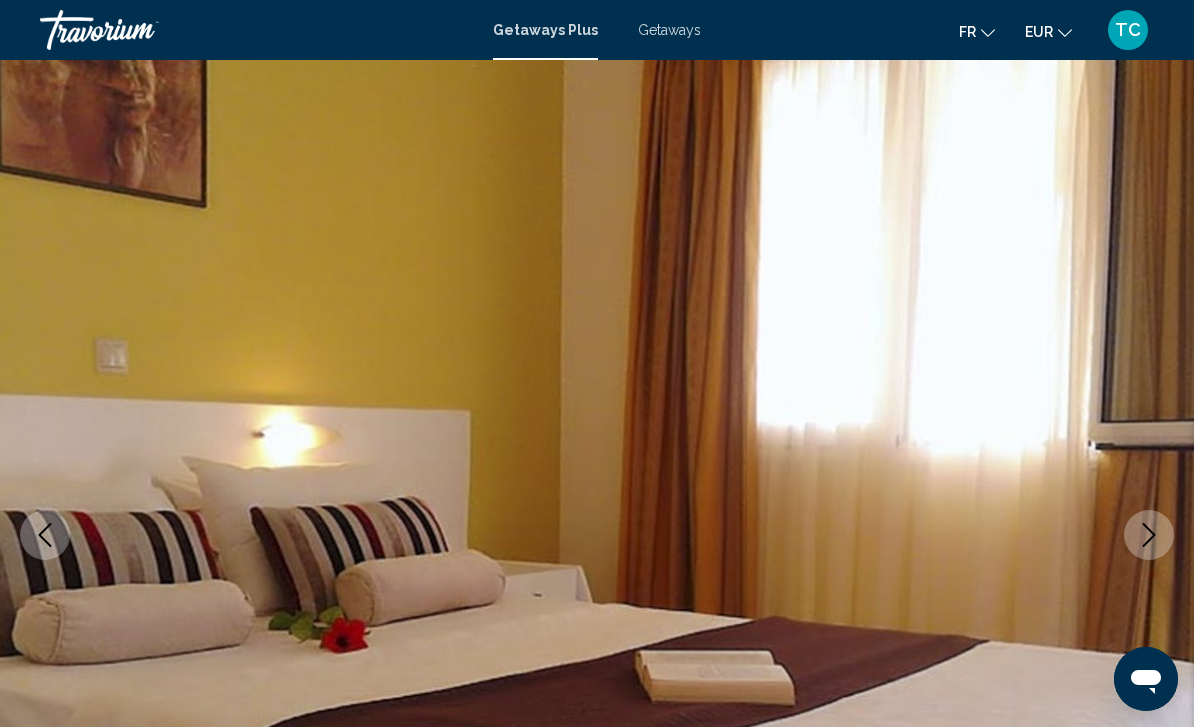 click at bounding box center [1149, 535] 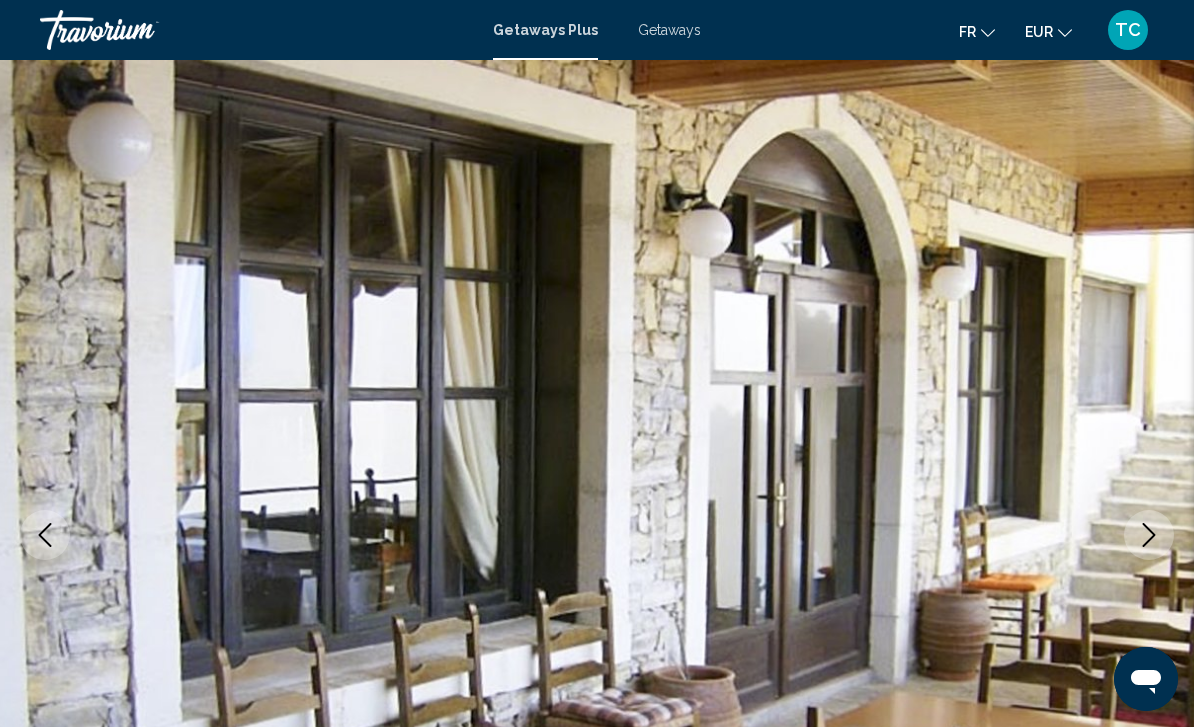 click at bounding box center [1149, 535] 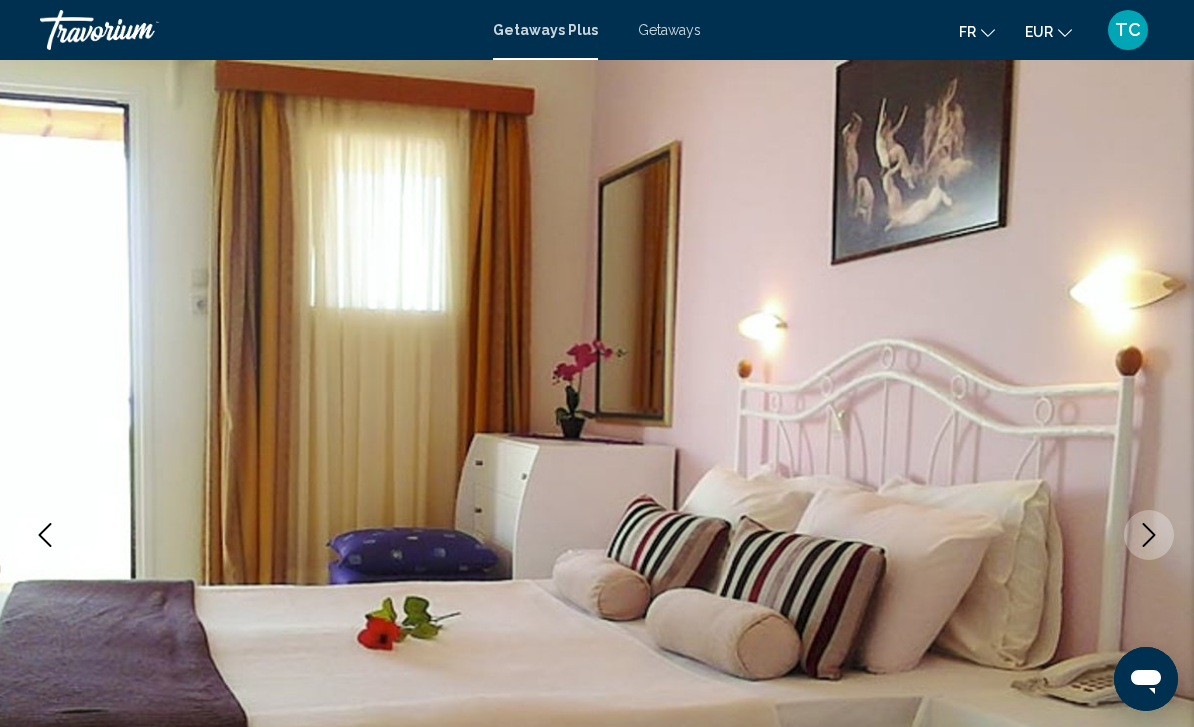 click at bounding box center [1149, 535] 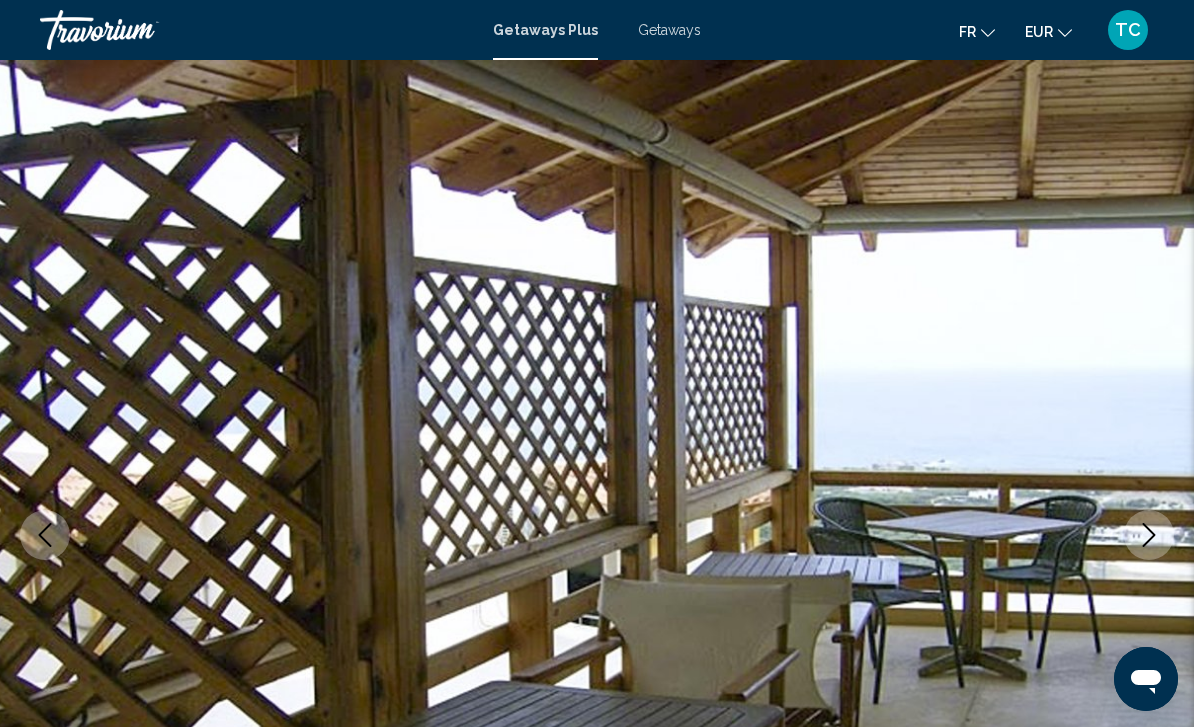 click at bounding box center [1149, 535] 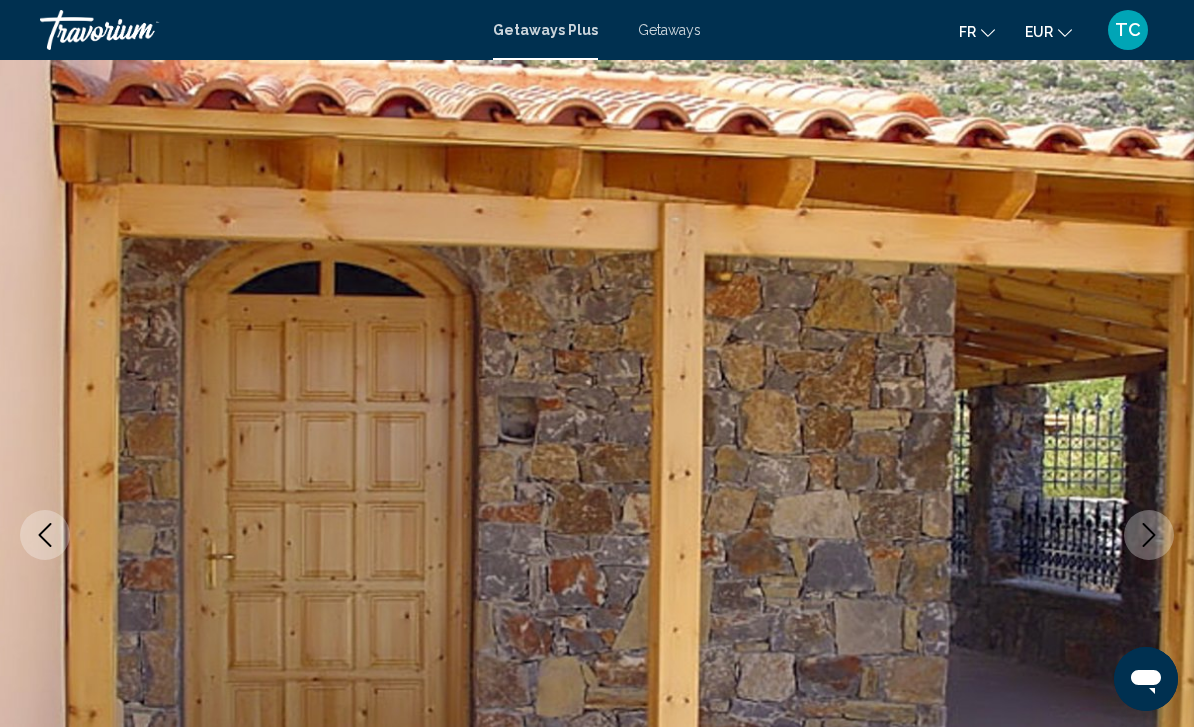 click at bounding box center (1149, 535) 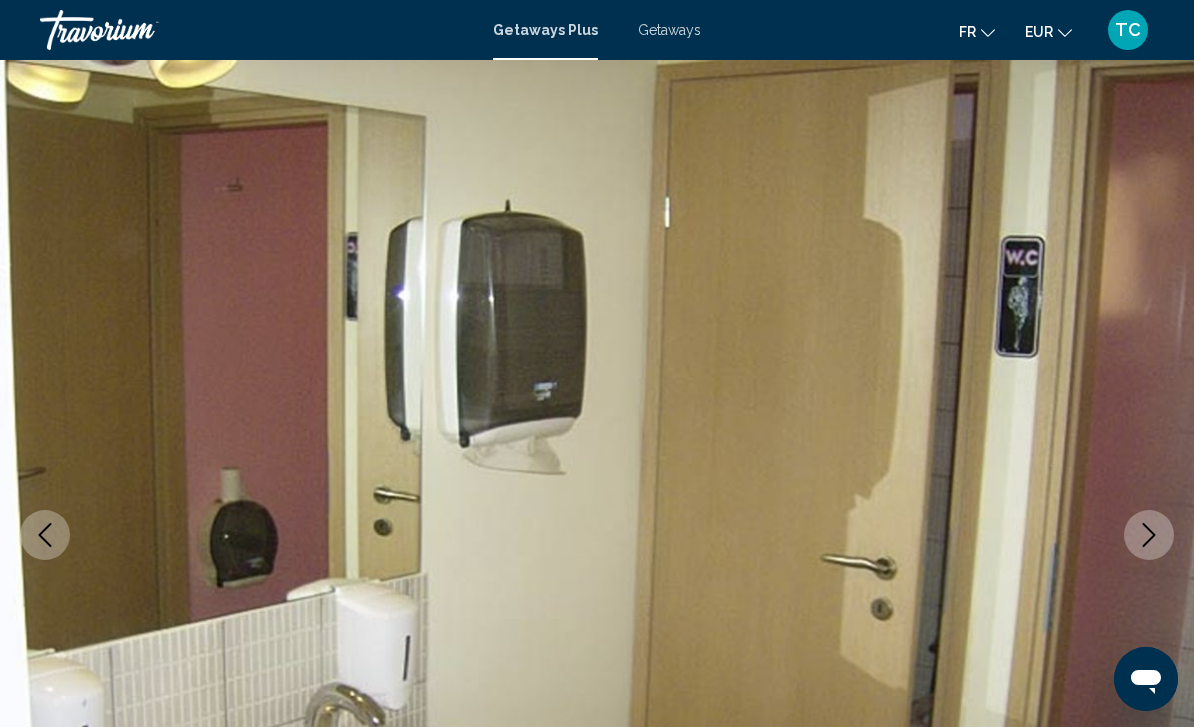 click at bounding box center (1149, 535) 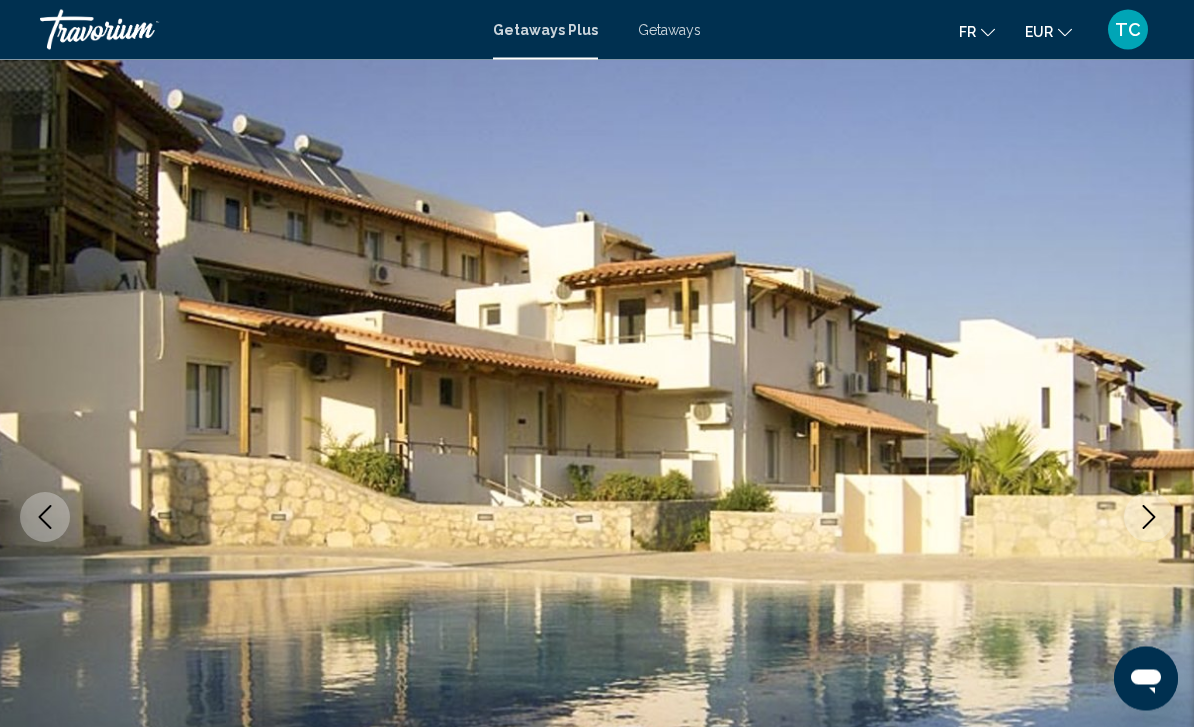 scroll, scrollTop: 0, scrollLeft: 0, axis: both 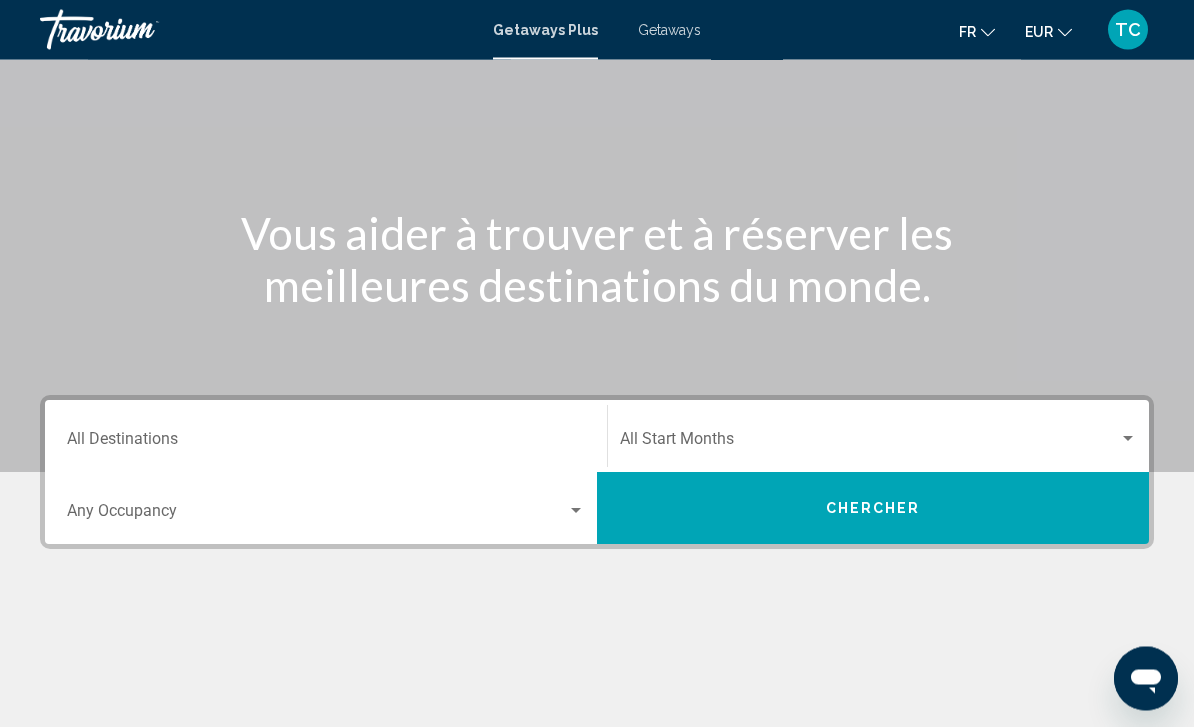 click on "Destination All Destinations" at bounding box center (326, 444) 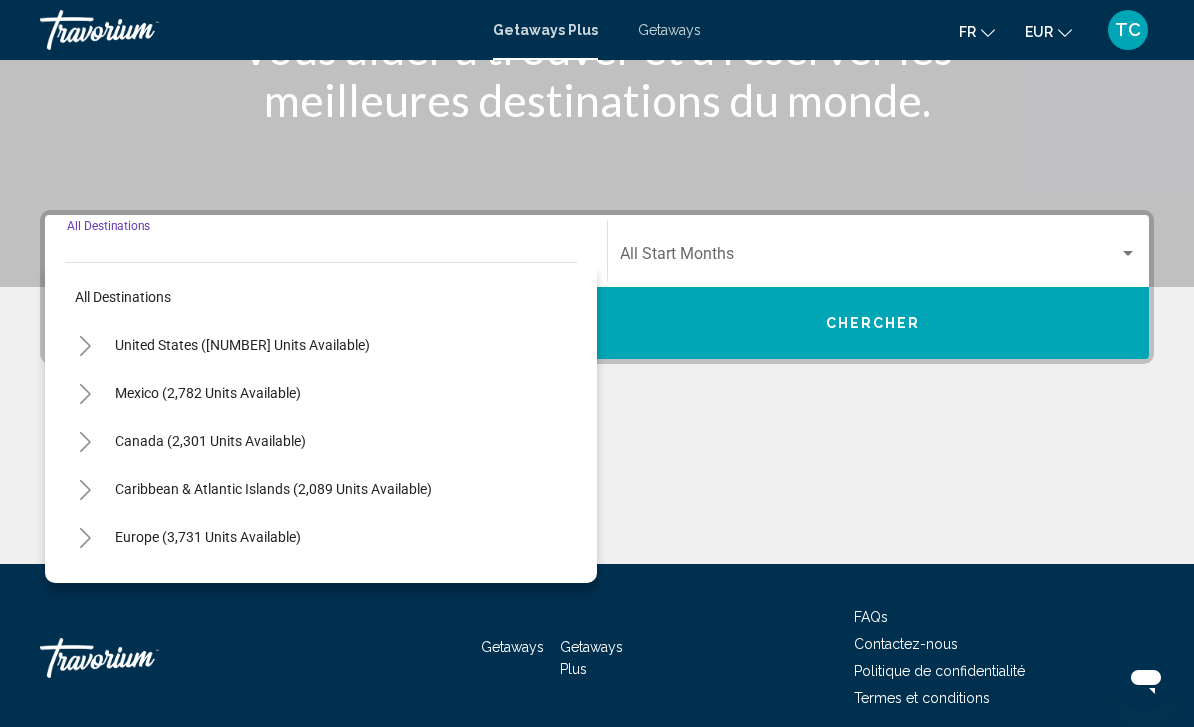scroll, scrollTop: 331, scrollLeft: 0, axis: vertical 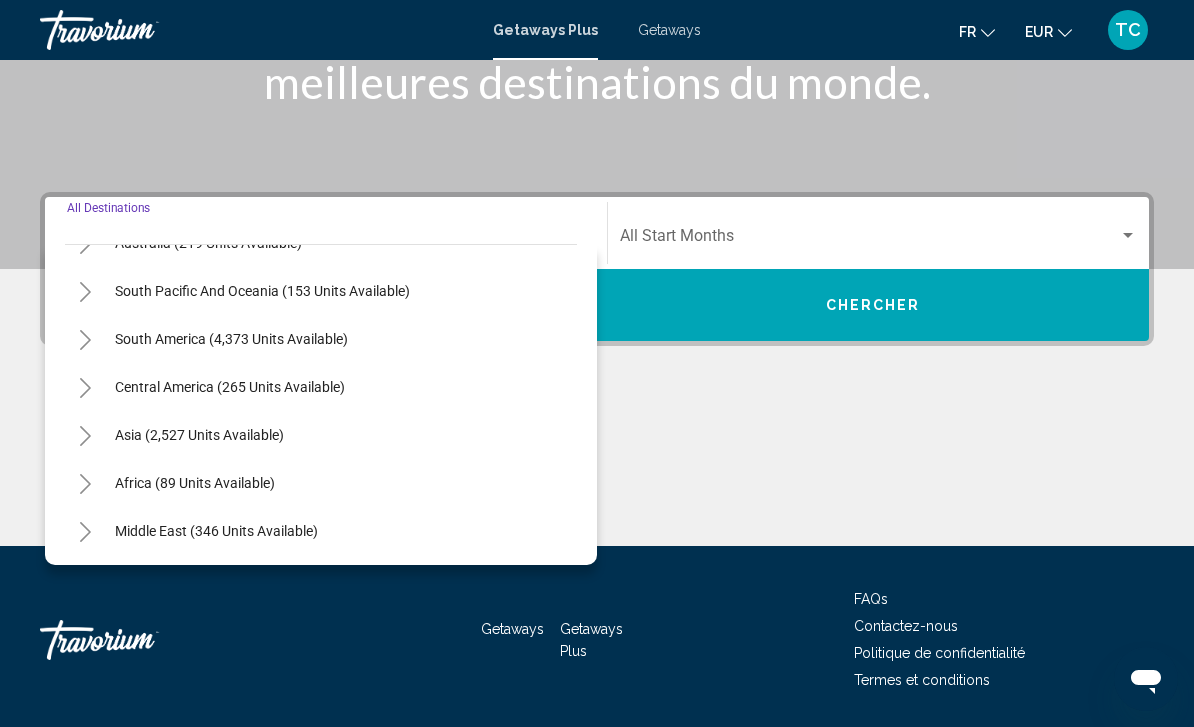 click on "Middle East (346 units available)" 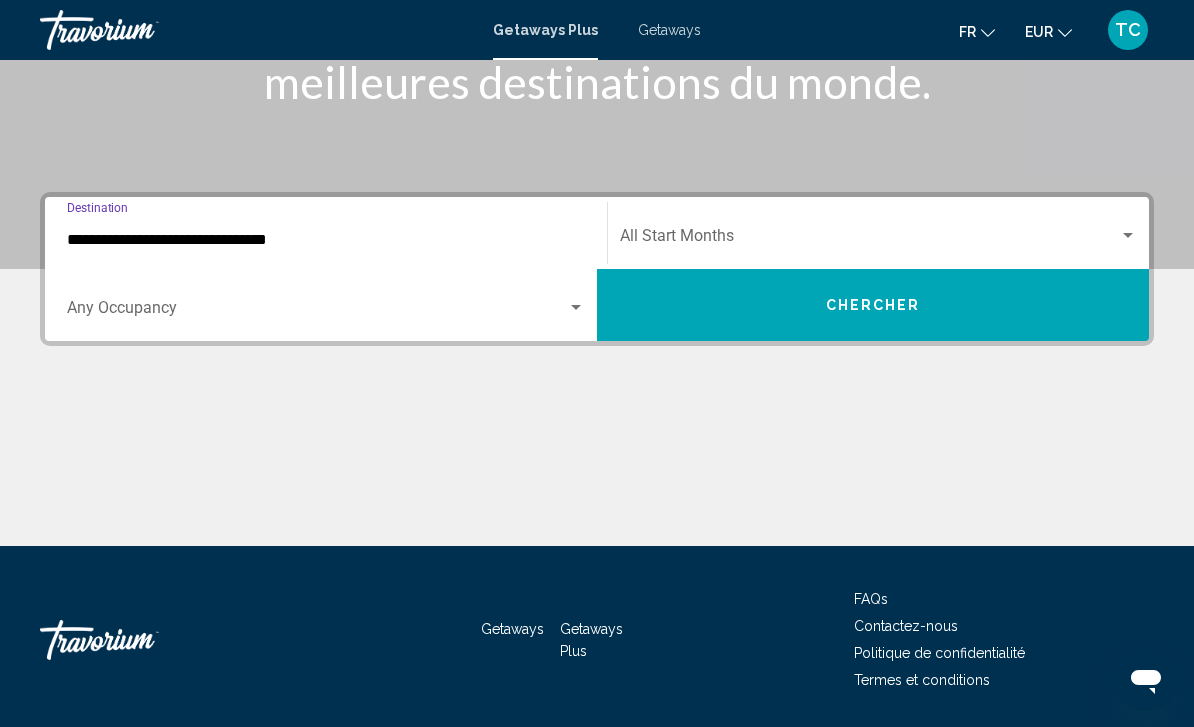click at bounding box center (869, 240) 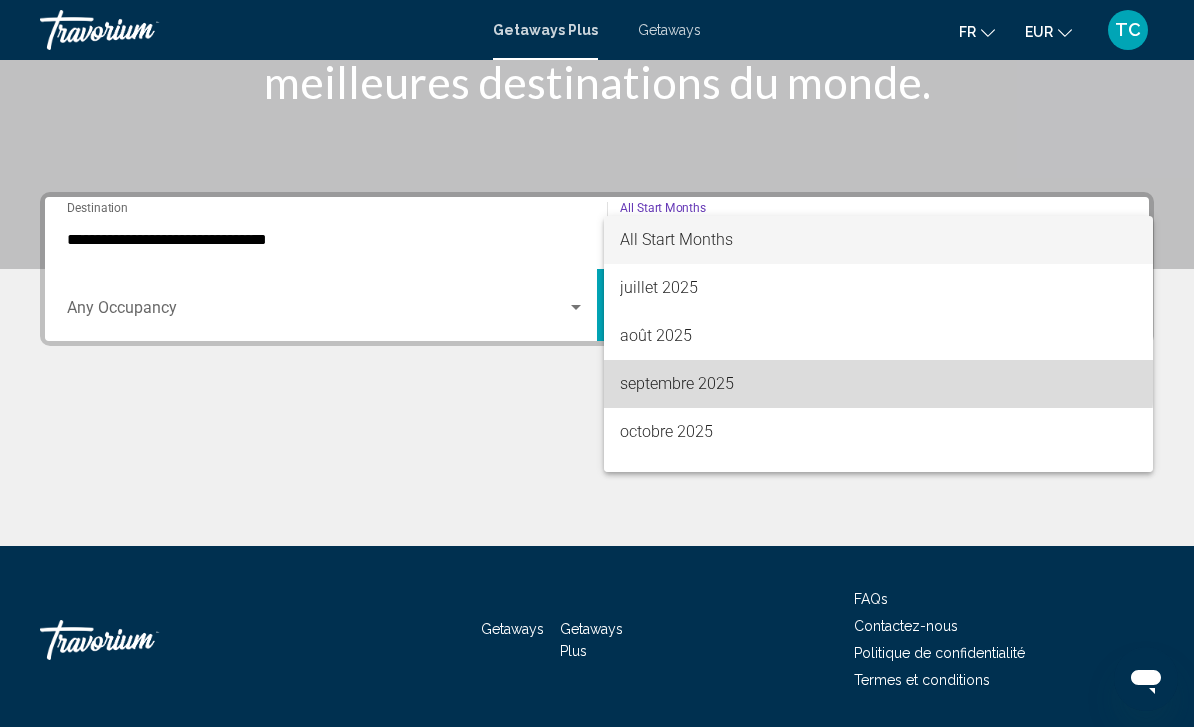 click on "septembre 2025" at bounding box center (878, 384) 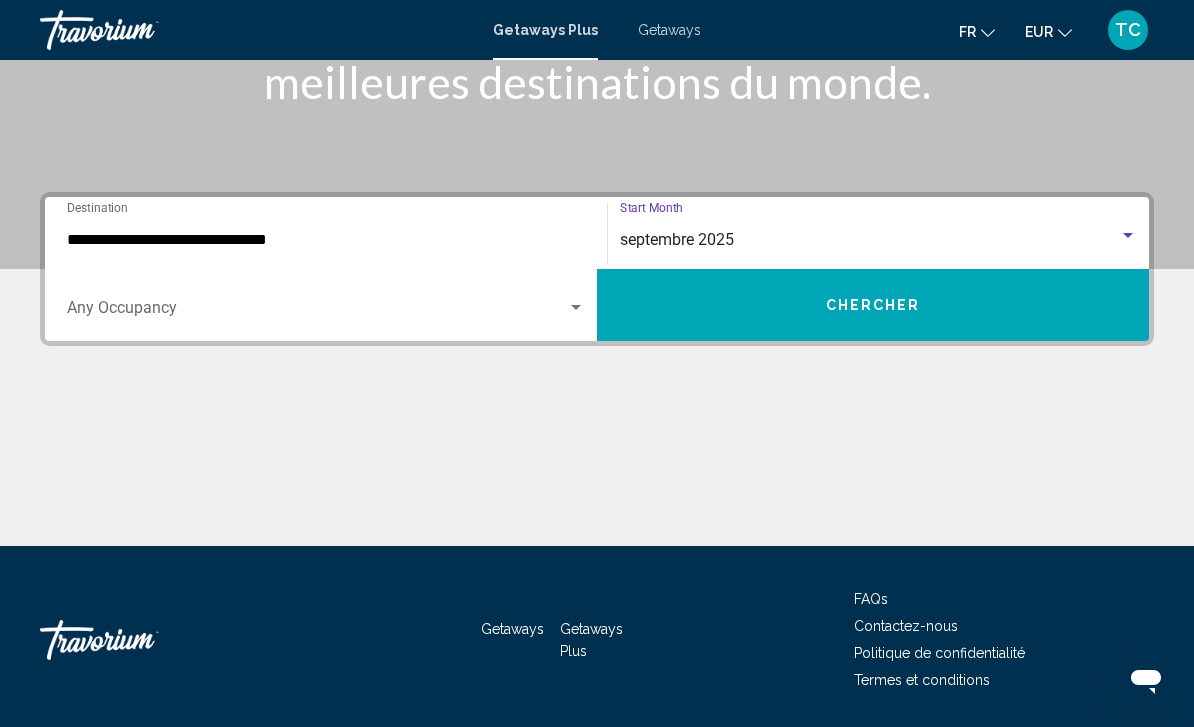 click at bounding box center [317, 312] 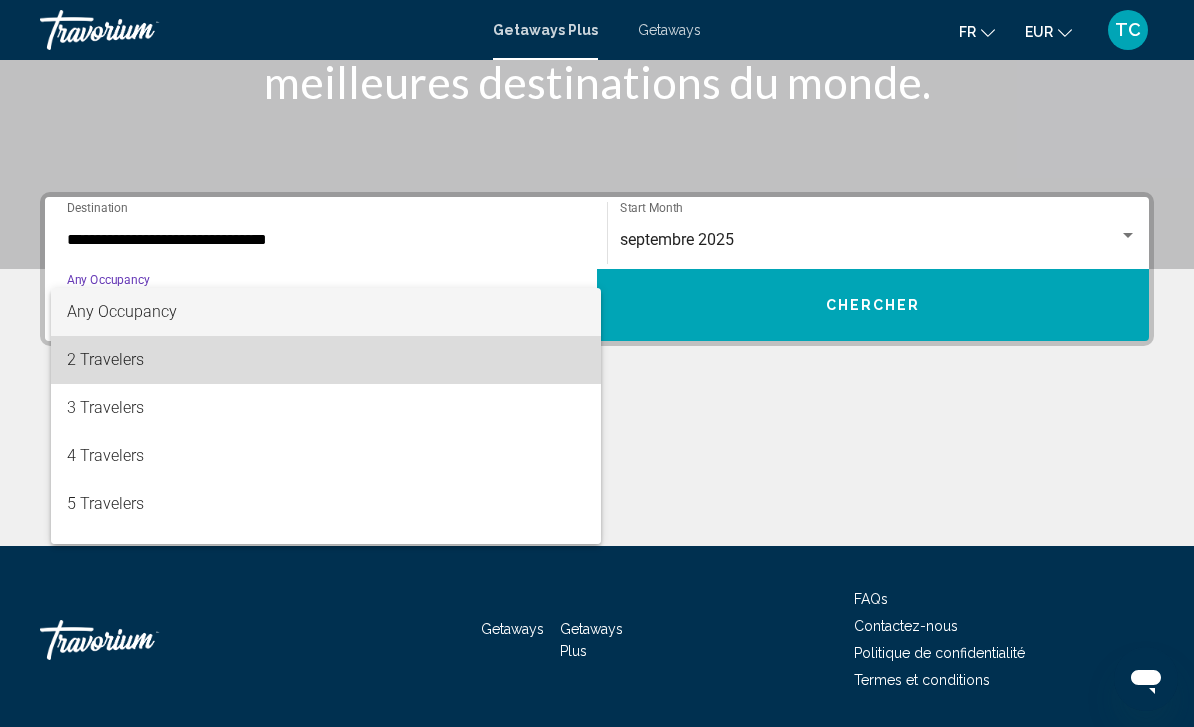 click on "2 Travelers" at bounding box center [326, 360] 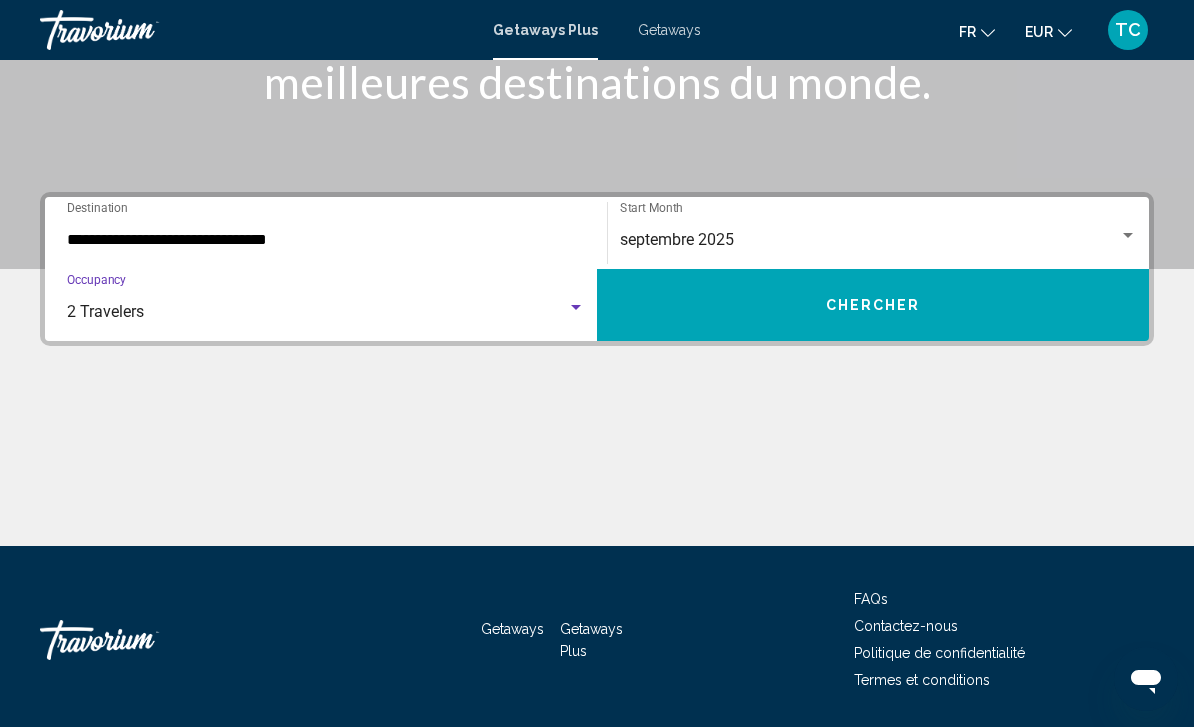 click on "Chercher" at bounding box center [873, 305] 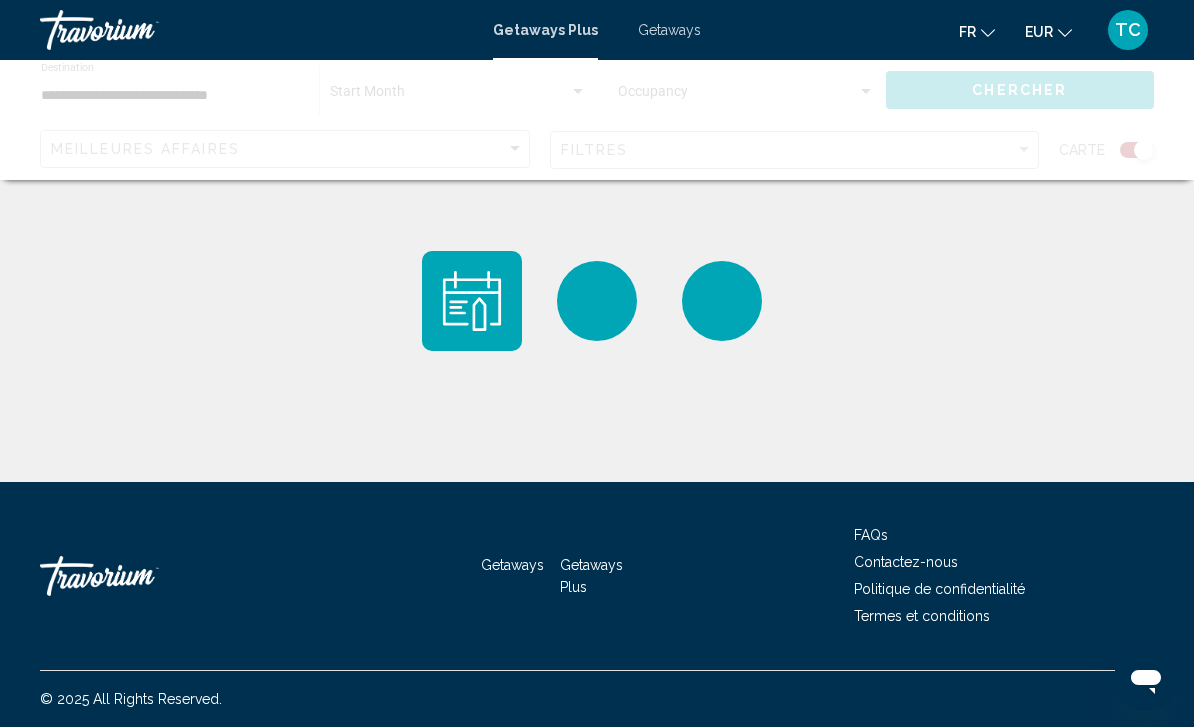 scroll, scrollTop: 0, scrollLeft: 0, axis: both 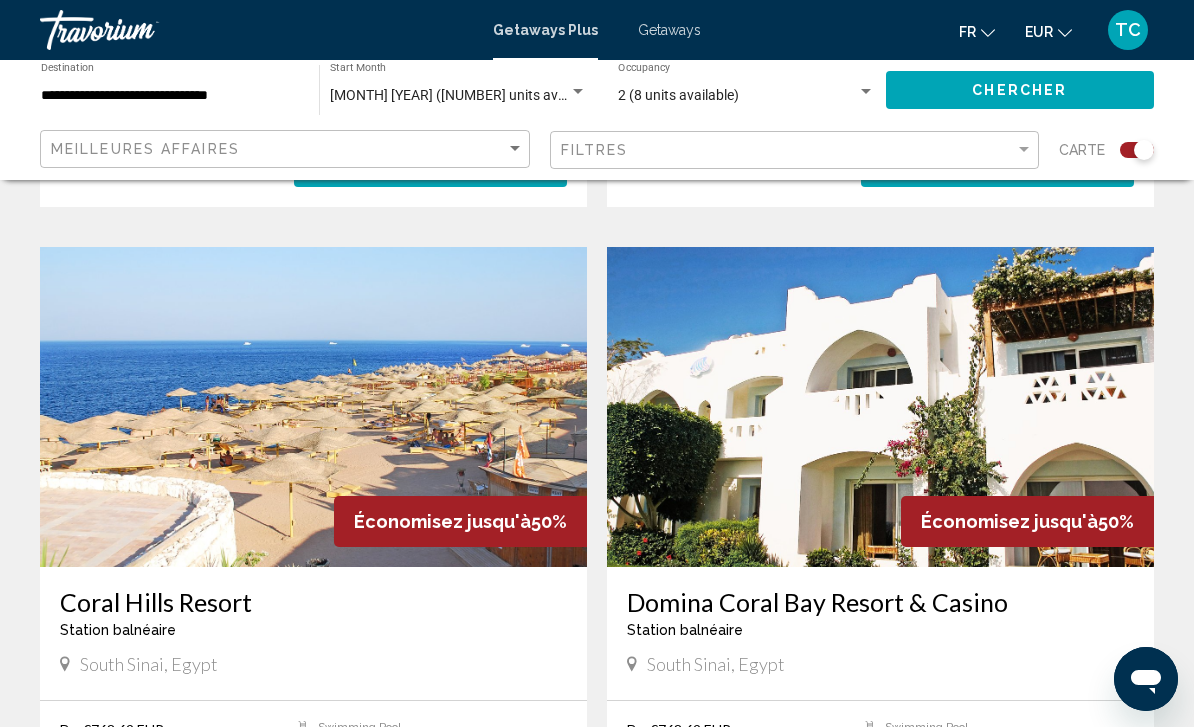 click on "**********" at bounding box center (170, 96) 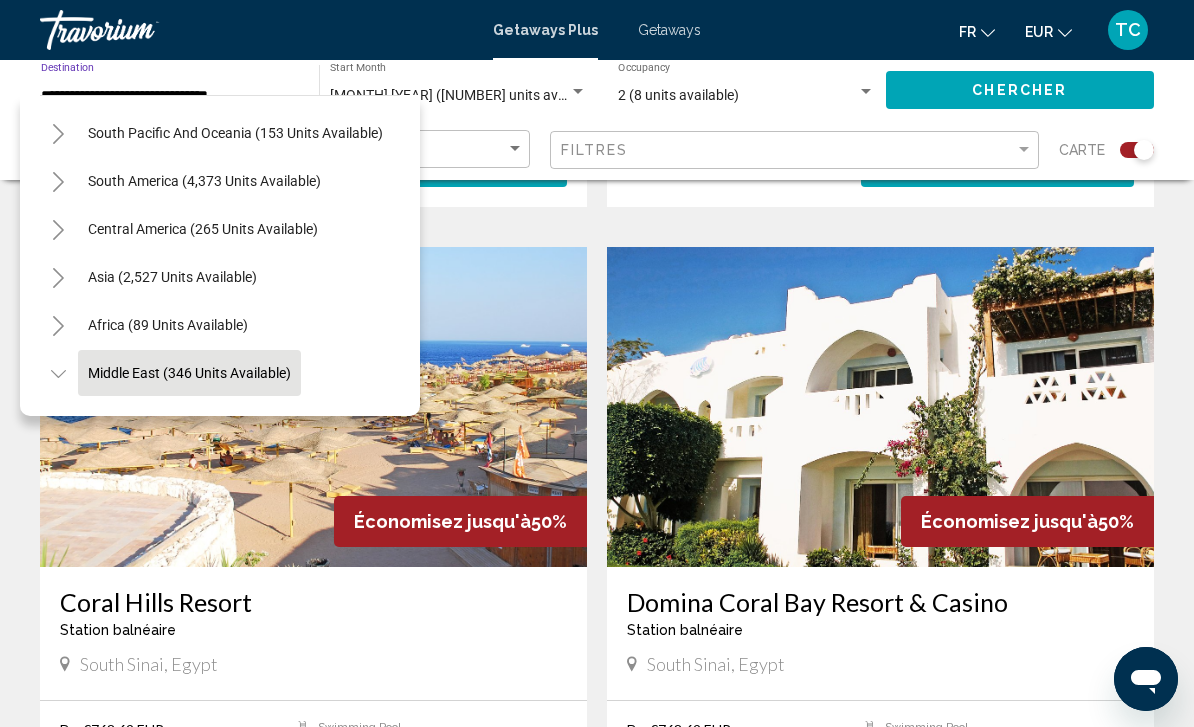 scroll, scrollTop: 330, scrollLeft: 2, axis: both 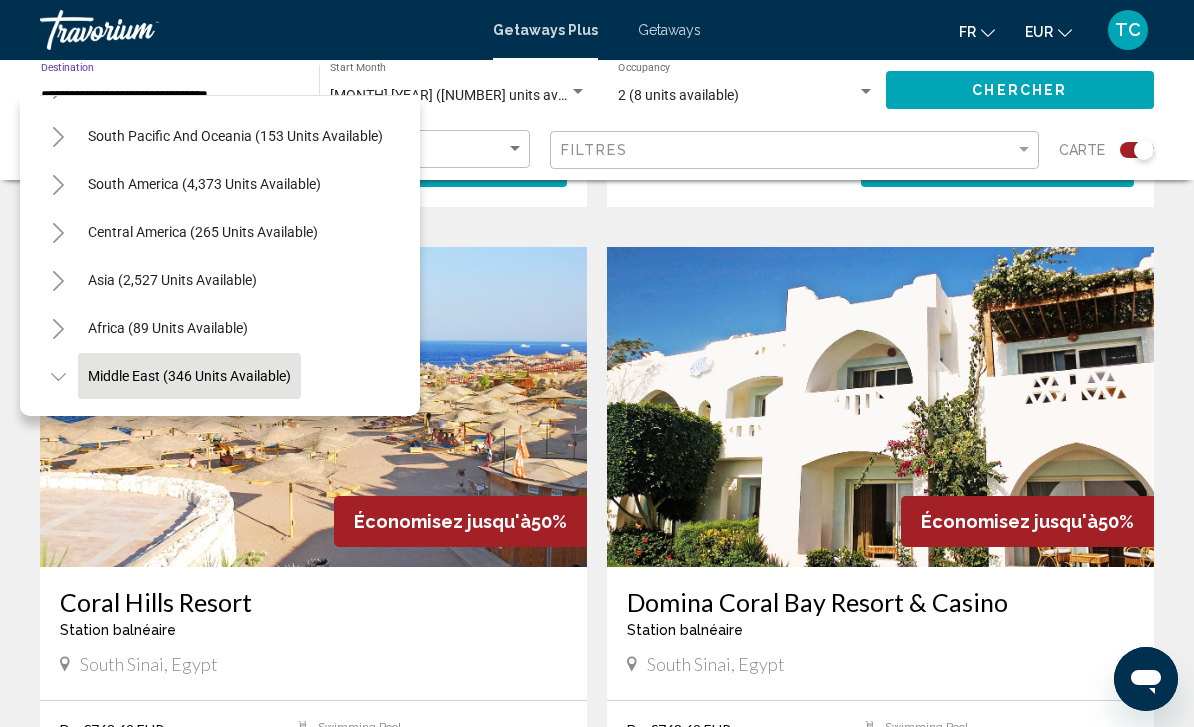 click on "Asia (2,527 units available)" at bounding box center (168, 328) 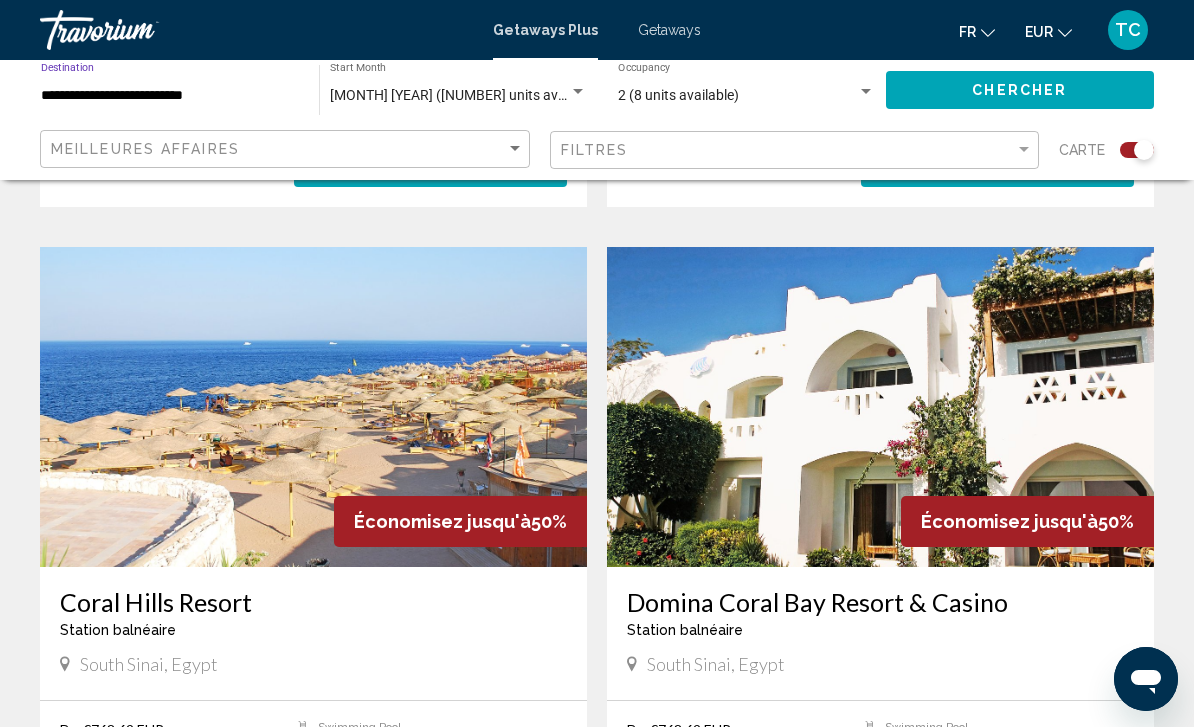 click on "**********" at bounding box center (170, 96) 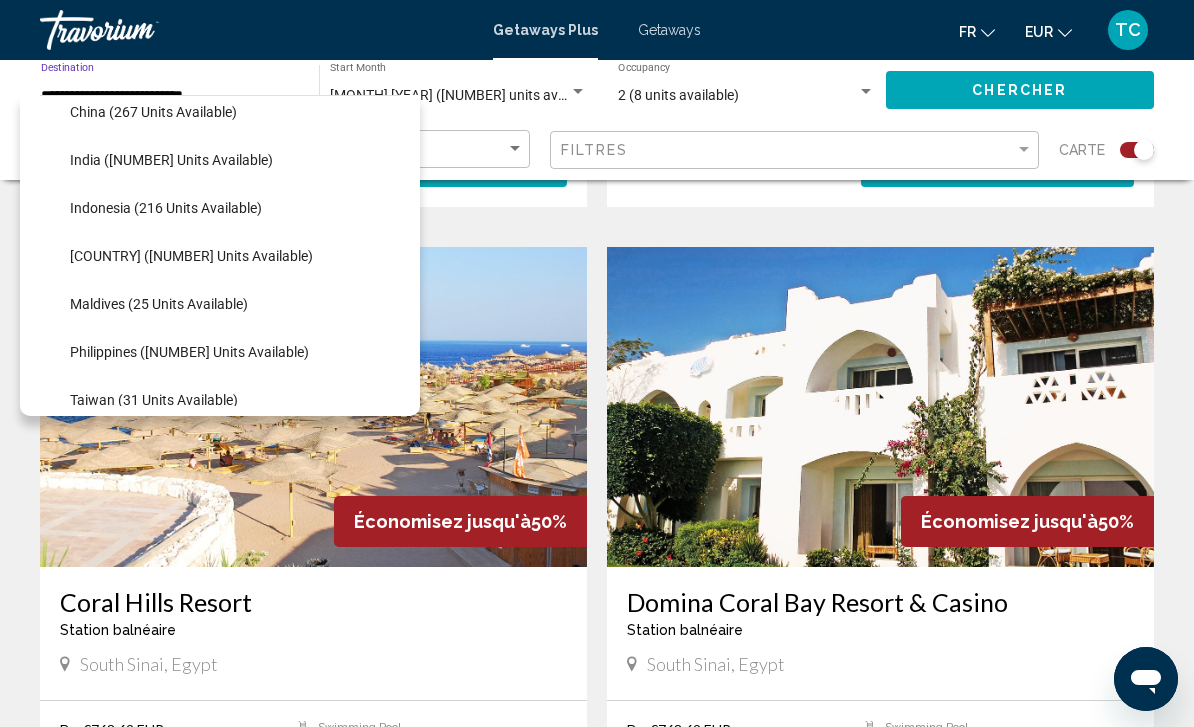 scroll, scrollTop: 594, scrollLeft: 0, axis: vertical 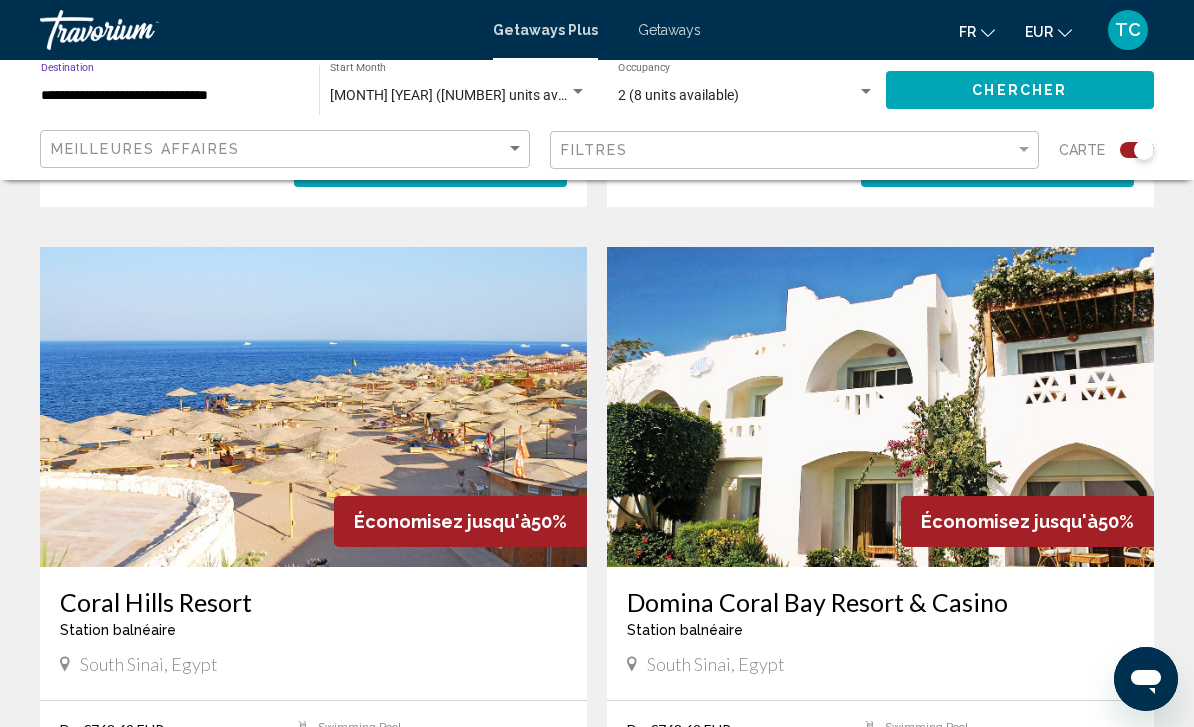 click on "Chercher" 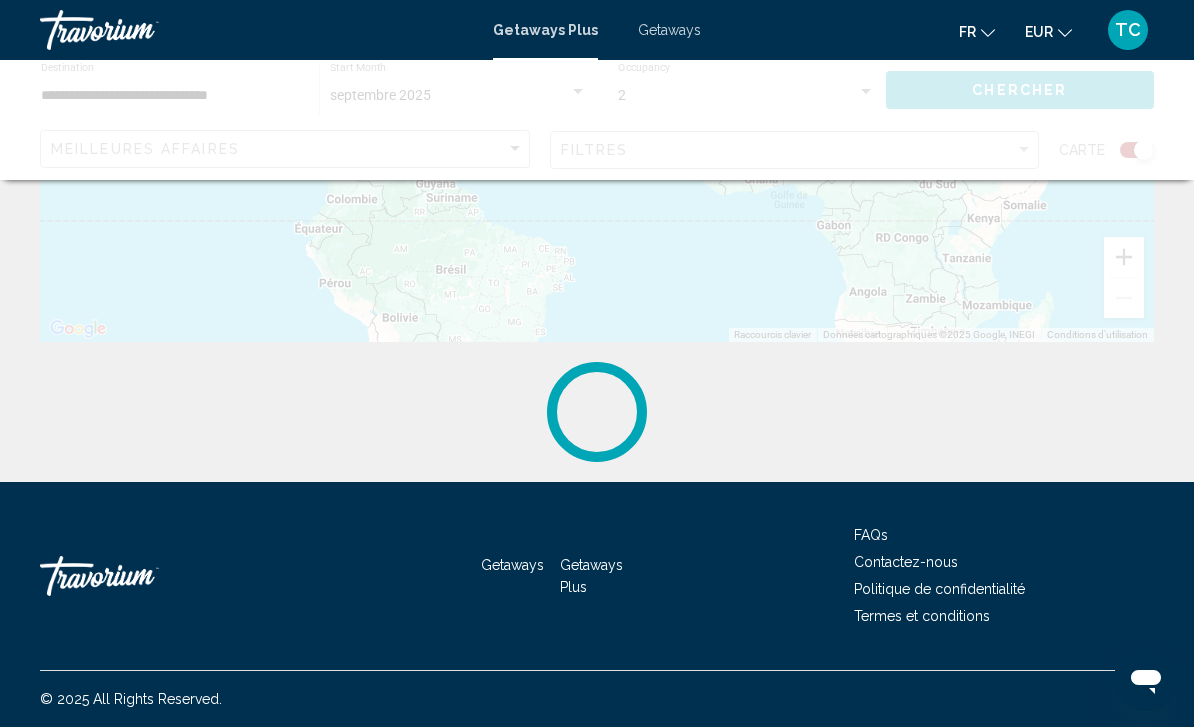 scroll, scrollTop: 0, scrollLeft: 0, axis: both 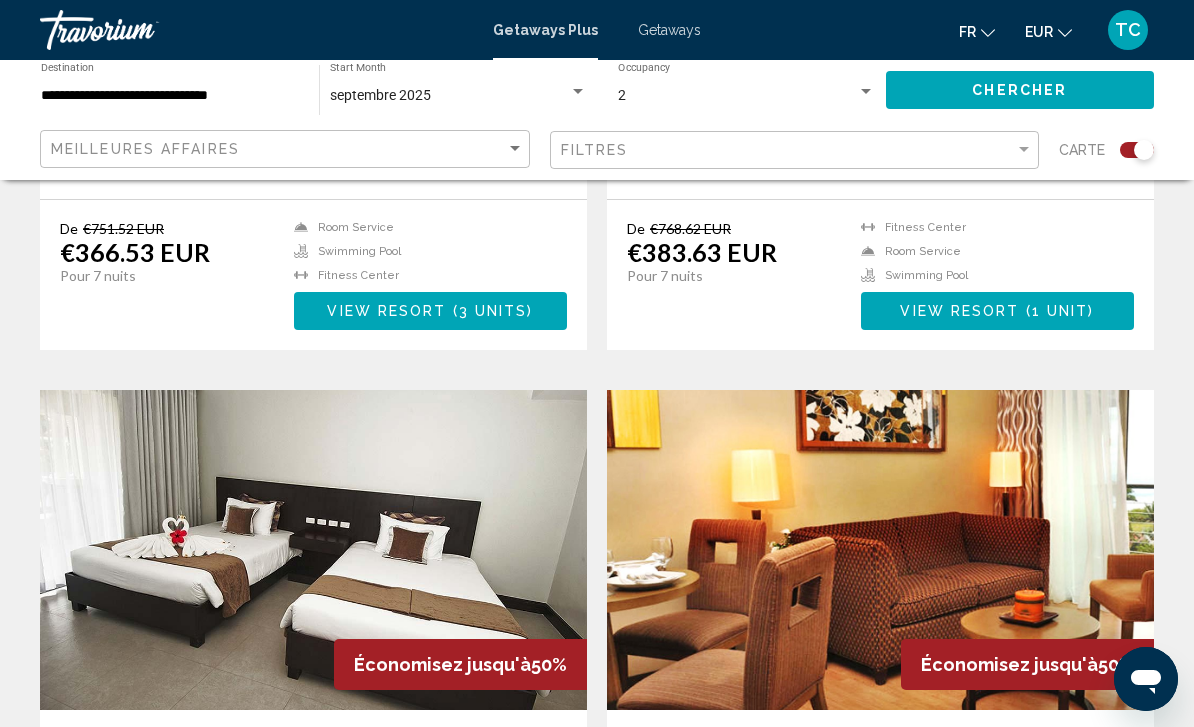 click on "Getaways" at bounding box center (669, 30) 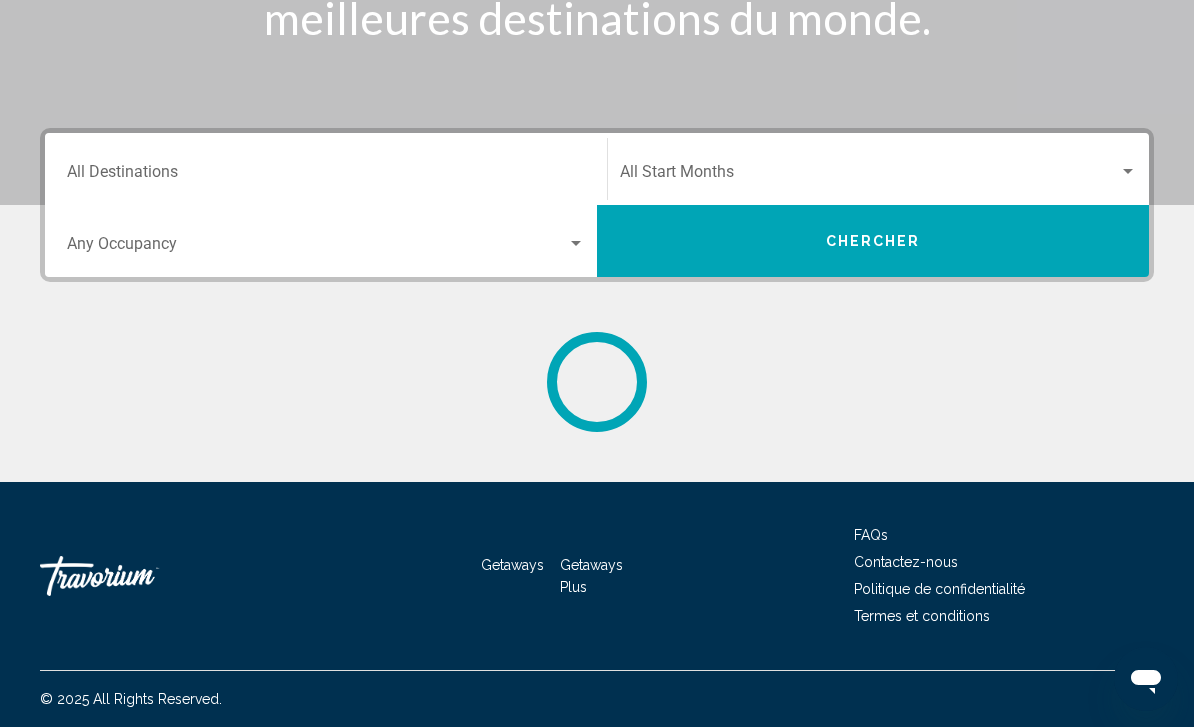 scroll, scrollTop: 0, scrollLeft: 0, axis: both 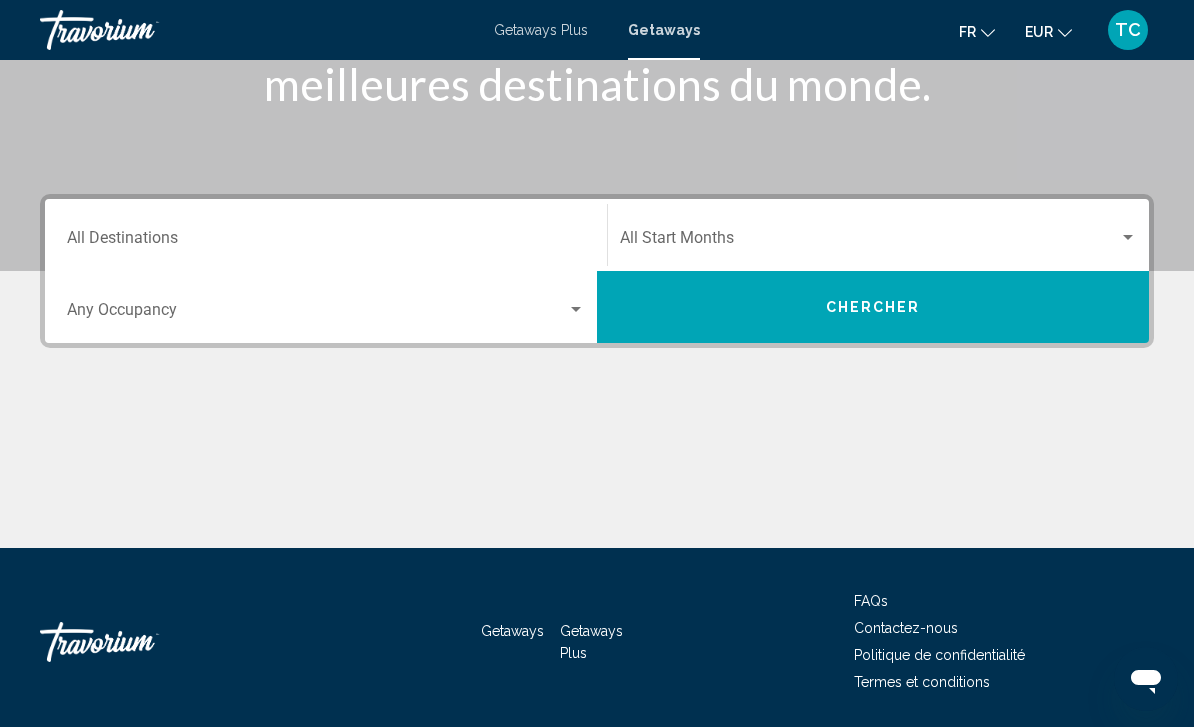 click on "Destination All Destinations" at bounding box center [326, 242] 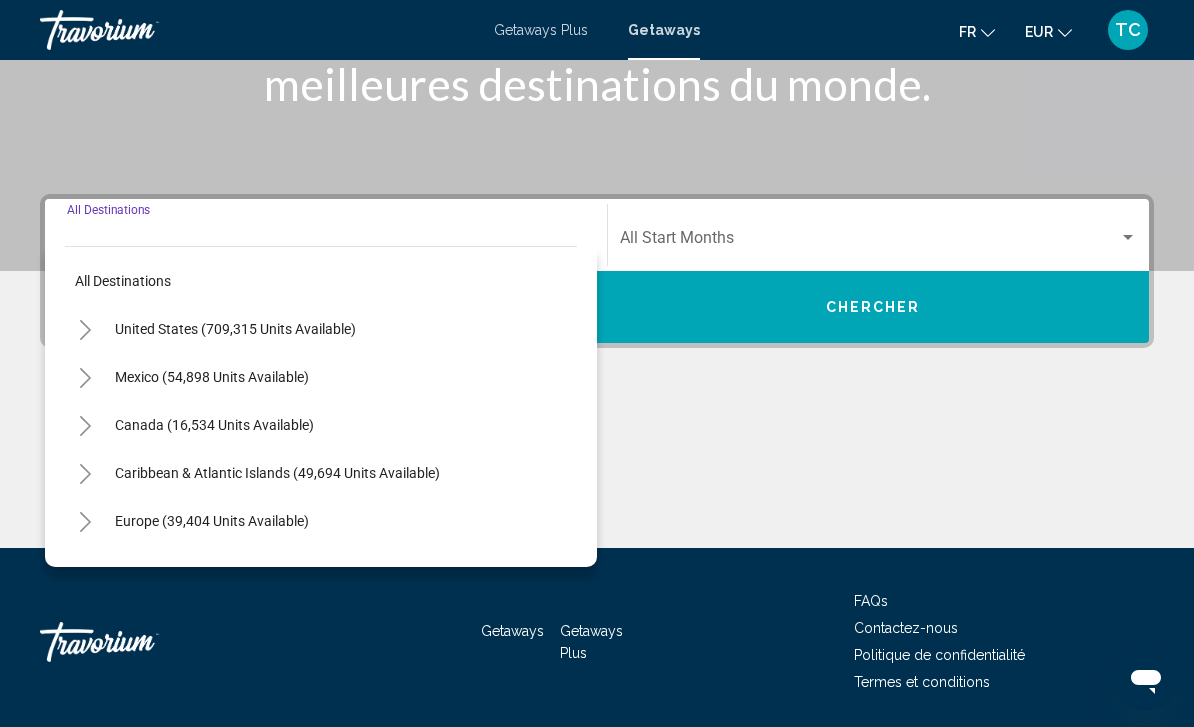 scroll, scrollTop: 331, scrollLeft: 0, axis: vertical 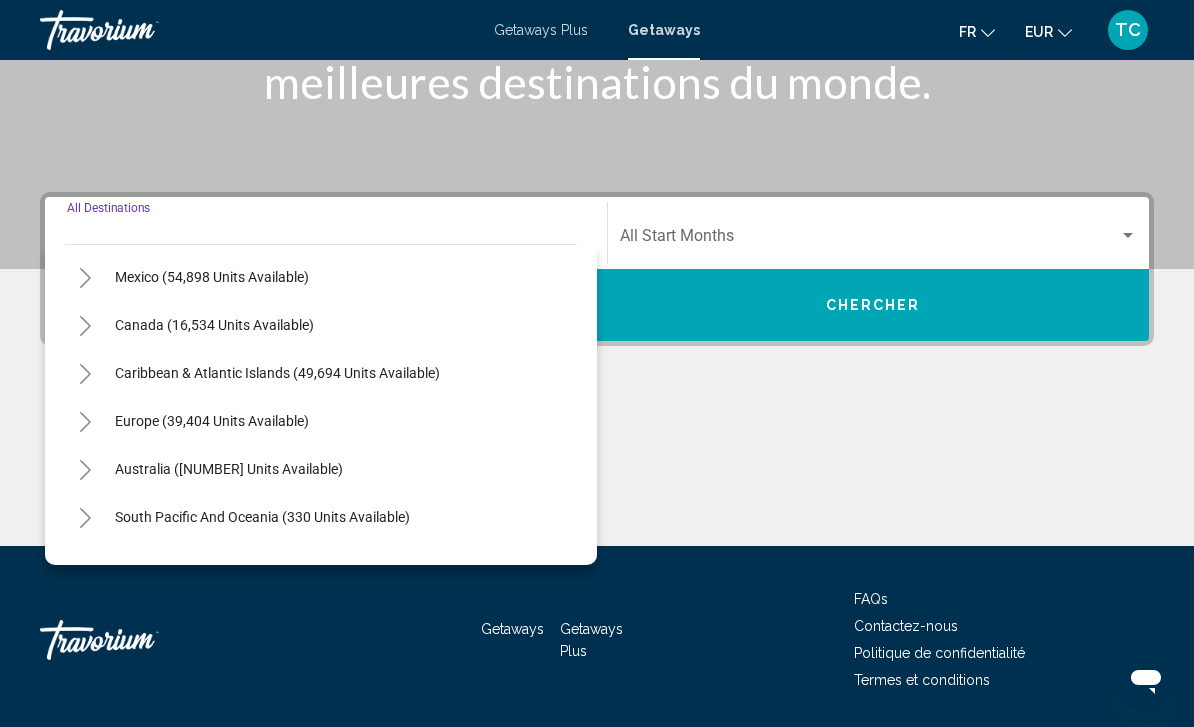 click on "Europe (39,404 units available)" at bounding box center (229, 469) 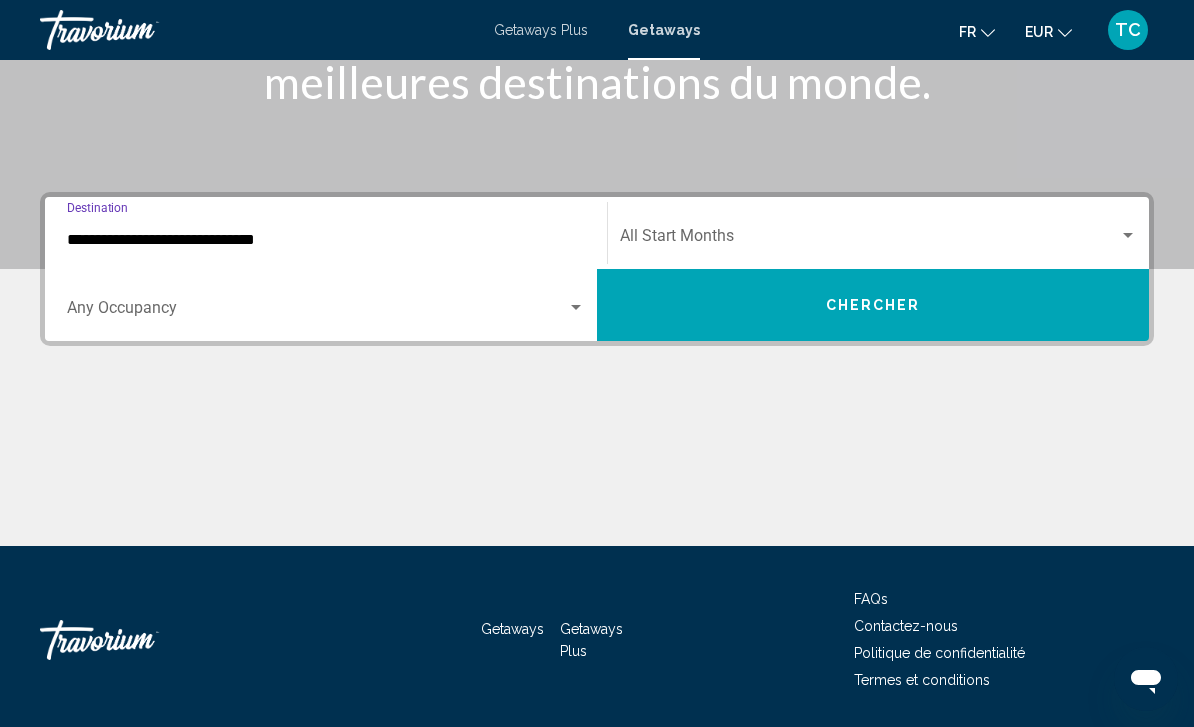 click at bounding box center [317, 312] 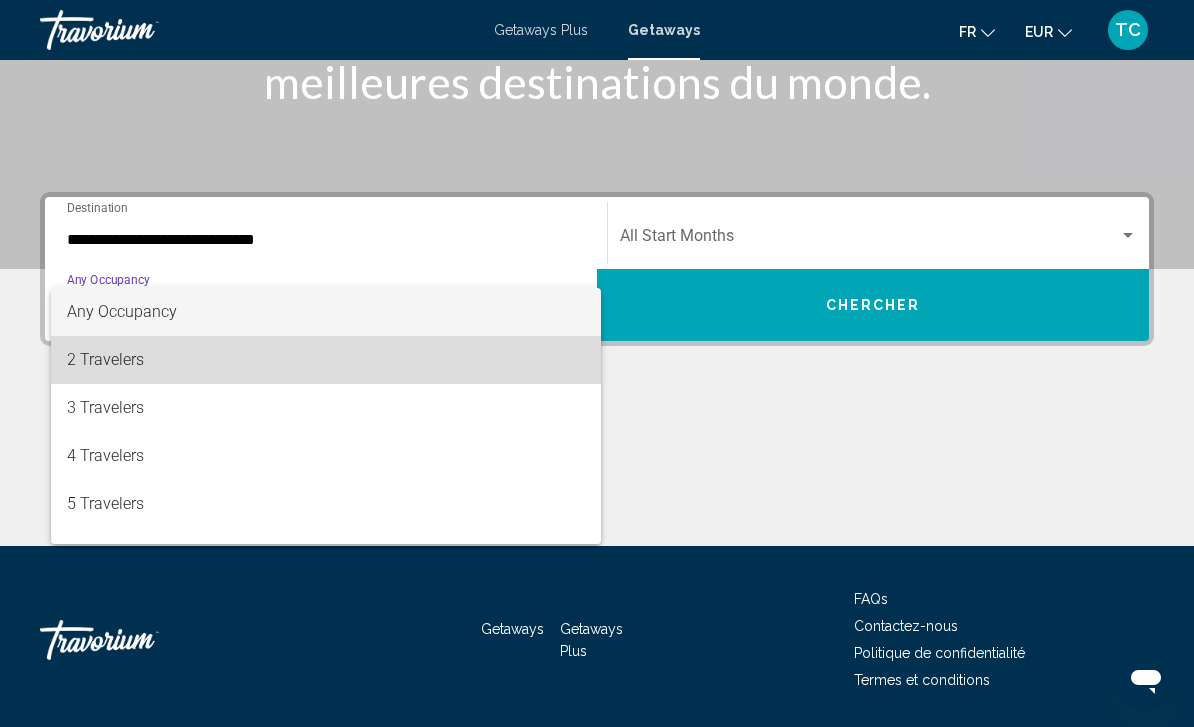 click on "2 Travelers" at bounding box center [326, 360] 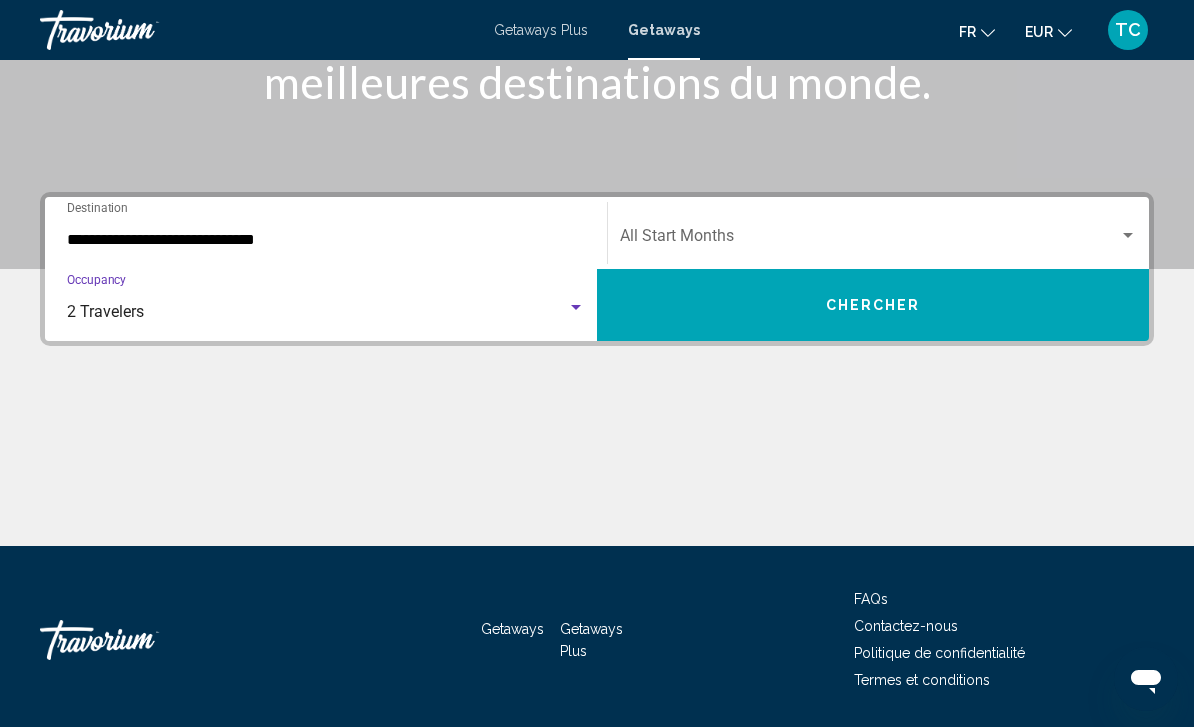 click on "Chercher" at bounding box center [873, 306] 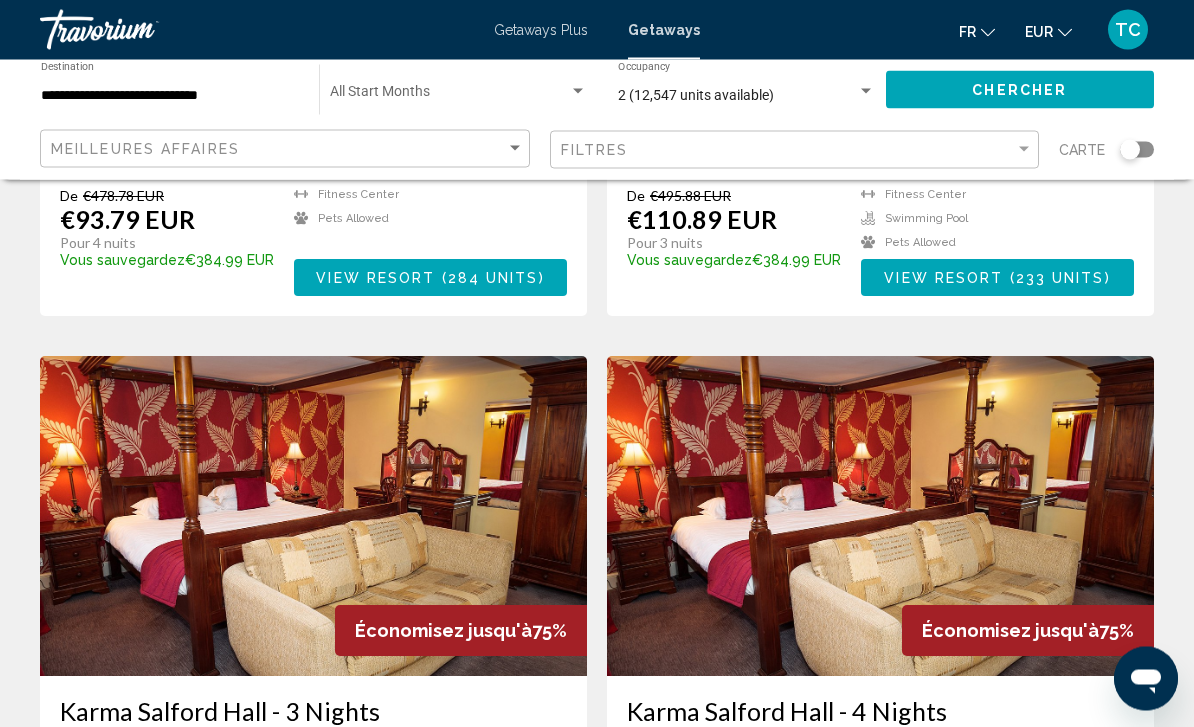 scroll, scrollTop: 559, scrollLeft: 0, axis: vertical 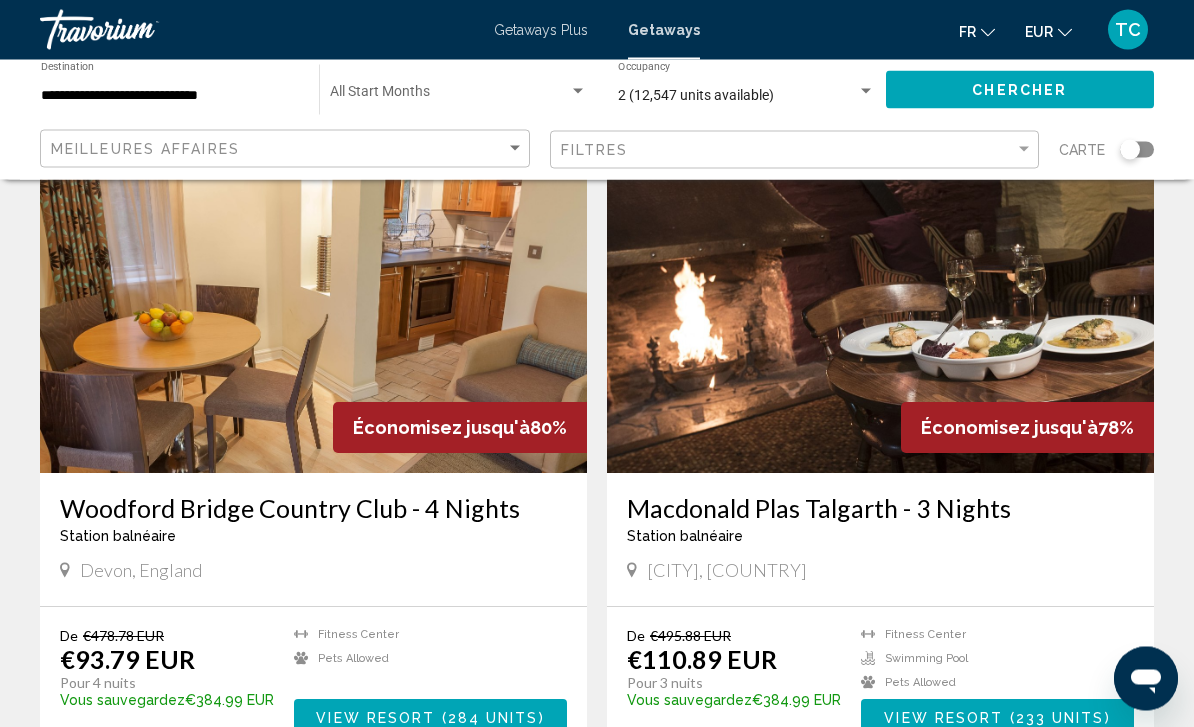 click at bounding box center (880, 314) 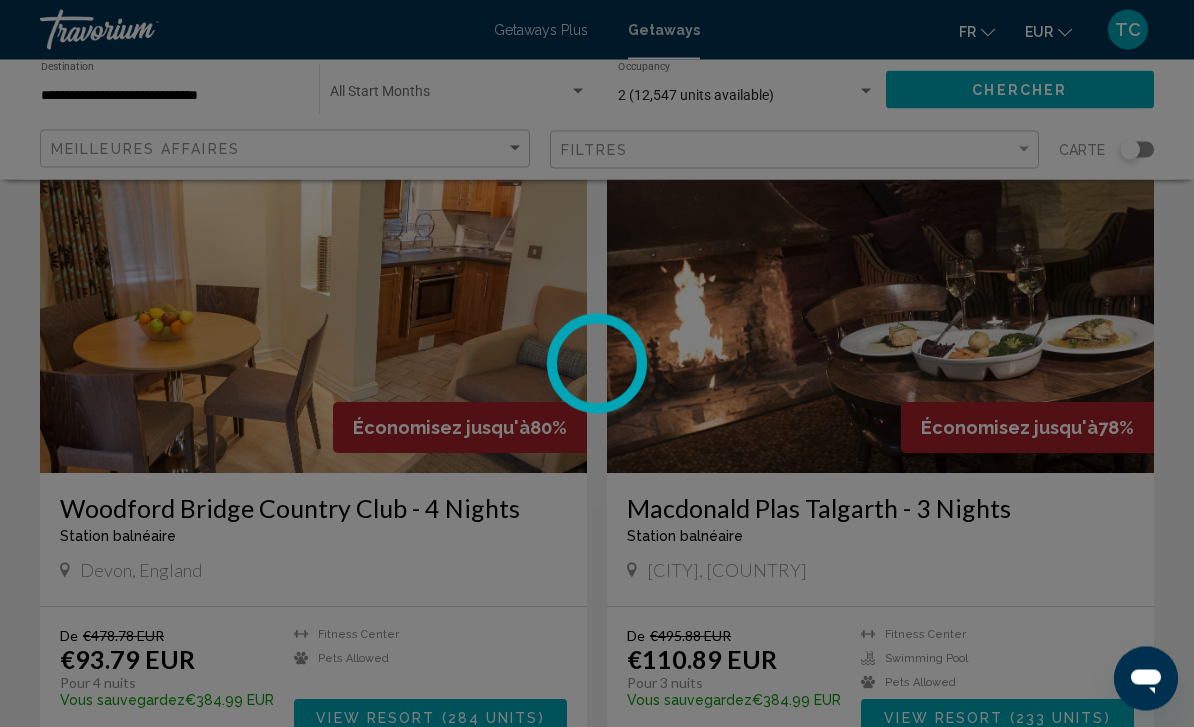 scroll, scrollTop: 117, scrollLeft: 0, axis: vertical 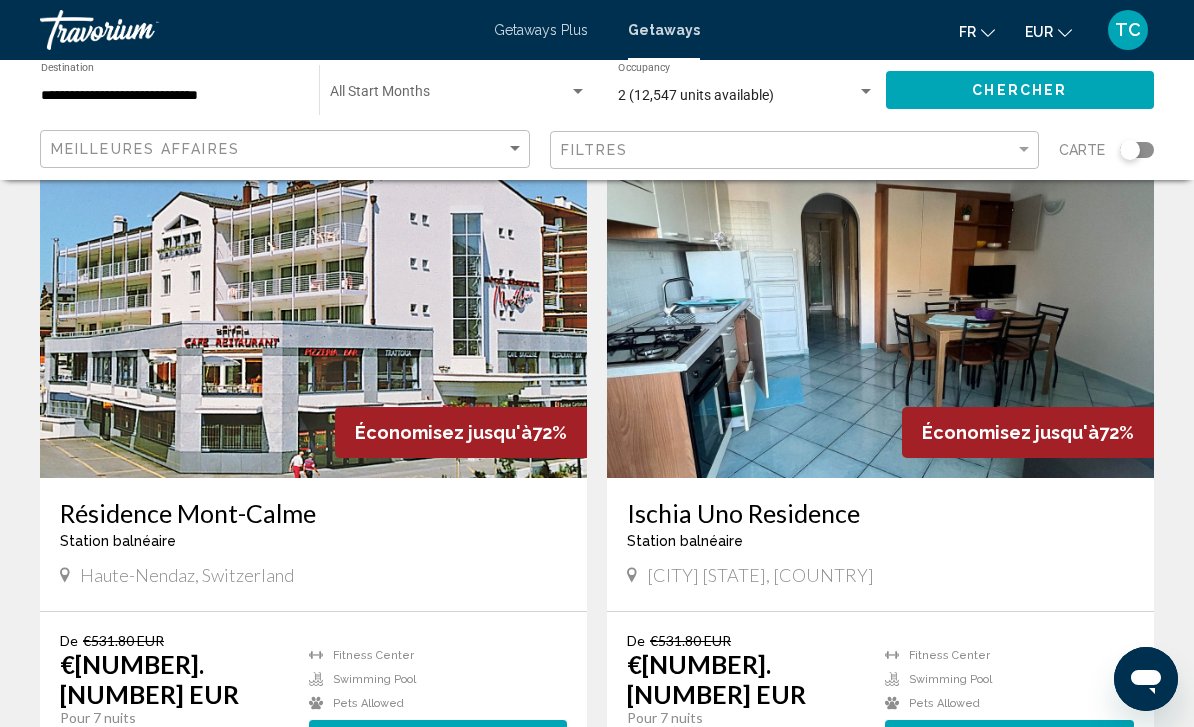click at bounding box center (313, 318) 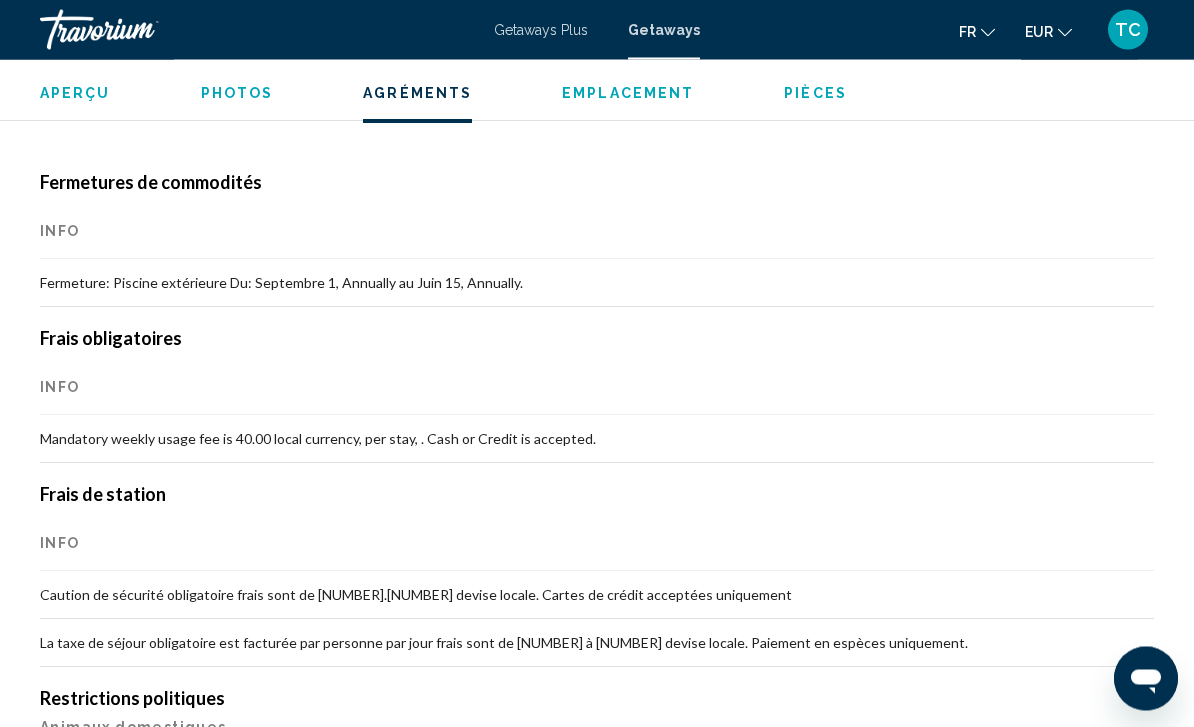 scroll, scrollTop: 1968, scrollLeft: 0, axis: vertical 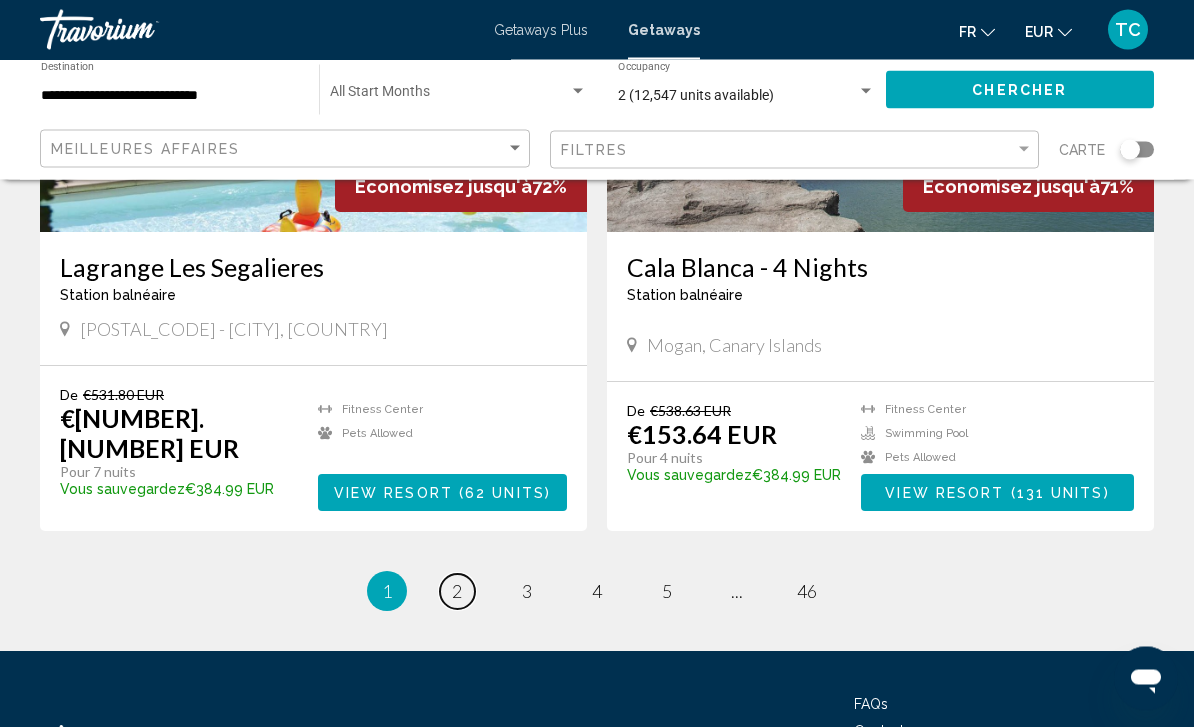 click on "page  2" at bounding box center [457, 592] 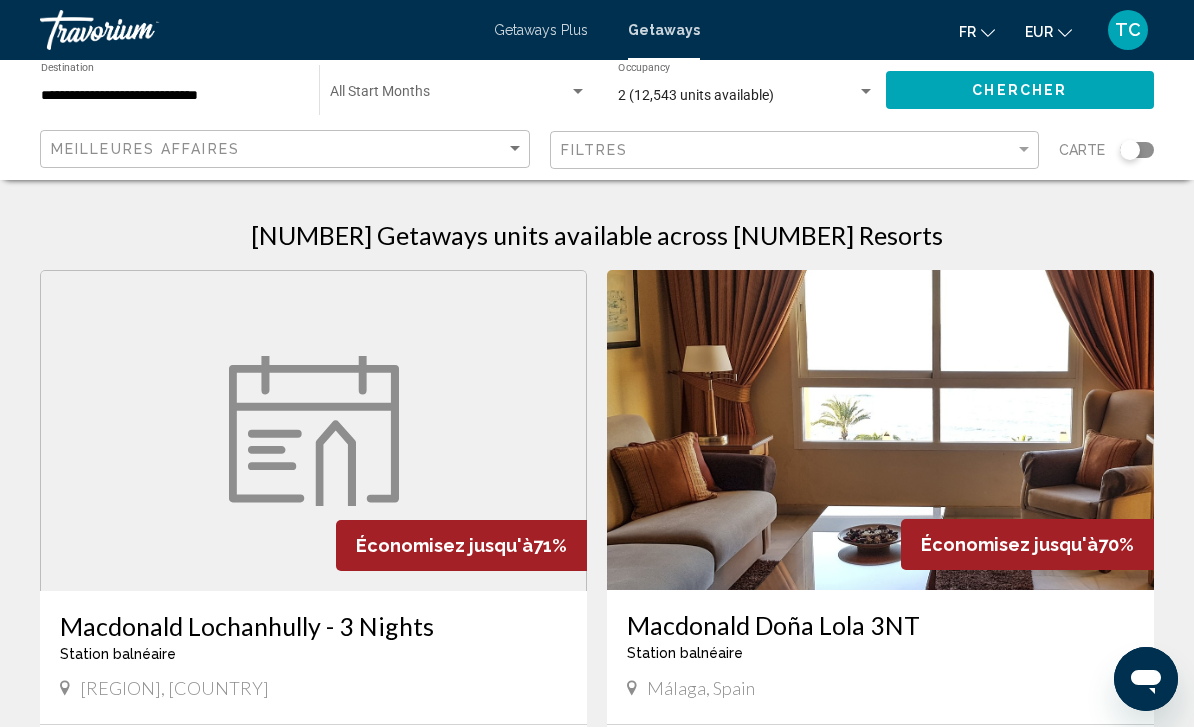 click on "**********" at bounding box center [170, 96] 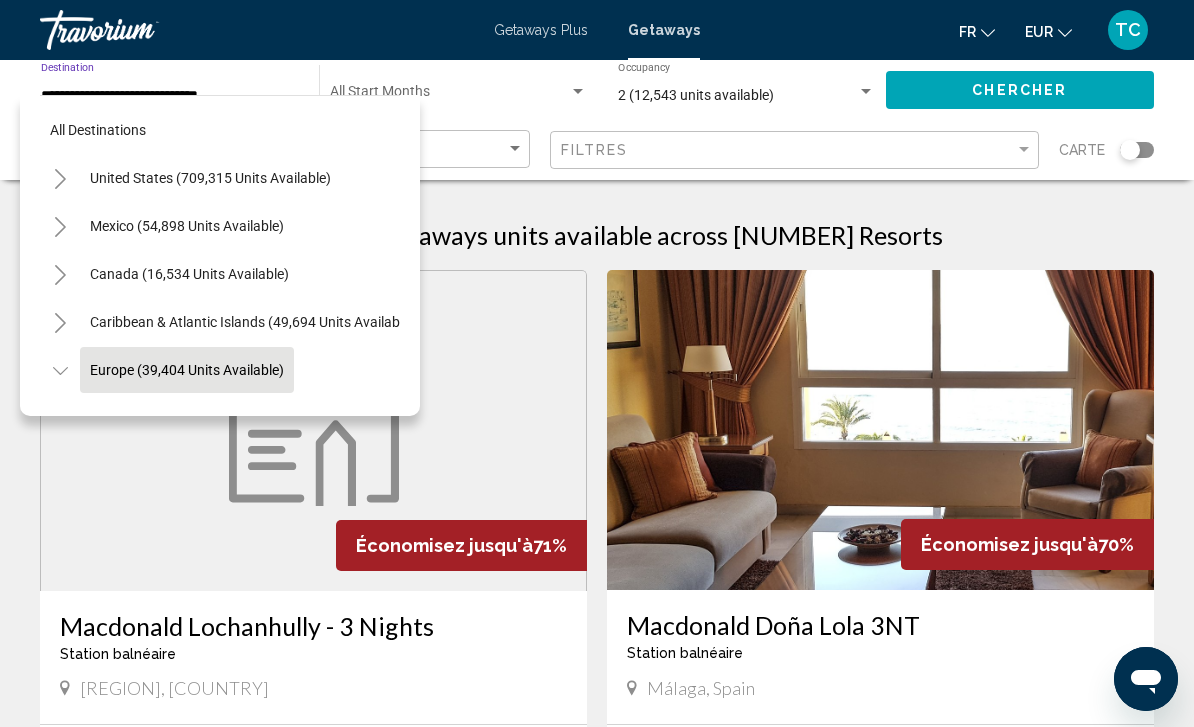 scroll, scrollTop: 119, scrollLeft: 0, axis: vertical 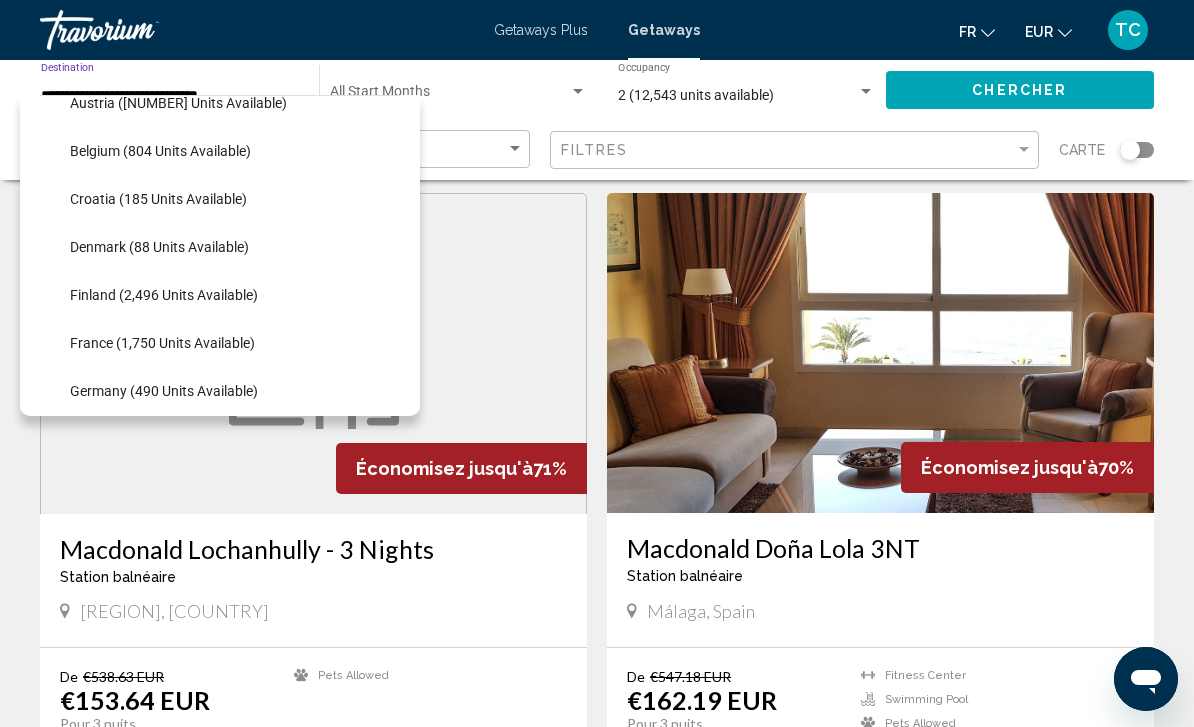 click on "France (1,750 units available)" 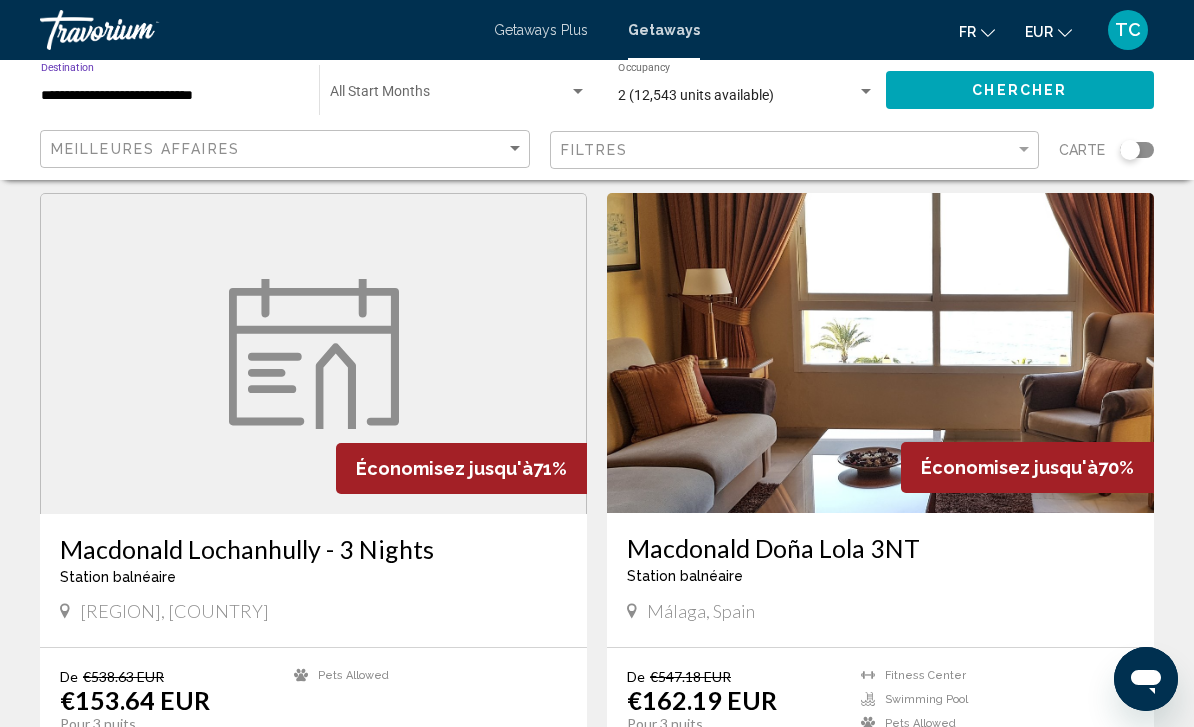 click on "Chercher" 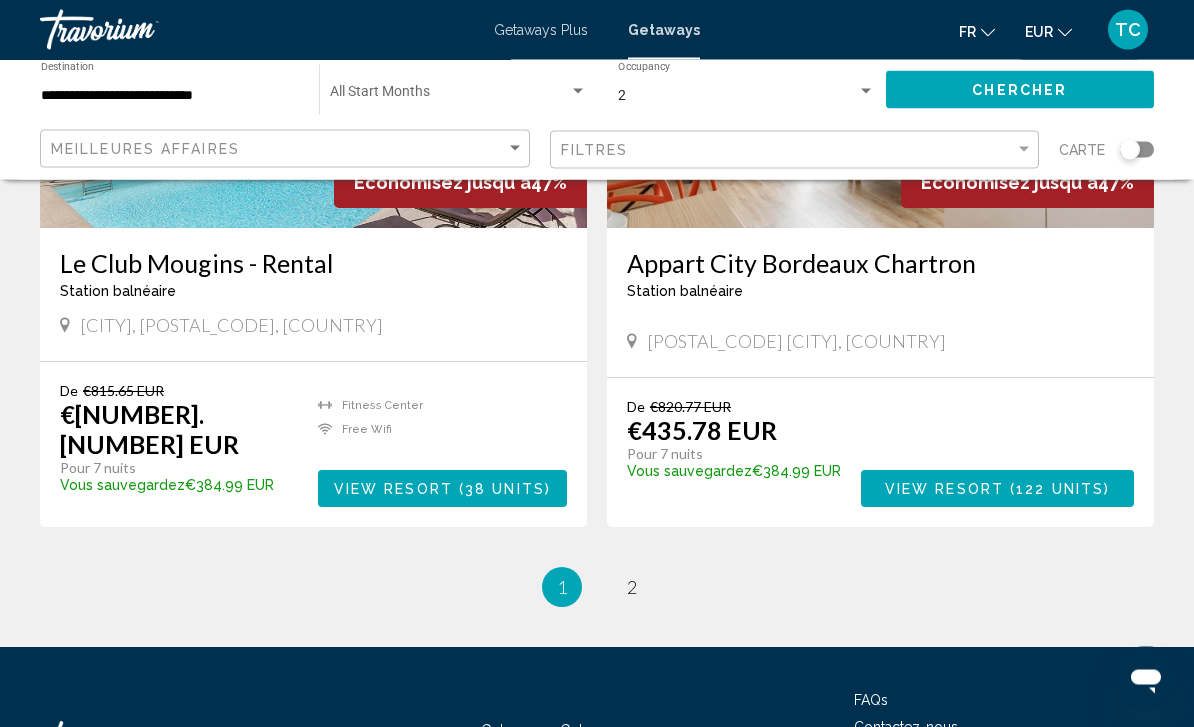 scroll, scrollTop: 3647, scrollLeft: 0, axis: vertical 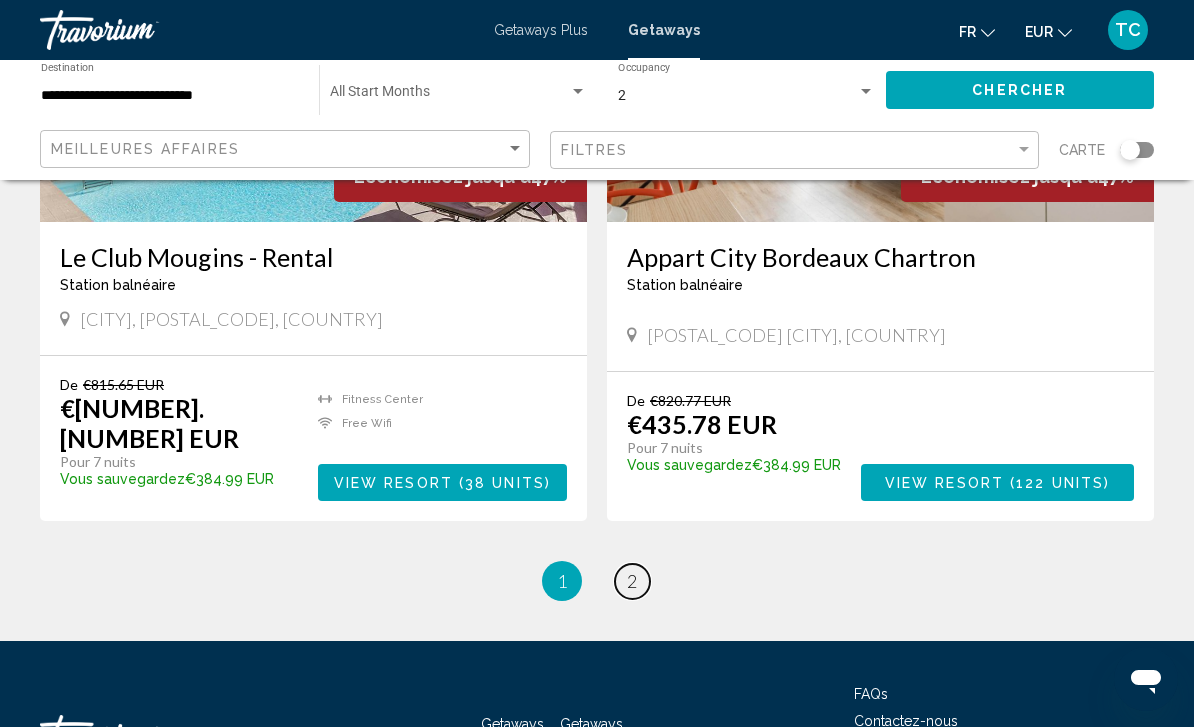 click on "page  2" at bounding box center (632, 581) 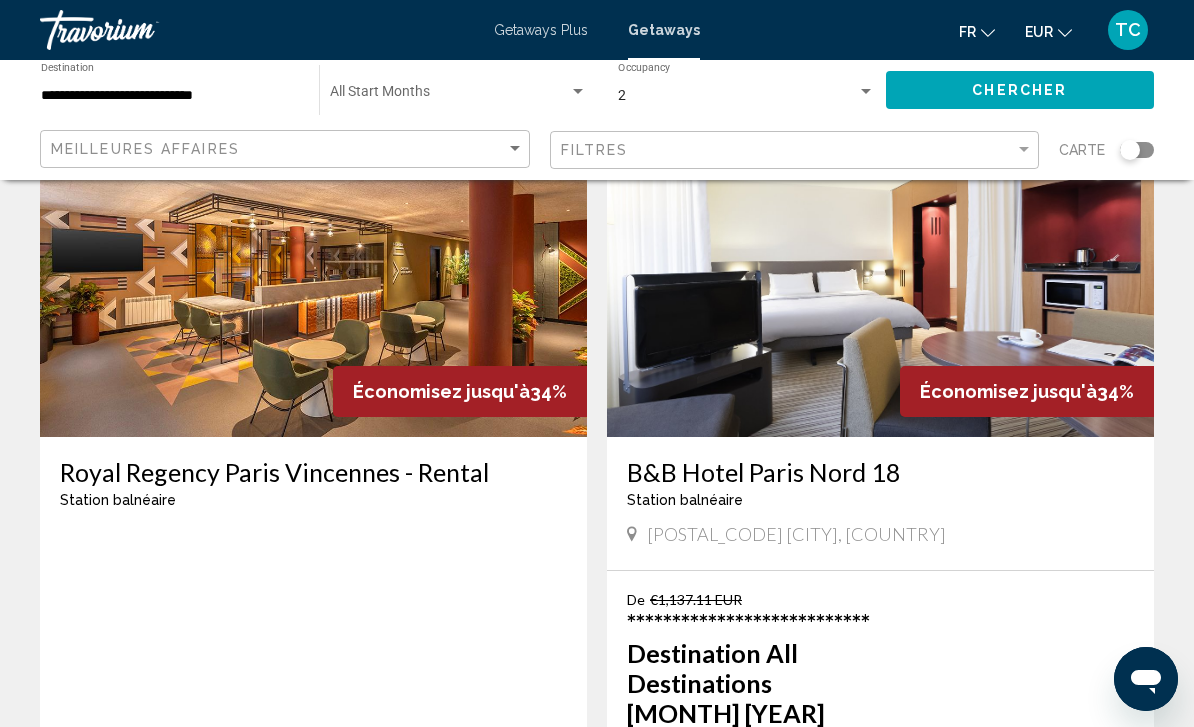 scroll, scrollTop: 1352, scrollLeft: 0, axis: vertical 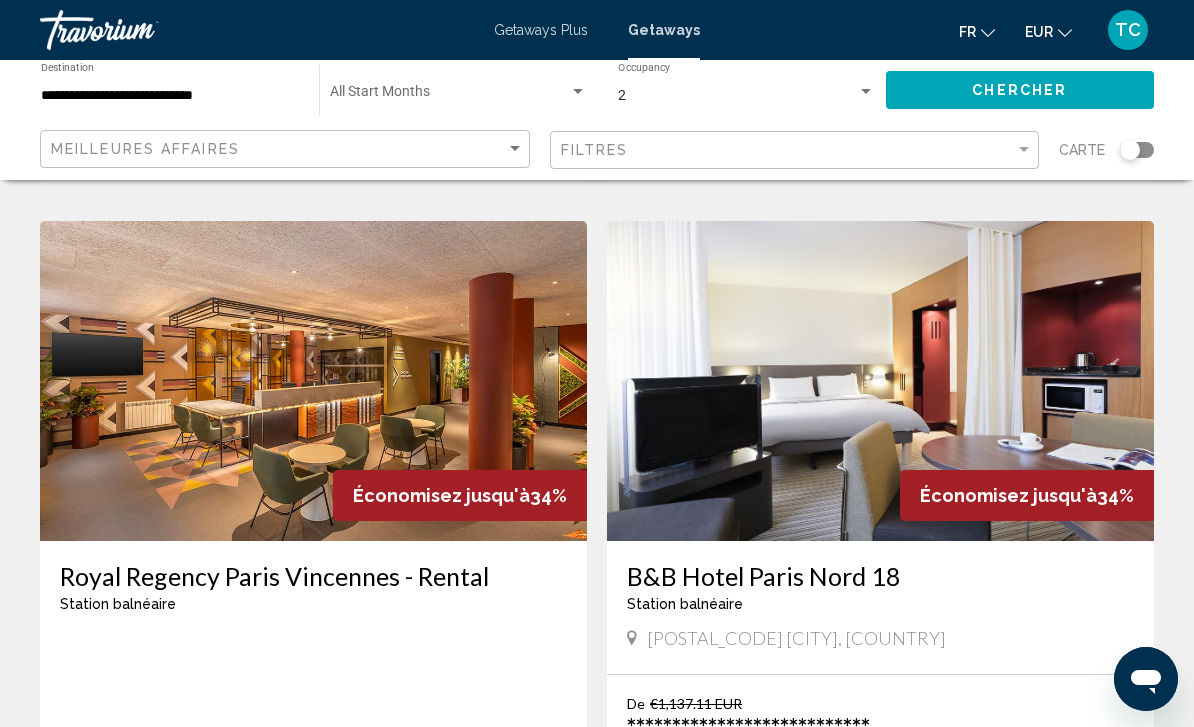 click on "**********" at bounding box center [170, 96] 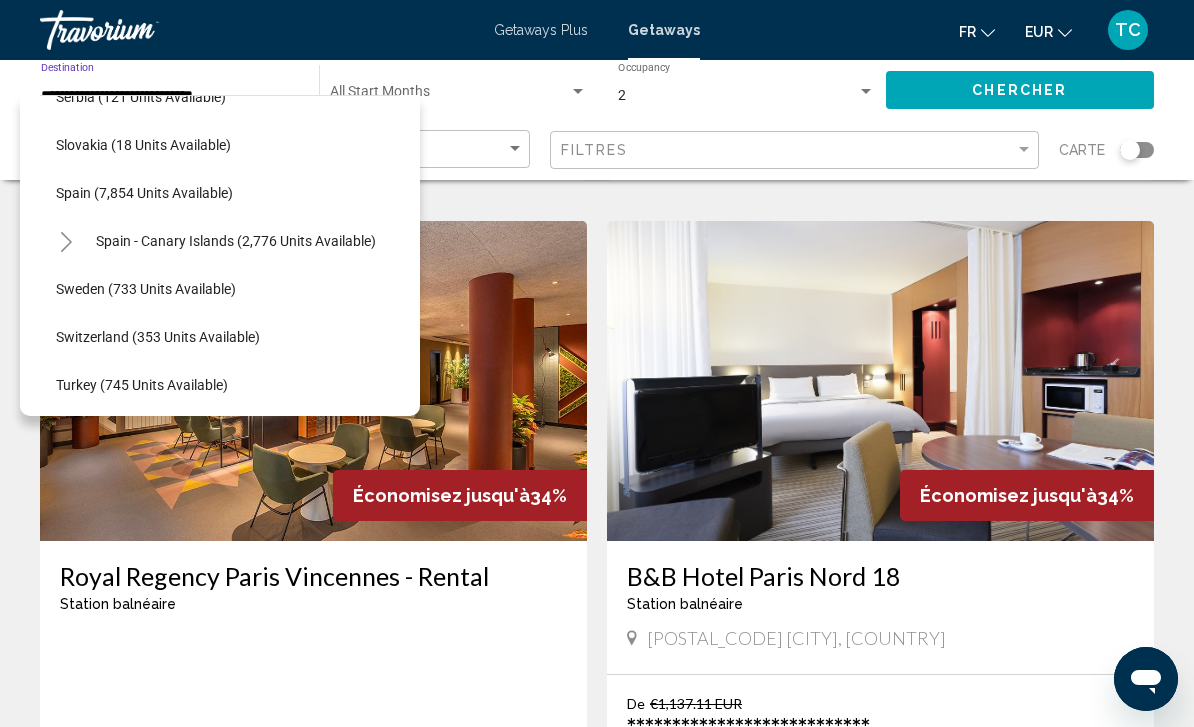 scroll, scrollTop: 990, scrollLeft: 14, axis: both 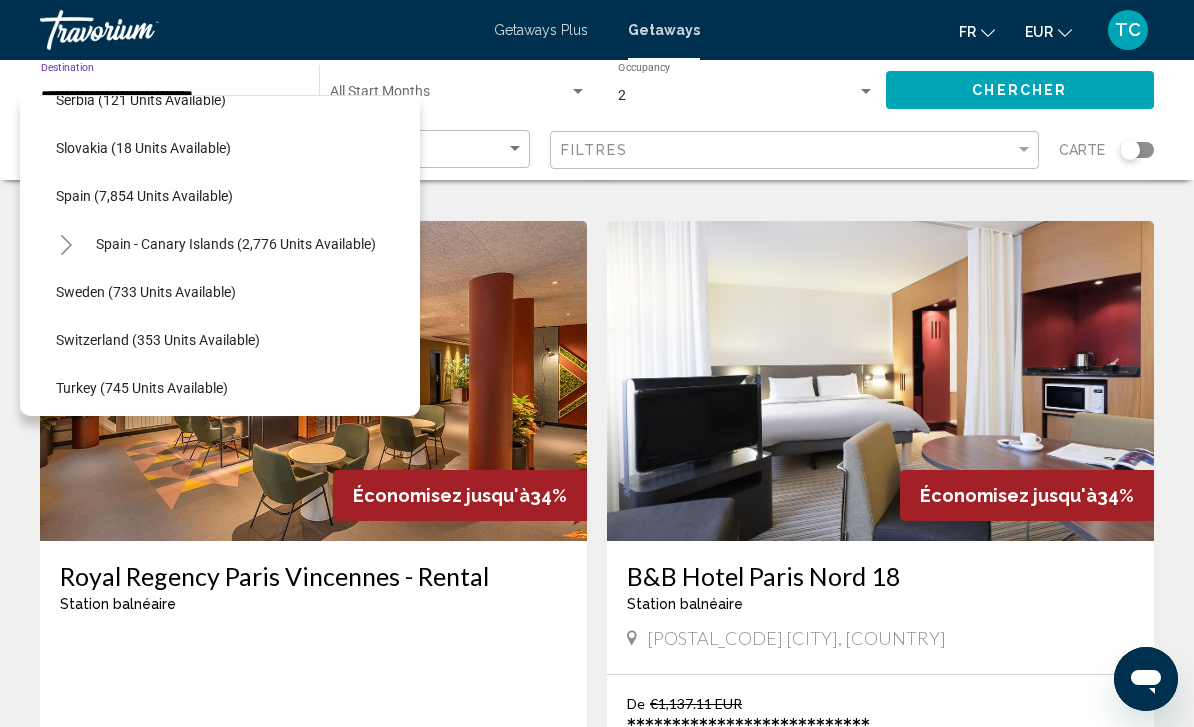 click on "Spain (7,854 units available)" 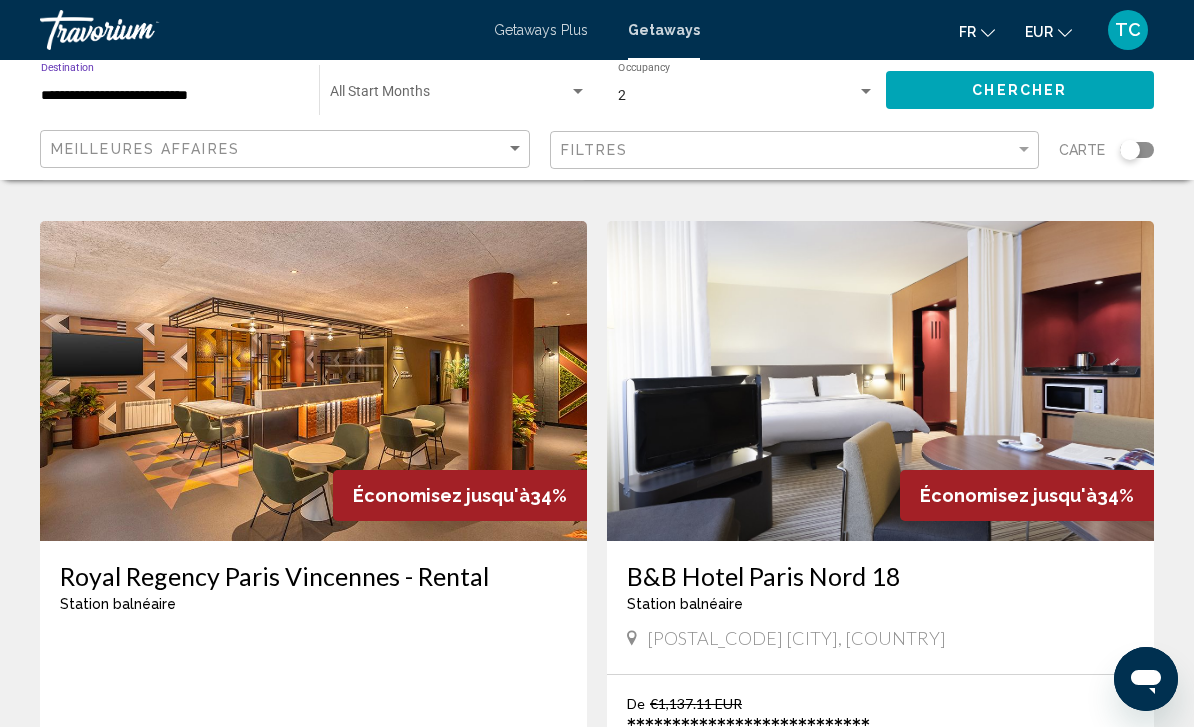 click on "Chercher" 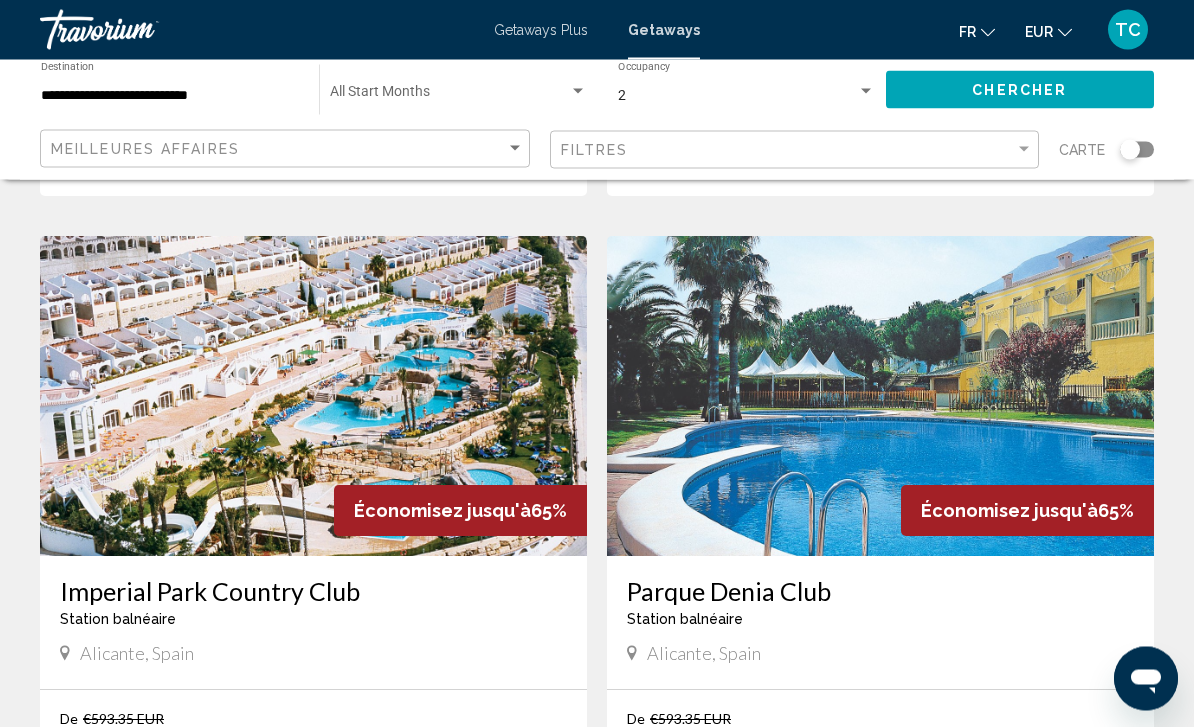 scroll, scrollTop: 3402, scrollLeft: 0, axis: vertical 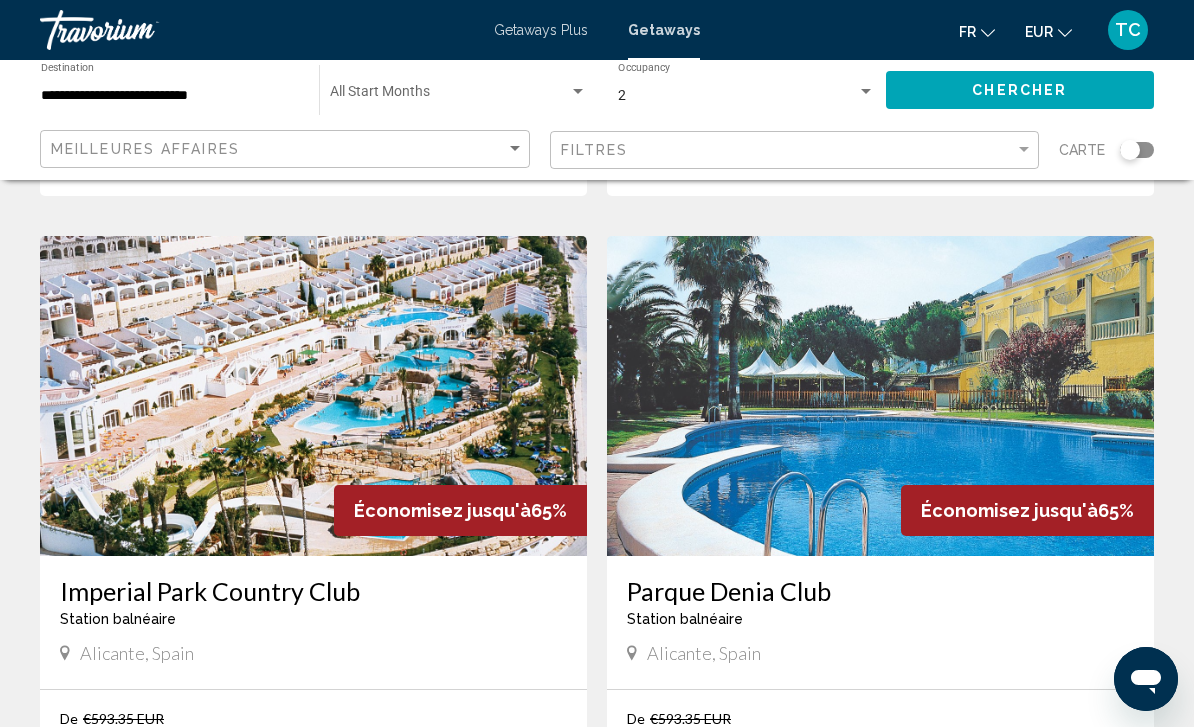 click on "page  2" at bounding box center (457, 975) 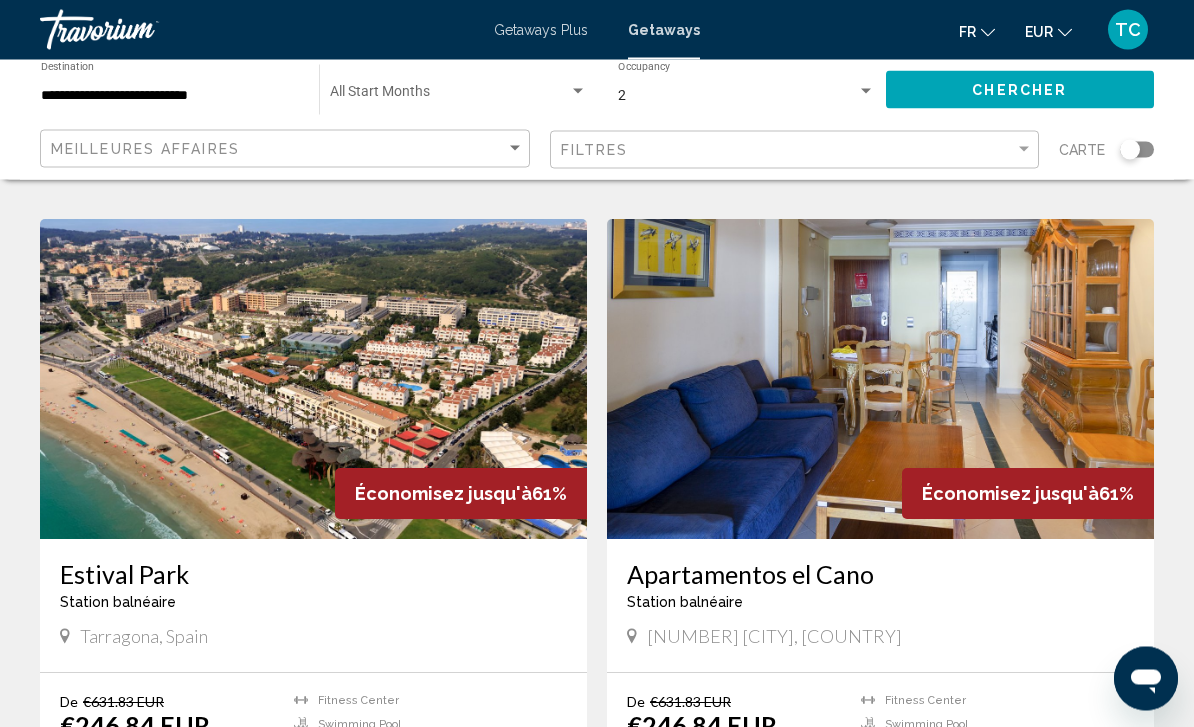 scroll, scrollTop: 3665, scrollLeft: 0, axis: vertical 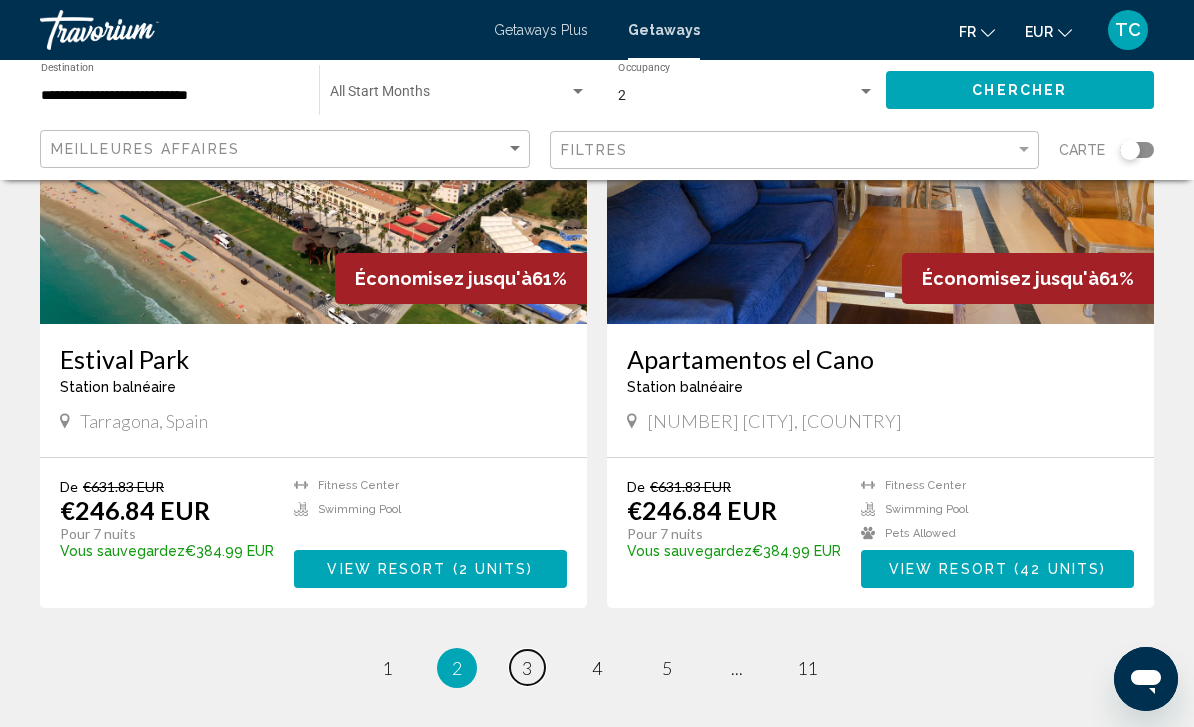 click on "page  3" at bounding box center (527, 667) 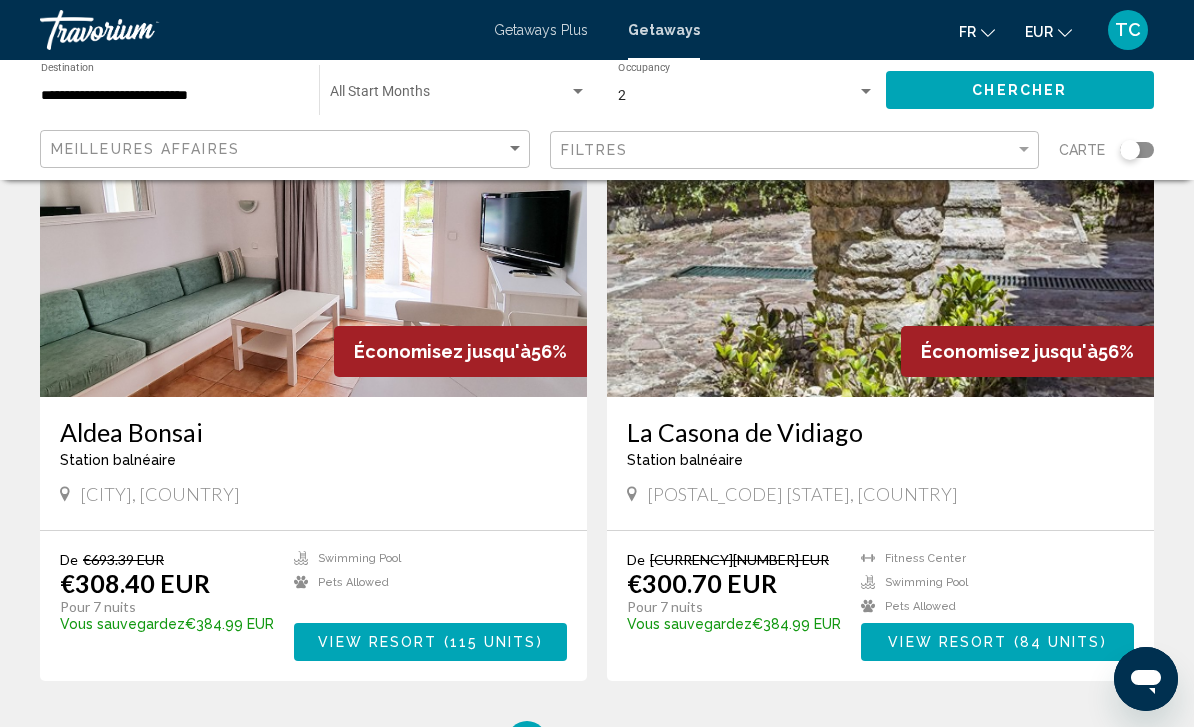 scroll, scrollTop: 3425, scrollLeft: 0, axis: vertical 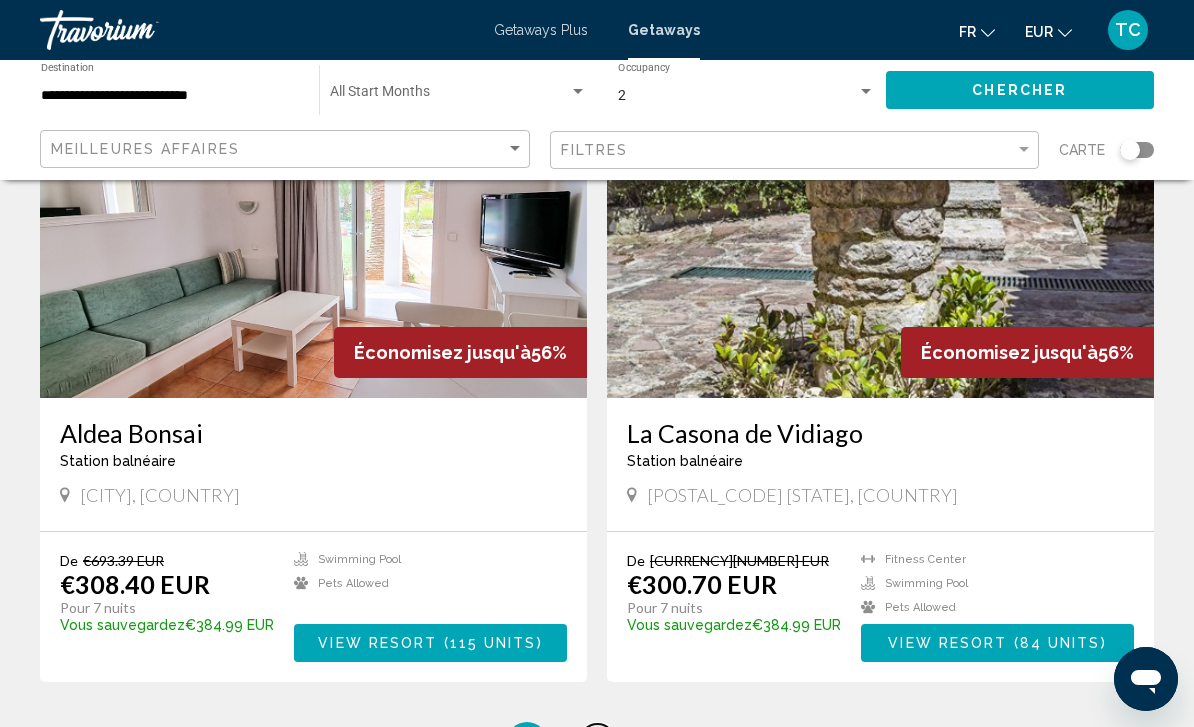 click on "page  4" at bounding box center (597, 741) 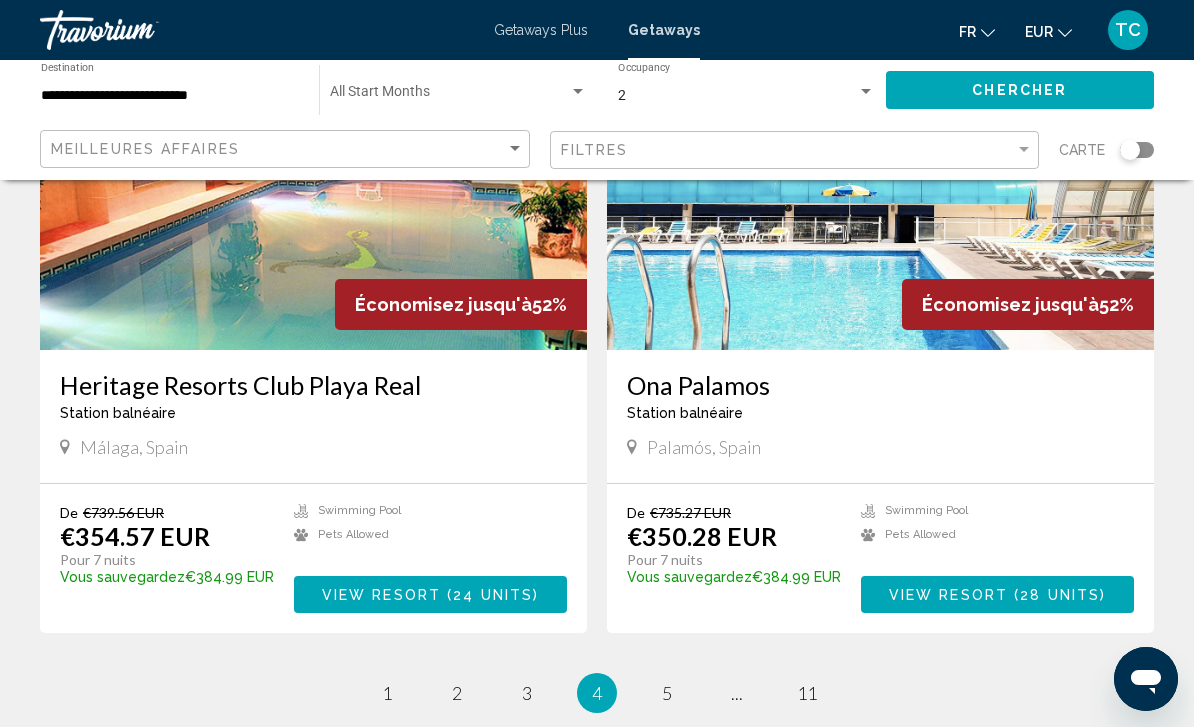 scroll, scrollTop: 3695, scrollLeft: 0, axis: vertical 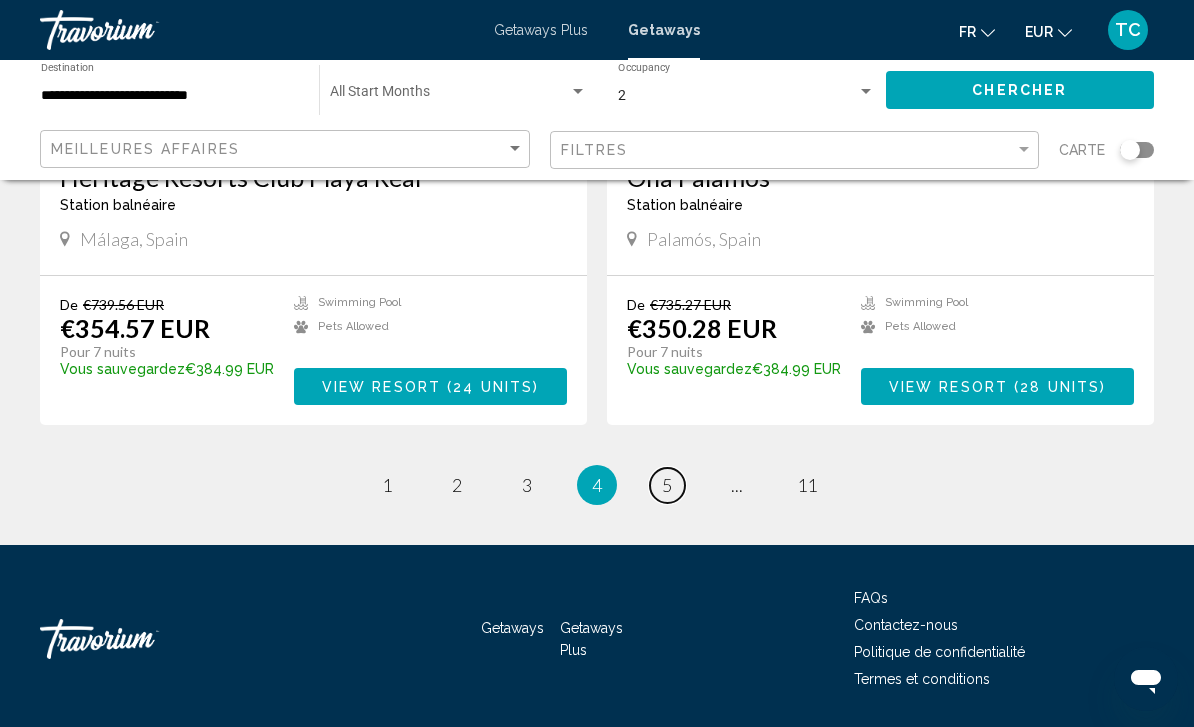 click on "page  5" at bounding box center [667, 485] 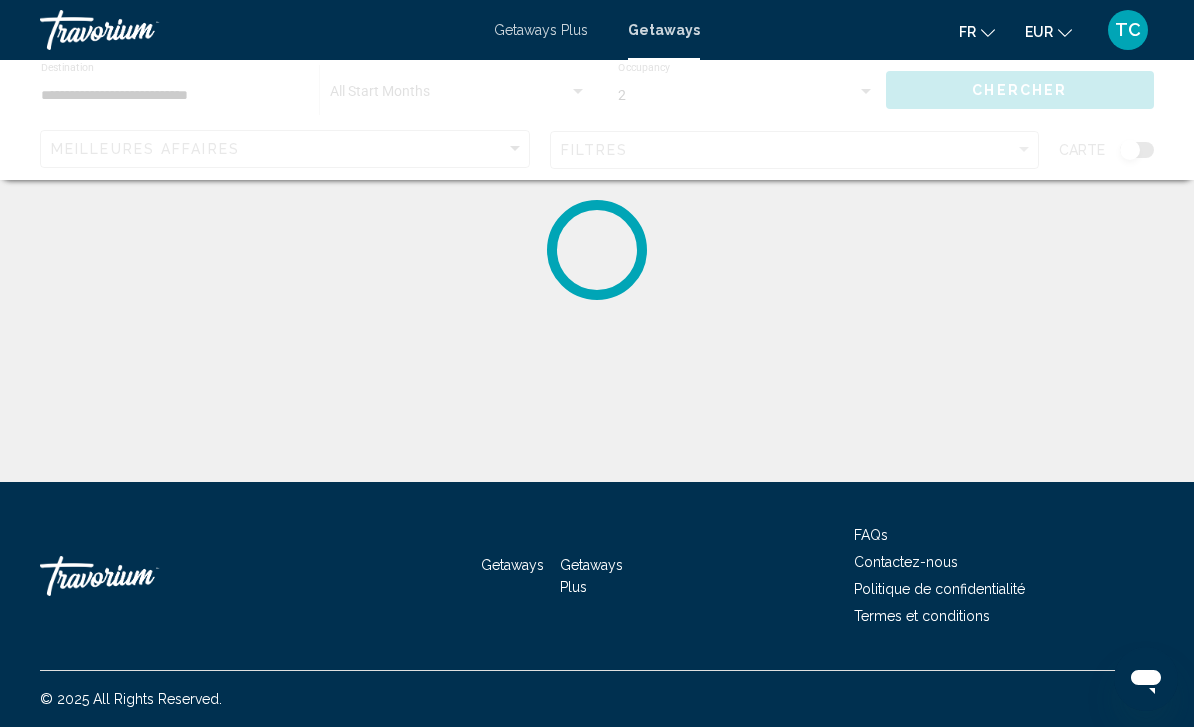scroll, scrollTop: 0, scrollLeft: 0, axis: both 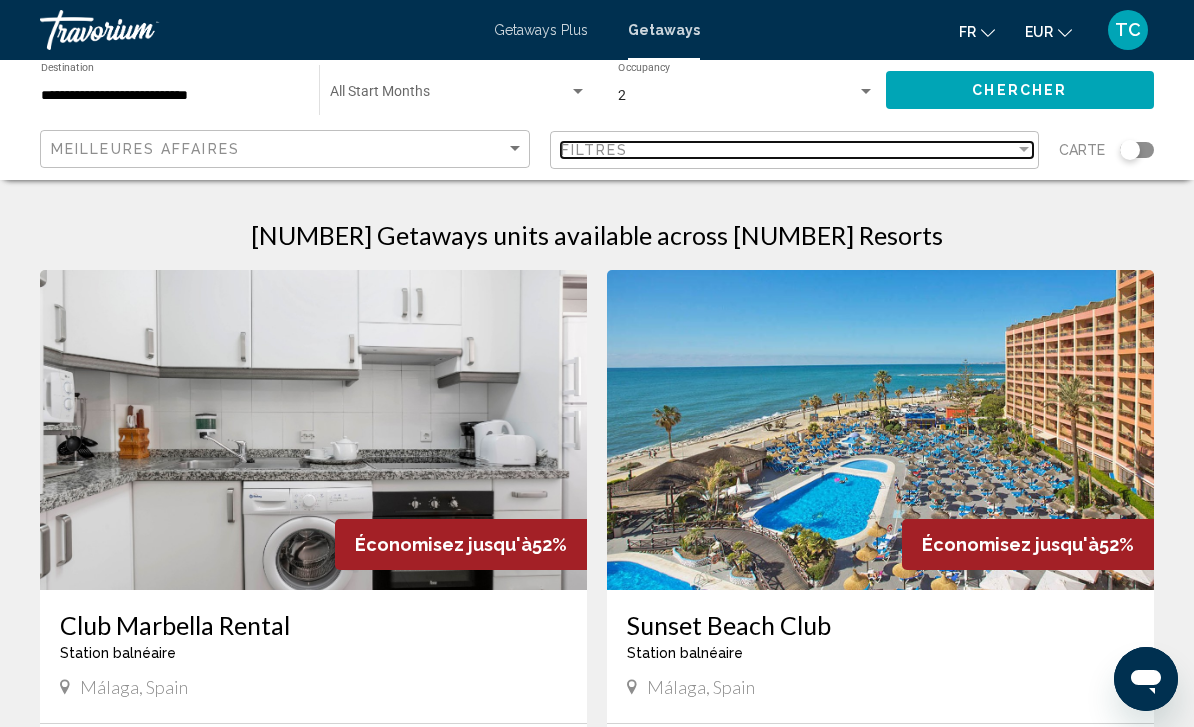 click at bounding box center (1024, 150) 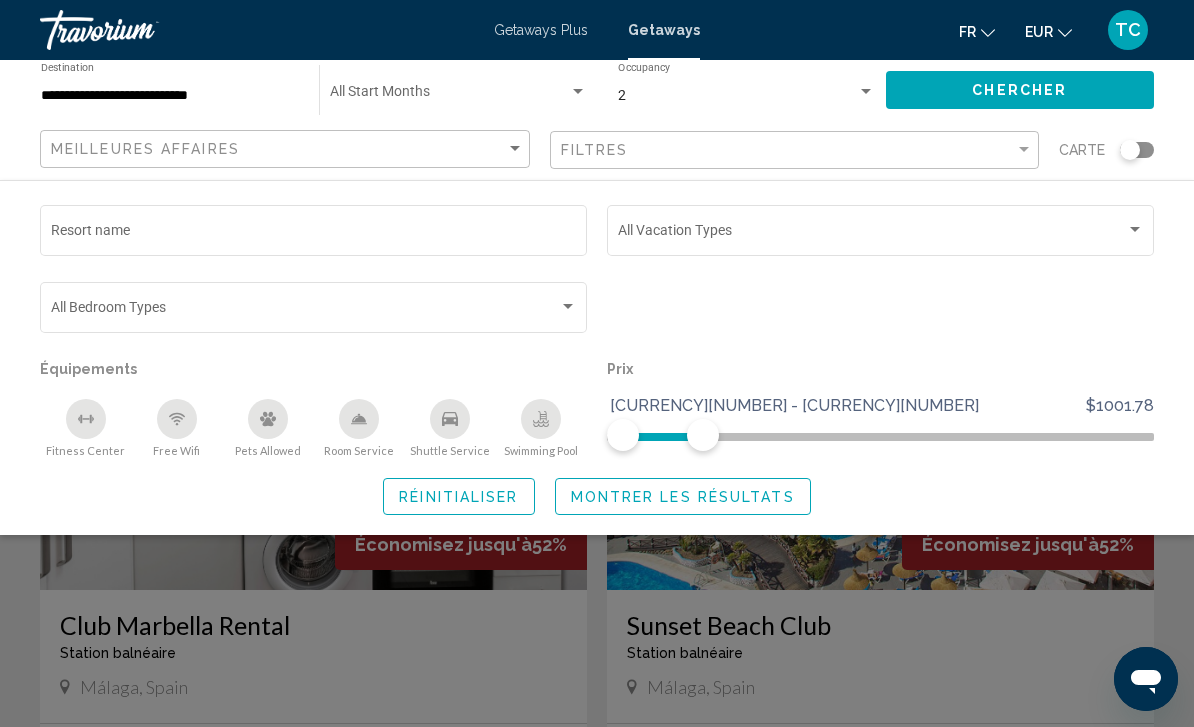 click on "Montrer les résultats" 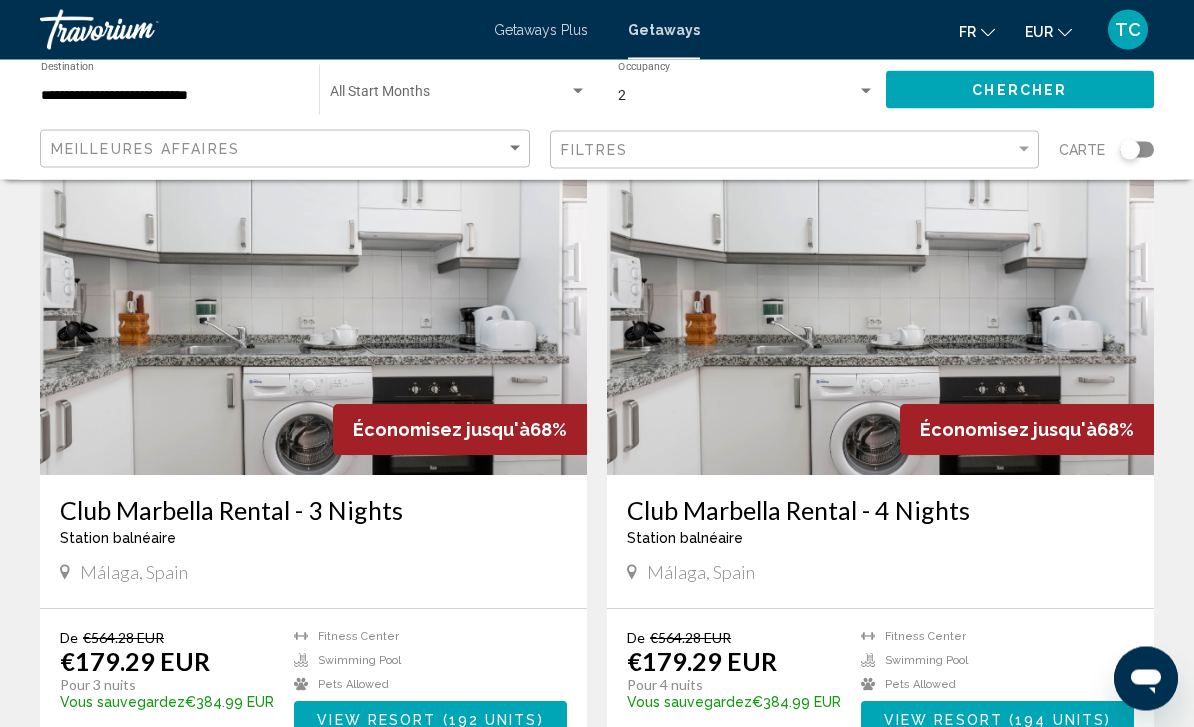 scroll, scrollTop: 762, scrollLeft: 0, axis: vertical 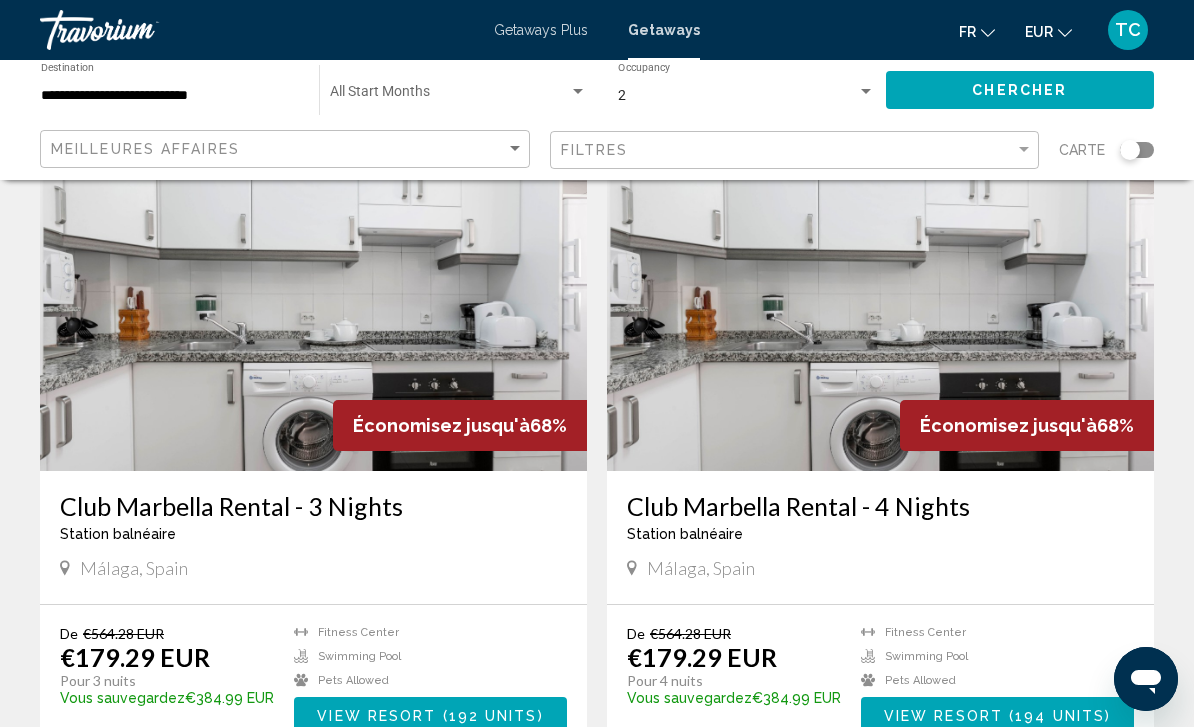 click at bounding box center [313, 311] 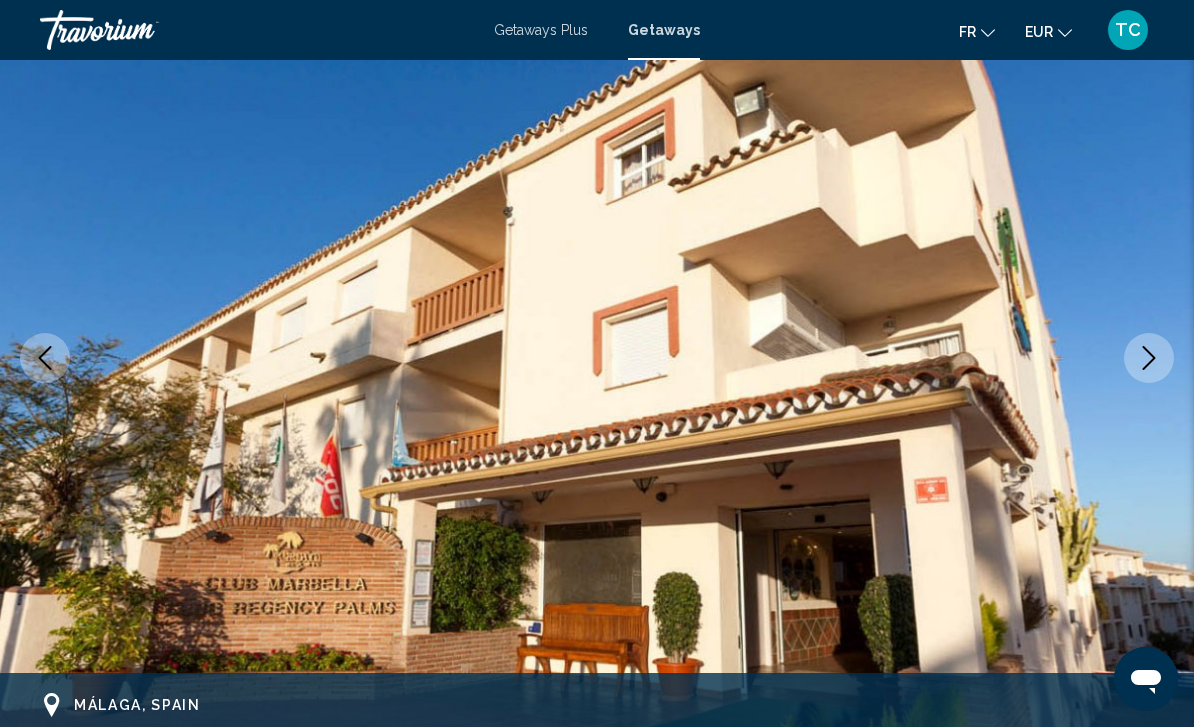 scroll, scrollTop: 178, scrollLeft: 0, axis: vertical 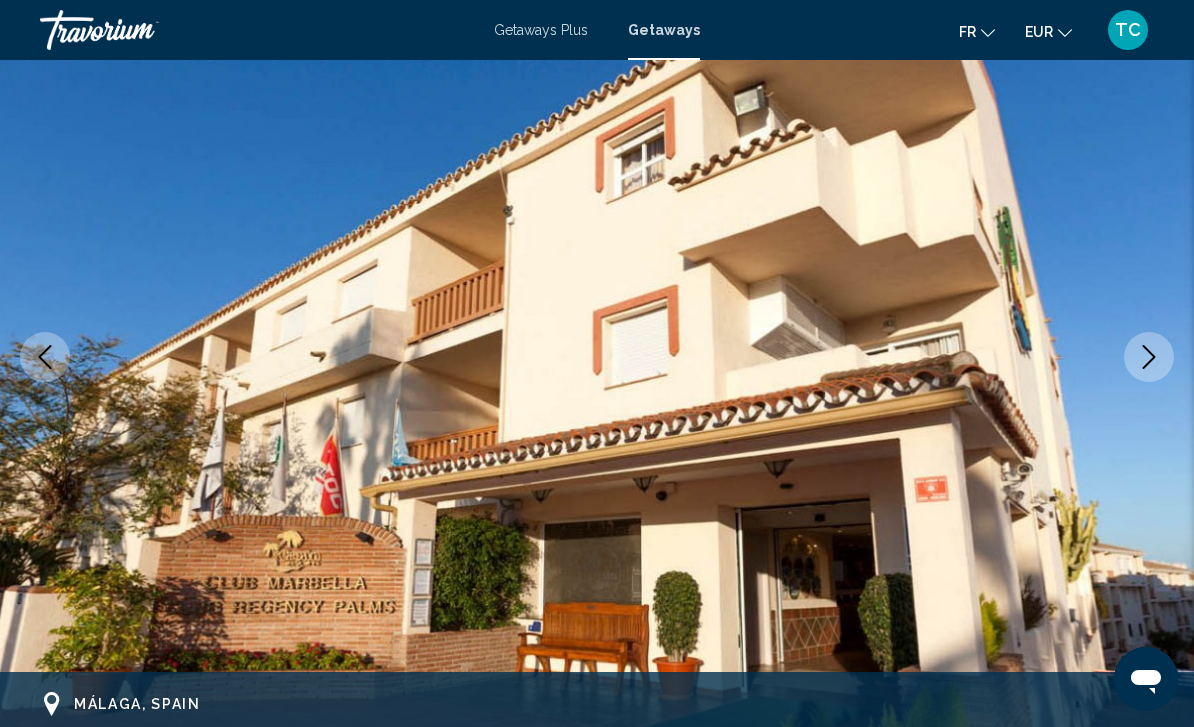 click at bounding box center [1149, 357] 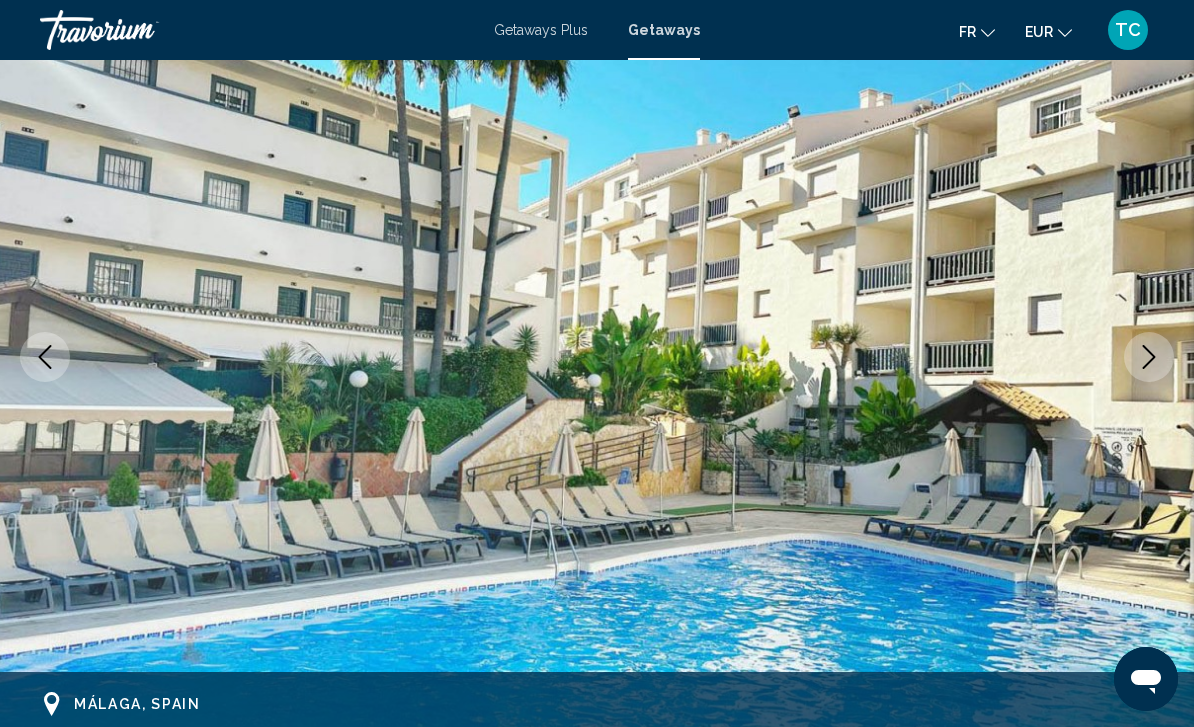 click 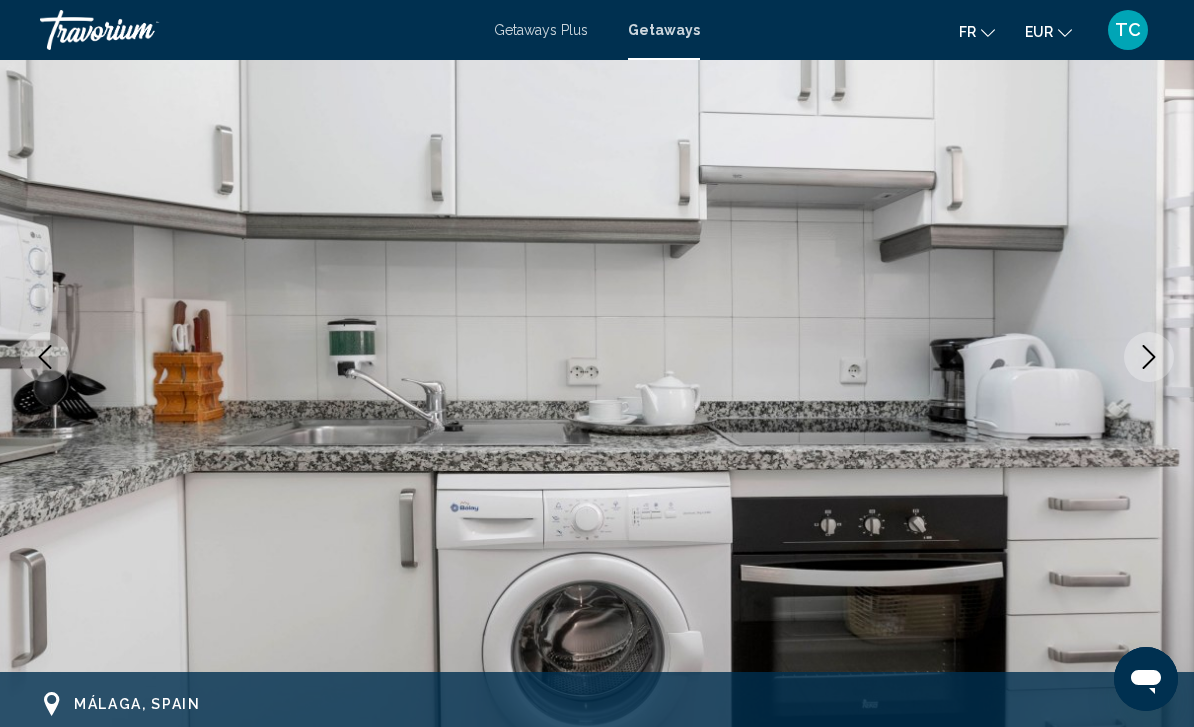 click at bounding box center (1149, 357) 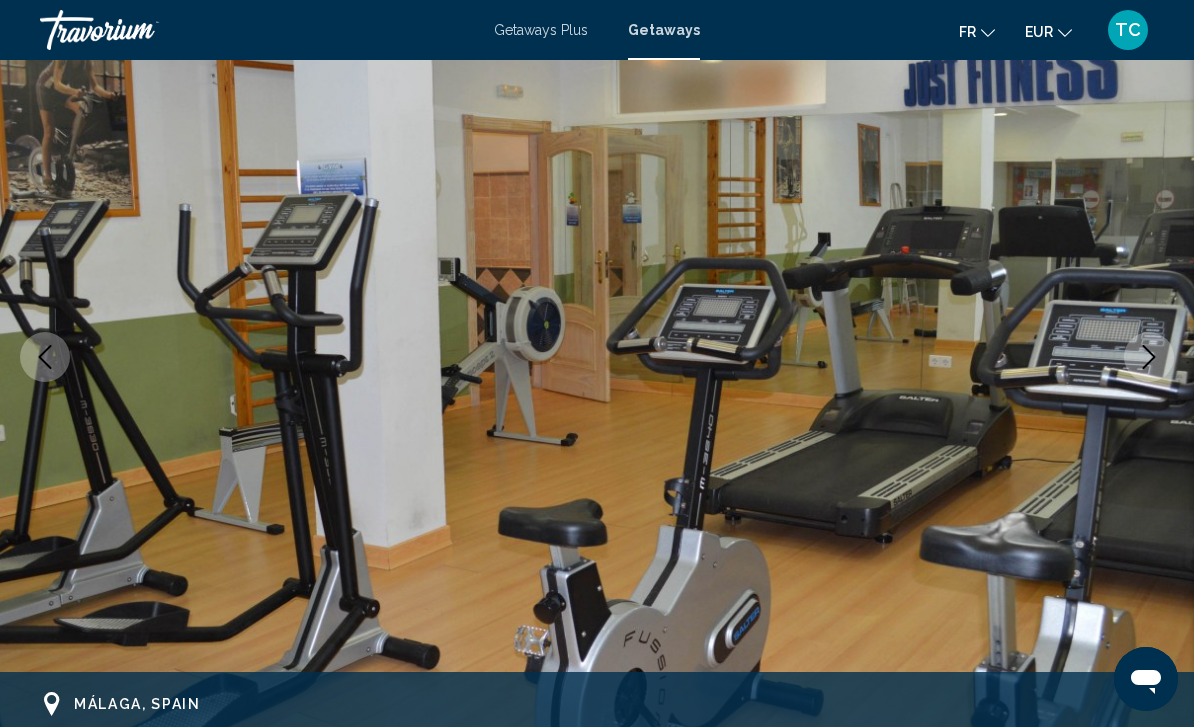 click at bounding box center [1149, 357] 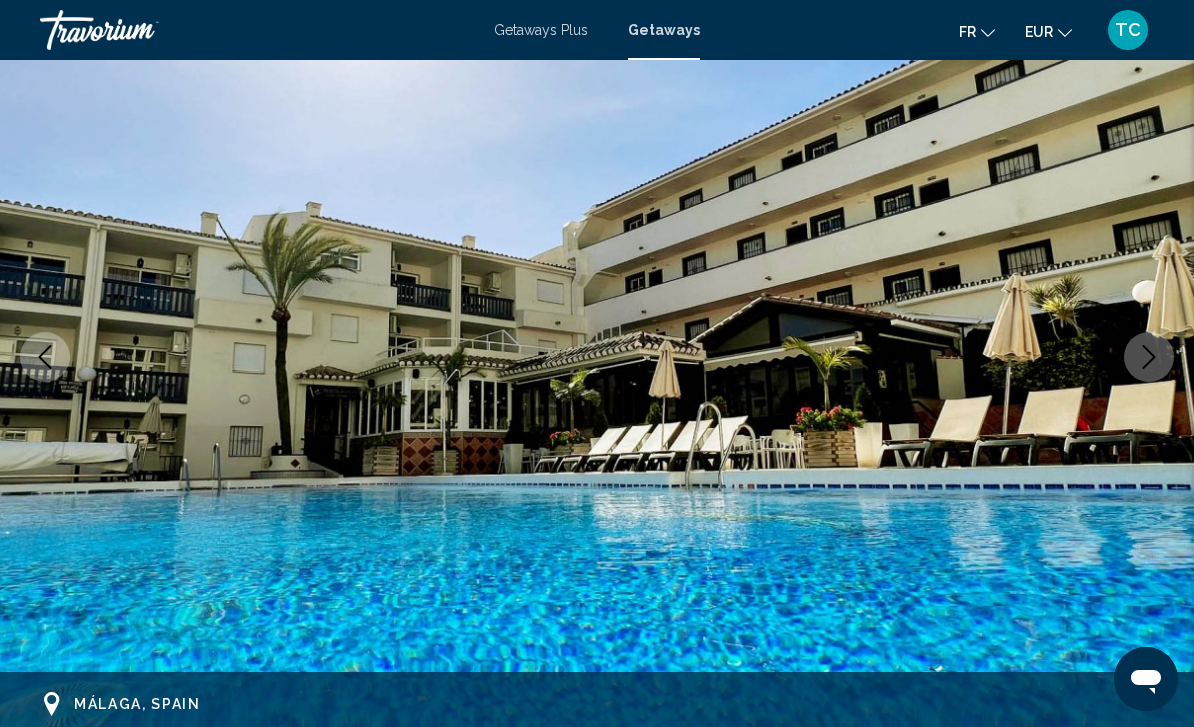 click at bounding box center (1149, 357) 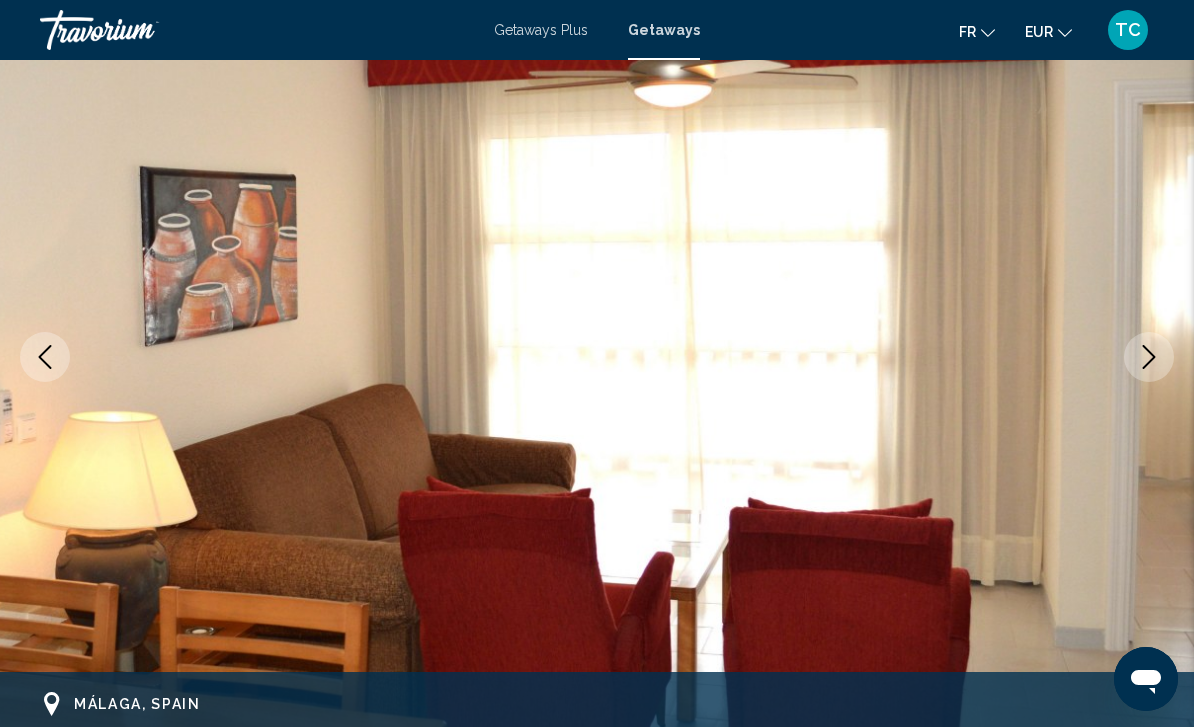 click at bounding box center [1149, 357] 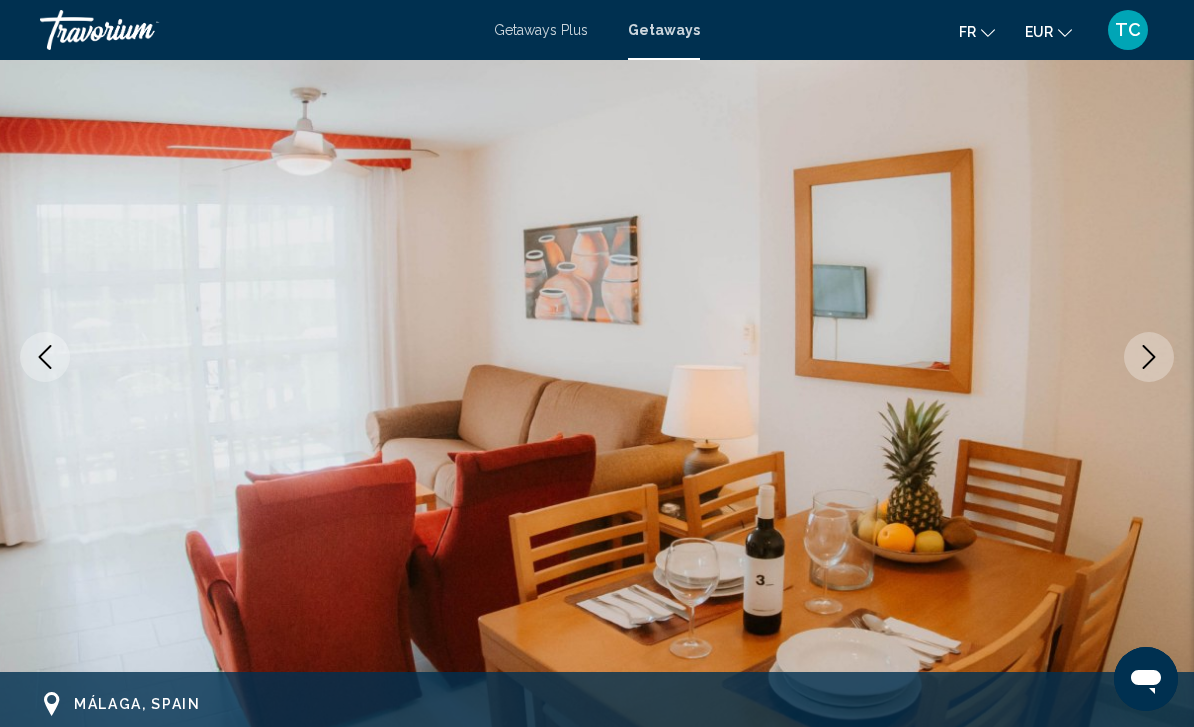 click at bounding box center [1149, 357] 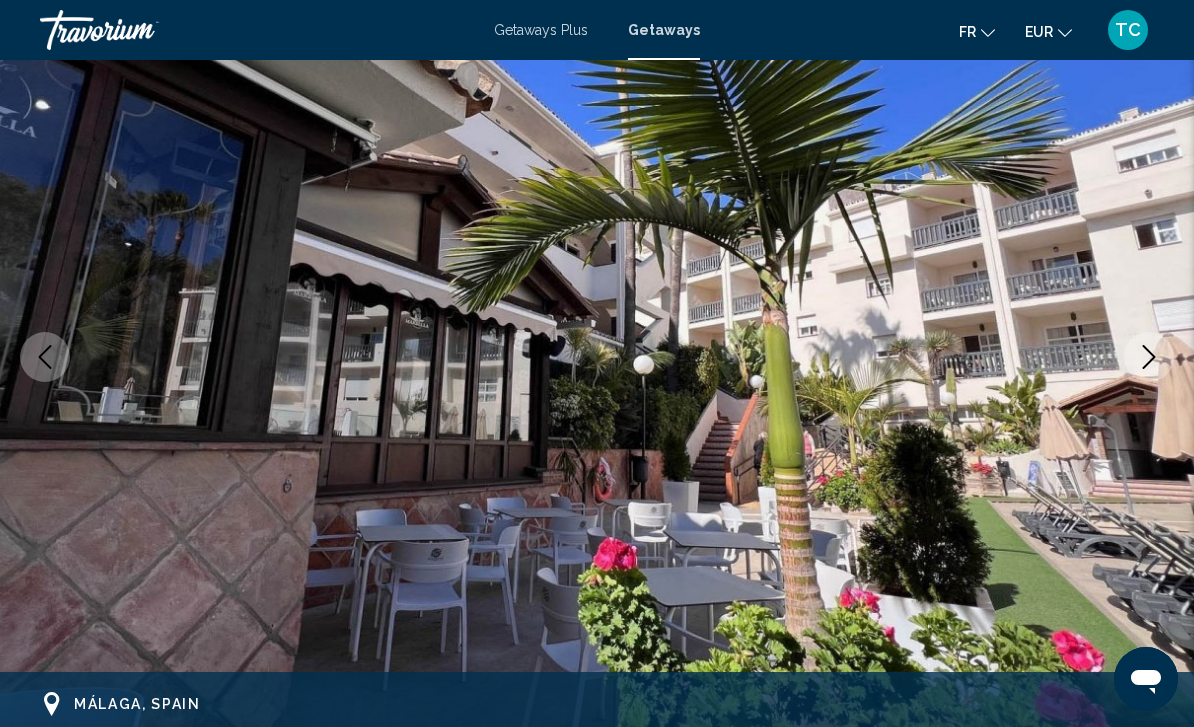 click 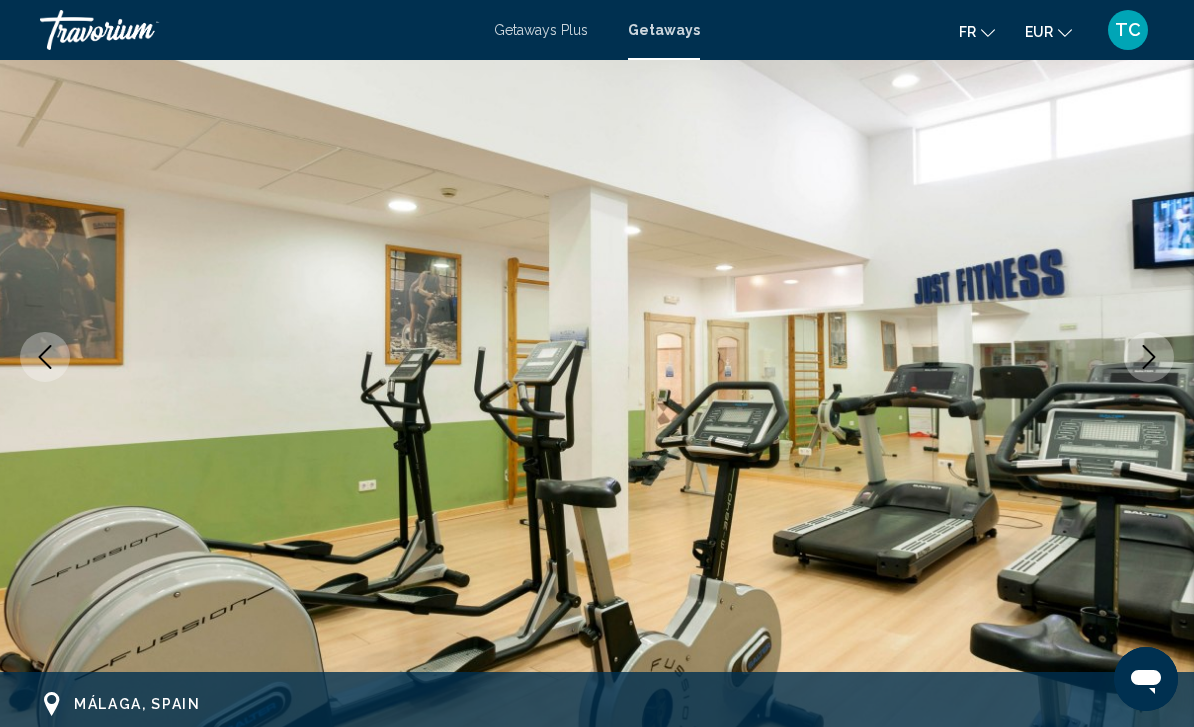 click 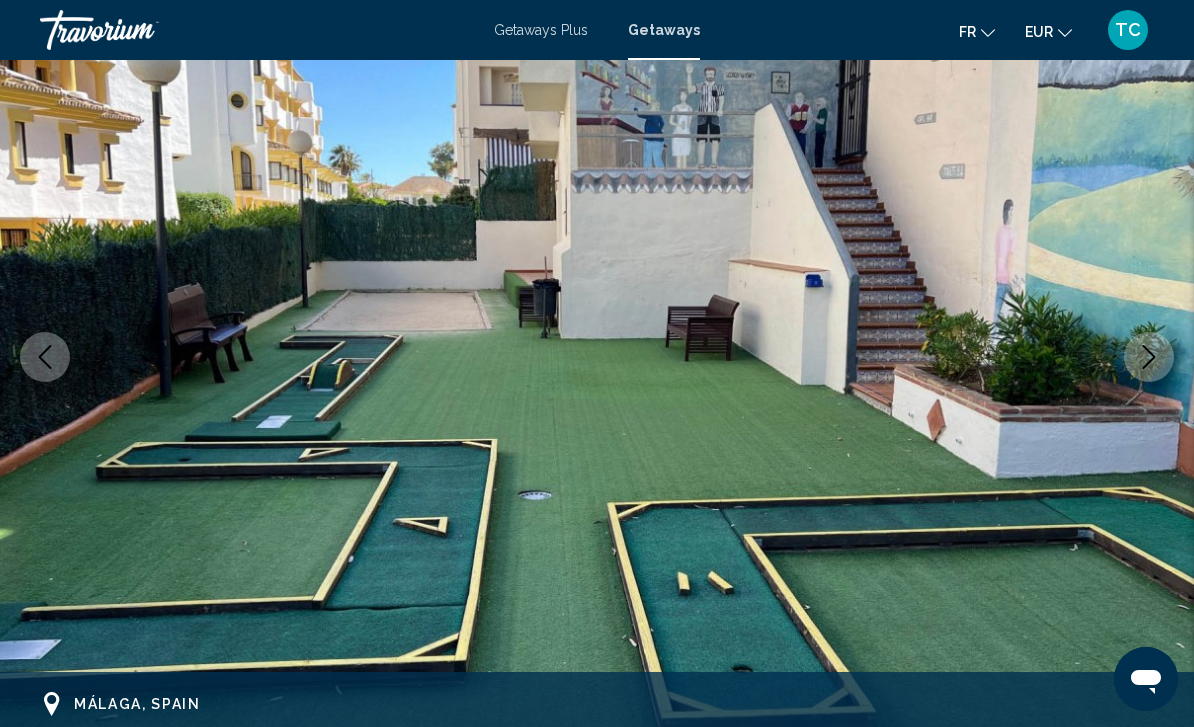 click 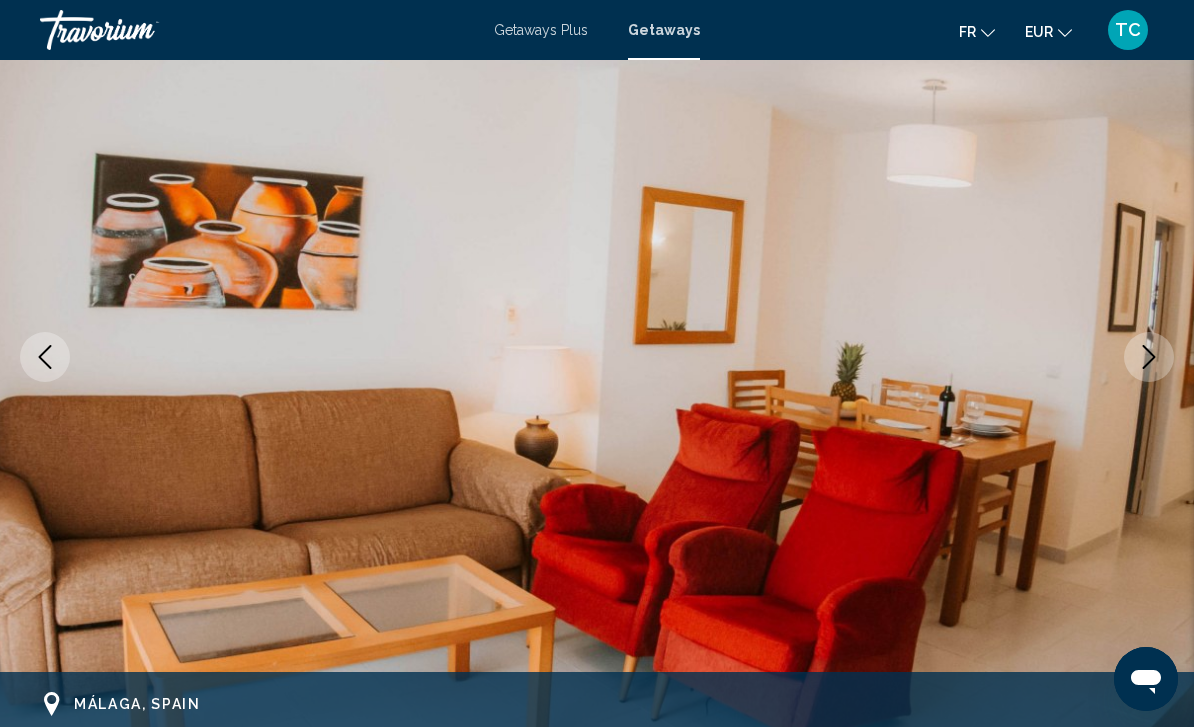 click at bounding box center [1149, 357] 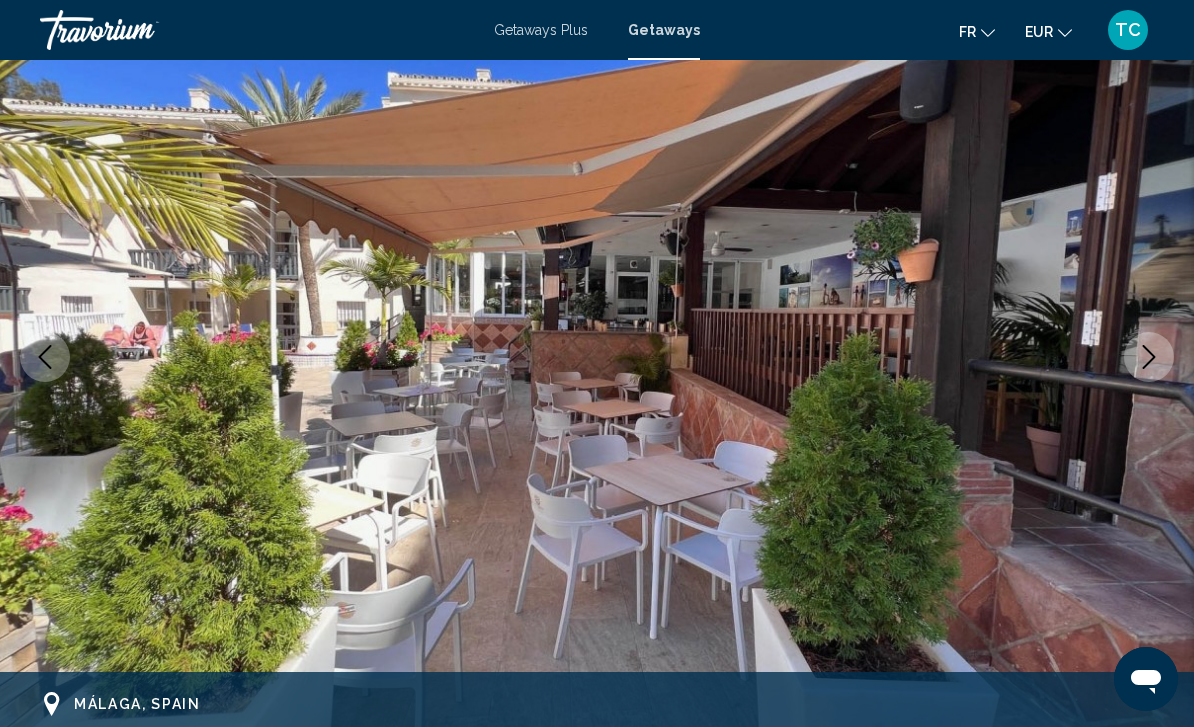 click 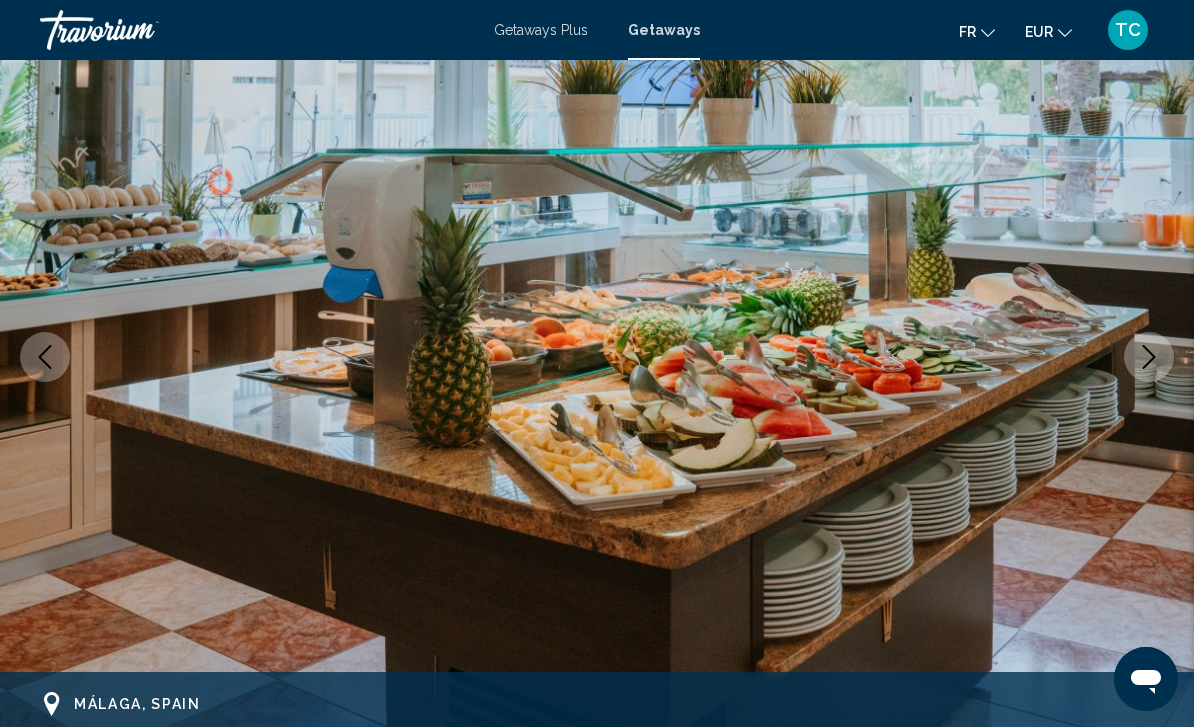click 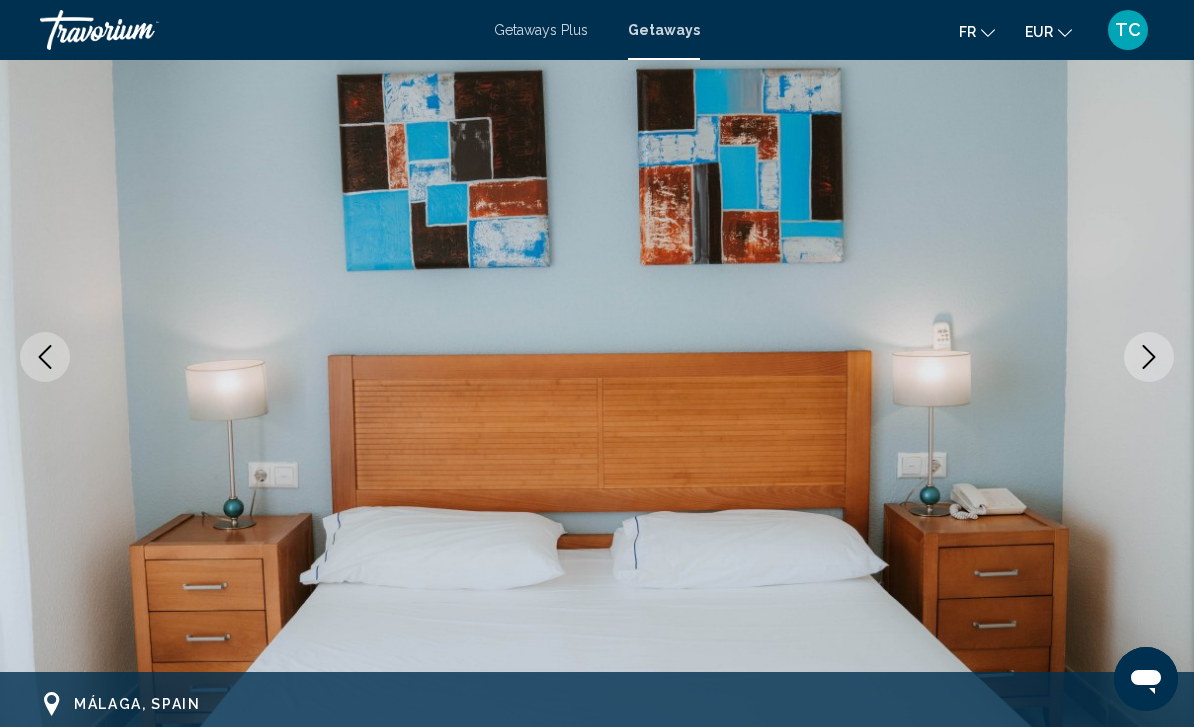 click 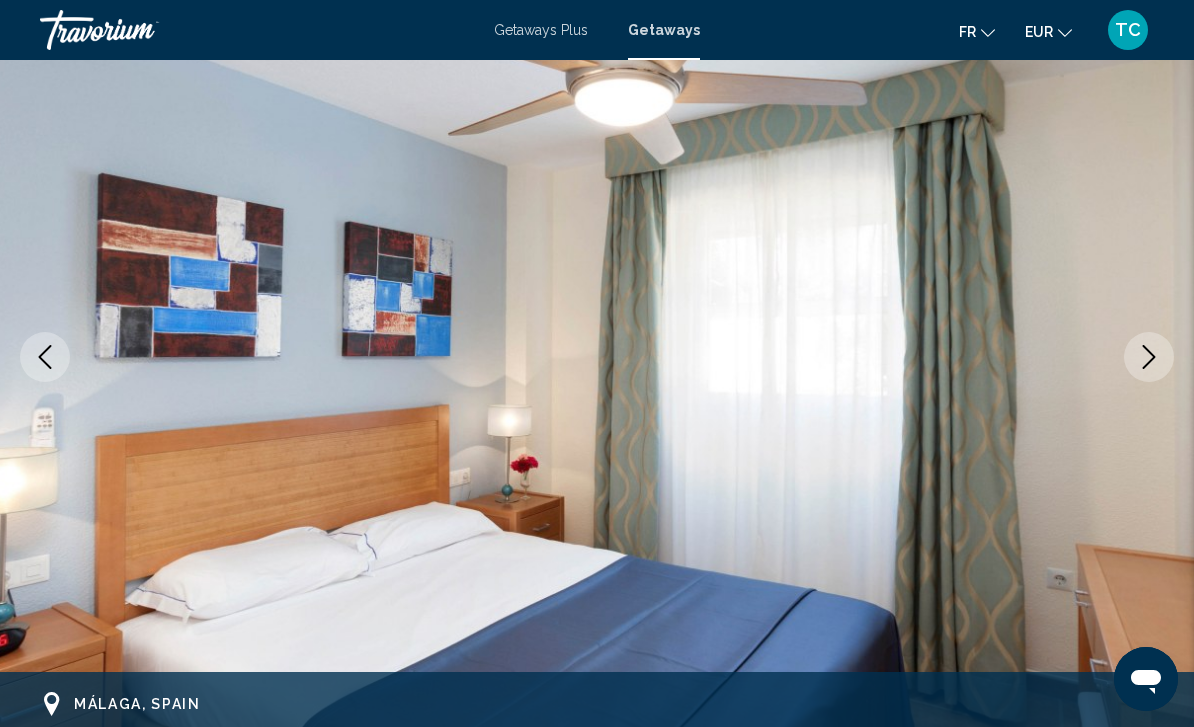 click 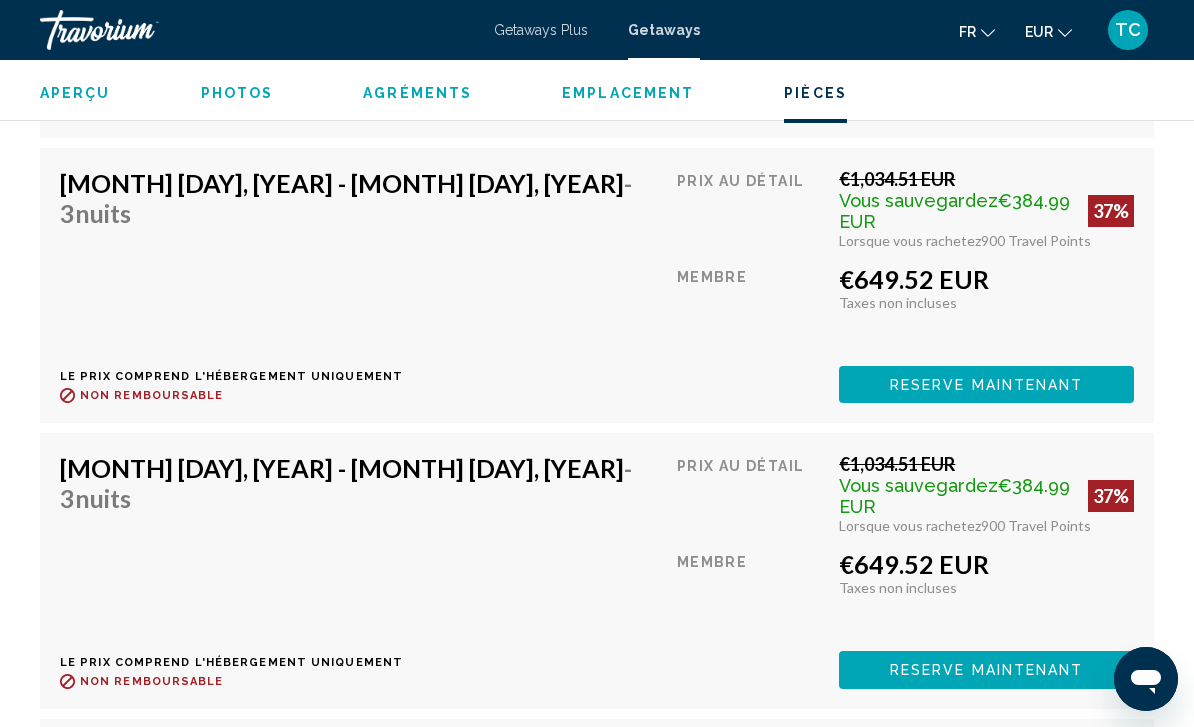 scroll, scrollTop: 3903, scrollLeft: 0, axis: vertical 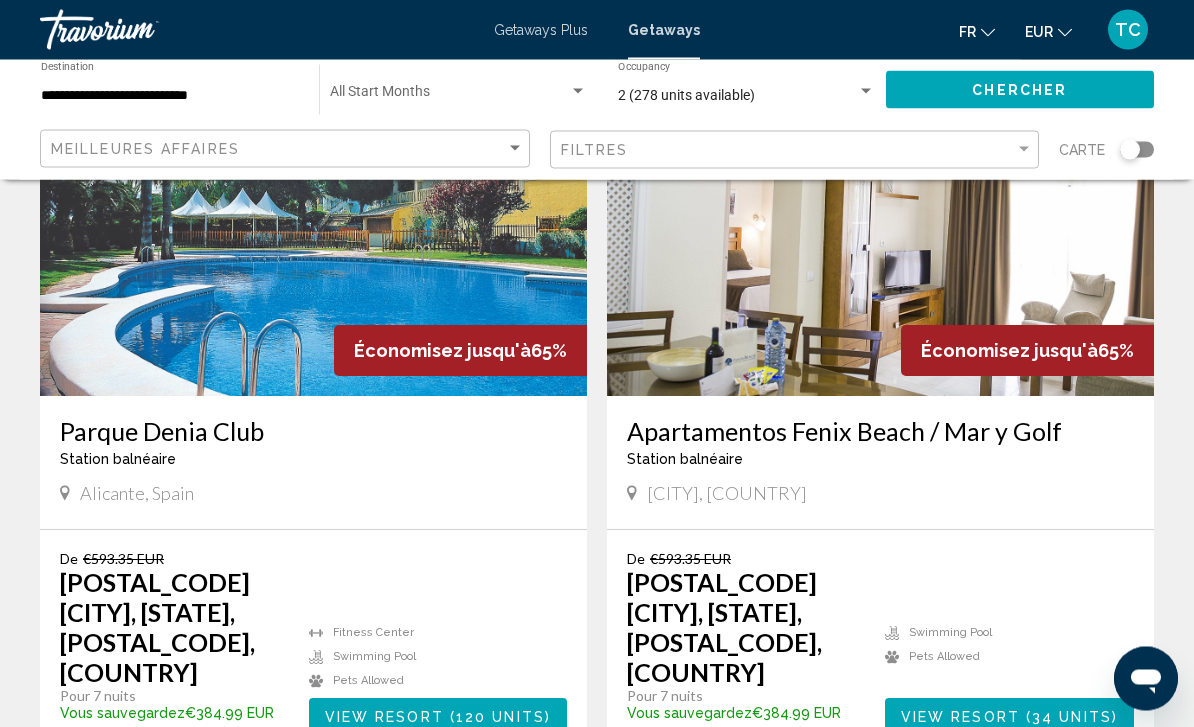 click on "2" at bounding box center [597, 816] 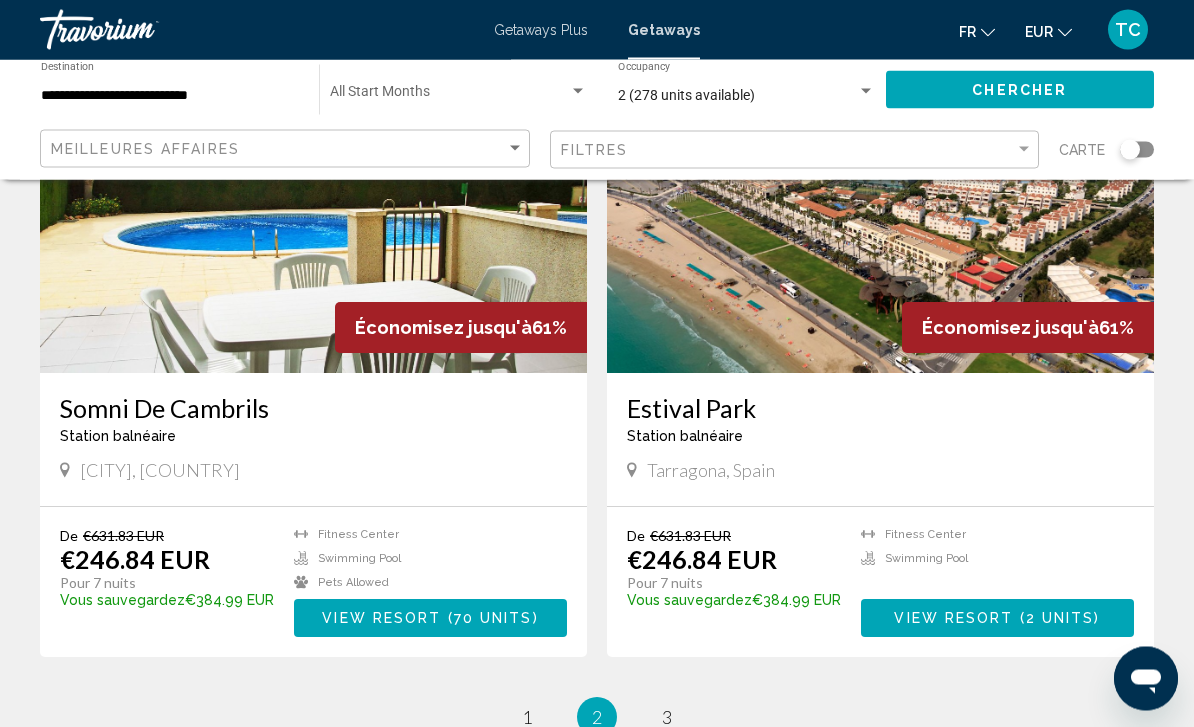 scroll, scrollTop: 3665, scrollLeft: 0, axis: vertical 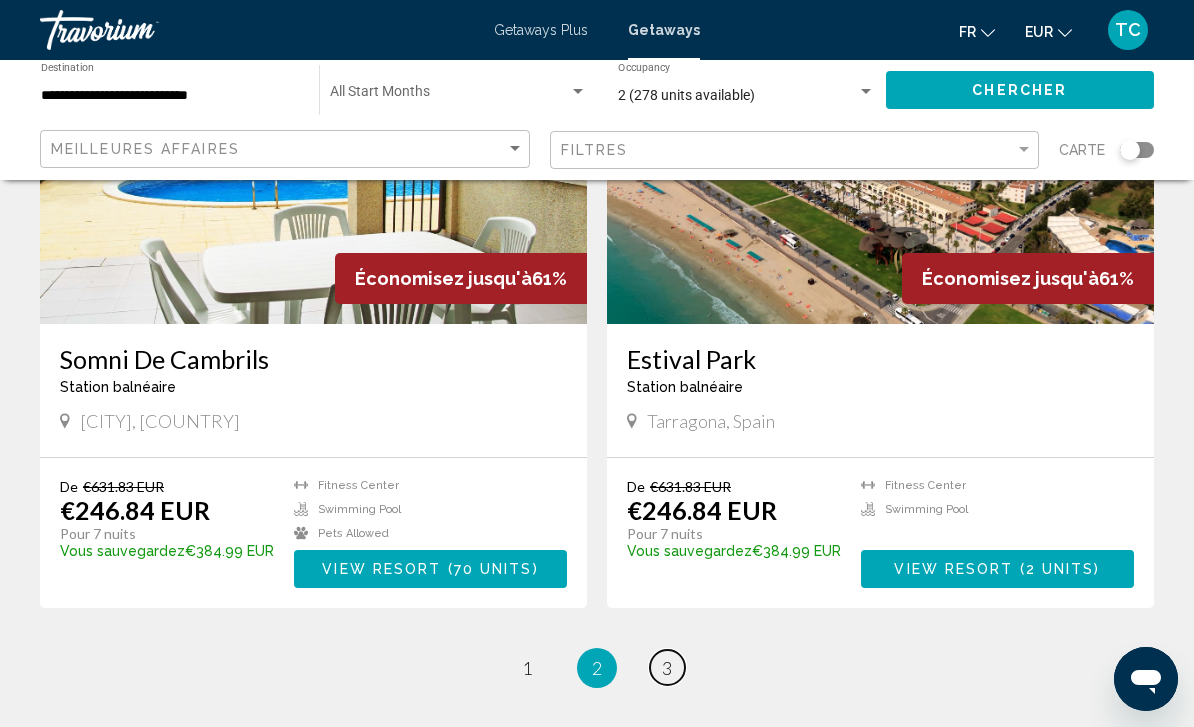 click on "3" at bounding box center [667, 668] 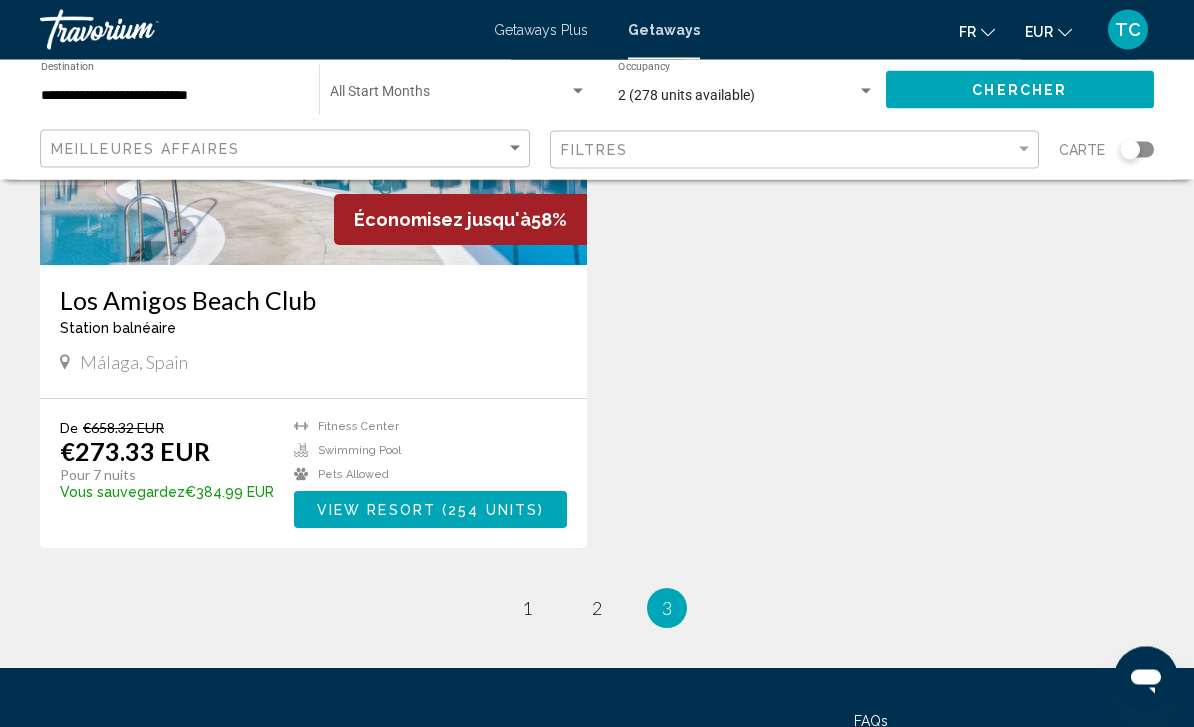 scroll, scrollTop: 2920, scrollLeft: 0, axis: vertical 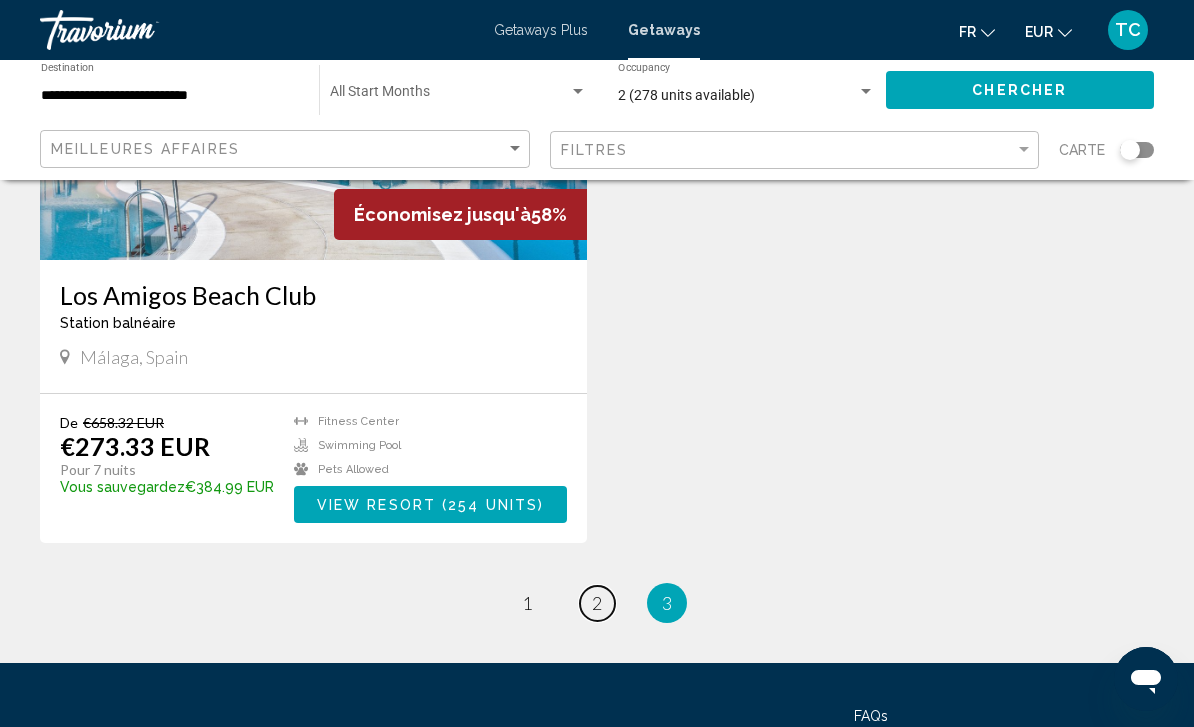 click on "2" at bounding box center (597, 603) 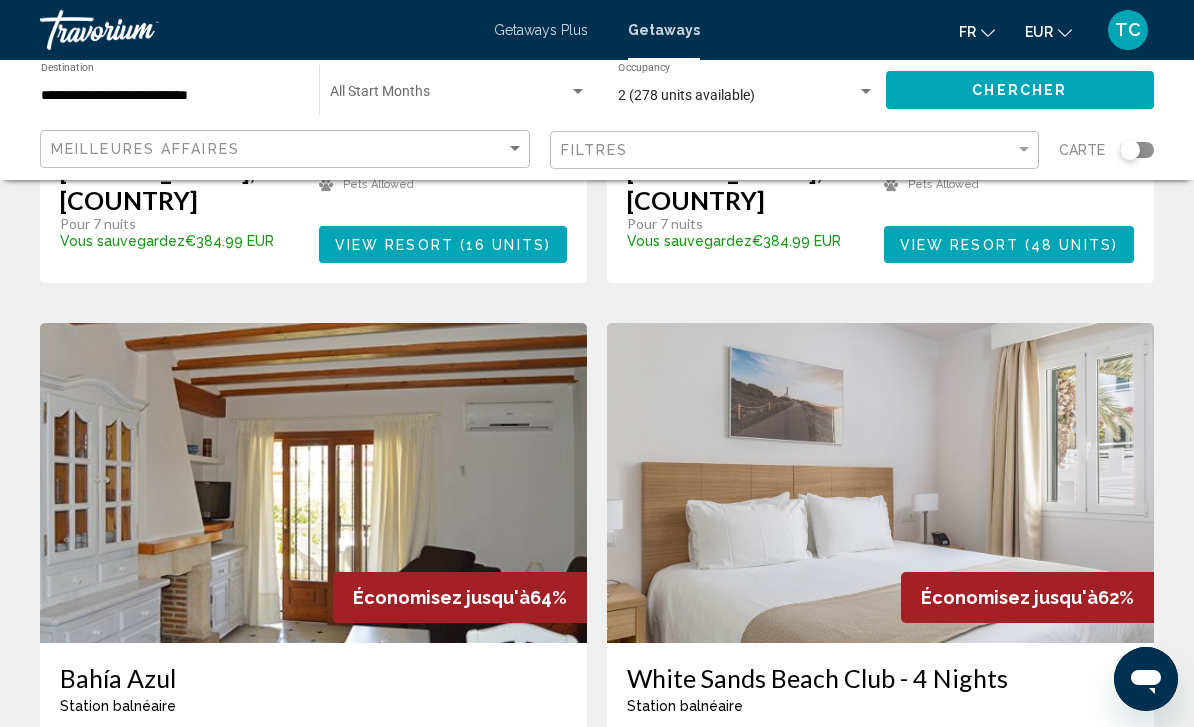 scroll, scrollTop: 1384, scrollLeft: 0, axis: vertical 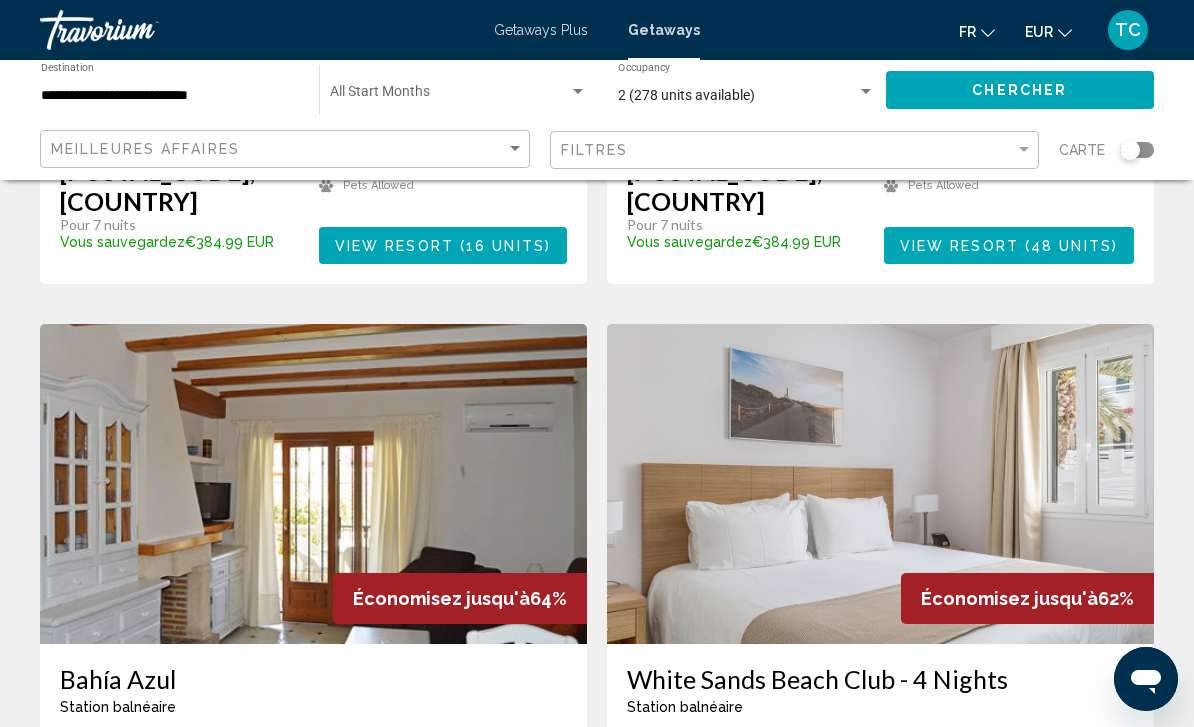 click at bounding box center [880, 484] 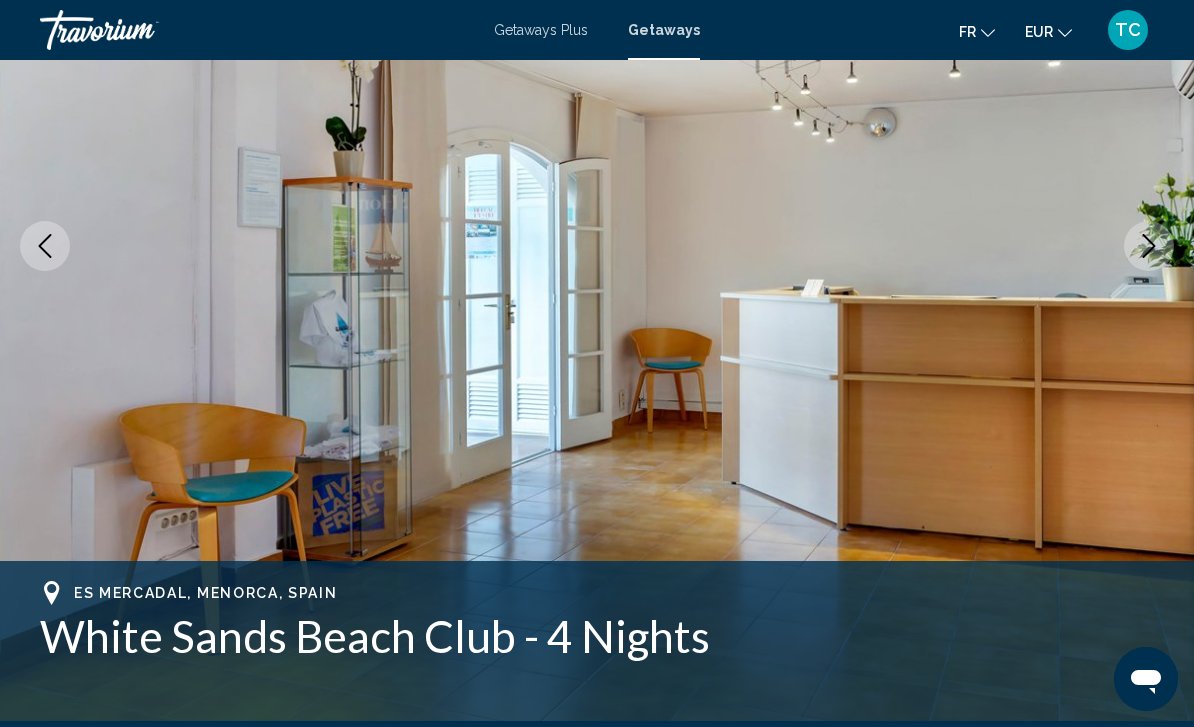 scroll, scrollTop: 288, scrollLeft: 0, axis: vertical 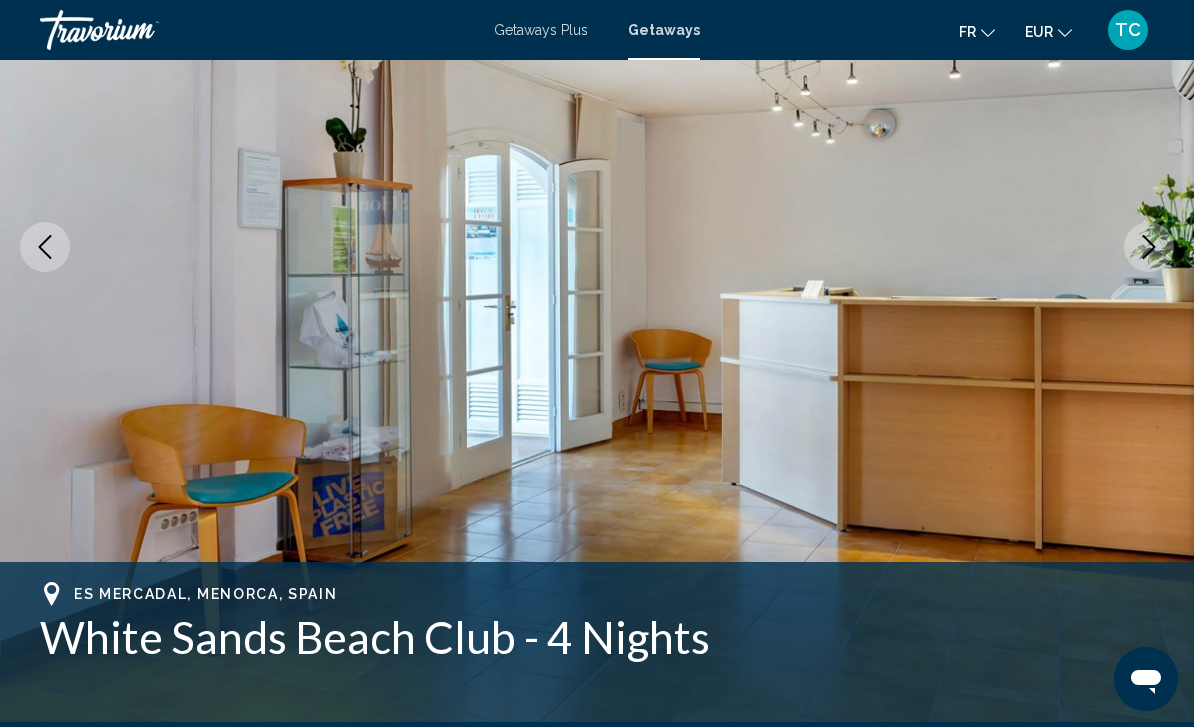 click at bounding box center (597, 247) 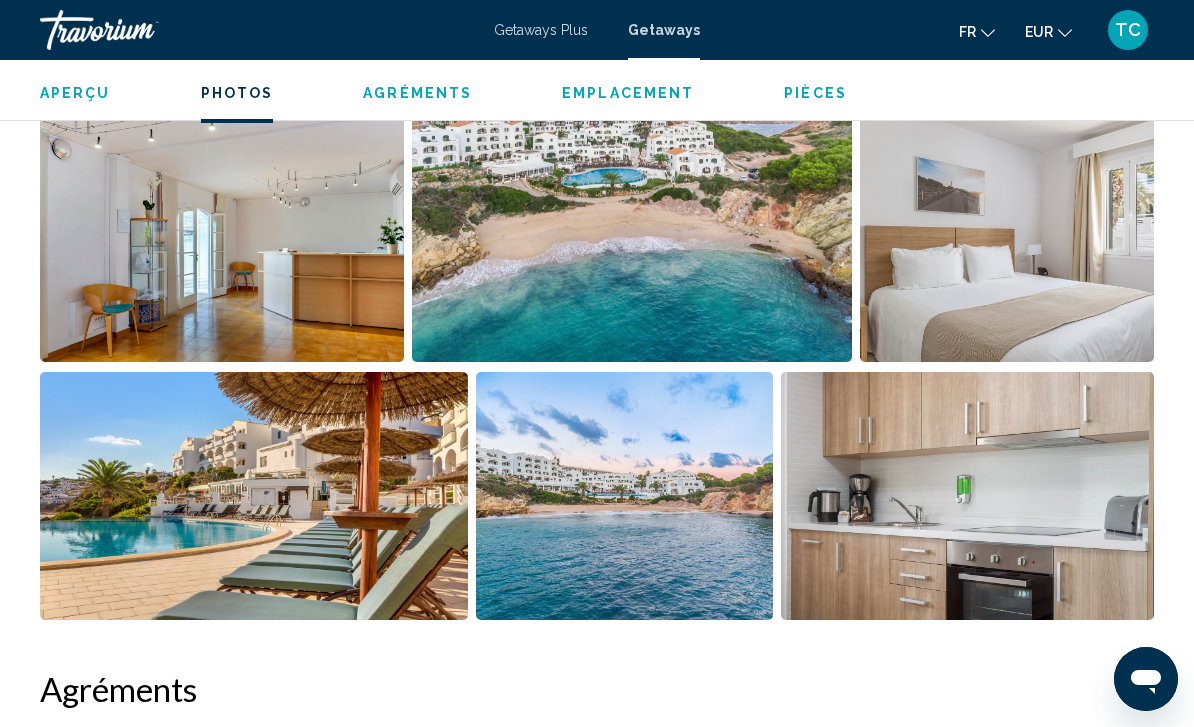 scroll, scrollTop: 1371, scrollLeft: 0, axis: vertical 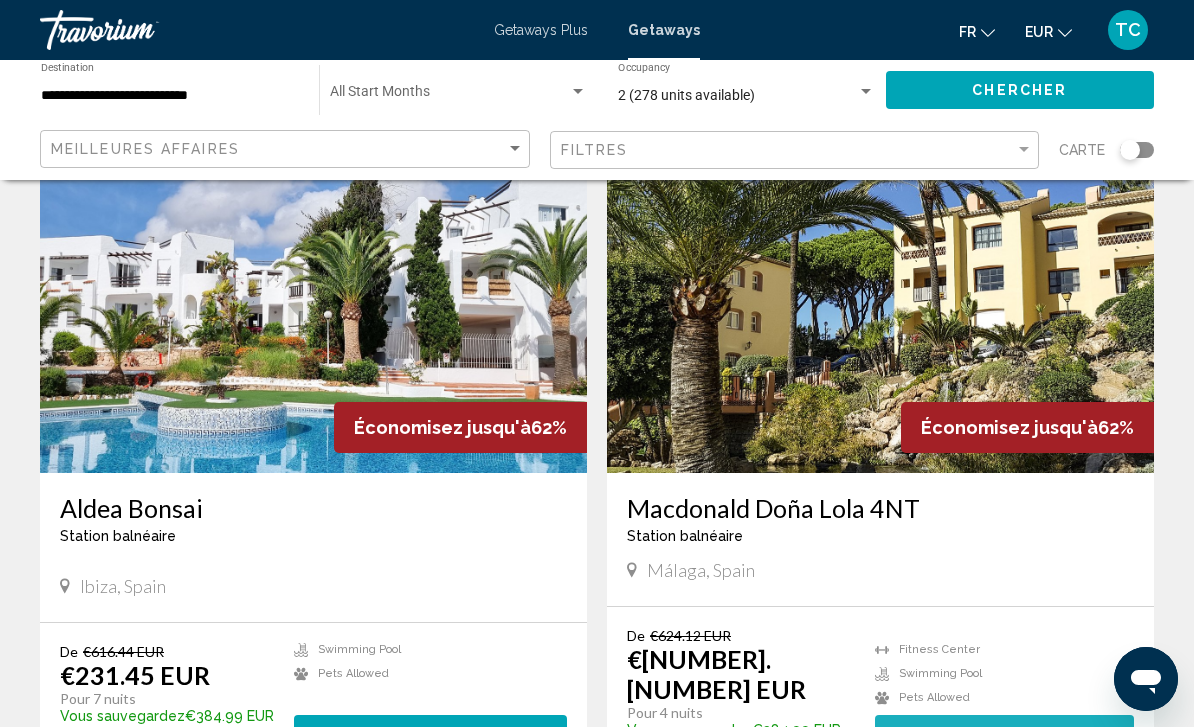 click on "View Resort    ( 104 units )" at bounding box center [1004, 733] 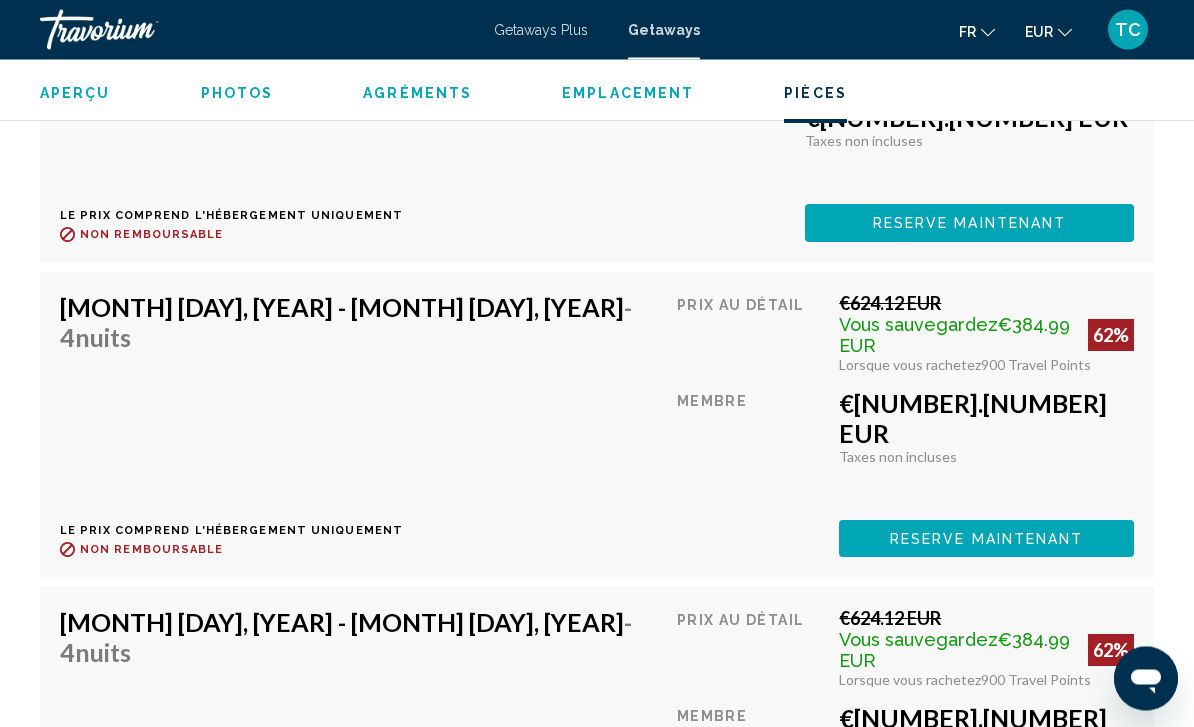 scroll, scrollTop: 5730, scrollLeft: 0, axis: vertical 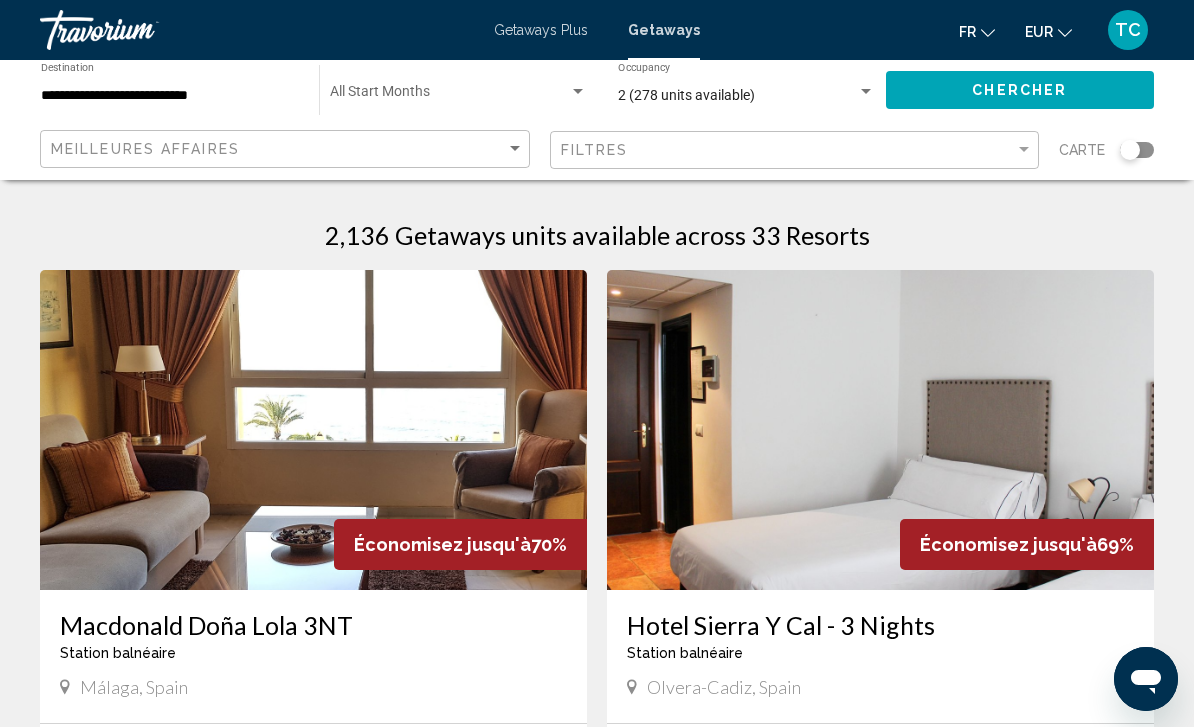 click on "**********" at bounding box center (170, 96) 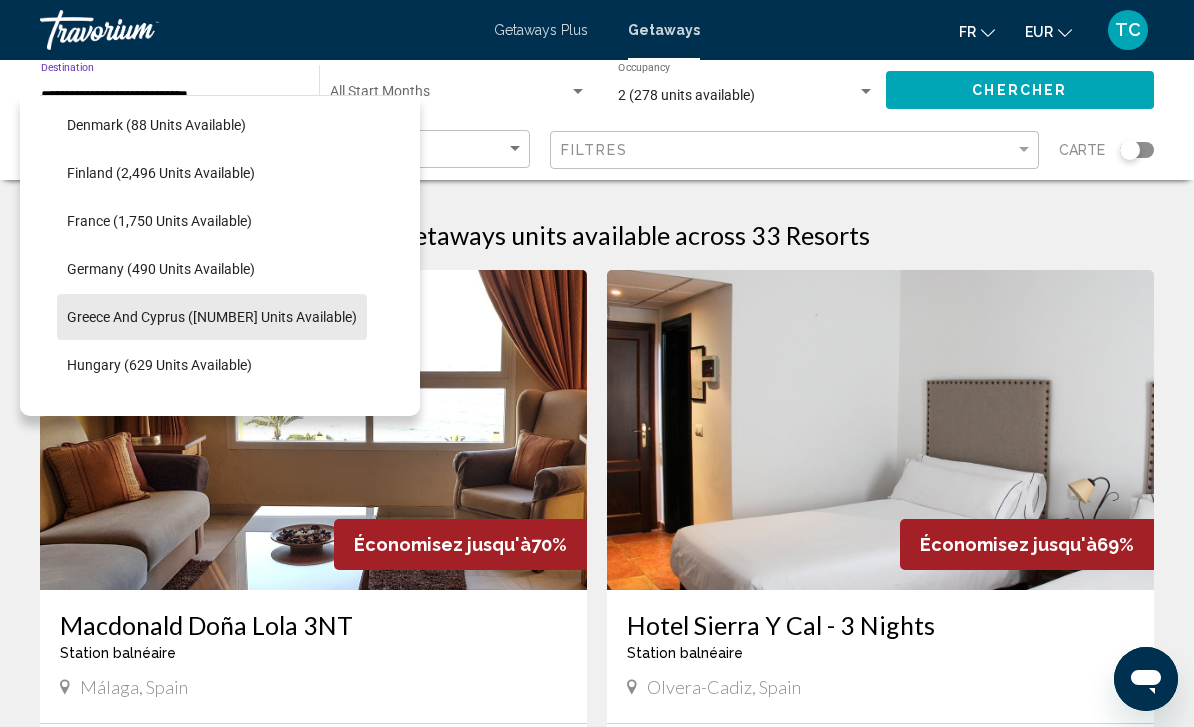 scroll, scrollTop: 482, scrollLeft: 3, axis: both 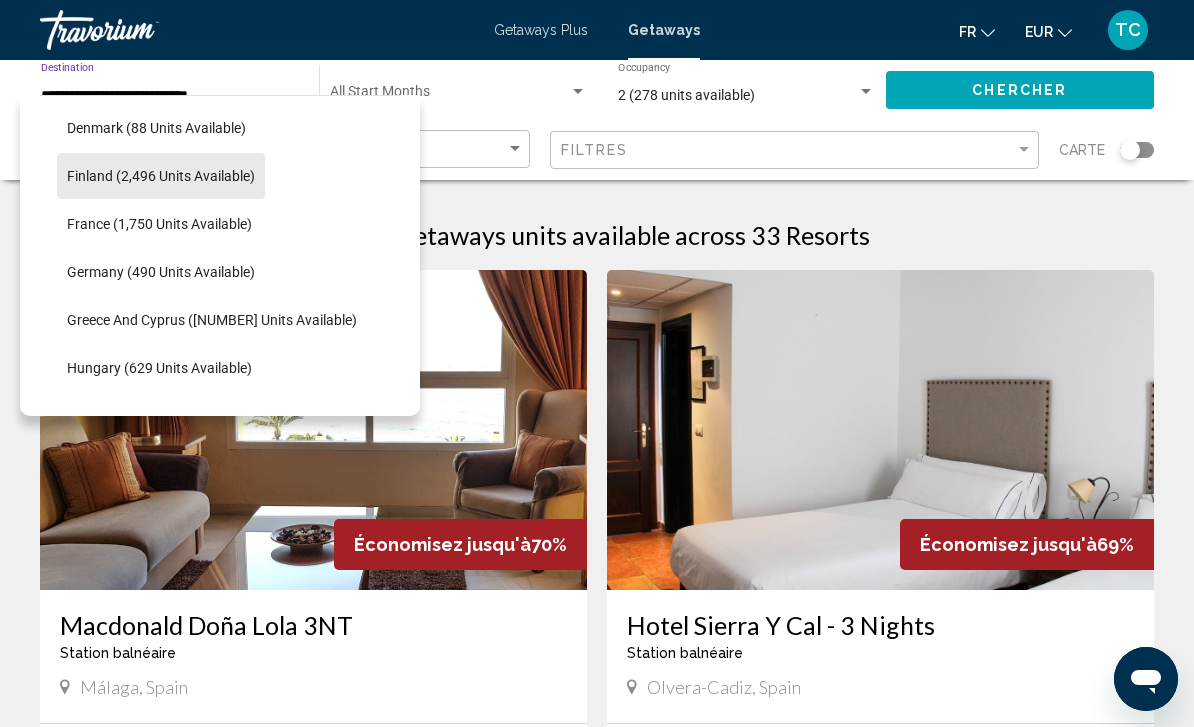 click on "Finland (2,496 units available)" 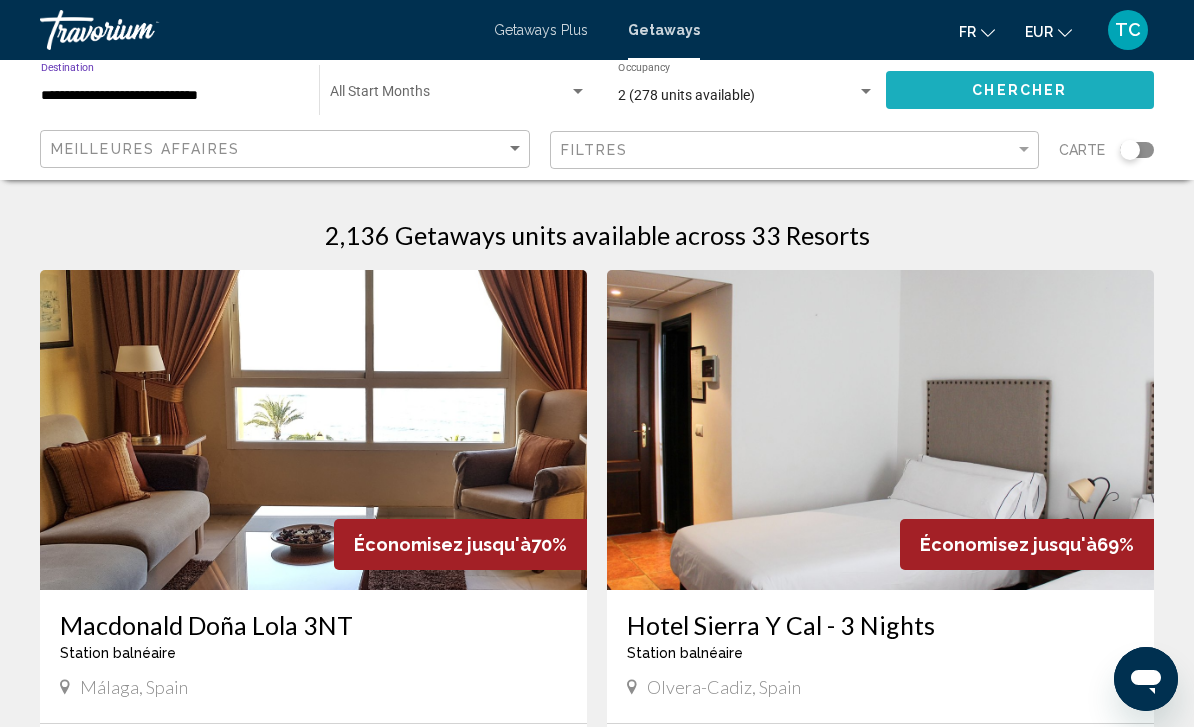 click on "Chercher" 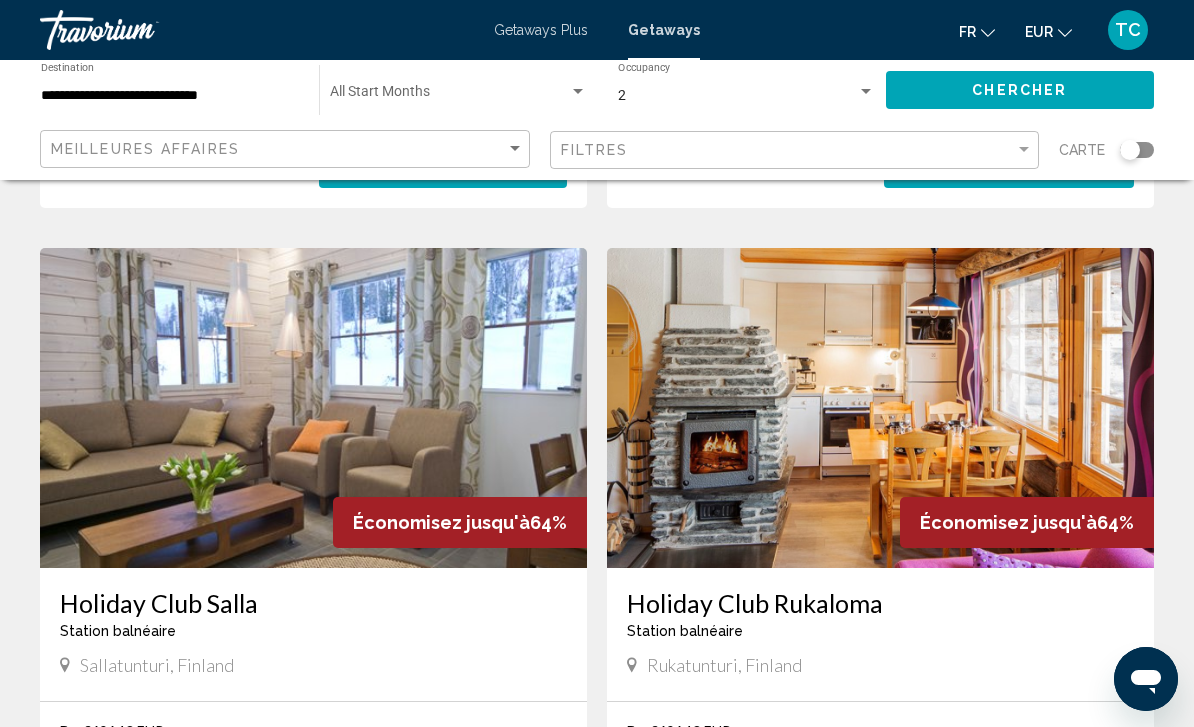 scroll, scrollTop: 2013, scrollLeft: 0, axis: vertical 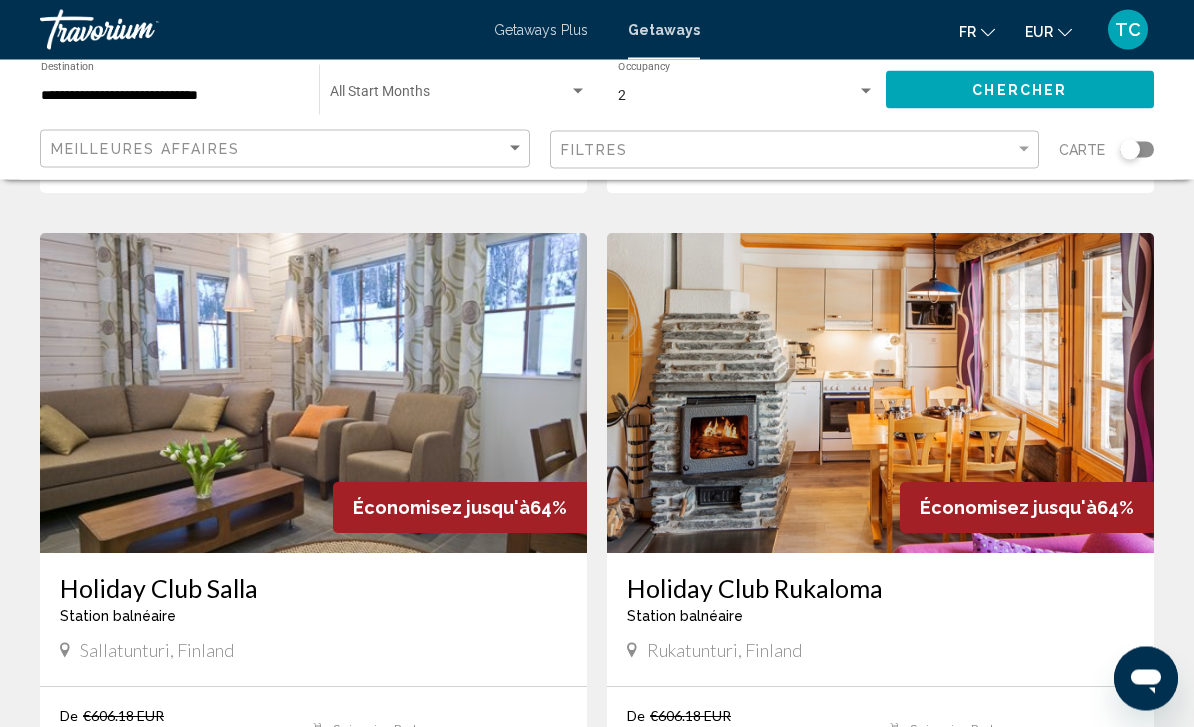 click at bounding box center (313, 394) 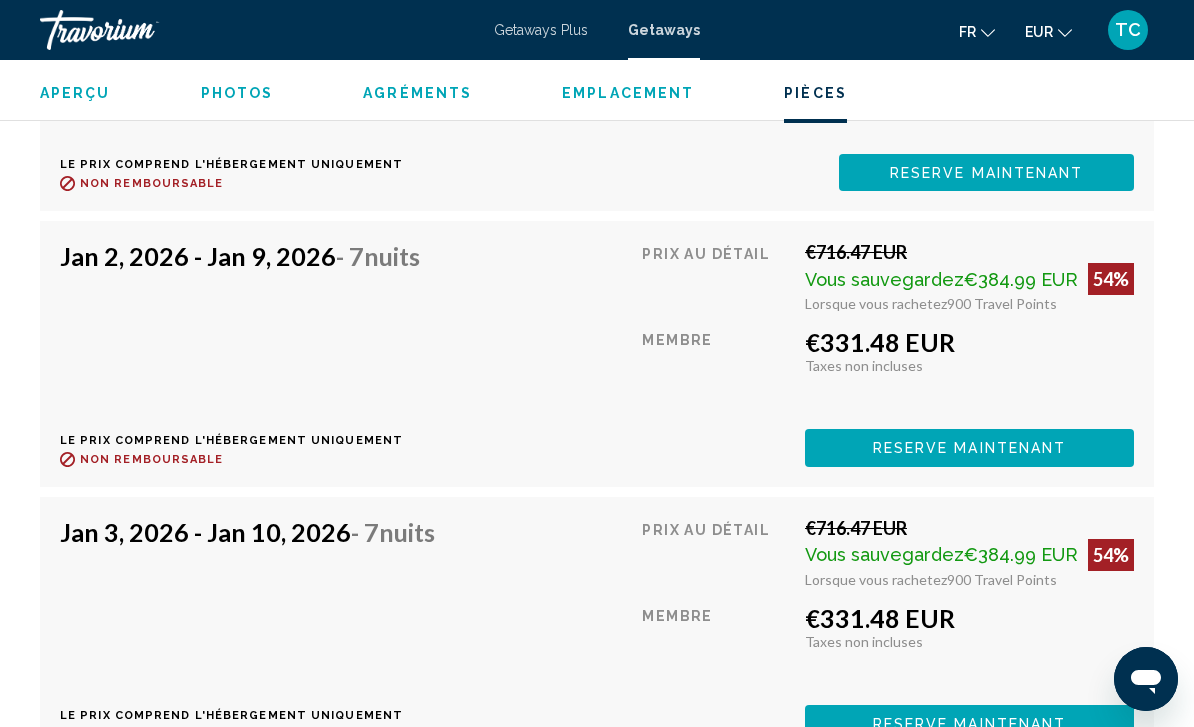 scroll, scrollTop: 13770, scrollLeft: 0, axis: vertical 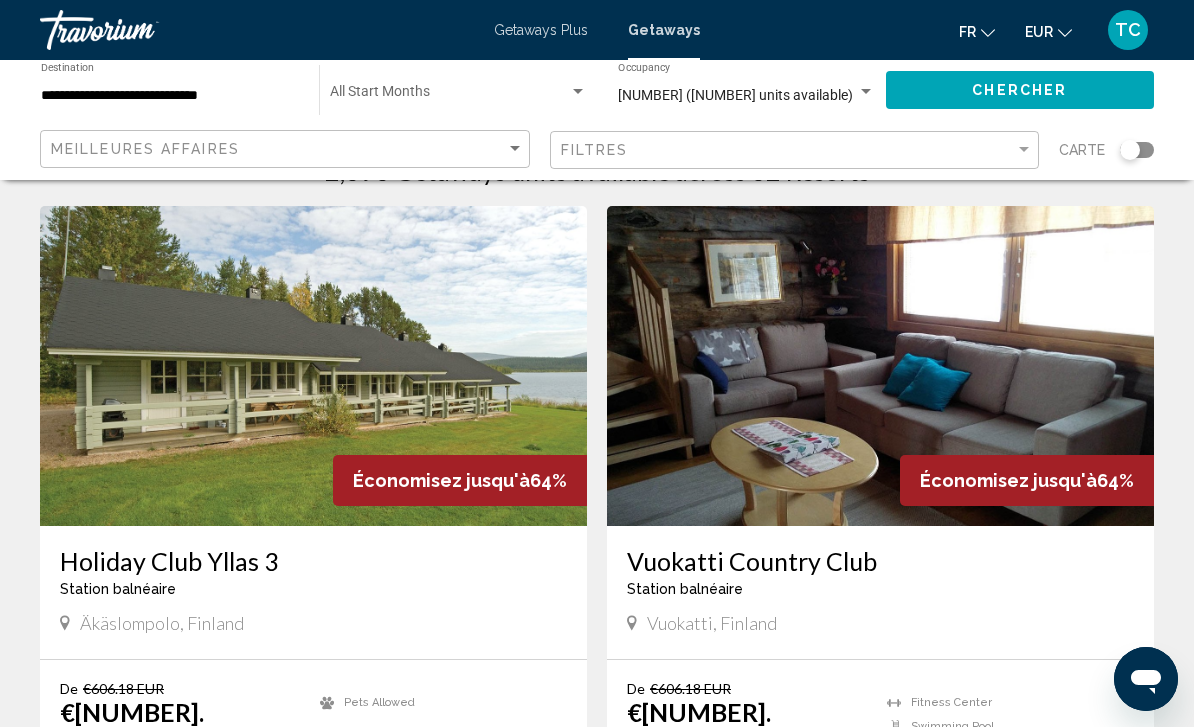 click on "**********" at bounding box center [170, 96] 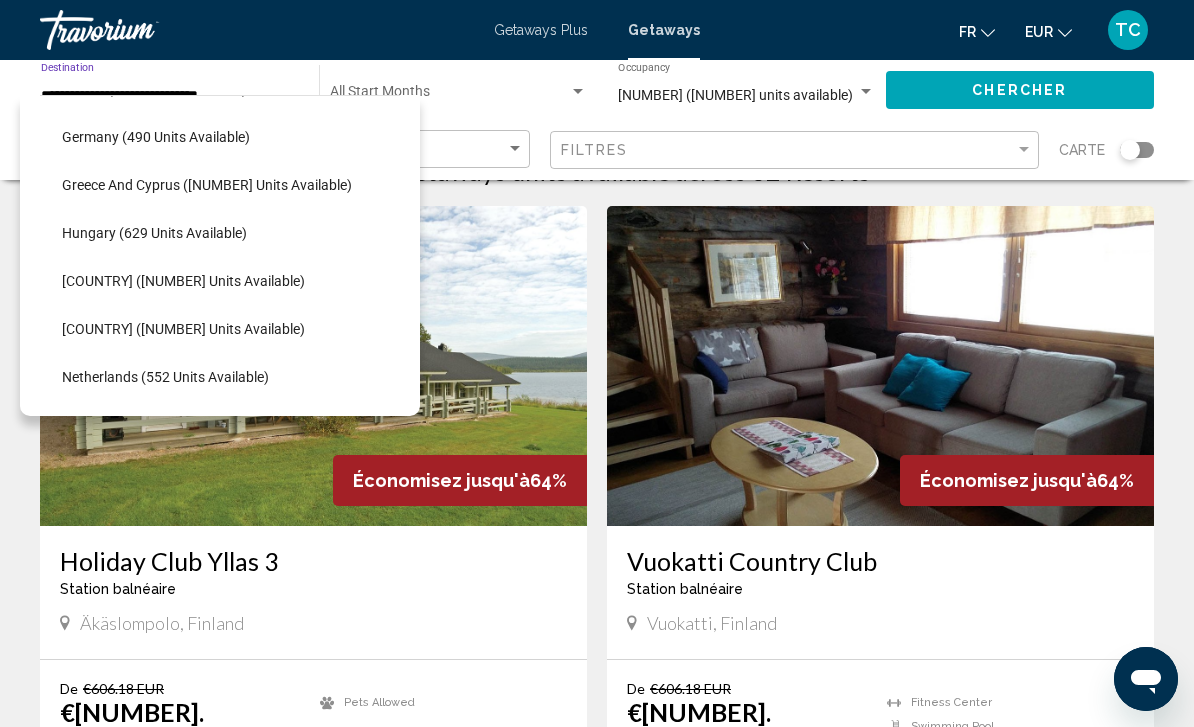 scroll, scrollTop: 618, scrollLeft: 10, axis: both 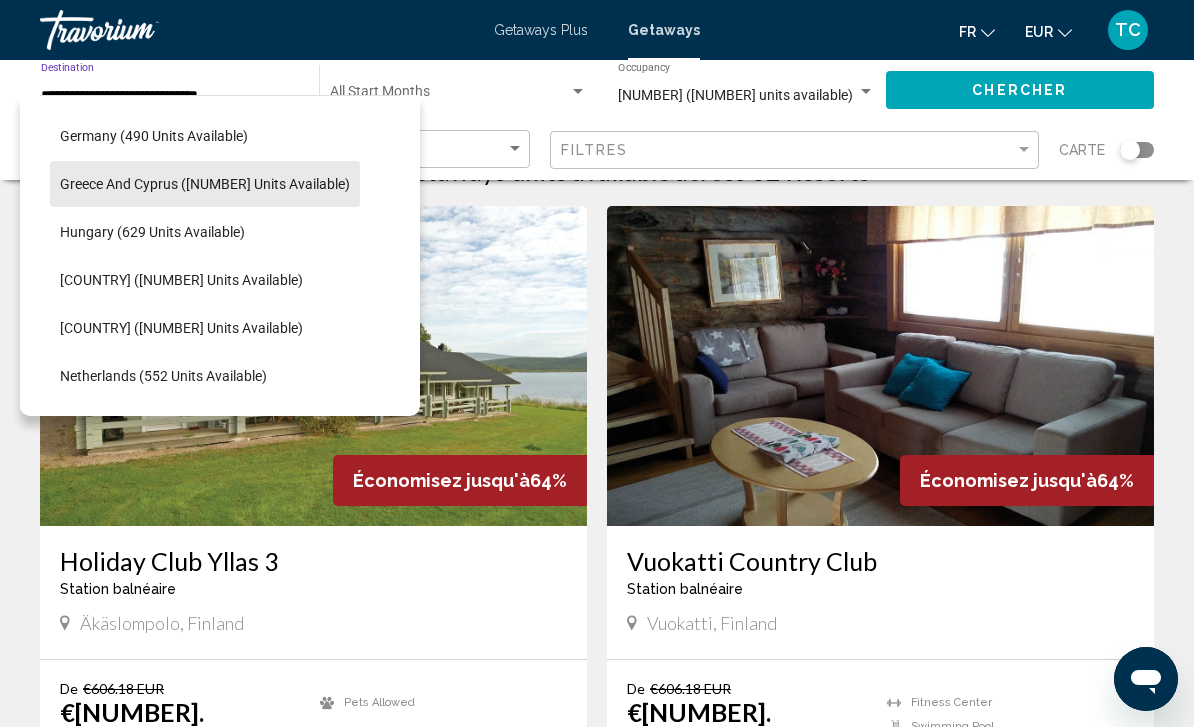 click on "Greece and Cyprus ([NUMBER] units available)" 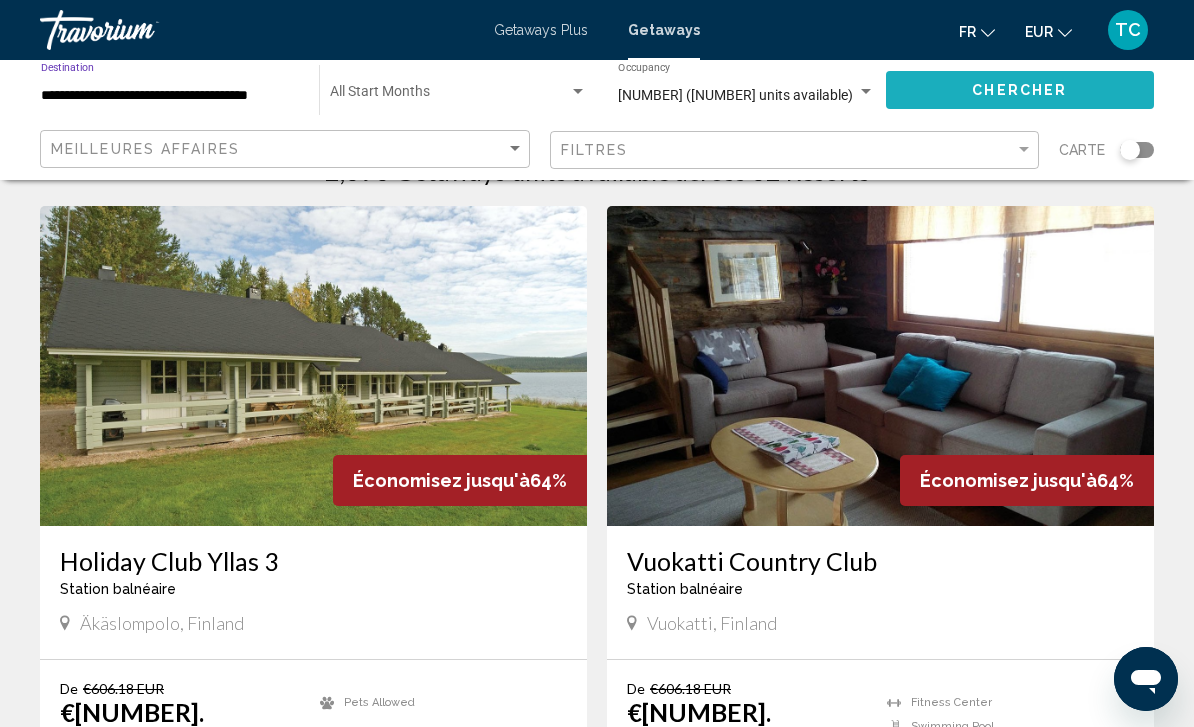 click on "Chercher" 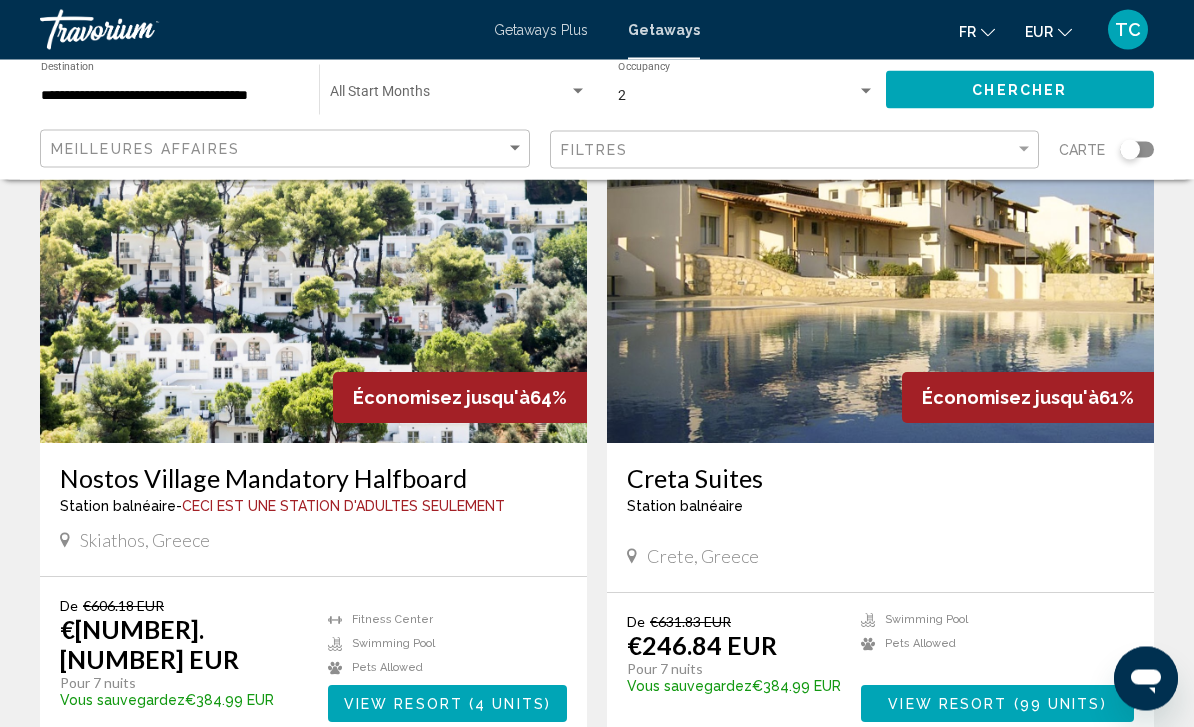 scroll, scrollTop: 162, scrollLeft: 0, axis: vertical 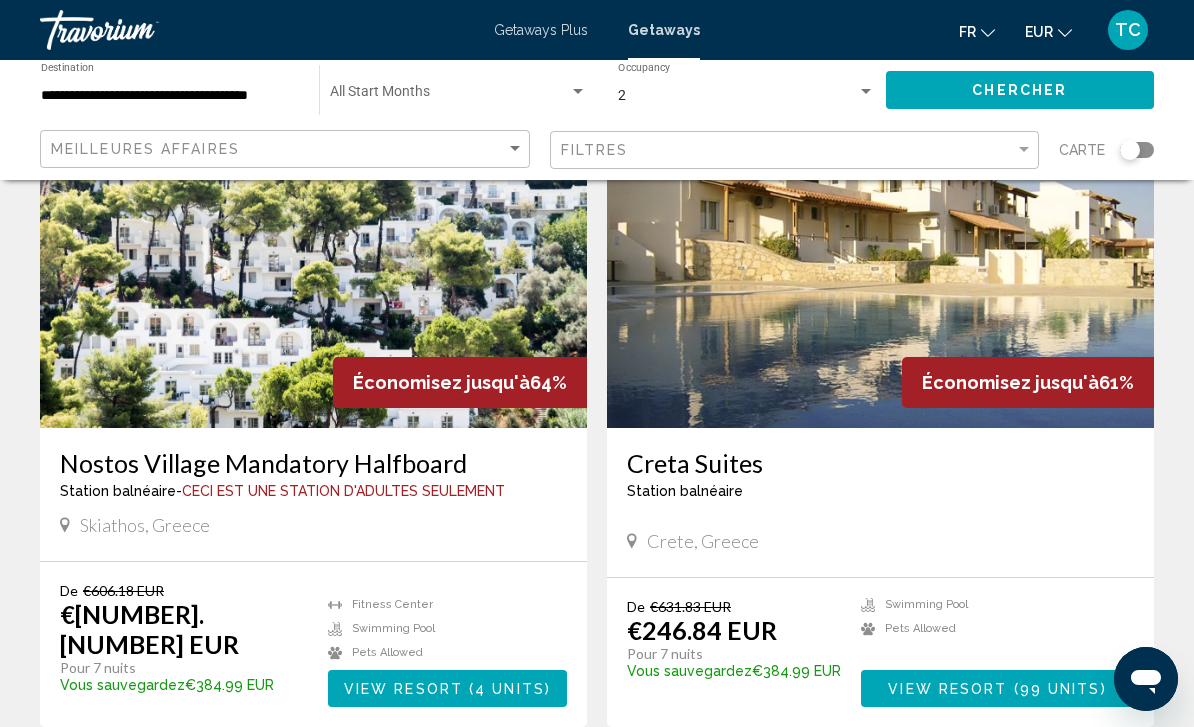 click at bounding box center [313, 268] 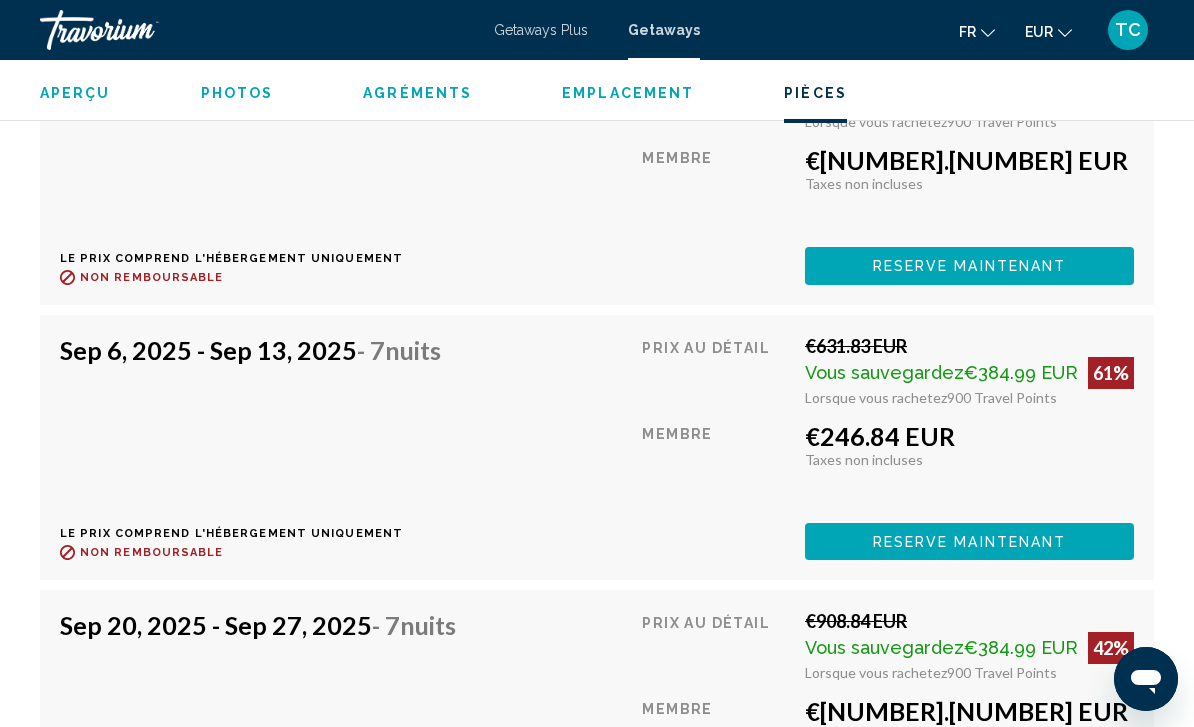 scroll, scrollTop: 3959, scrollLeft: 0, axis: vertical 